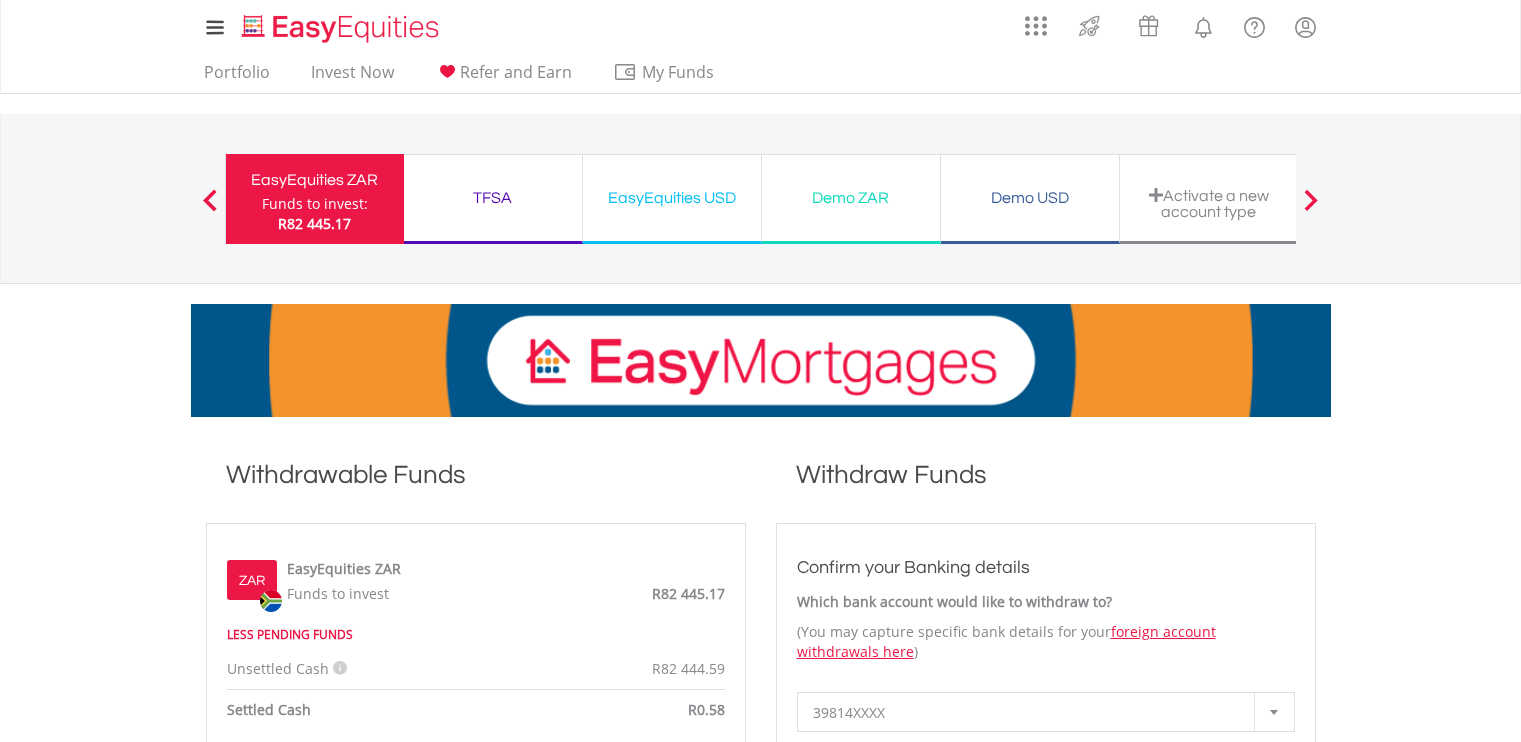 scroll, scrollTop: 0, scrollLeft: 0, axis: both 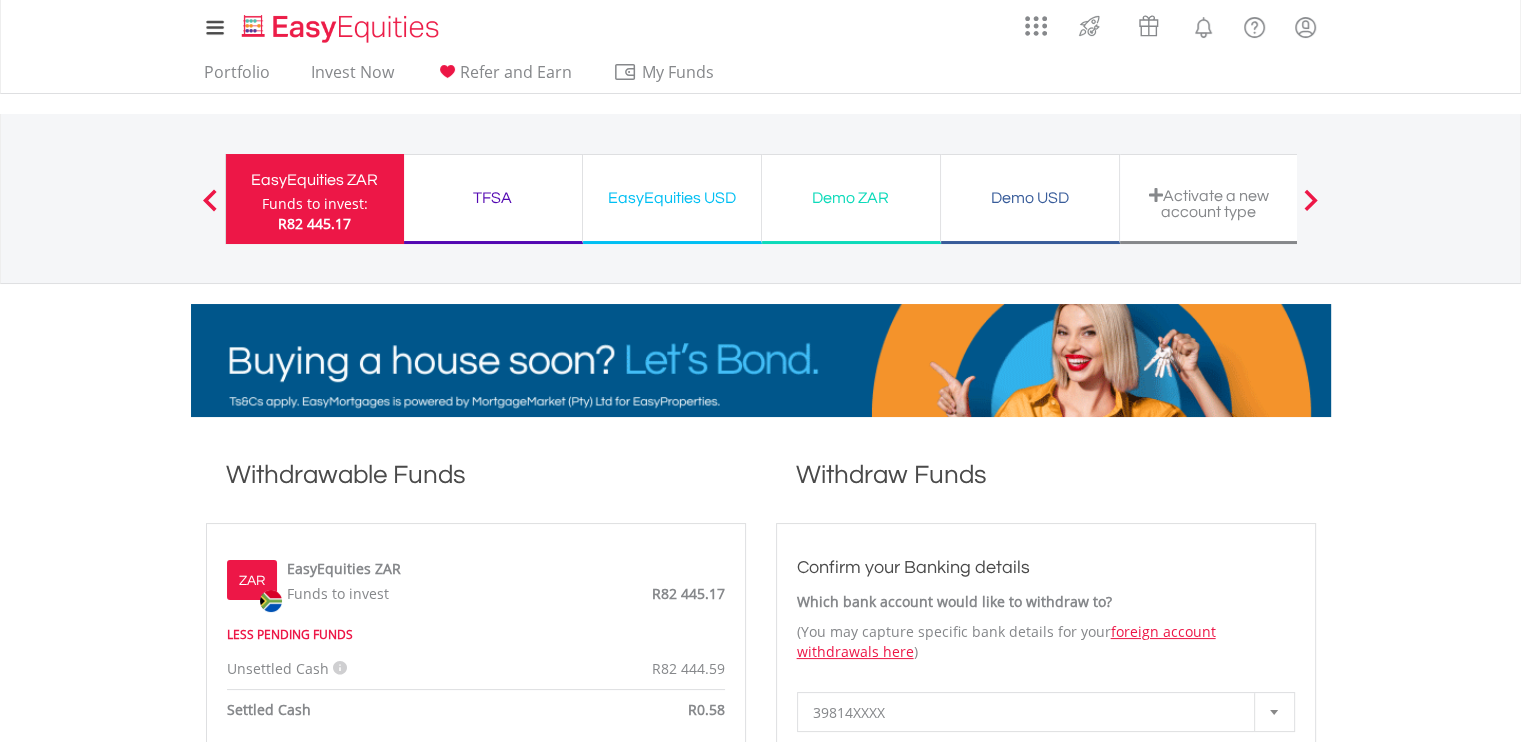 click on "My Investments
Invest Now
New Listings
Sell
My Recurring Investments
Pending Orders
Switch Unit Trusts
Vouchers
Buy a Voucher
Redeem a Voucher" at bounding box center (760, 1061) 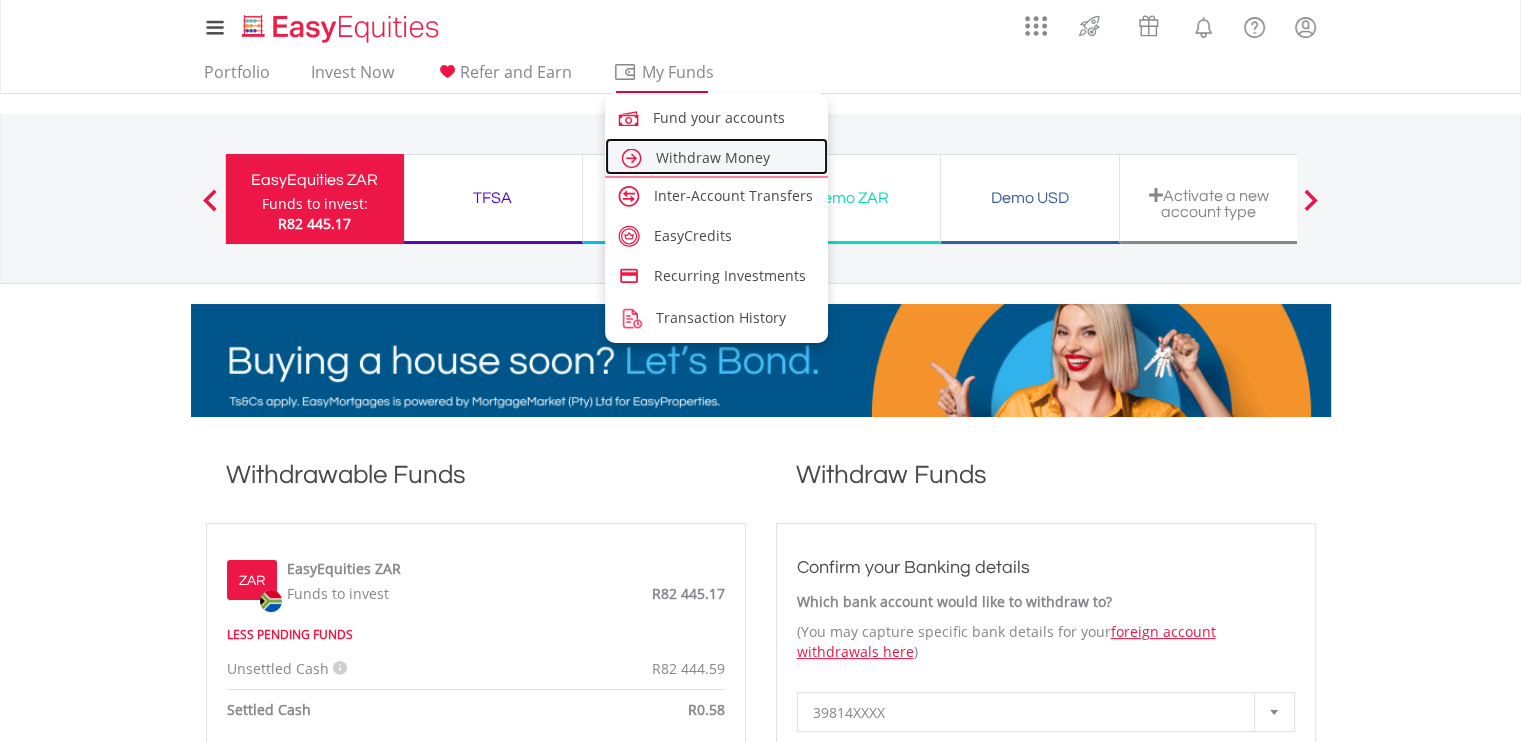 click on "Withdraw Money" at bounding box center (713, 157) 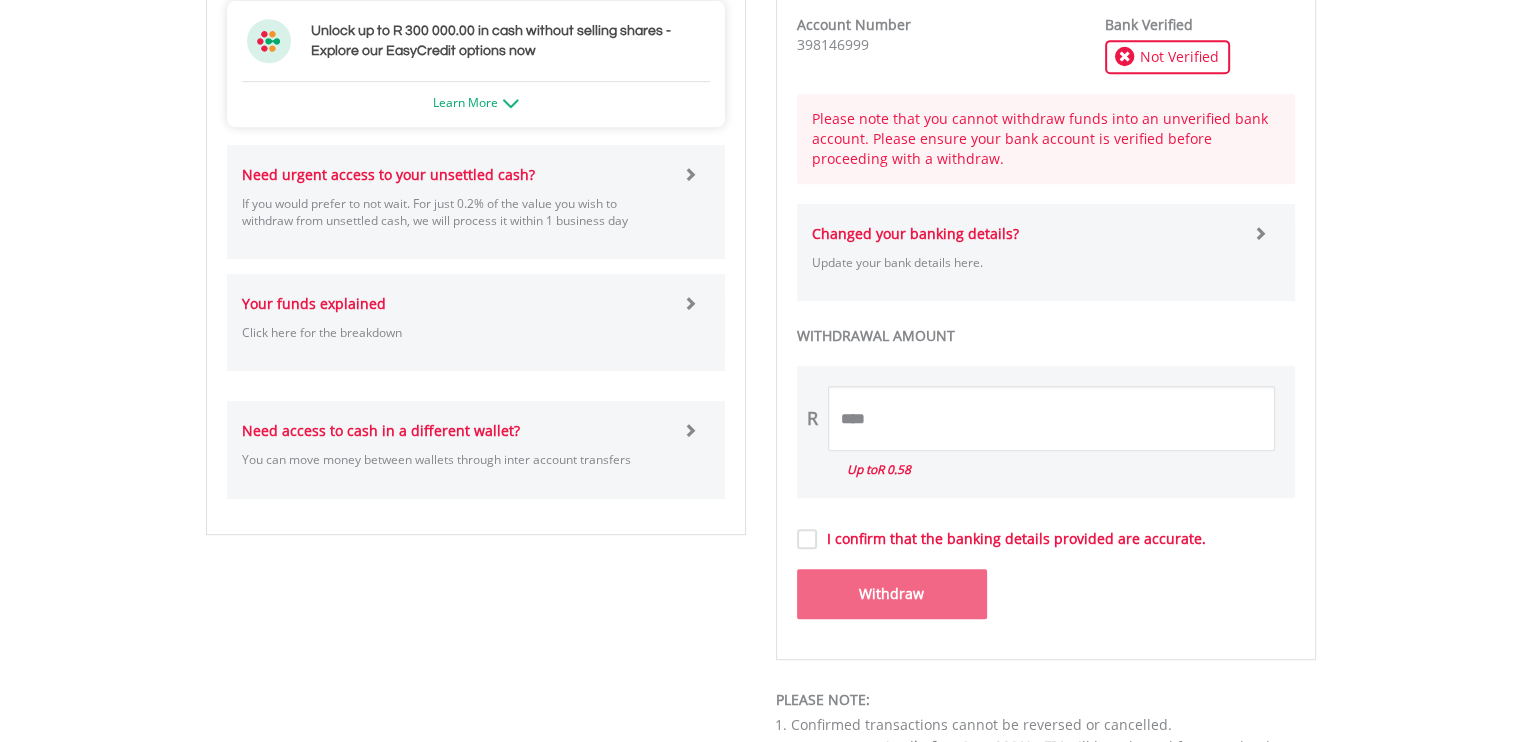 scroll, scrollTop: 900, scrollLeft: 0, axis: vertical 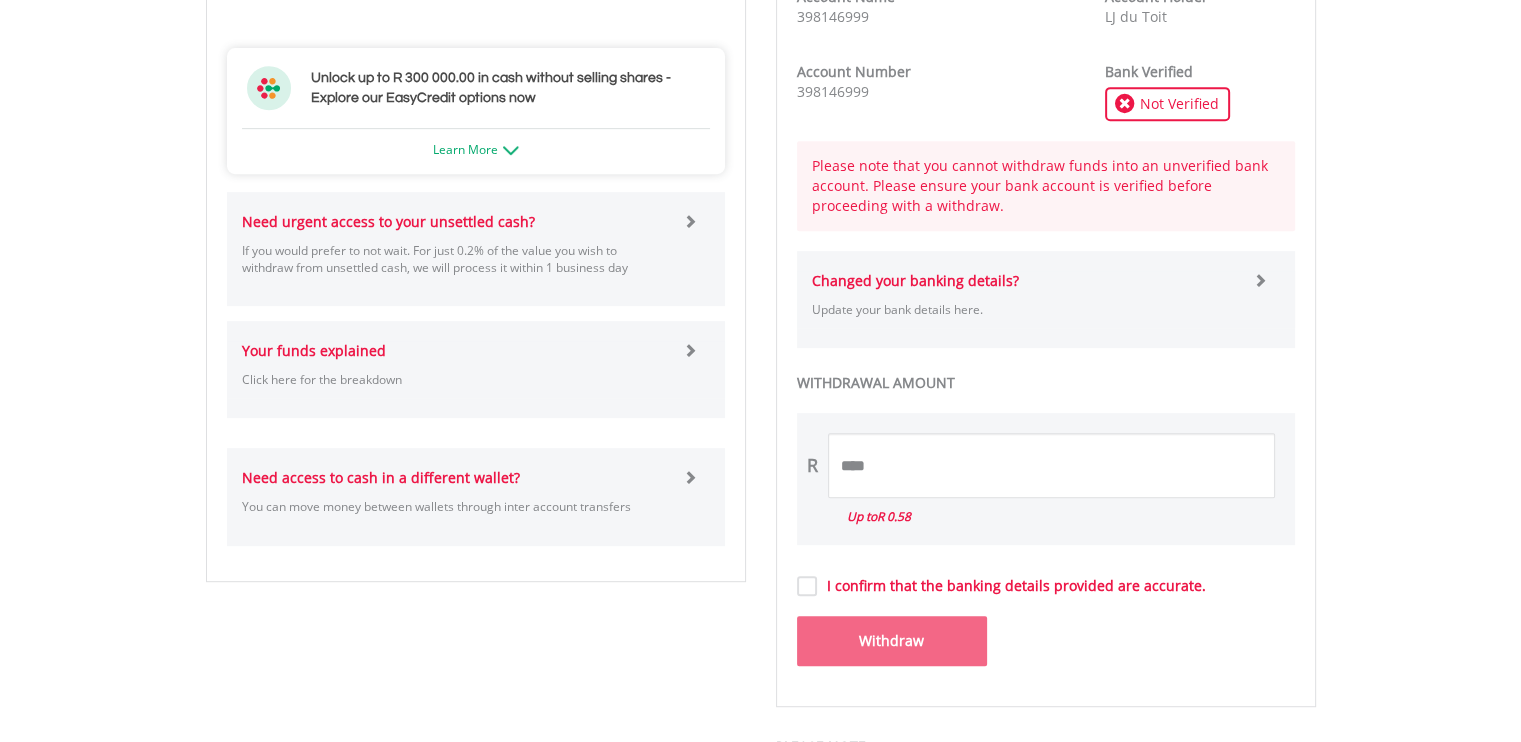 click at bounding box center [690, 221] 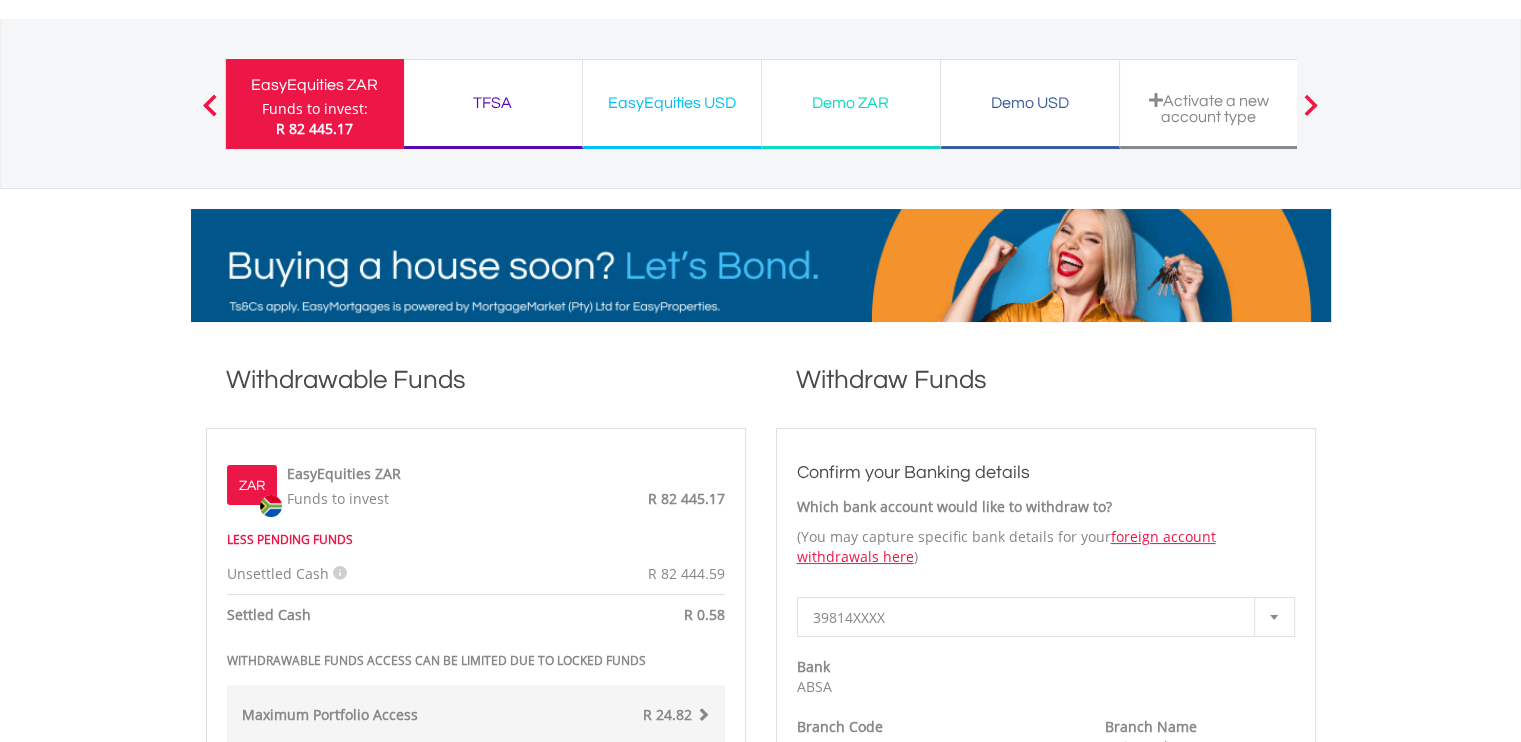scroll, scrollTop: 0, scrollLeft: 0, axis: both 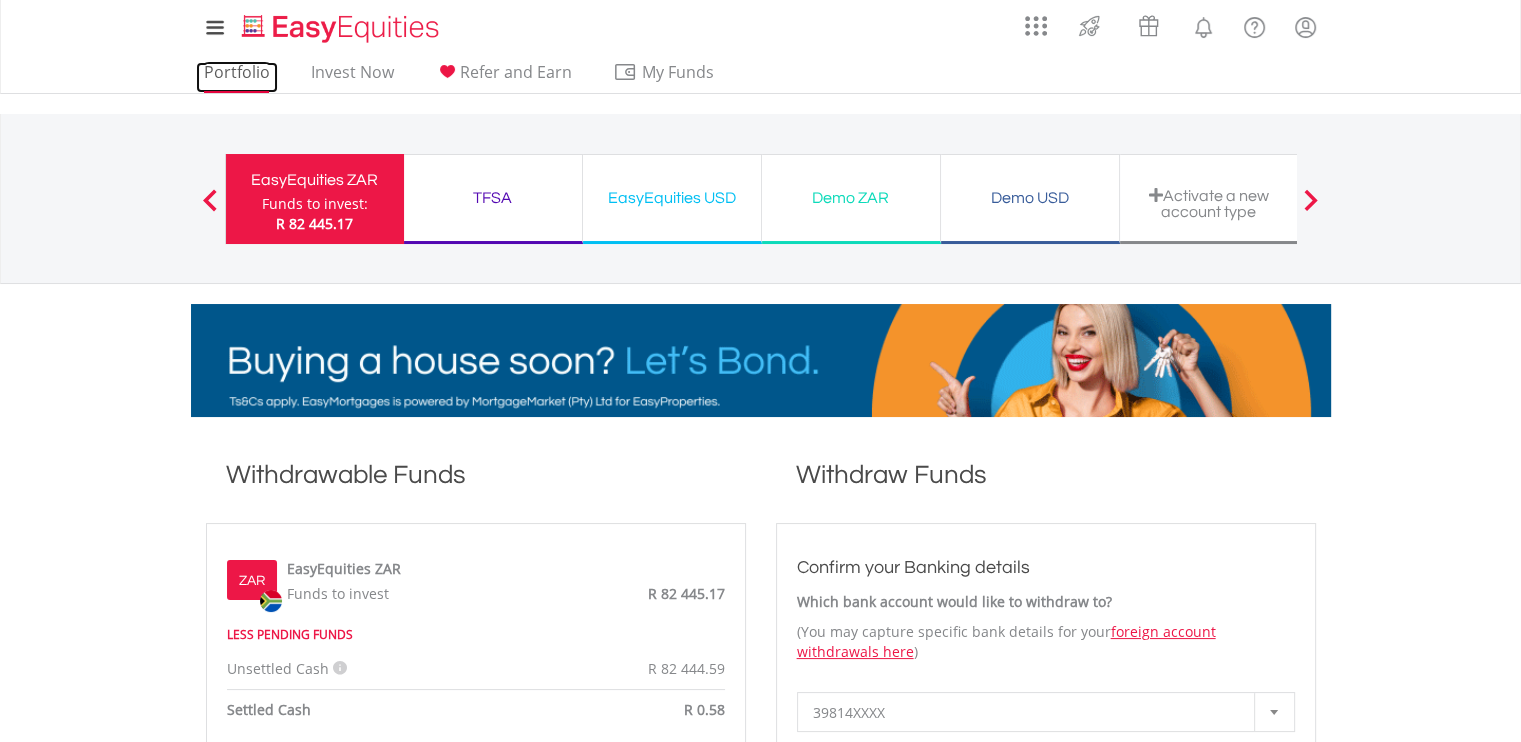 click on "Portfolio" at bounding box center [237, 77] 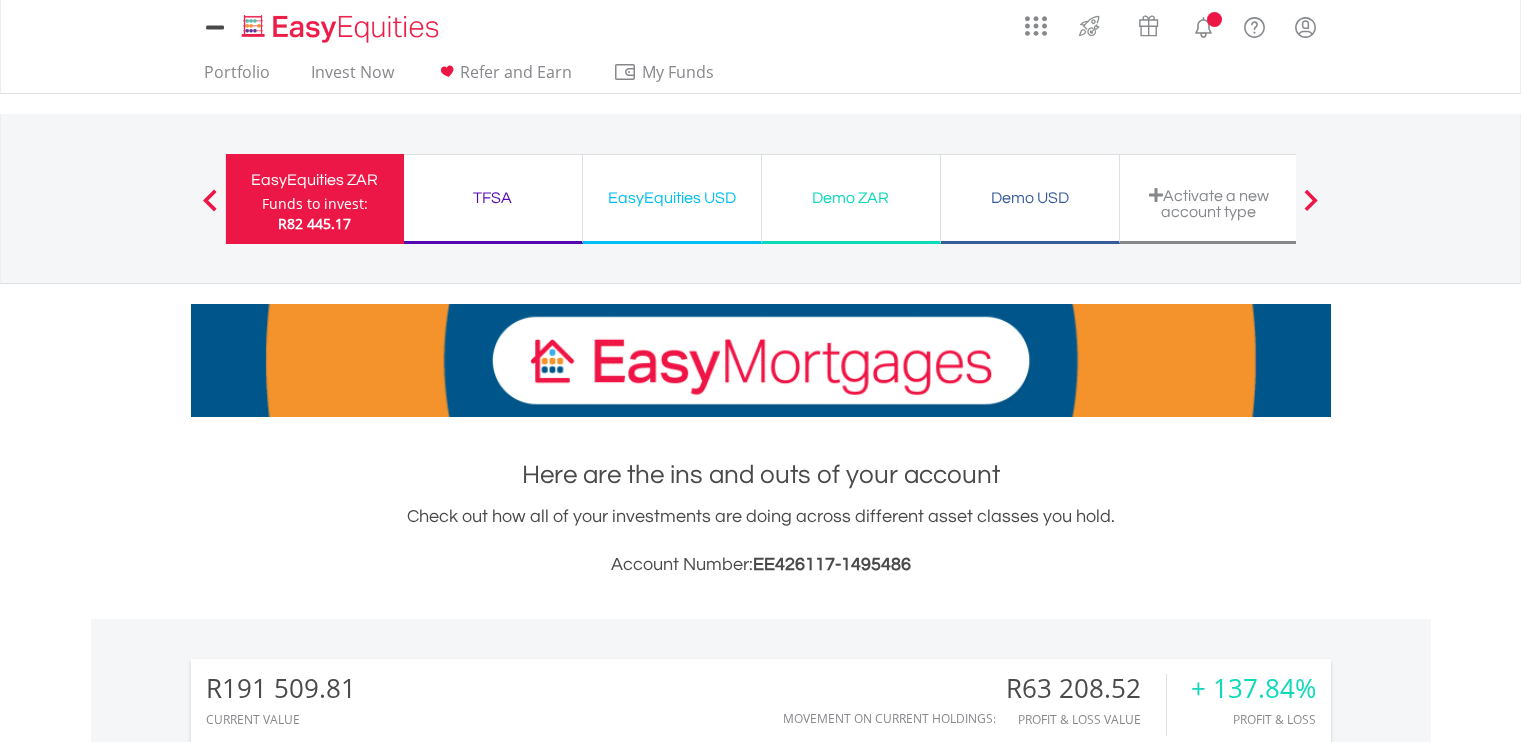 scroll, scrollTop: 365, scrollLeft: 0, axis: vertical 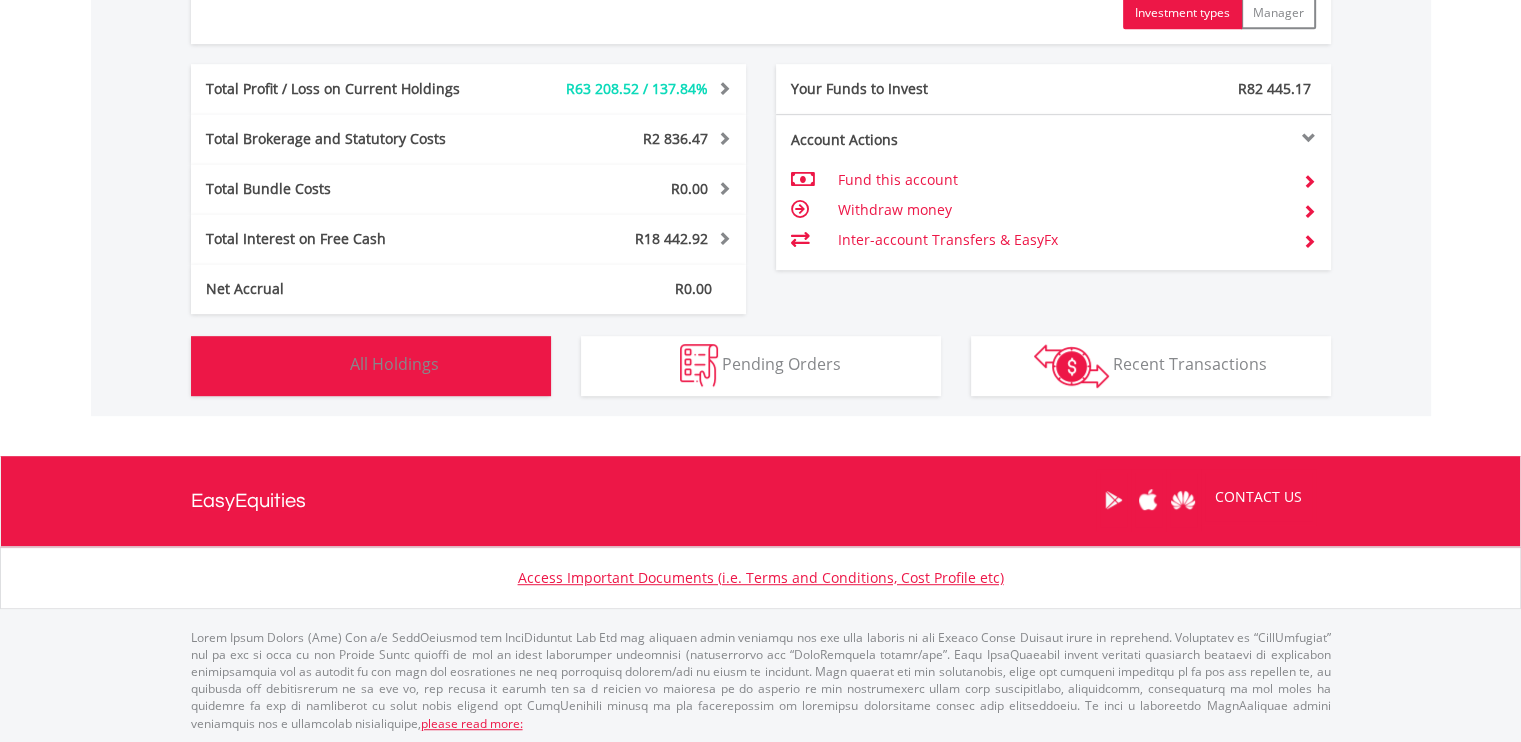 click on "Holdings
All Holdings" at bounding box center (371, 366) 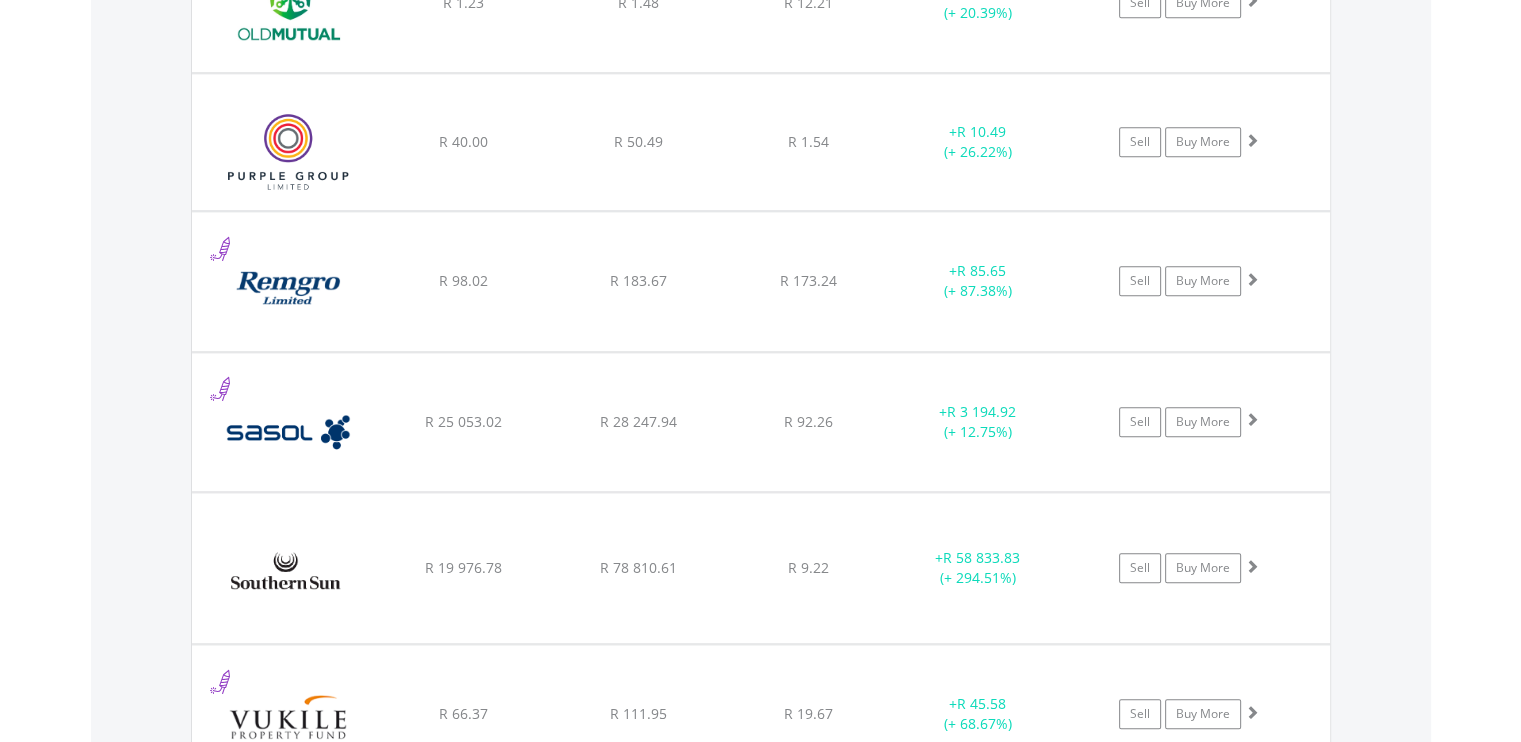 scroll, scrollTop: 2042, scrollLeft: 0, axis: vertical 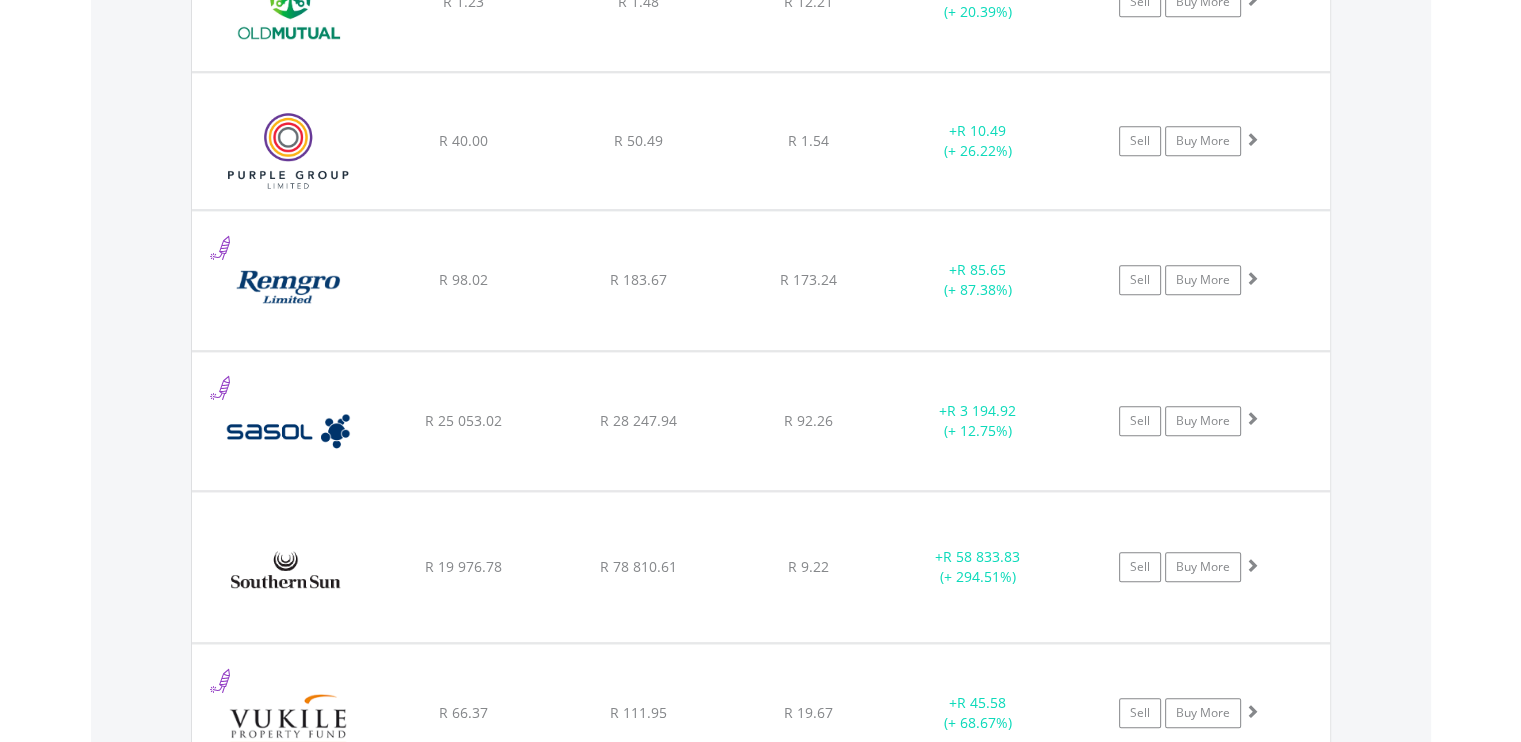 click on "Value View
Share View
DIY Shares
HOLDING
PURCHASE VALUE
CURRENT VALUE
CURRENT PRICE
PROFIT/LOSS
﻿
Anglogold [PERSON_NAME] PLC
R 347.81
R 1 058.88
R 820.71
+  R 711.07 (+ 204.44%)
Buy More" at bounding box center (761, 92) 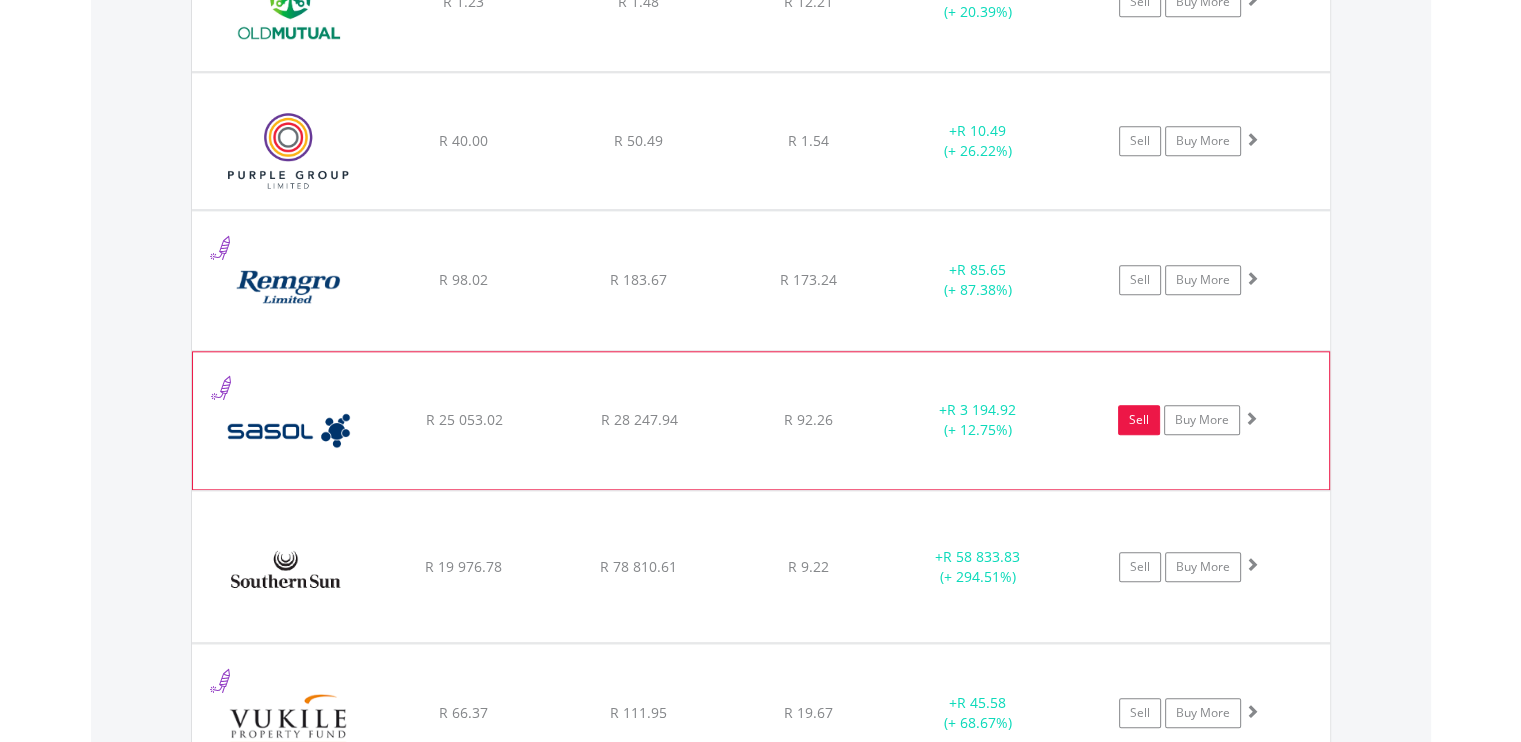 click on "Sell" at bounding box center [1139, 420] 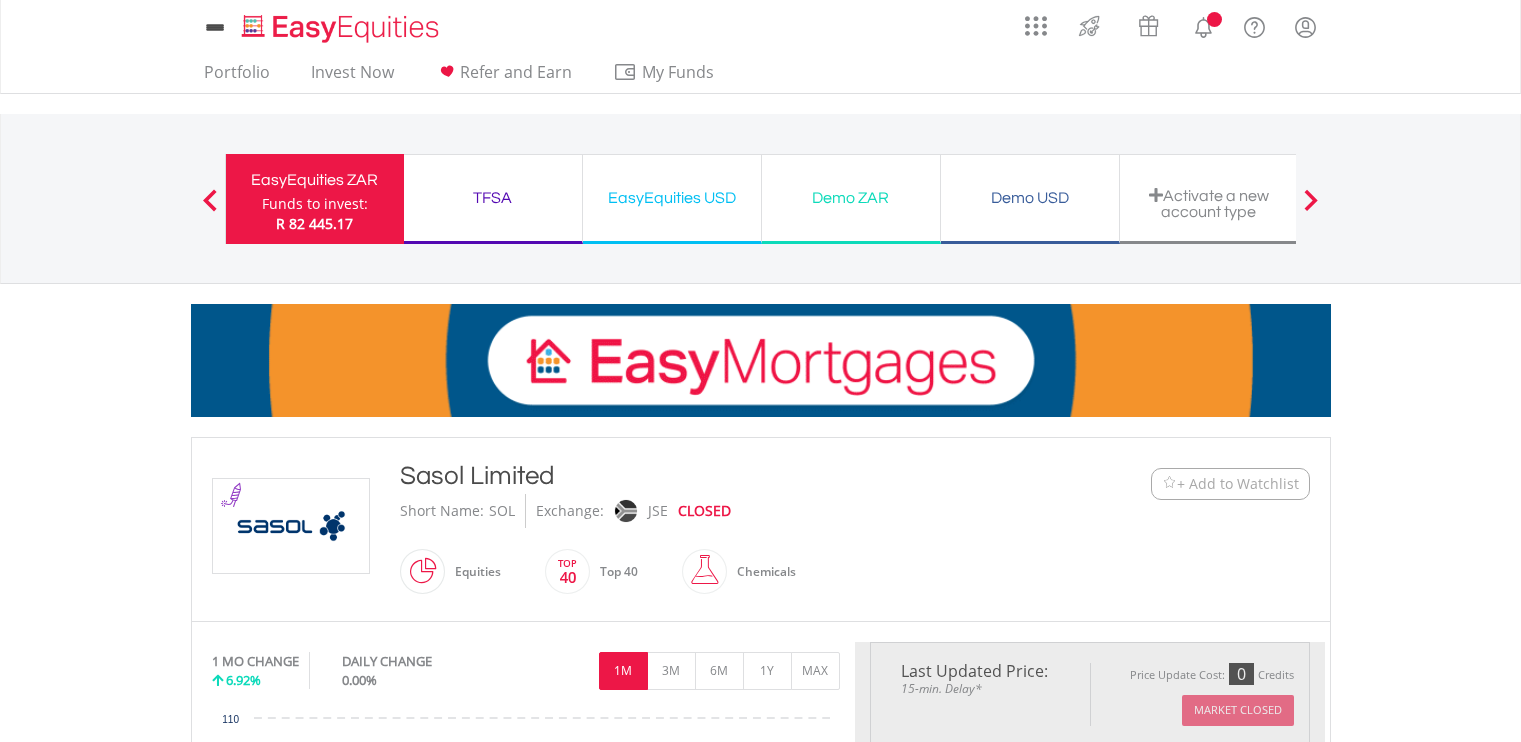 scroll, scrollTop: 0, scrollLeft: 0, axis: both 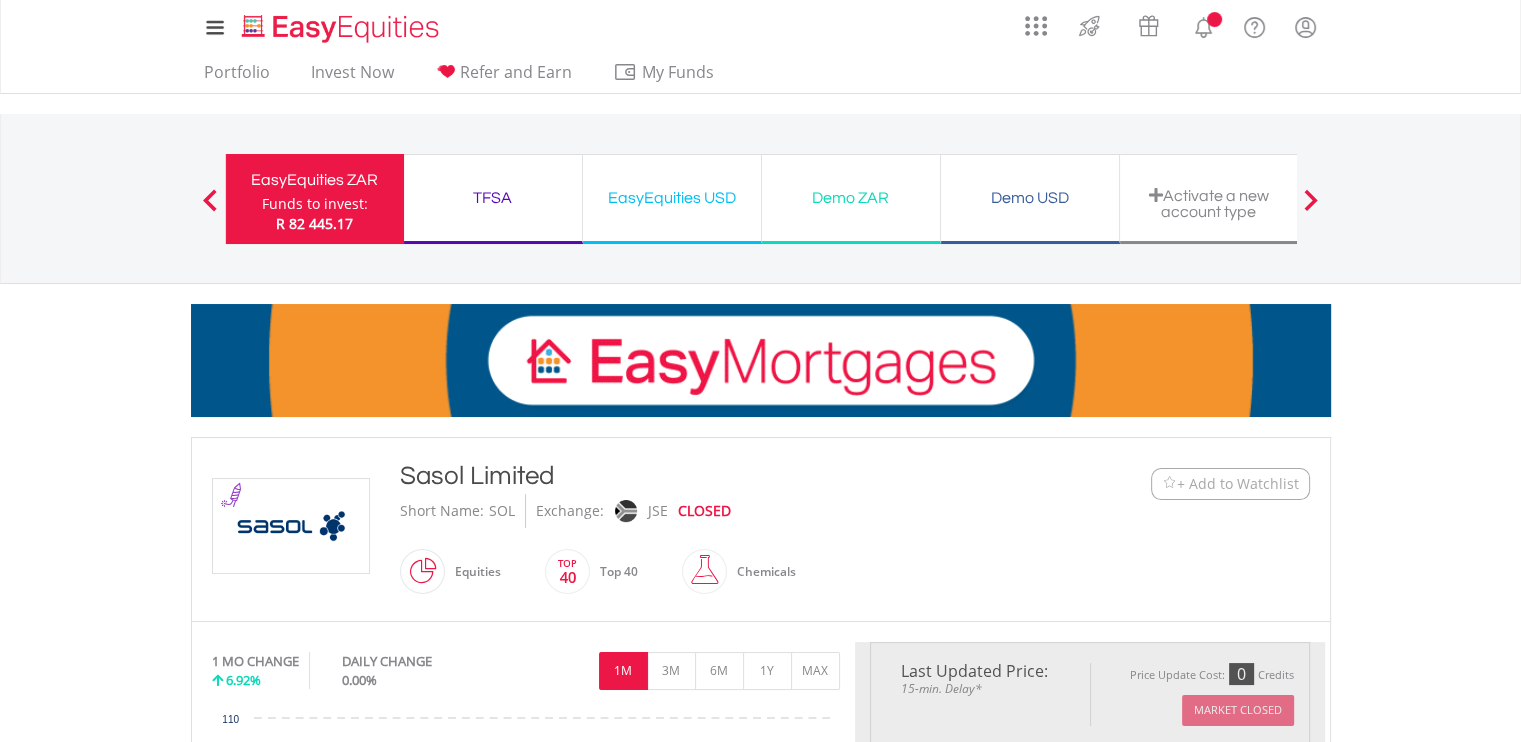 type on "********" 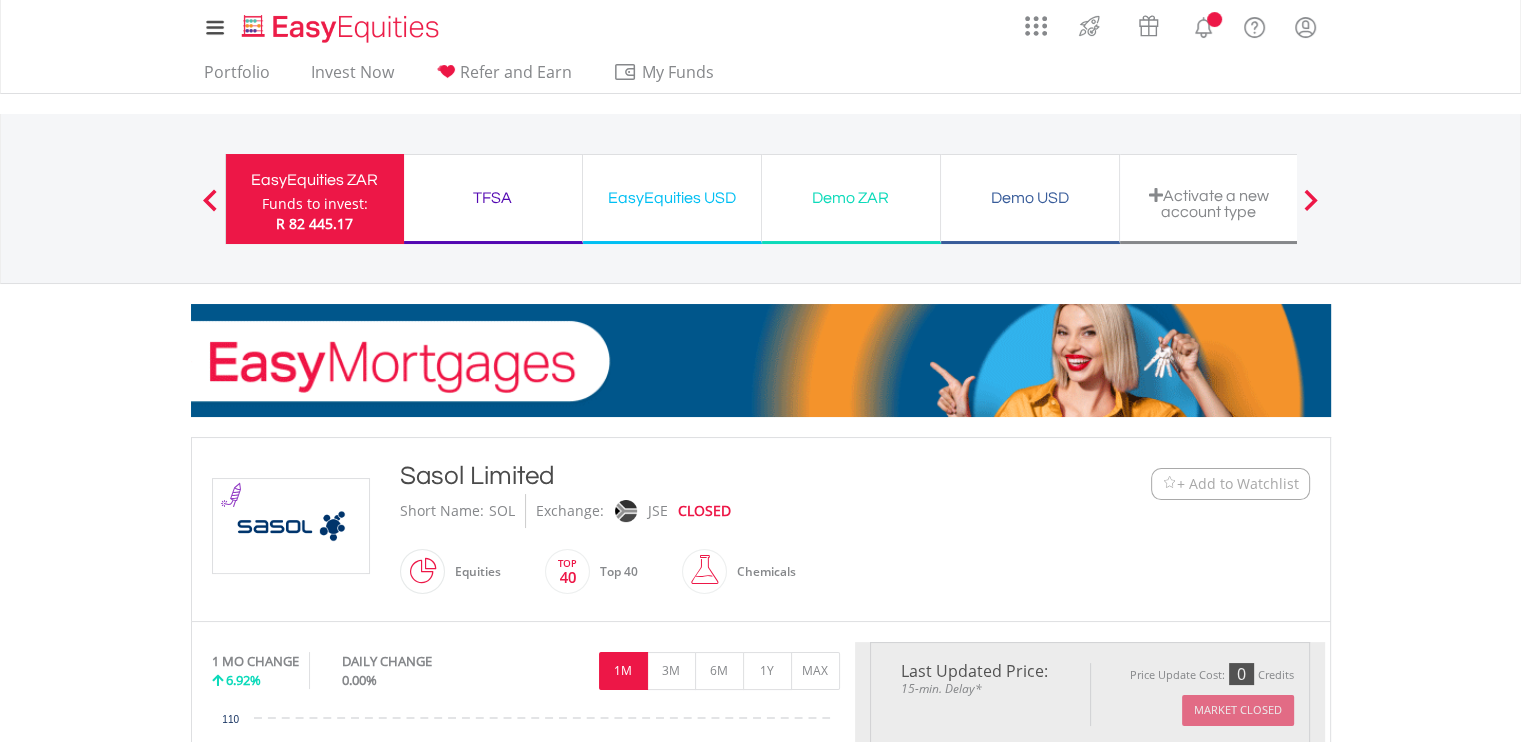 type on "******" 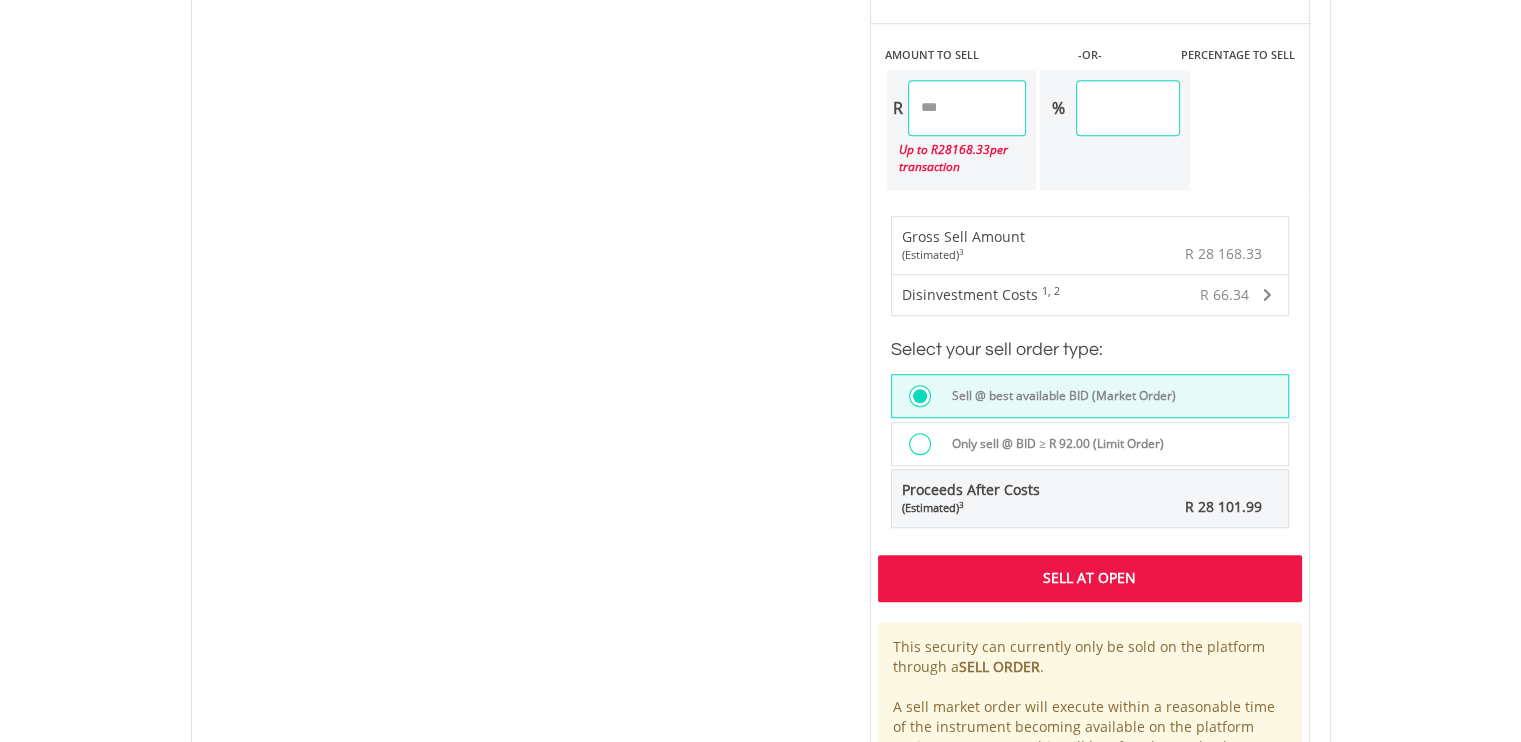 scroll, scrollTop: 1400, scrollLeft: 0, axis: vertical 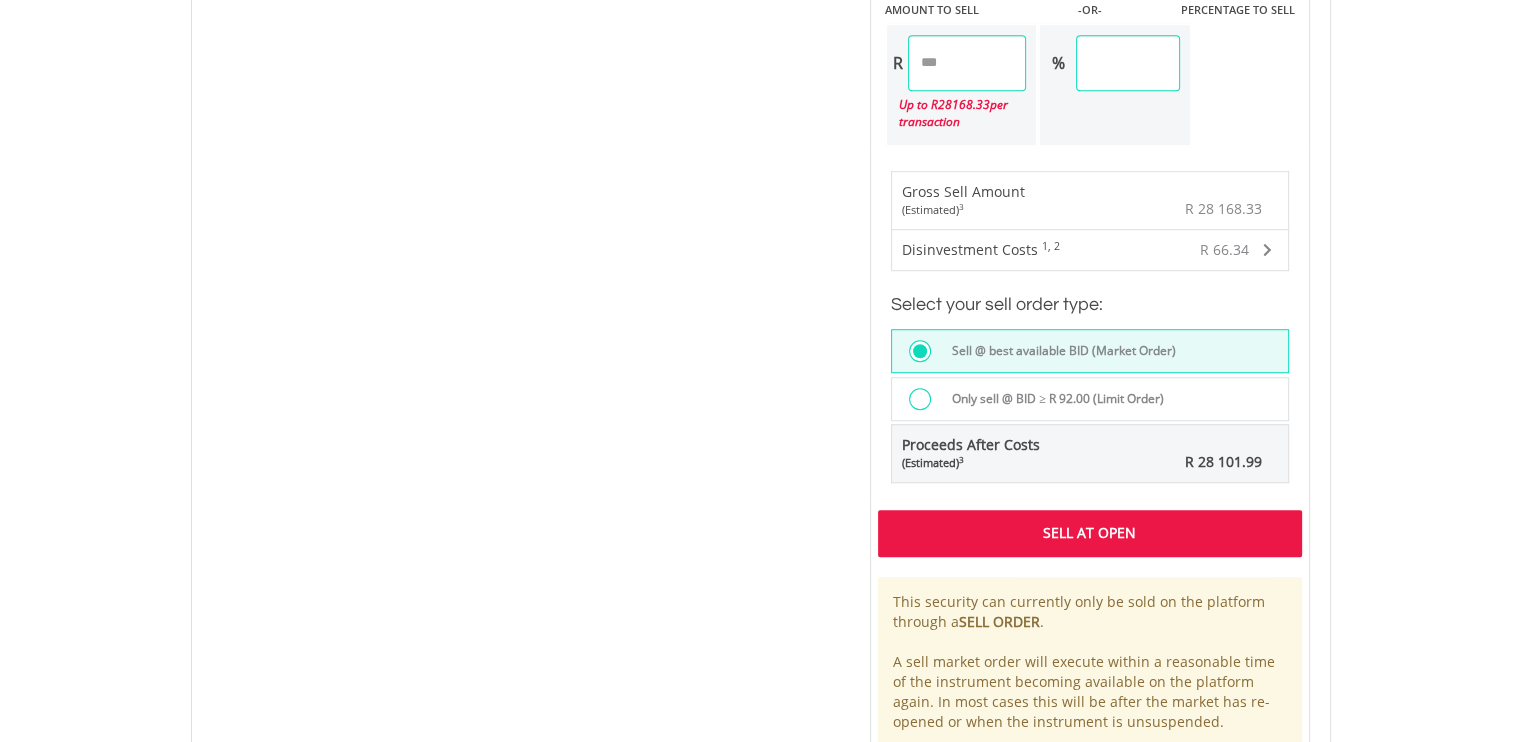 click on "Sell At Open" at bounding box center (1090, 533) 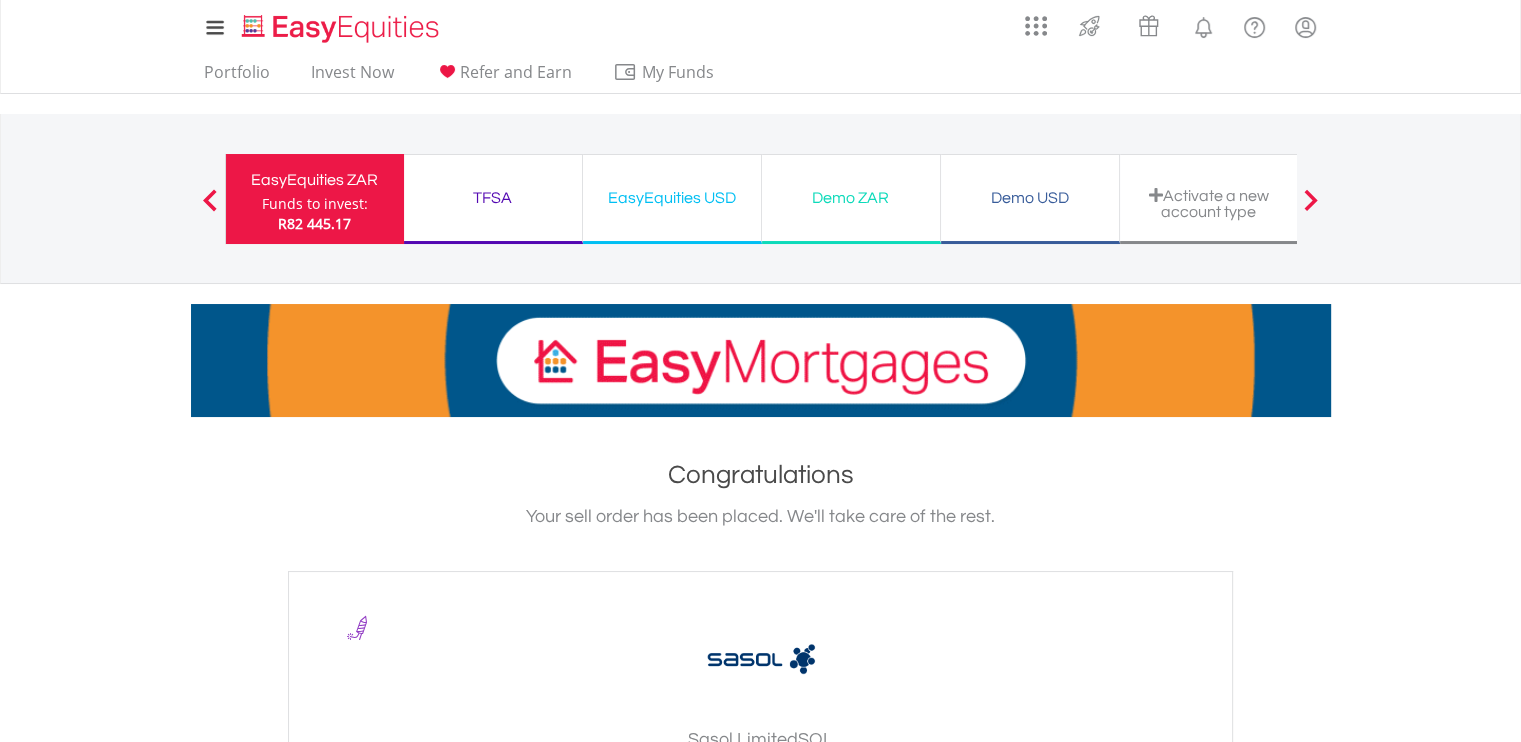 scroll, scrollTop: 0, scrollLeft: 0, axis: both 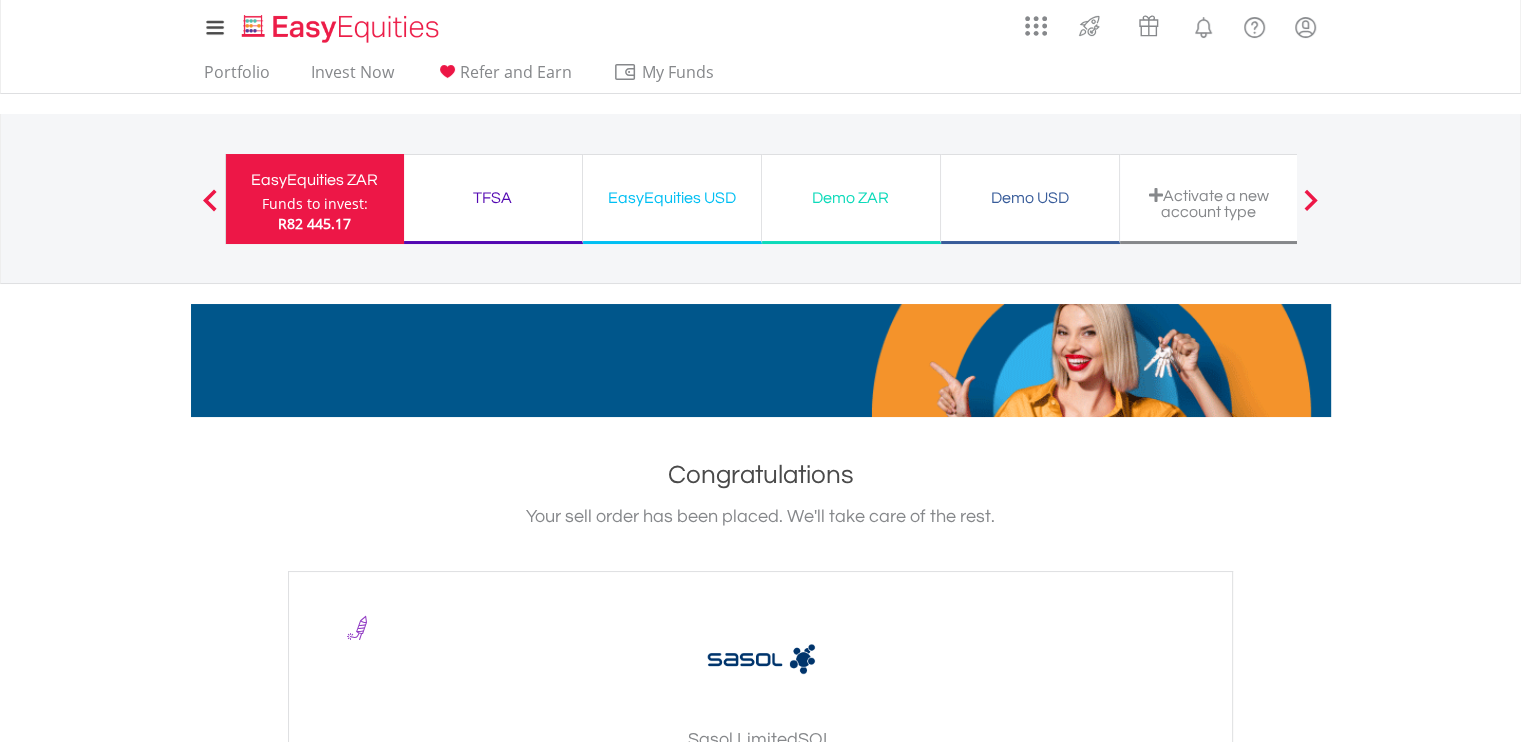 click on "EasyEquities ZAR" at bounding box center (315, 180) 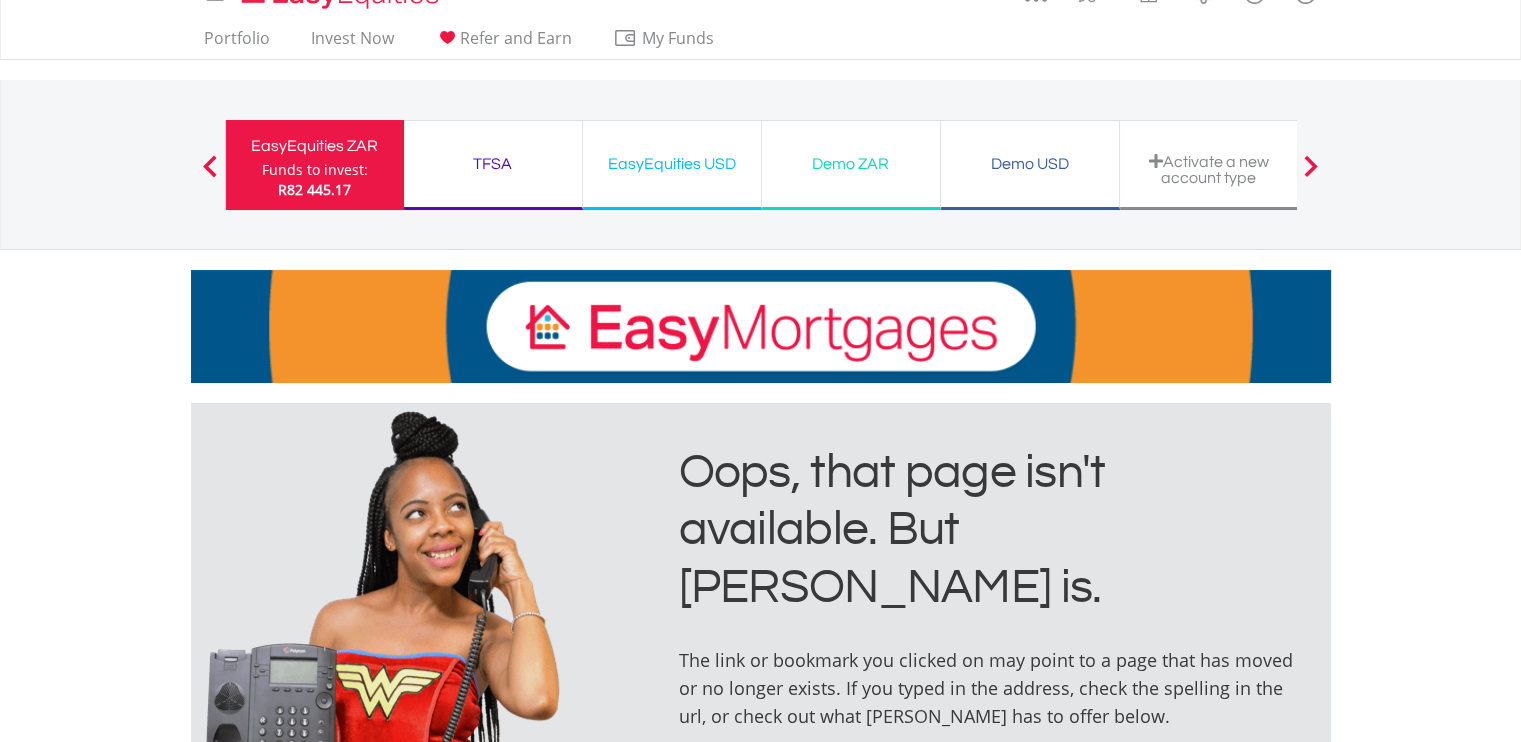 scroll, scrollTop: 0, scrollLeft: 0, axis: both 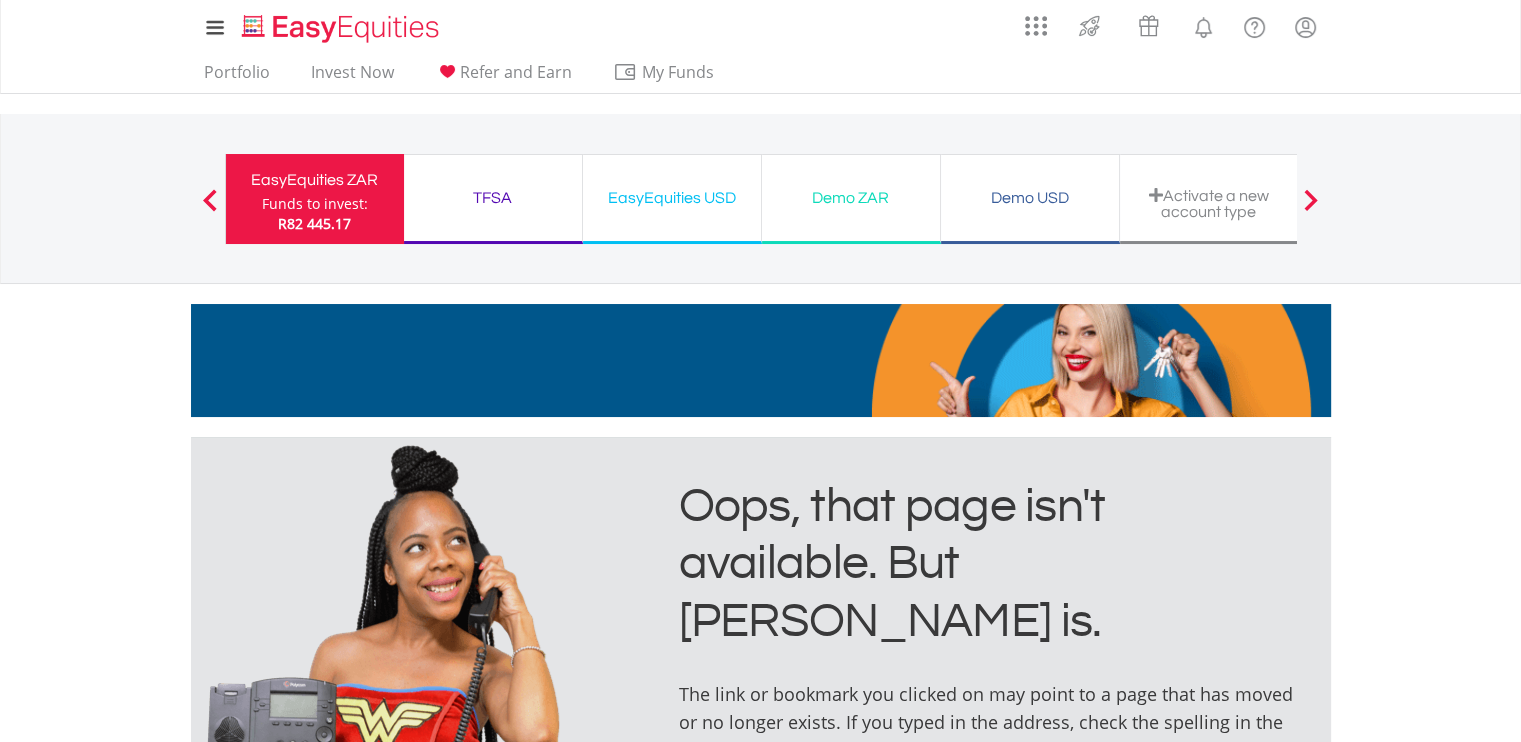click on "EasyEquities ZAR
Funds to invest:
R82 445.17
TFSA
Funds to invest:
R82 445.17
EasyEquities USD
Funds to invest:" at bounding box center [760, 199] 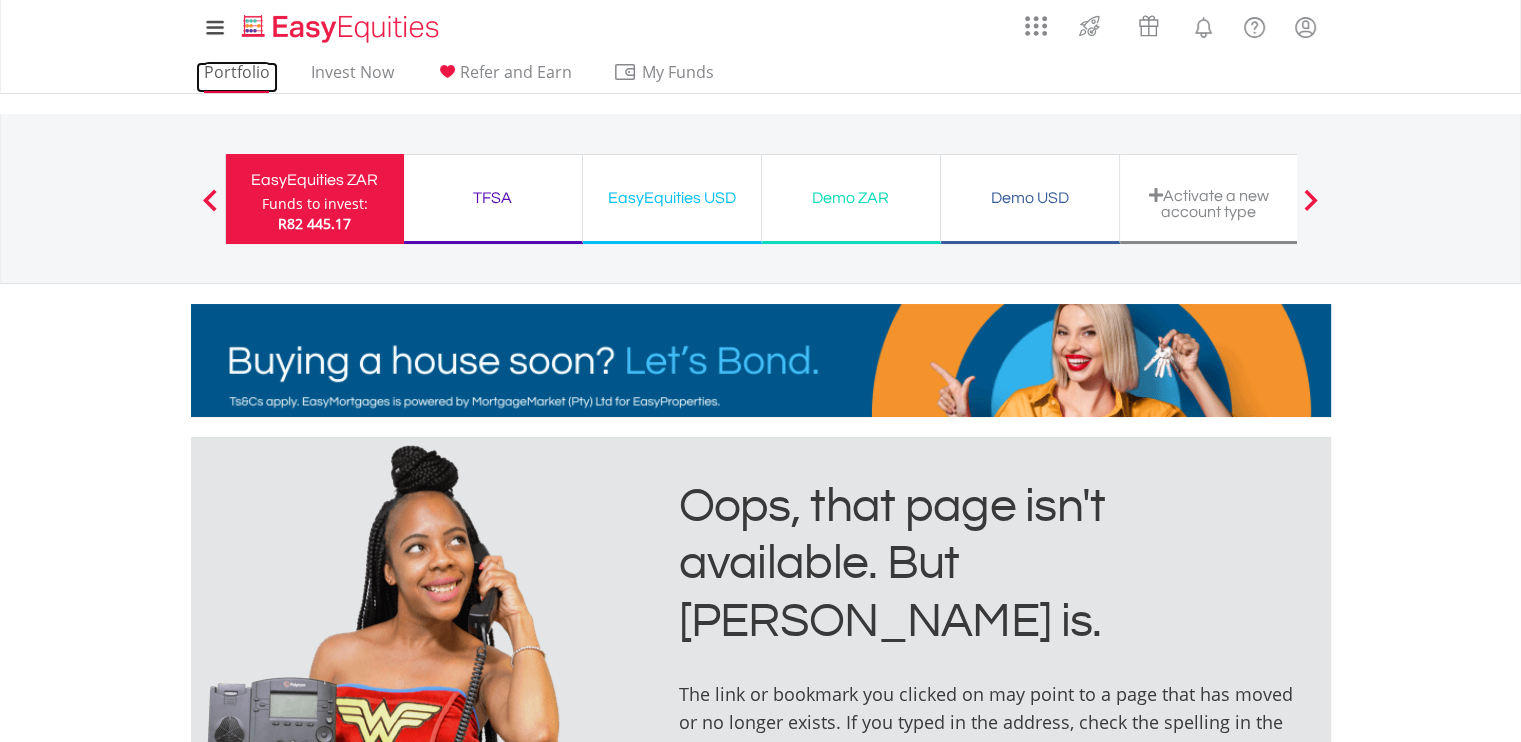click on "Portfolio" at bounding box center (237, 77) 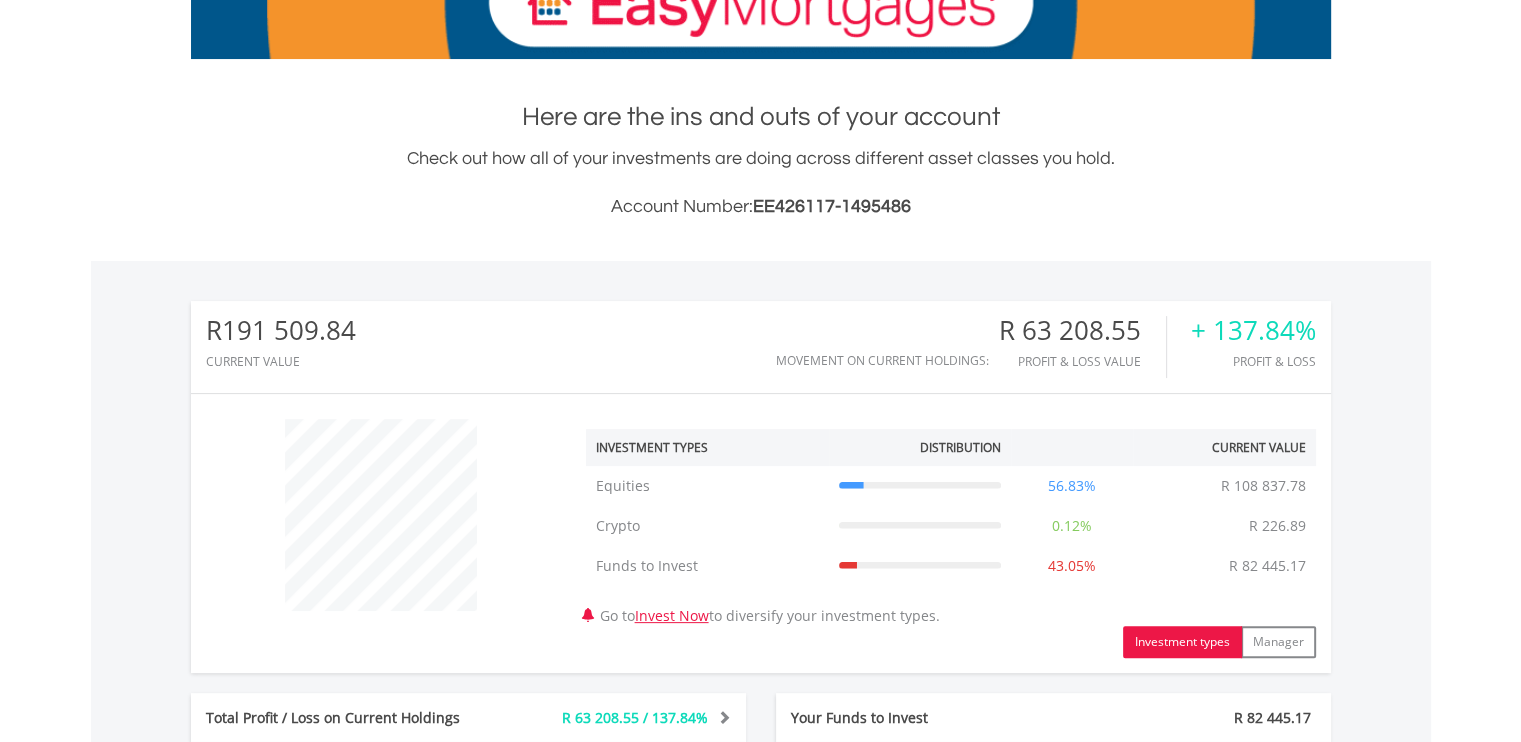 scroll, scrollTop: 400, scrollLeft: 0, axis: vertical 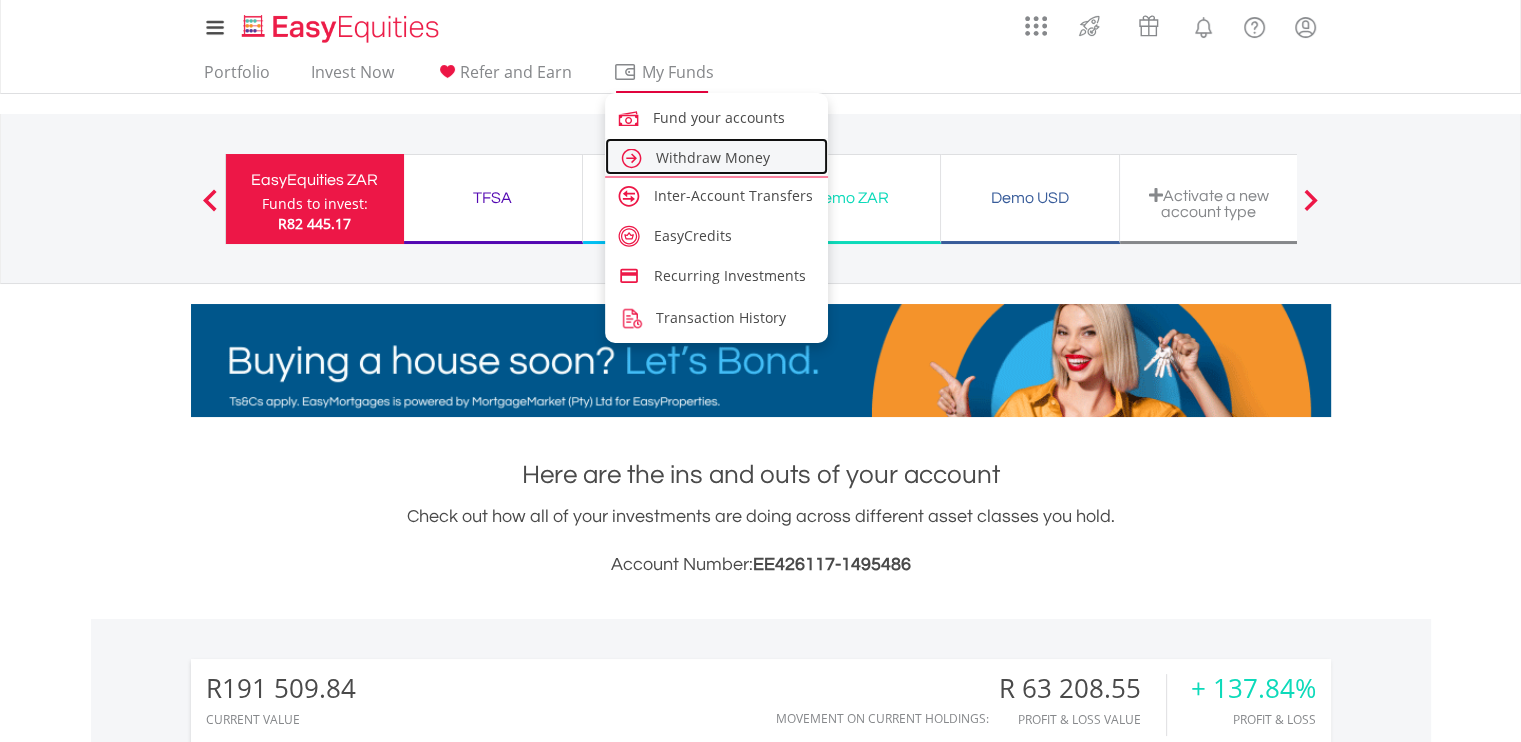 click on "Withdraw Money" at bounding box center (713, 157) 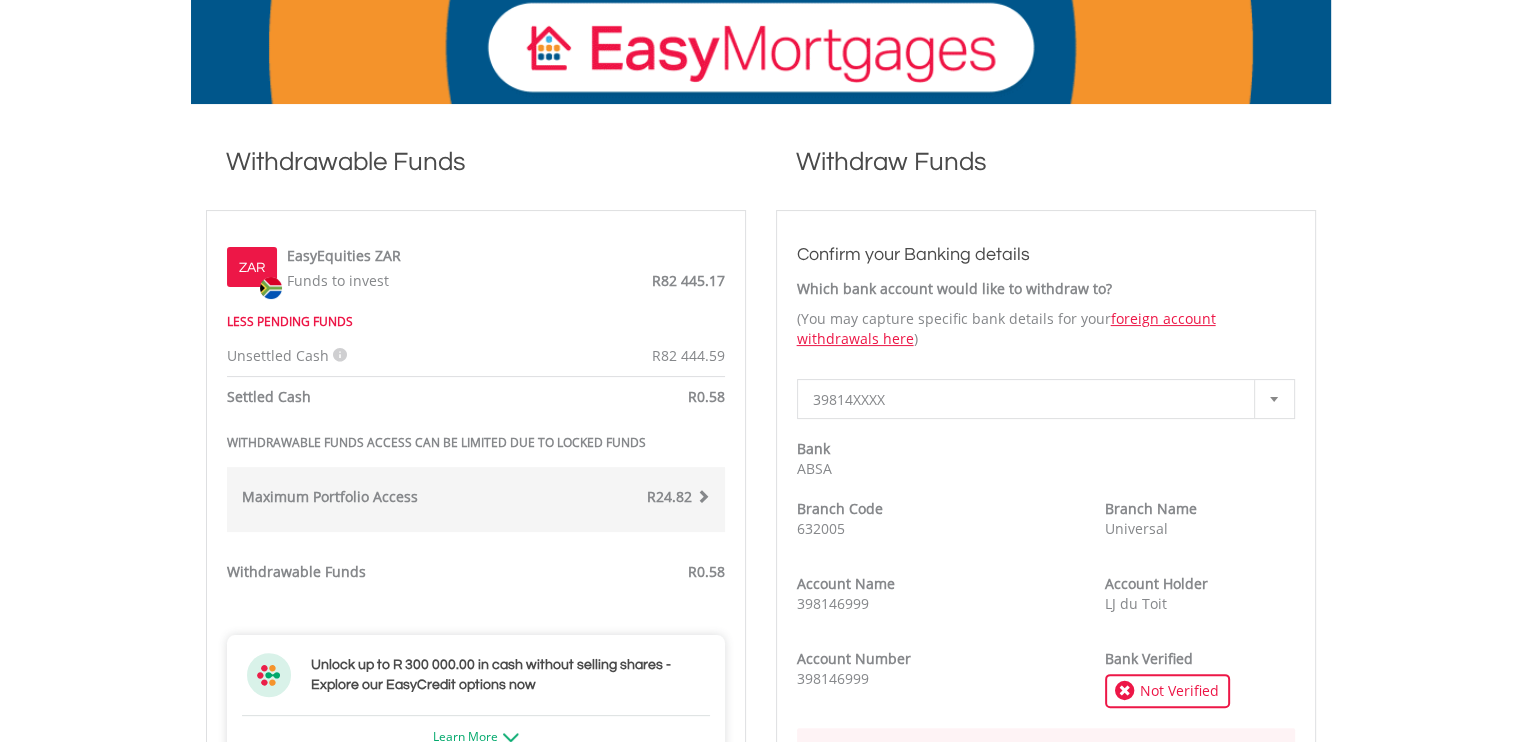 scroll, scrollTop: 400, scrollLeft: 0, axis: vertical 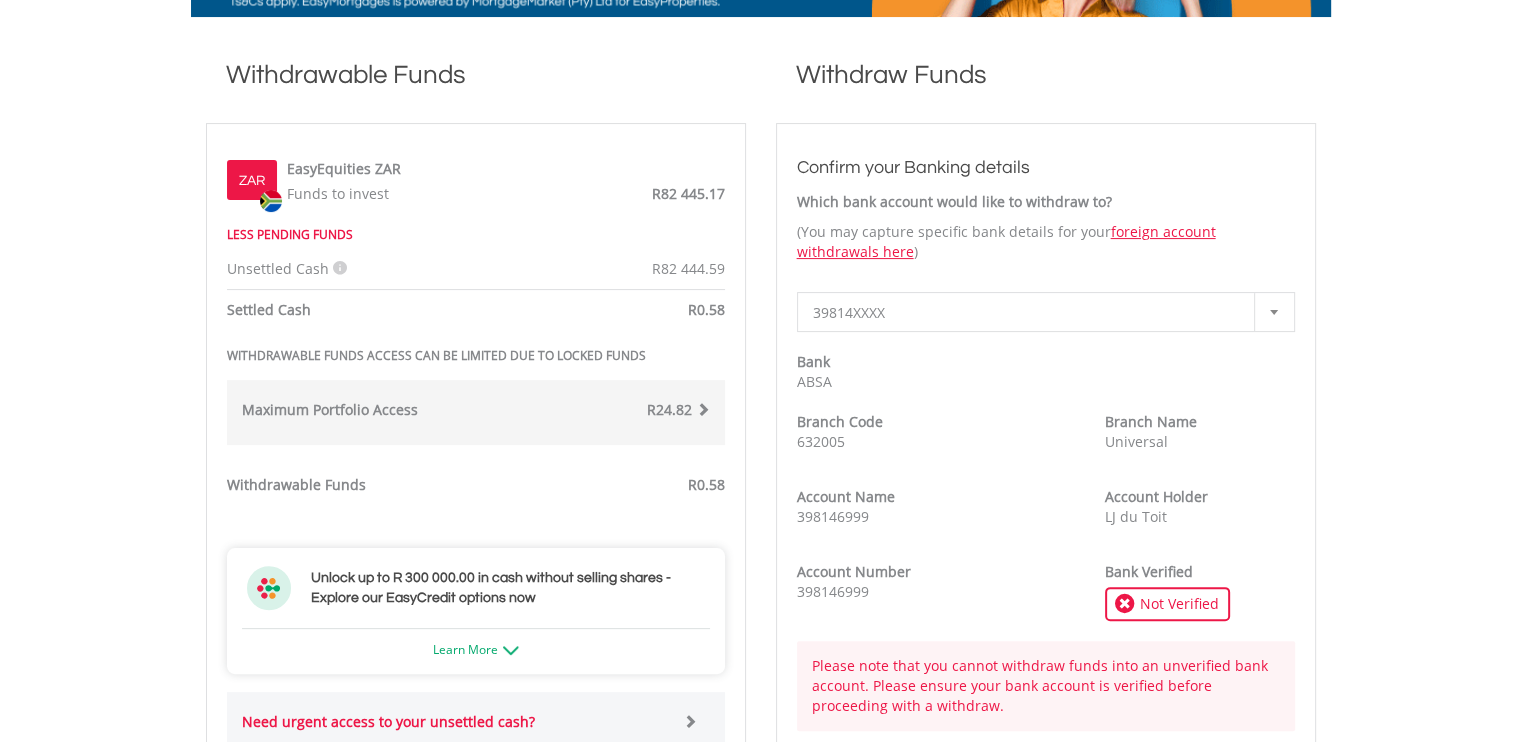 click on "39814XXXX" at bounding box center [1031, 313] 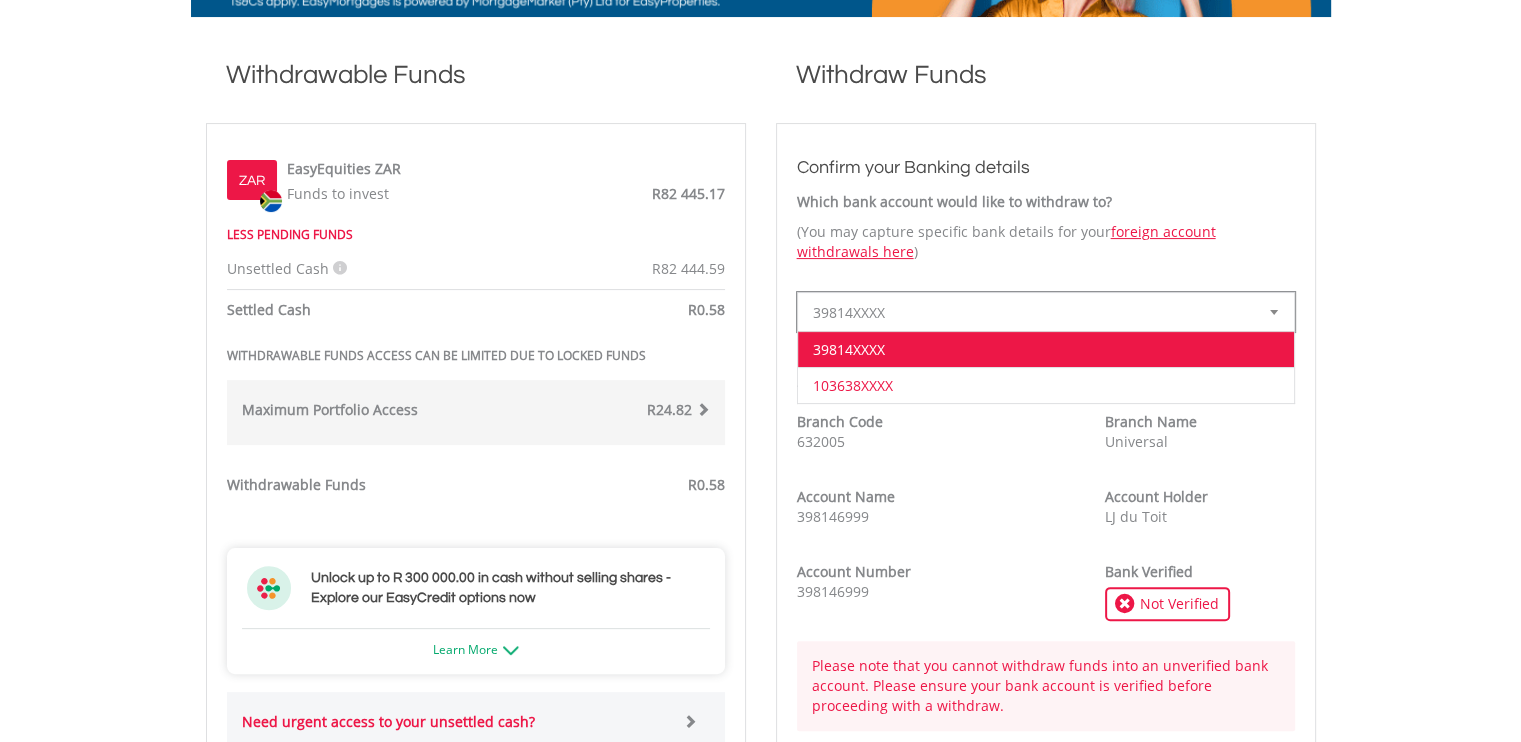 click on "103638XXXX" at bounding box center (1046, 385) 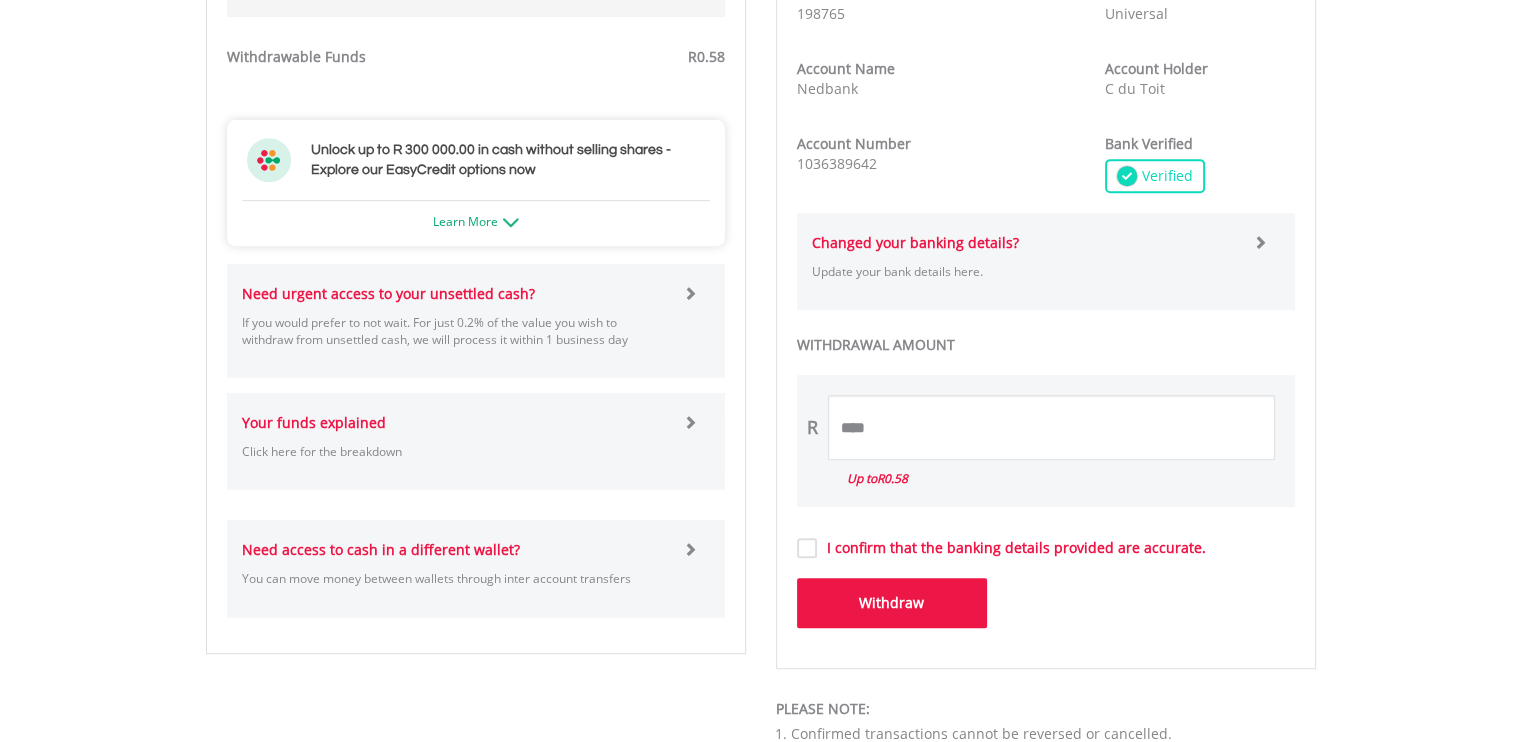 scroll, scrollTop: 800, scrollLeft: 0, axis: vertical 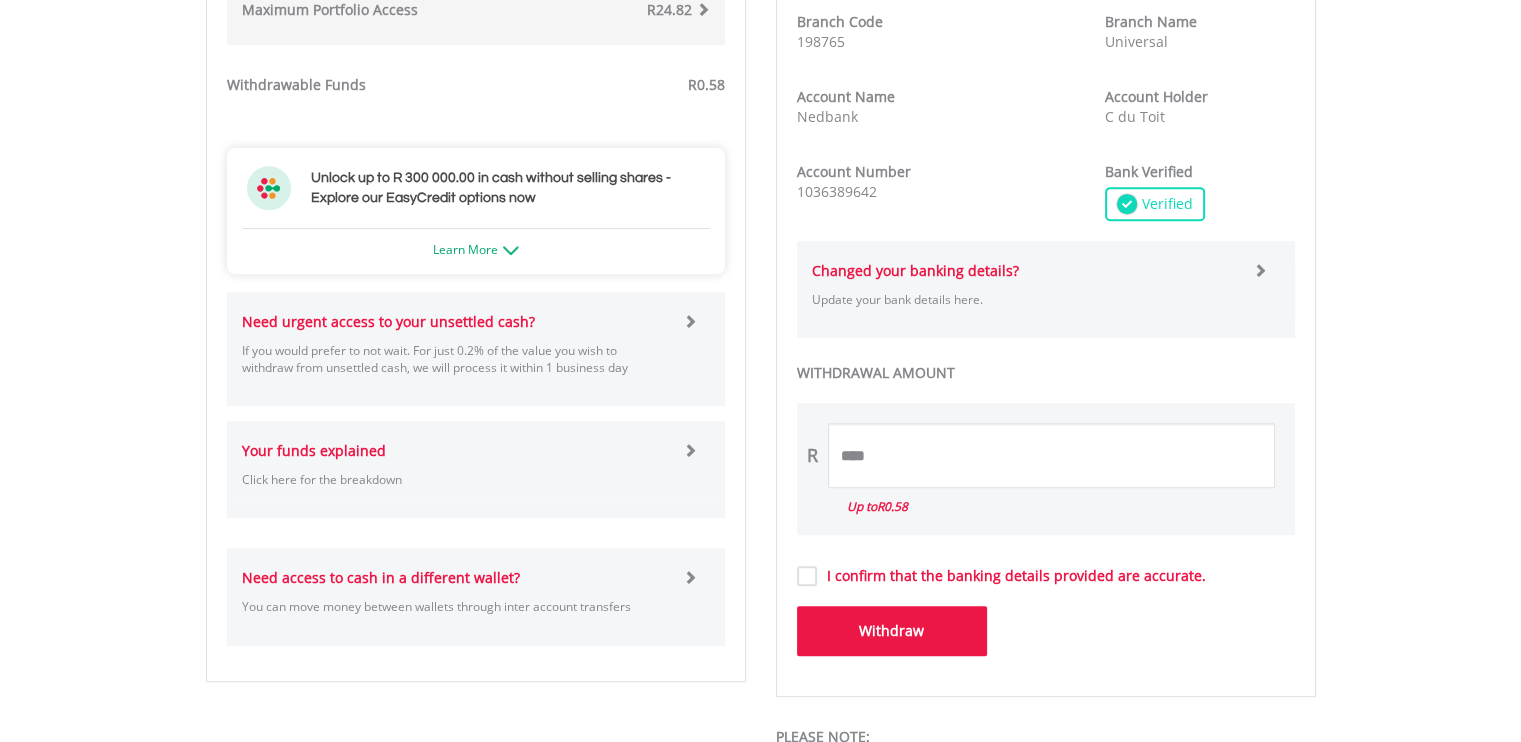 click on "Your funds explained
Click here for the breakdown" at bounding box center [455, 469] 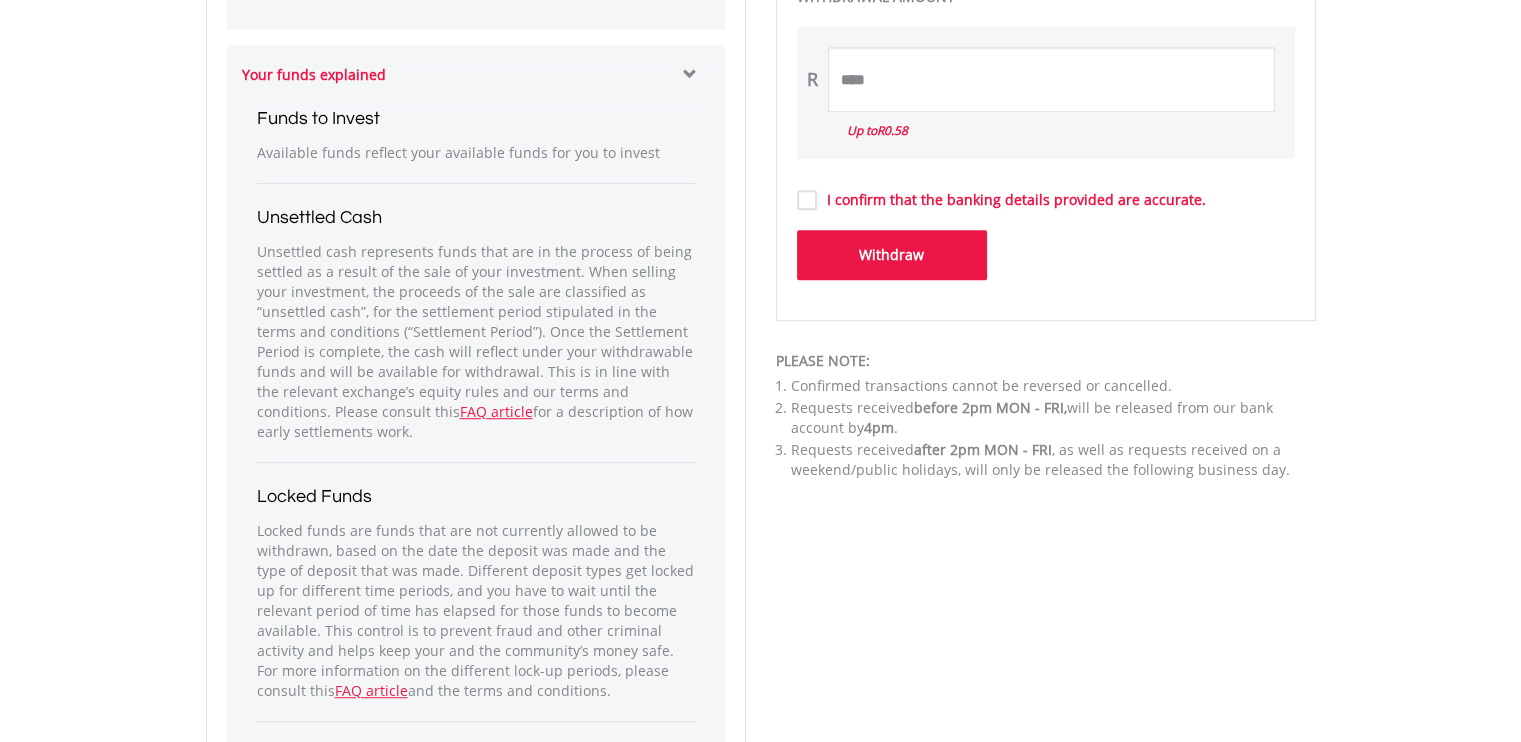 scroll, scrollTop: 1172, scrollLeft: 0, axis: vertical 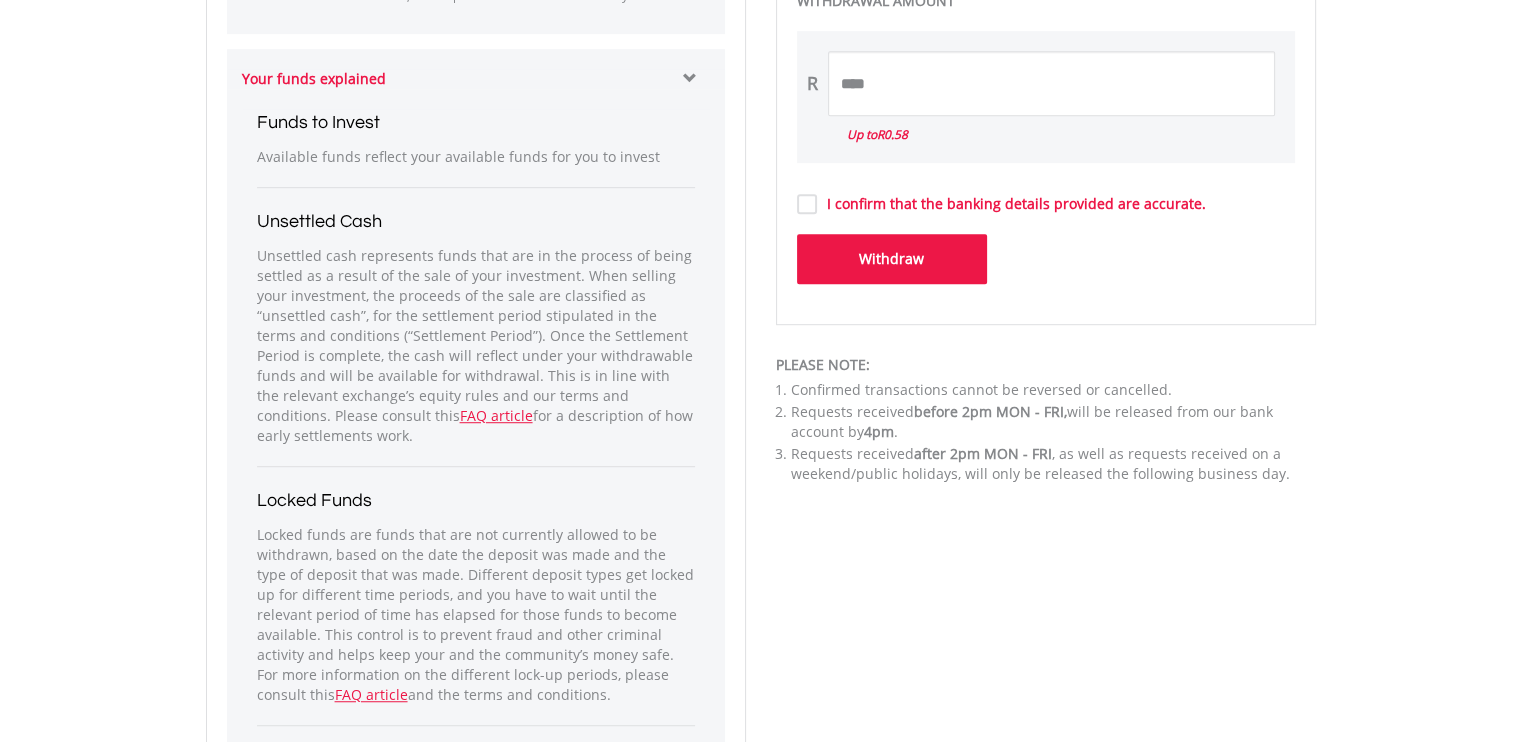 click on "My Investments
Invest Now
New Listings
Sell
My Recurring Investments
Pending Orders
Switch Unit Trusts
Vouchers
Buy a Voucher
Redeem a Voucher" at bounding box center (760, 95) 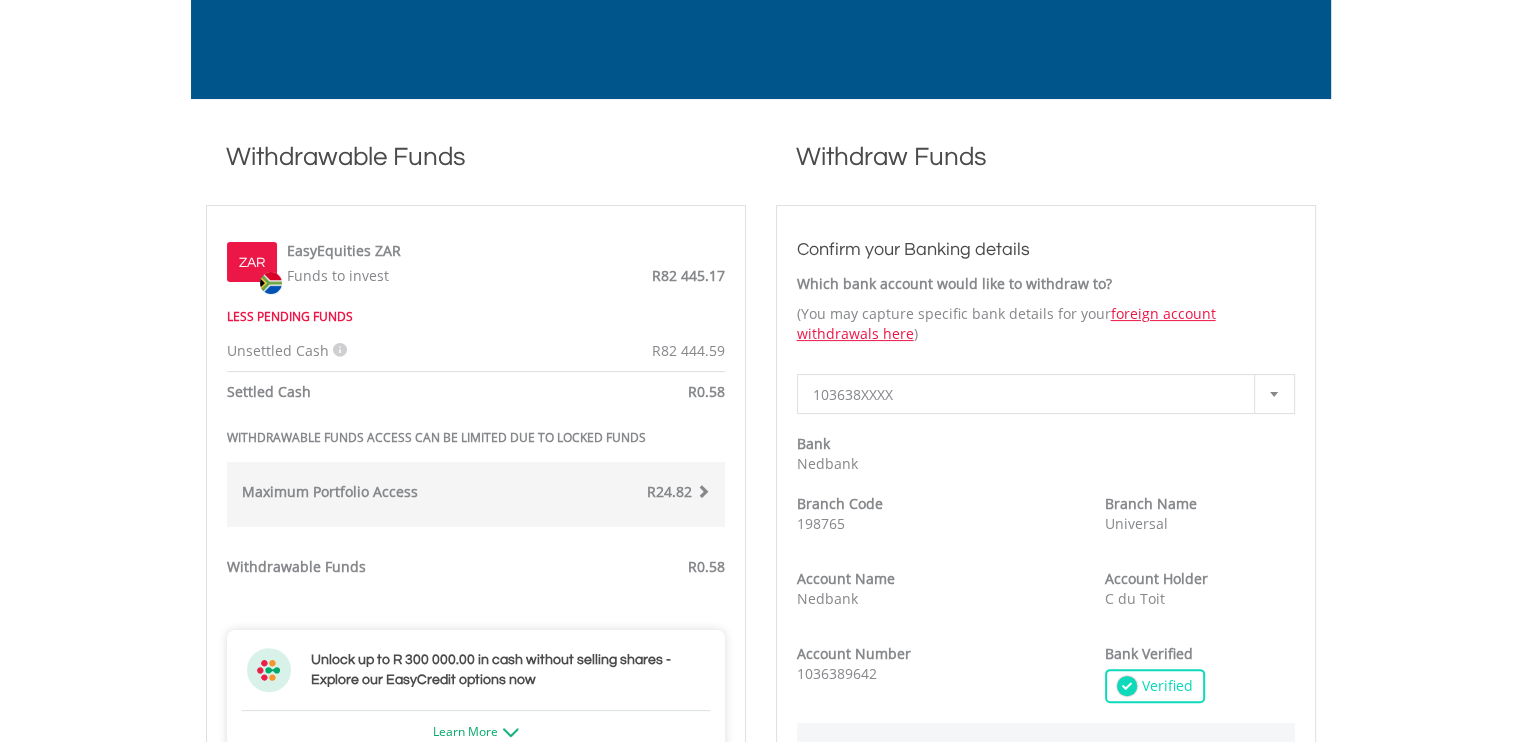 scroll, scrollTop: 272, scrollLeft: 0, axis: vertical 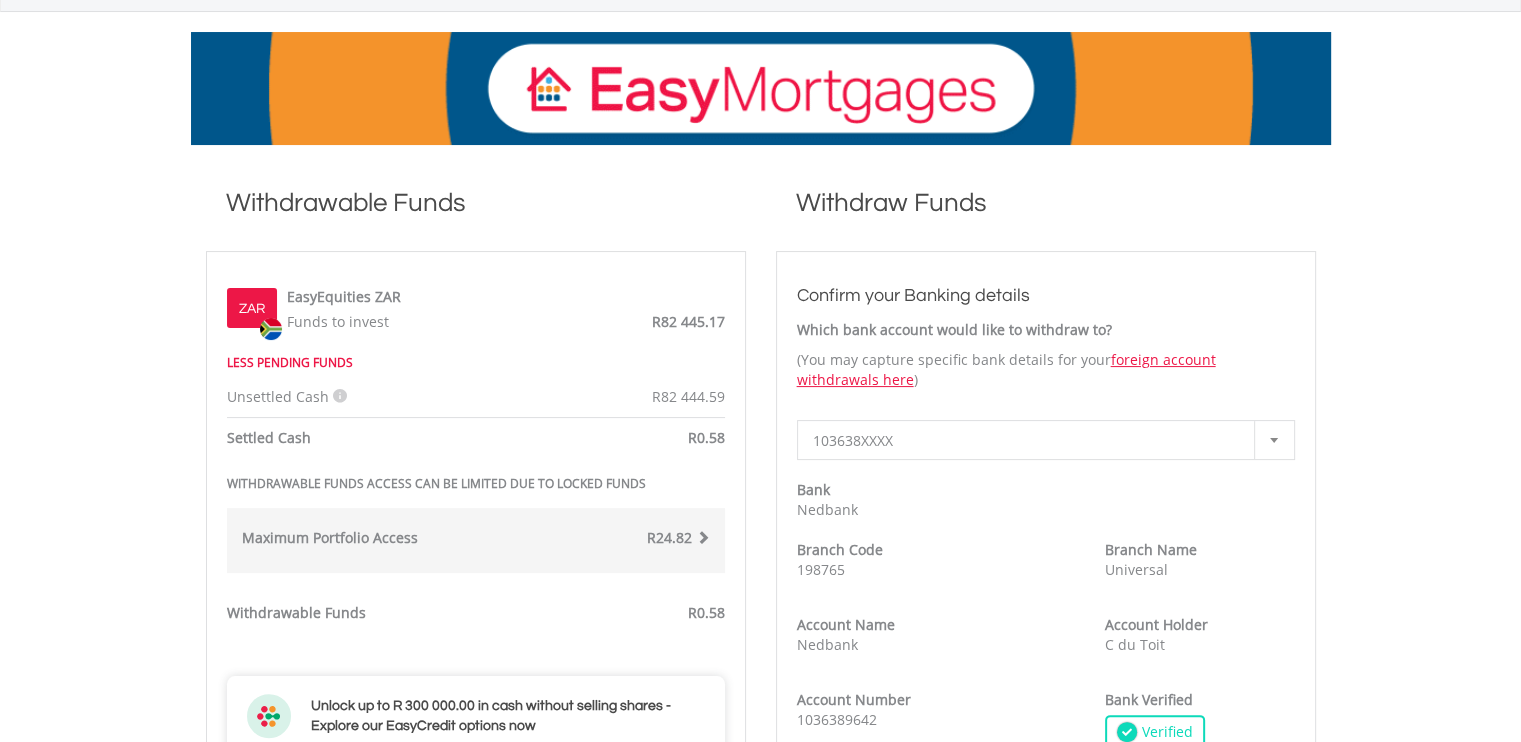 click on "My Investments
Invest Now
New Listings
Sell
My Recurring Investments
Pending Orders
Switch Unit Trusts
Vouchers
Buy a Voucher
Redeem a Voucher" at bounding box center (760, 995) 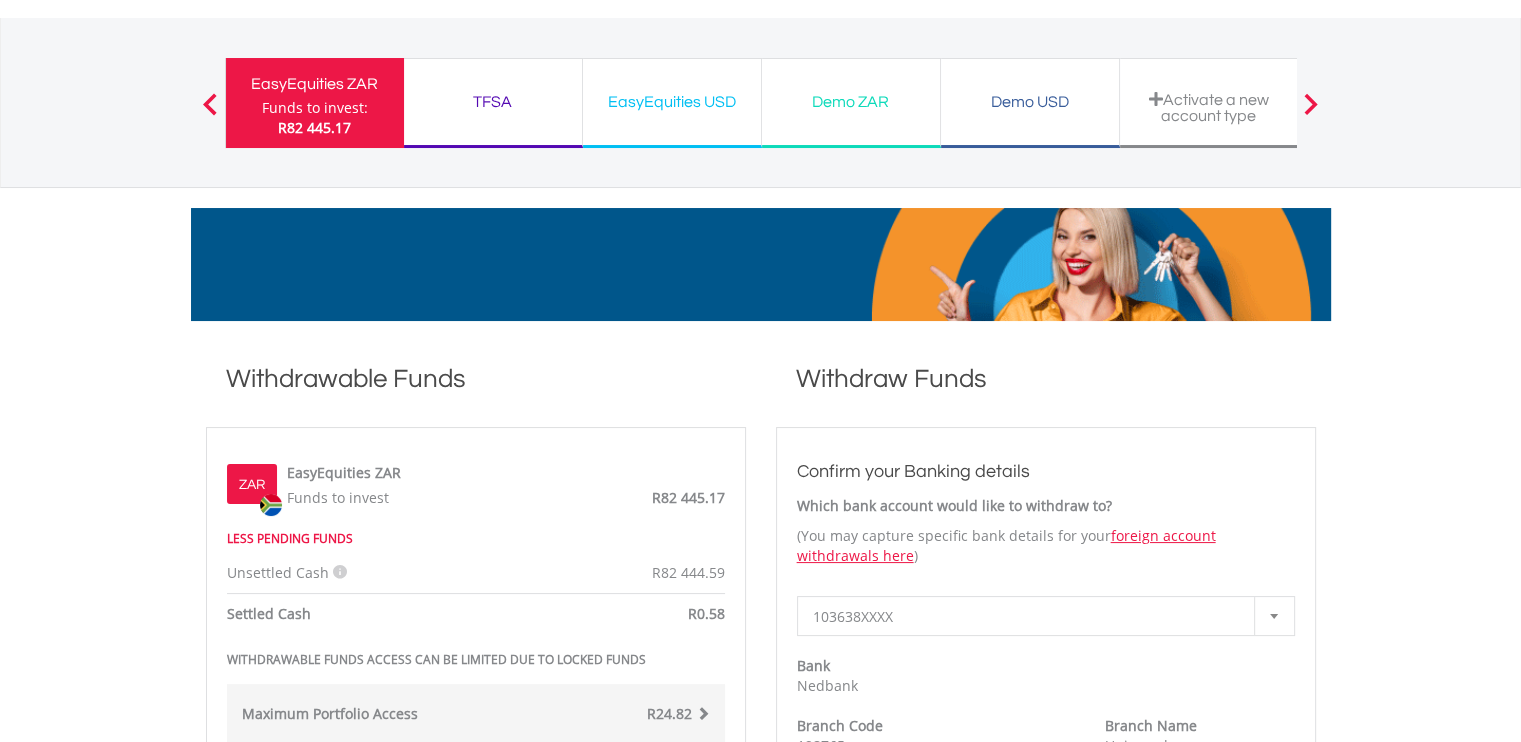 scroll, scrollTop: 0, scrollLeft: 0, axis: both 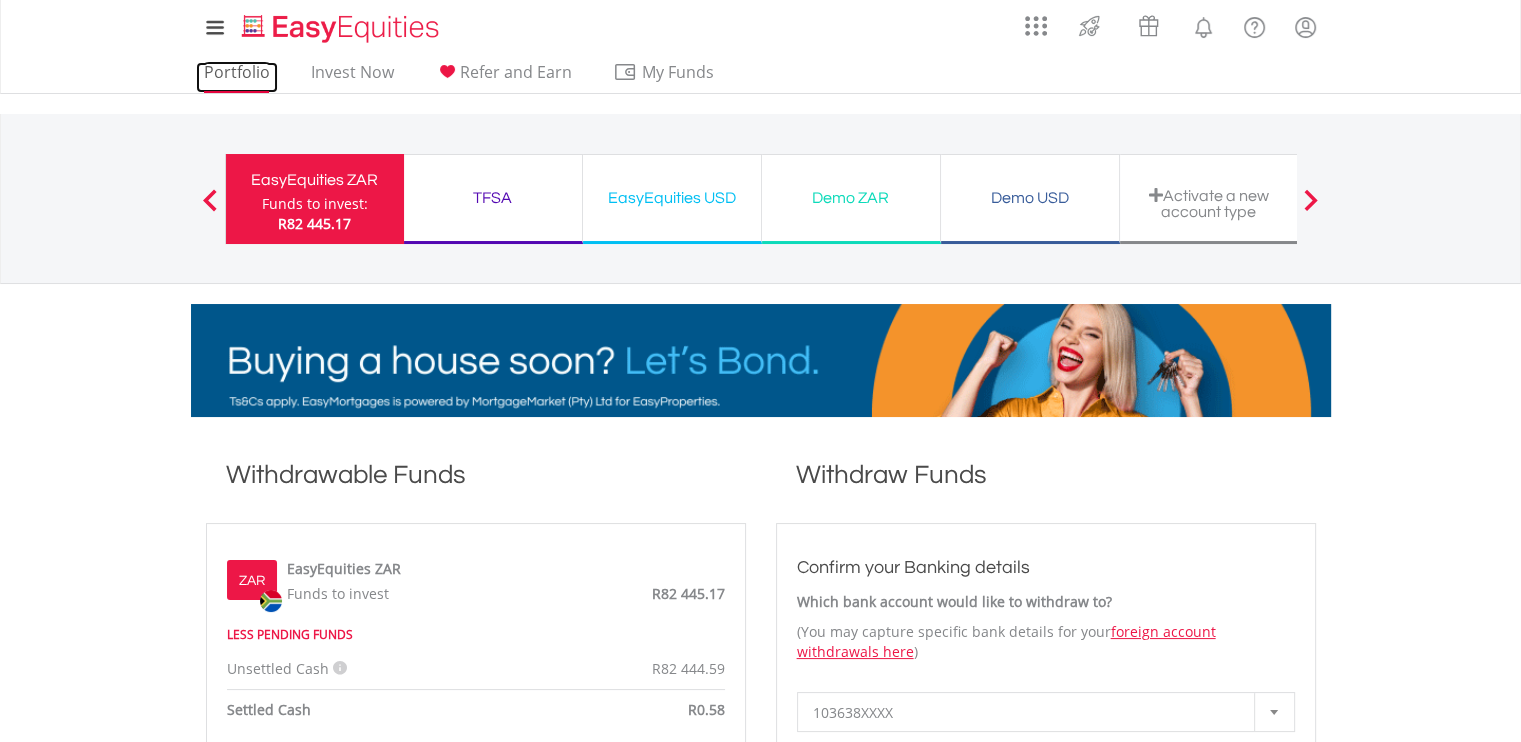 click on "Portfolio" at bounding box center (237, 77) 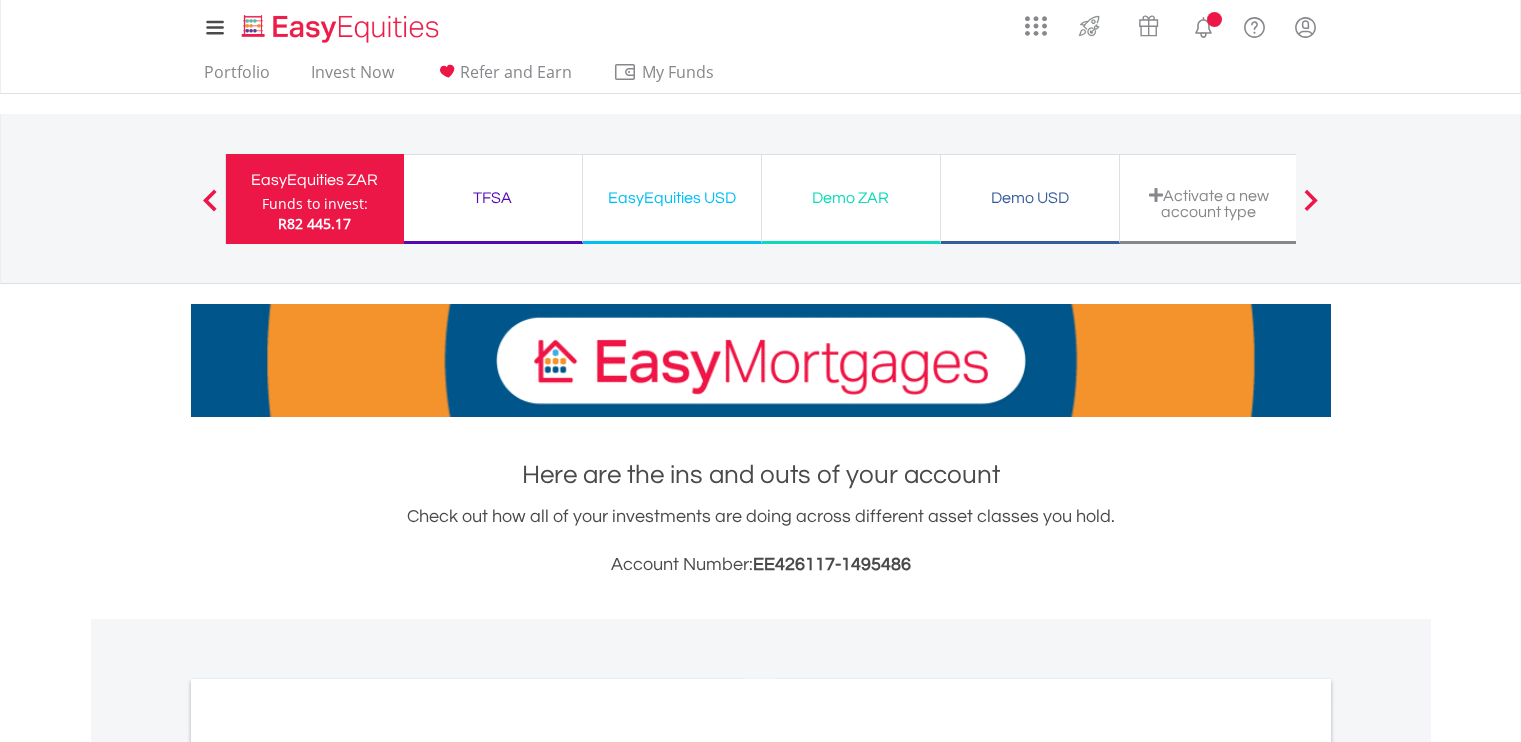 scroll, scrollTop: 0, scrollLeft: 0, axis: both 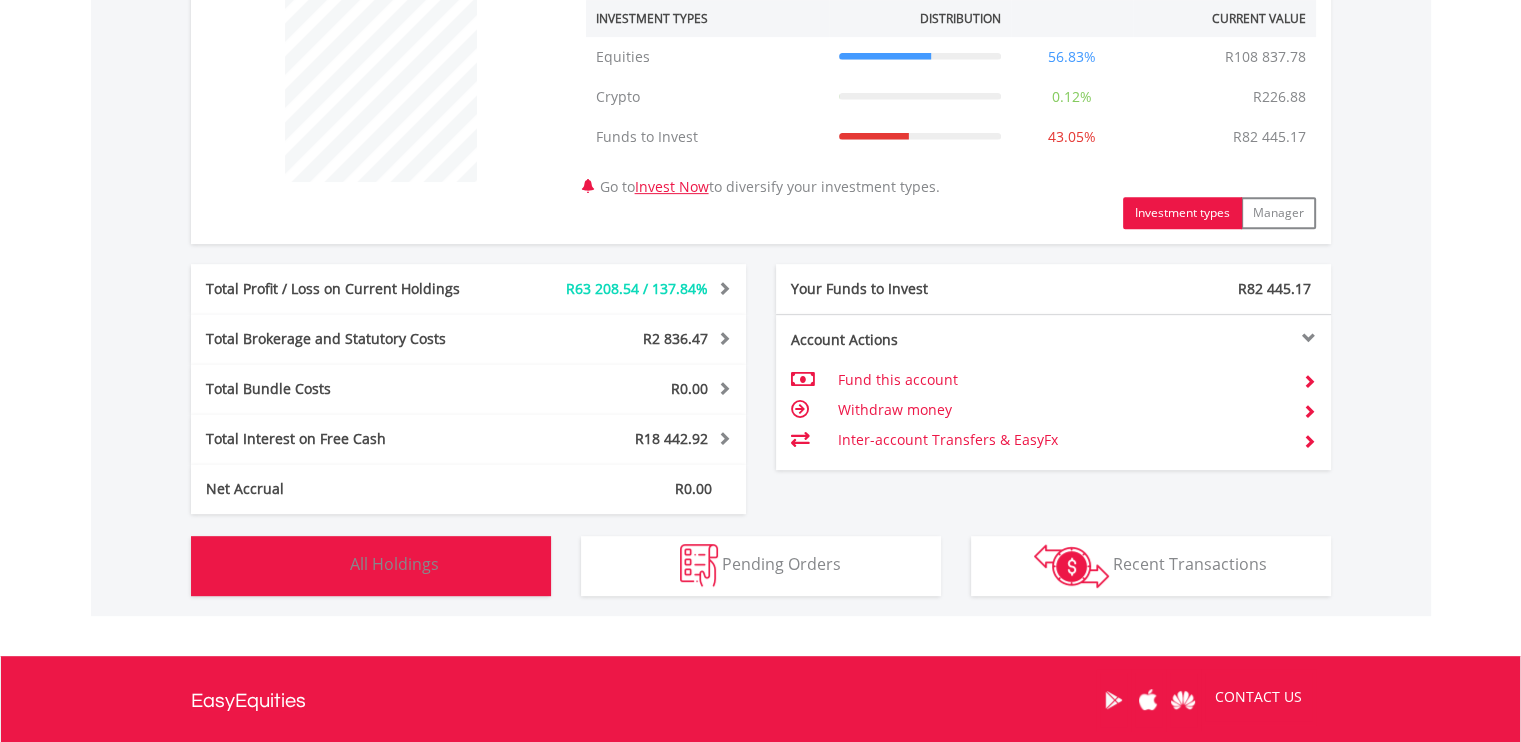 click on "Holdings
All Holdings" at bounding box center [371, 566] 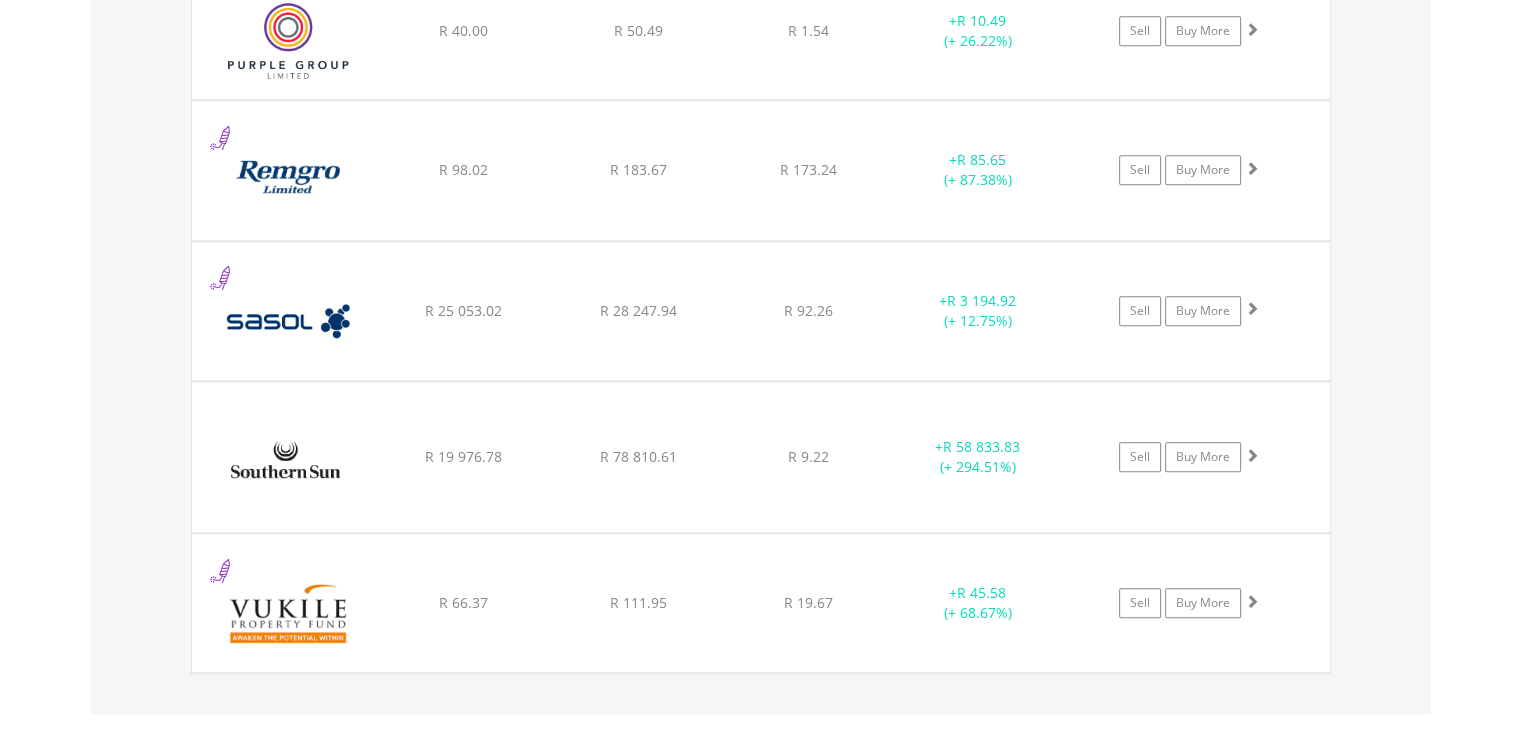 scroll, scrollTop: 2200, scrollLeft: 0, axis: vertical 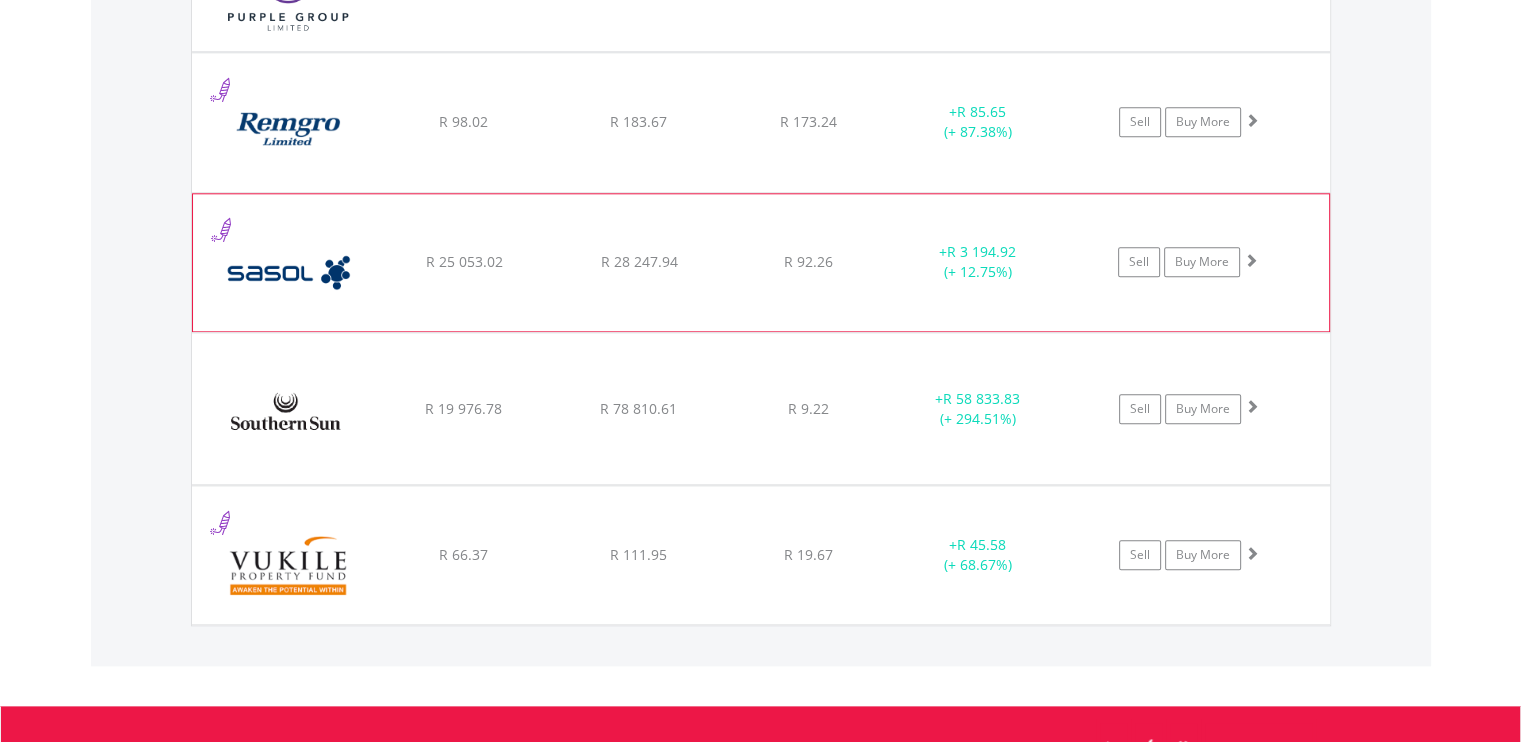 click on "﻿
Sasol Limited
R 25 053.02
R 28 247.94
R 92.26
+  R 3 194.92 (+ 12.75%)
Sell
Buy More" at bounding box center (761, -589) 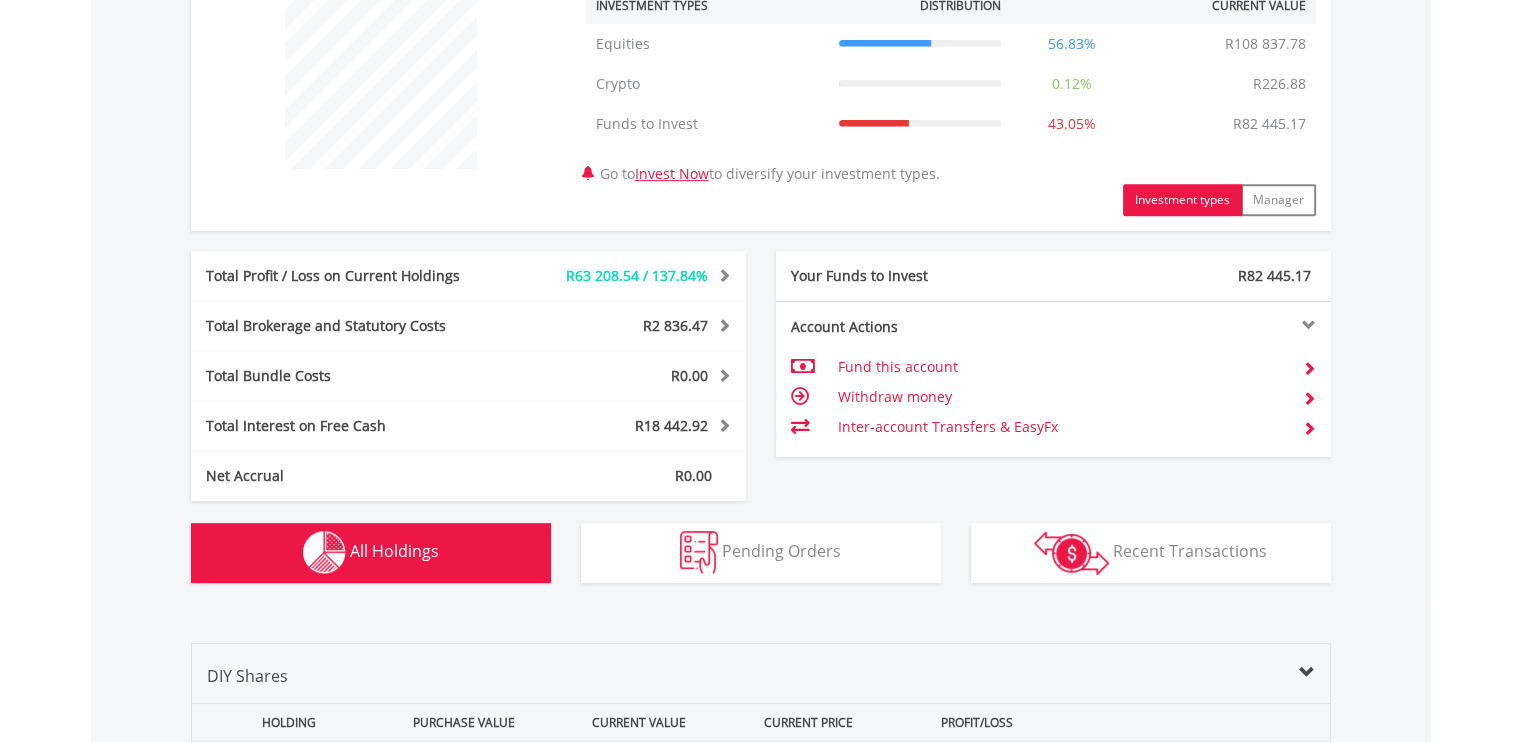 scroll, scrollTop: 900, scrollLeft: 0, axis: vertical 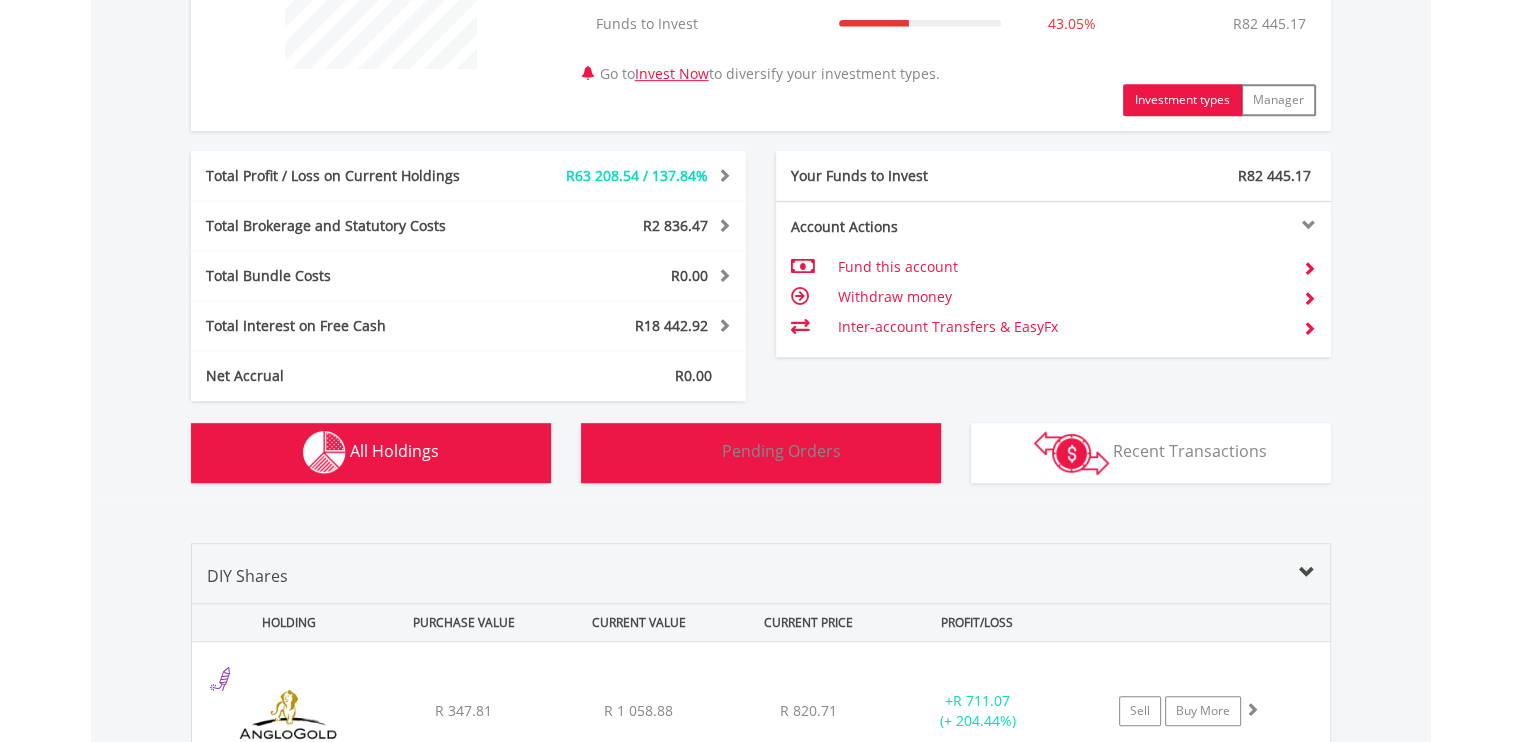 click on "Pending Orders" at bounding box center [781, 451] 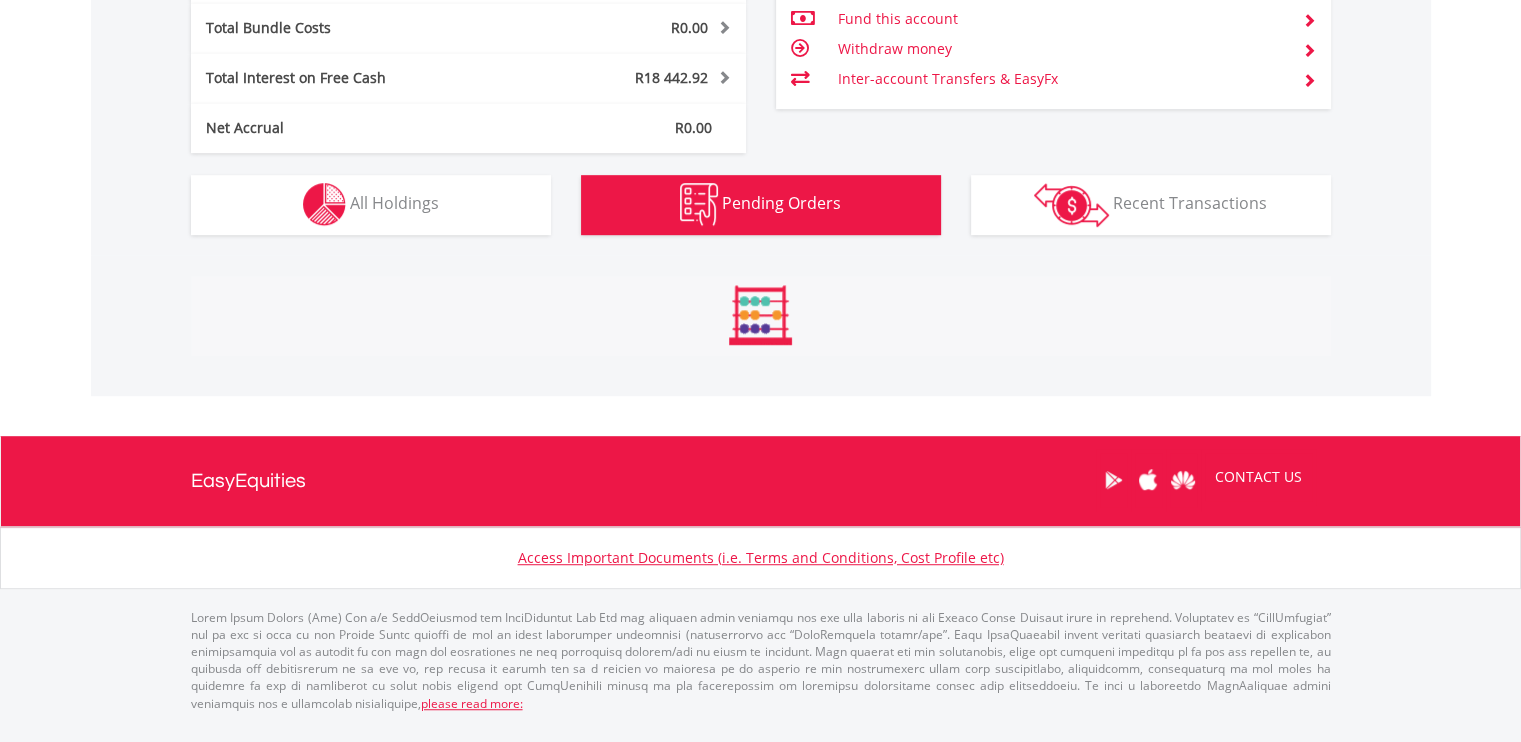 scroll, scrollTop: 1277, scrollLeft: 0, axis: vertical 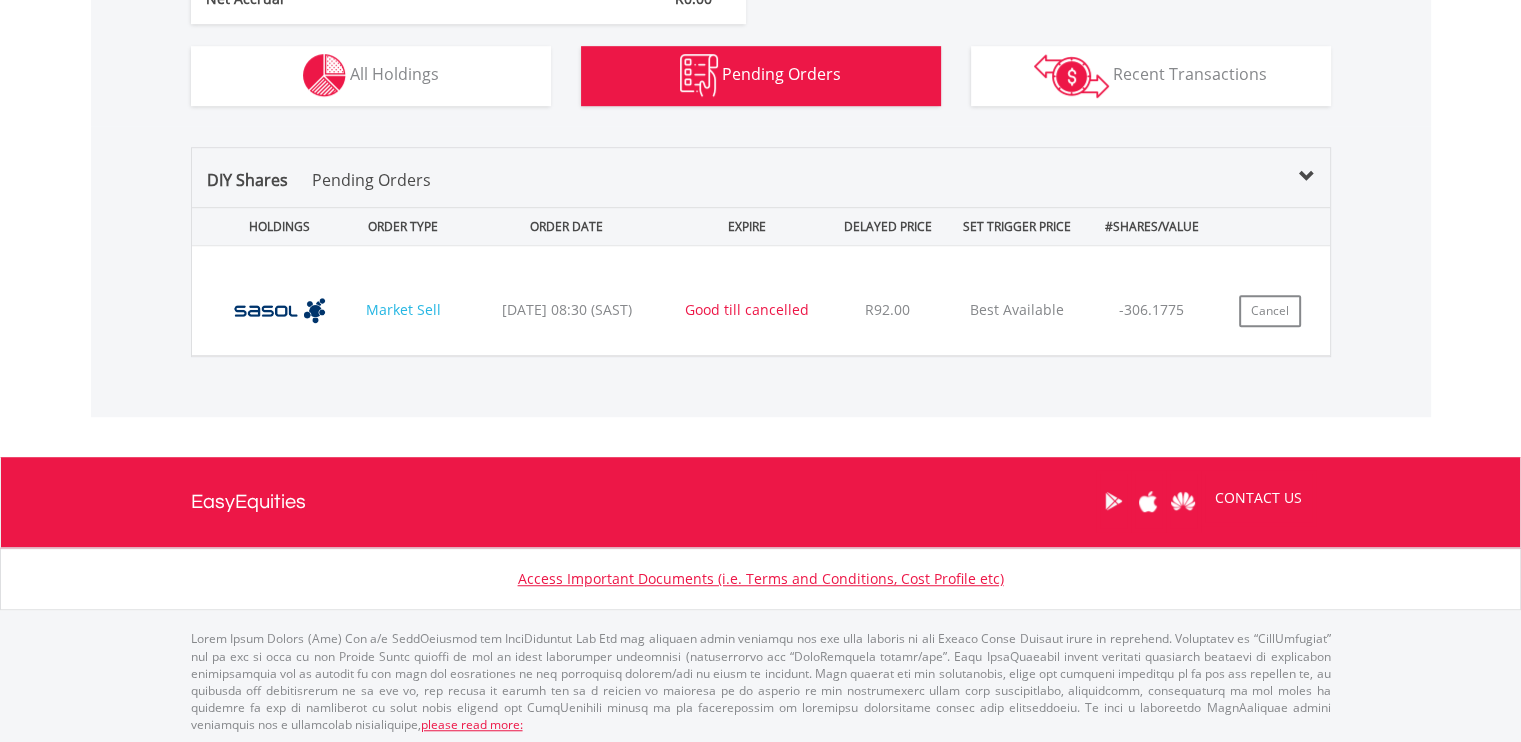 click on "﻿
Sasol Limited (SOL)
Market Sell
2025/07/10 08:30 (SAST)
Good till cancelled
R92.00
Best Available
-306.1775
Cancel
Cancel Order No" at bounding box center [761, 300] 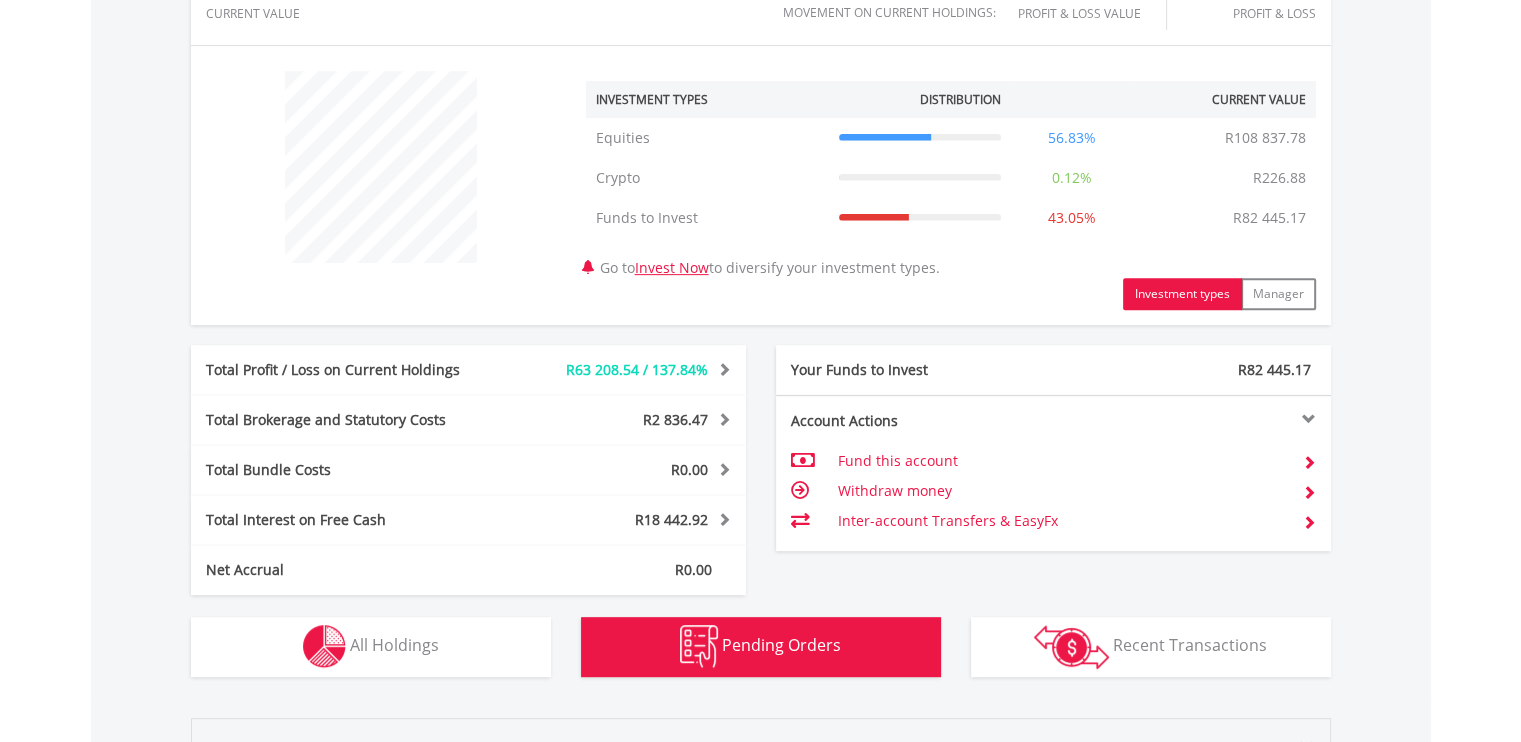 scroll, scrollTop: 800, scrollLeft: 0, axis: vertical 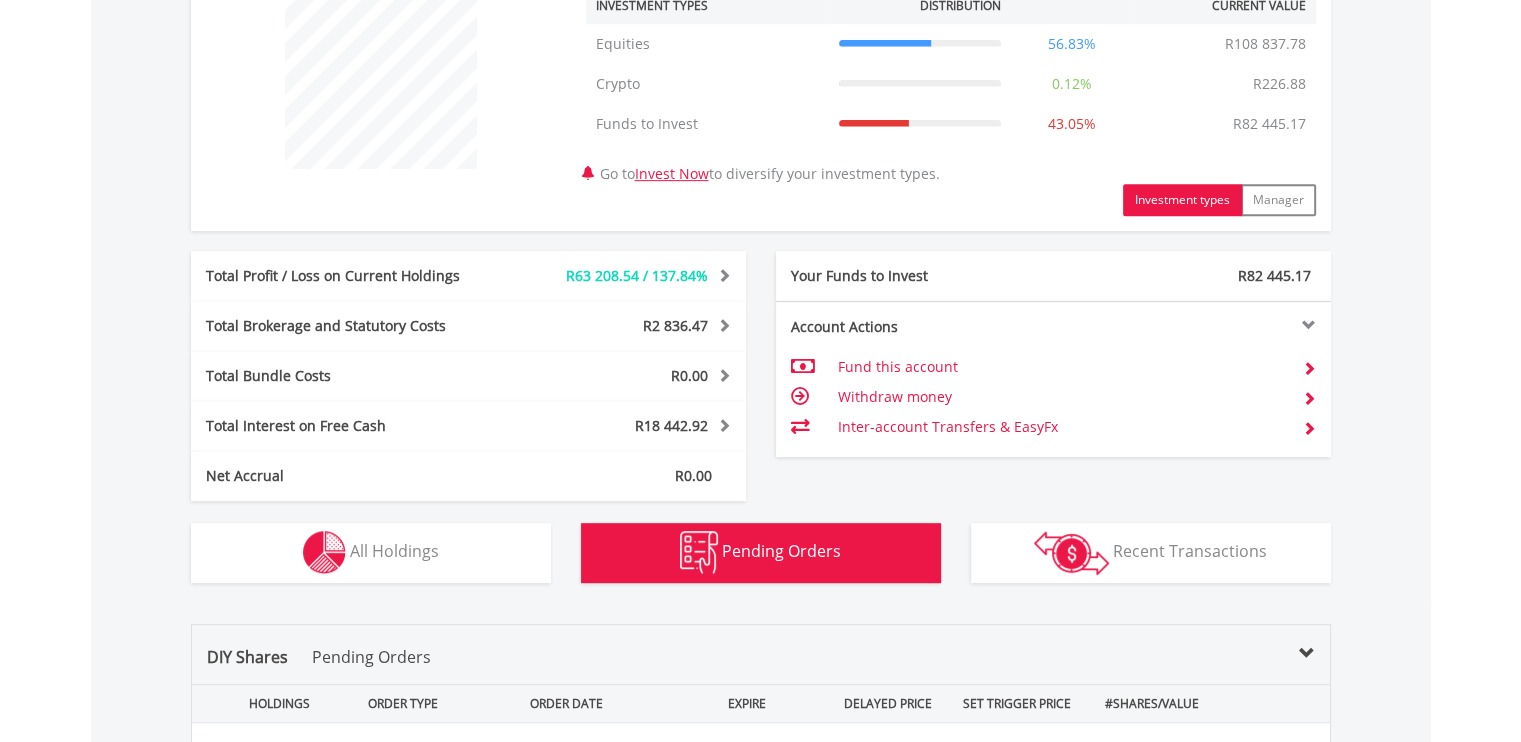 click on "R18 442.92" at bounding box center (629, 426) 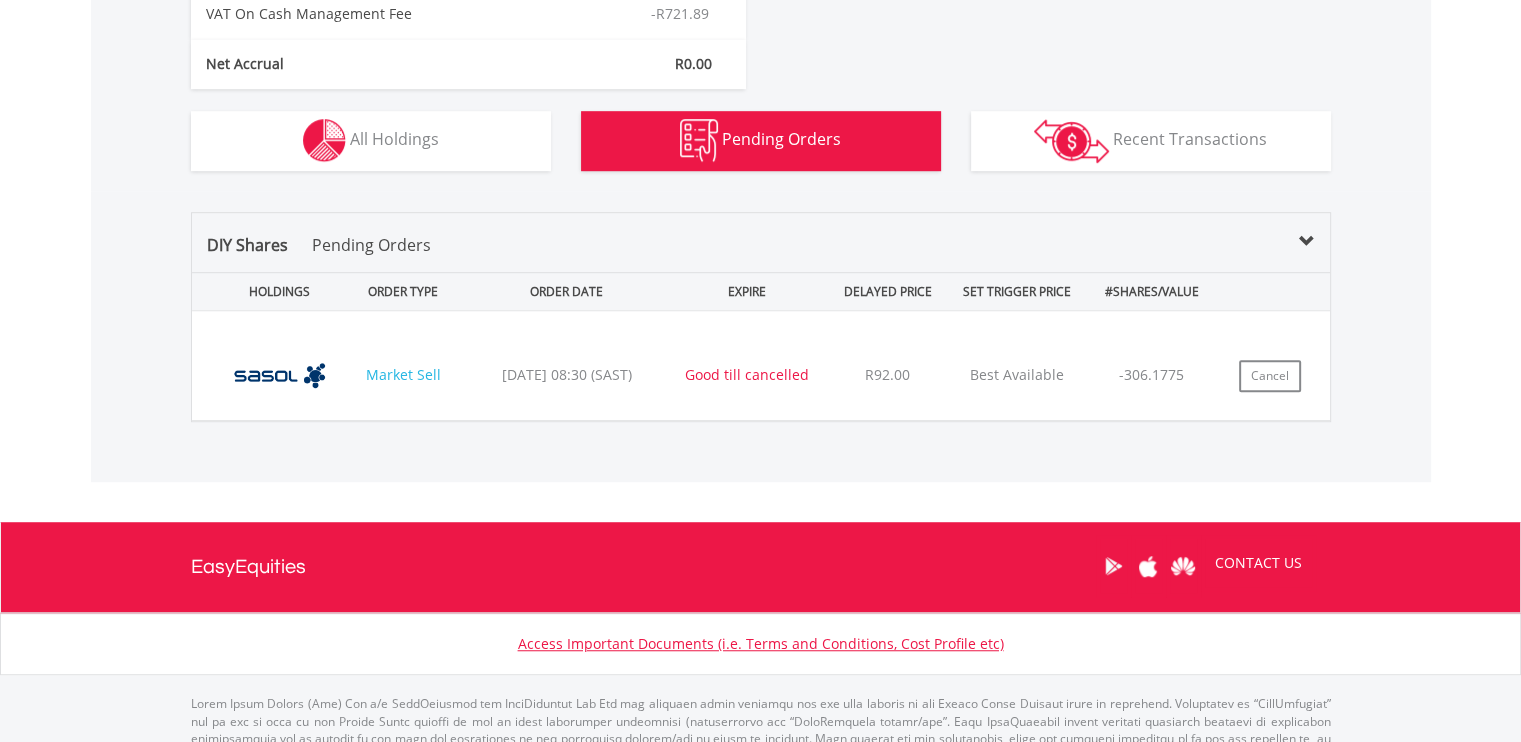 scroll, scrollTop: 1268, scrollLeft: 0, axis: vertical 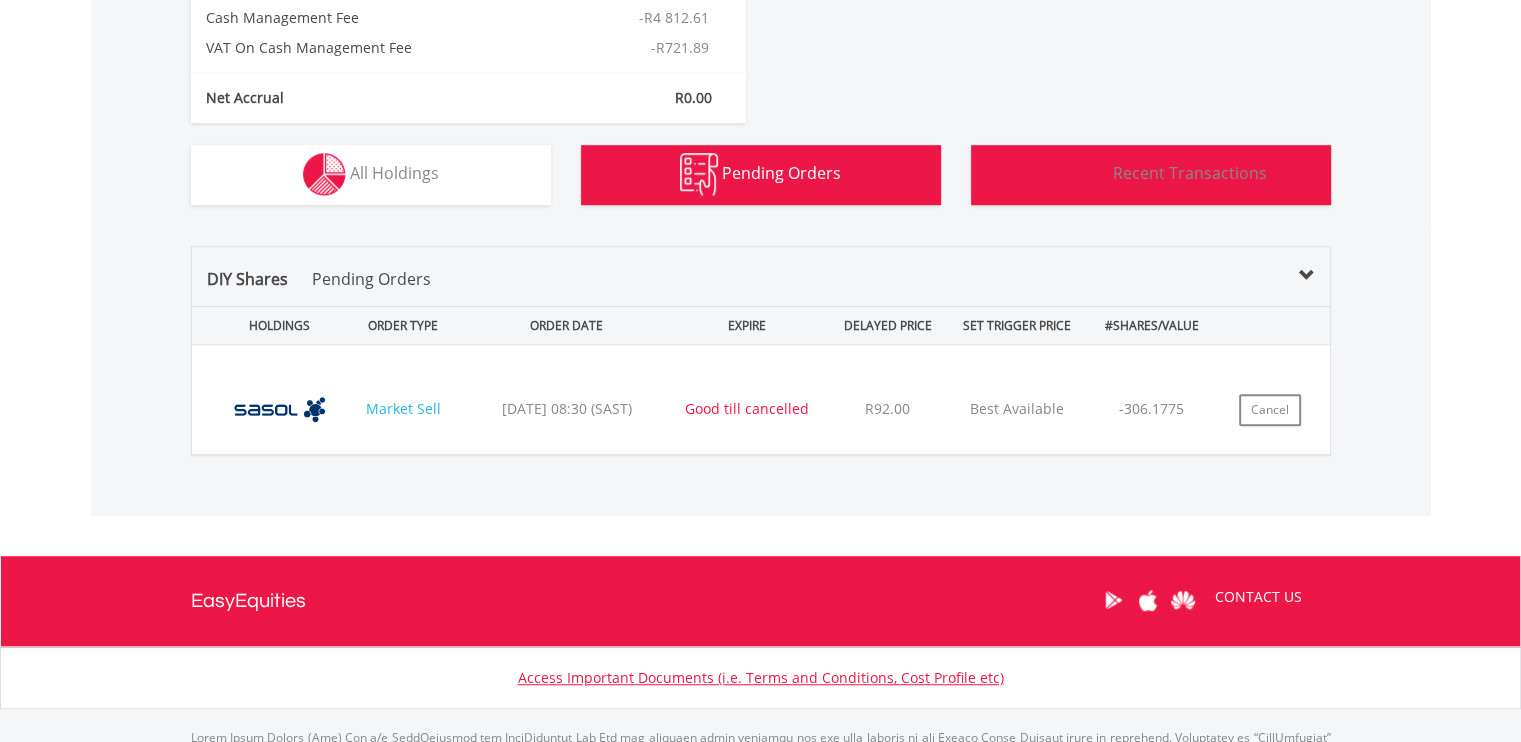 click on "Recent Transactions" at bounding box center [1190, 173] 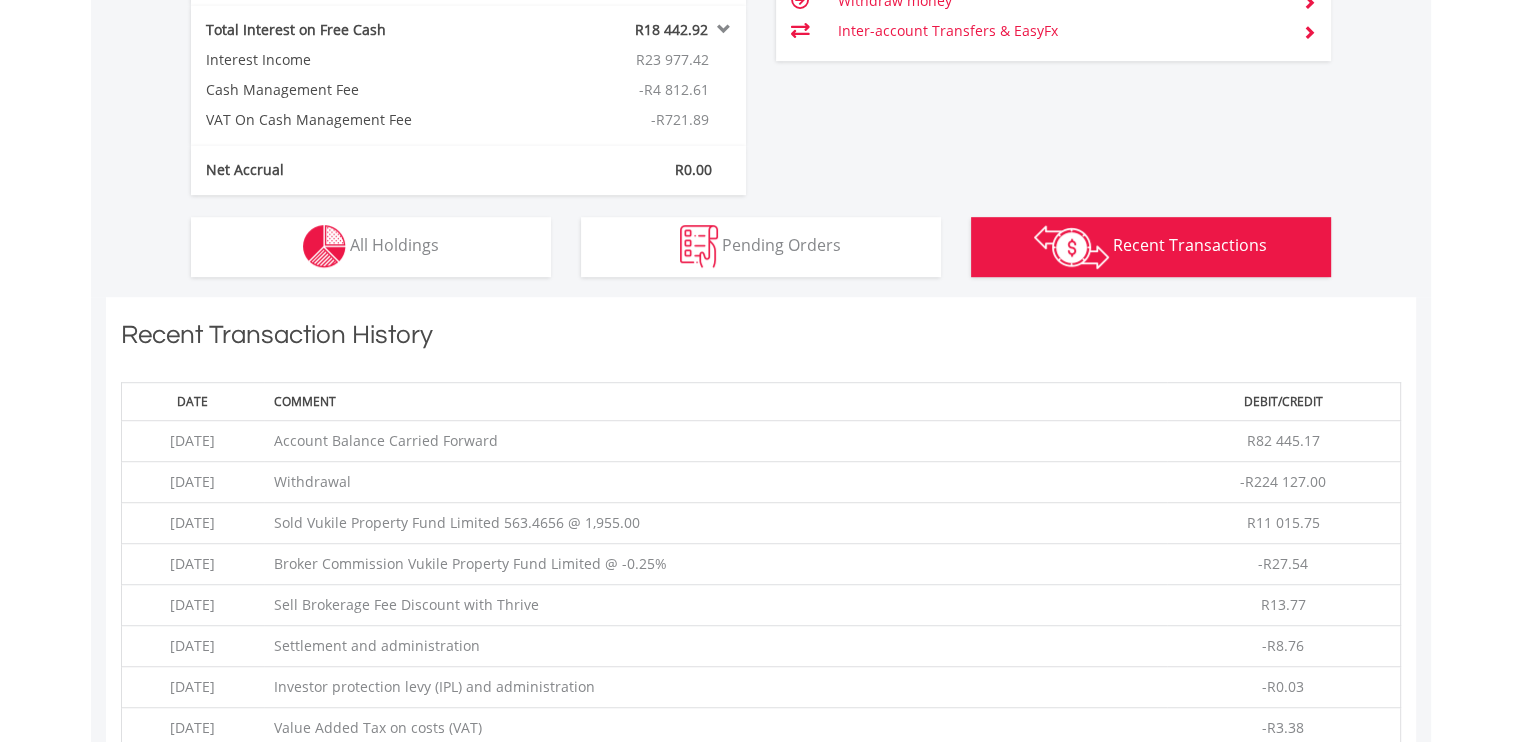 scroll, scrollTop: 1491, scrollLeft: 0, axis: vertical 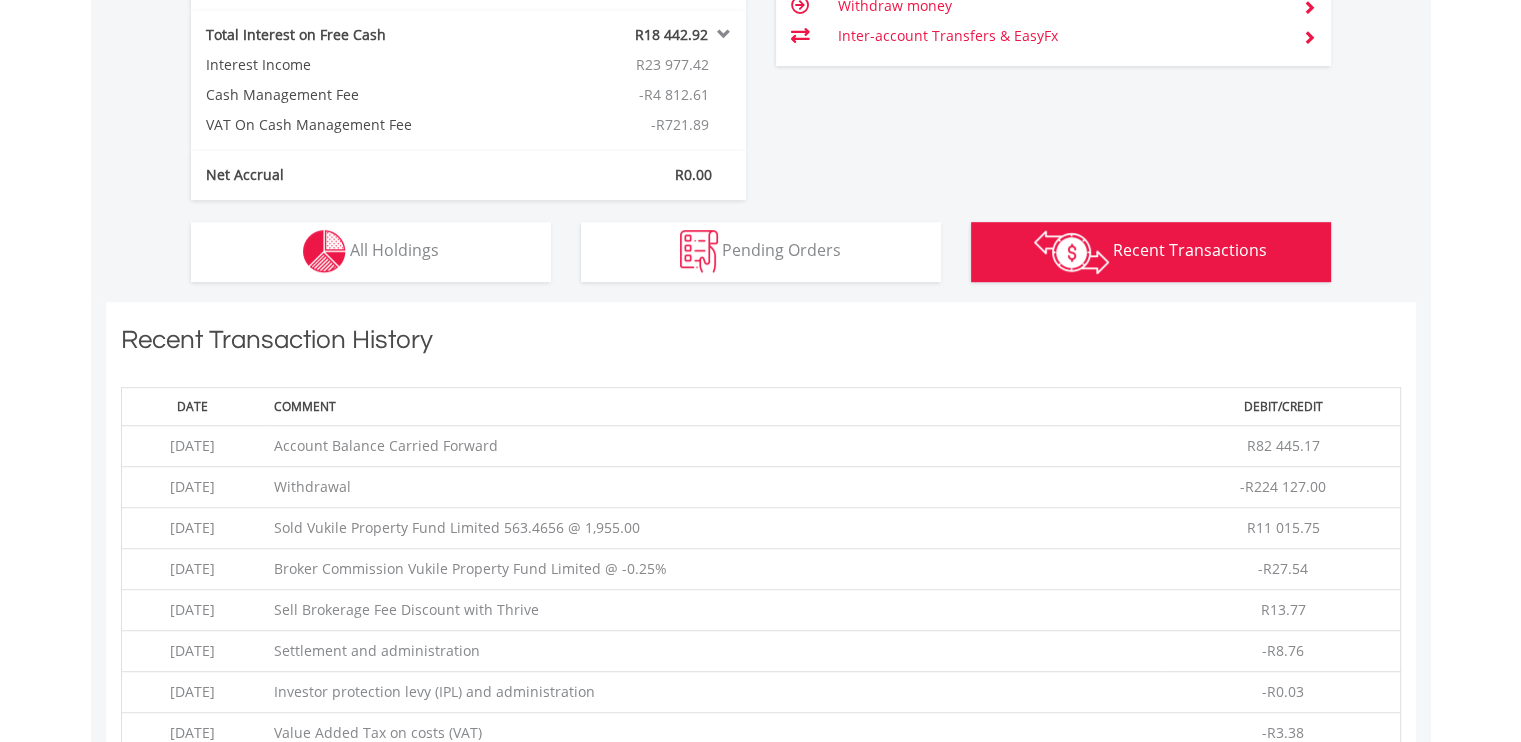 click on "My Investments
Invest Now
New Listings
Sell
My Recurring Investments
Pending Orders
Switch Unit Trusts
Vouchers
Buy a Voucher
Redeem a Voucher" at bounding box center [760, 240] 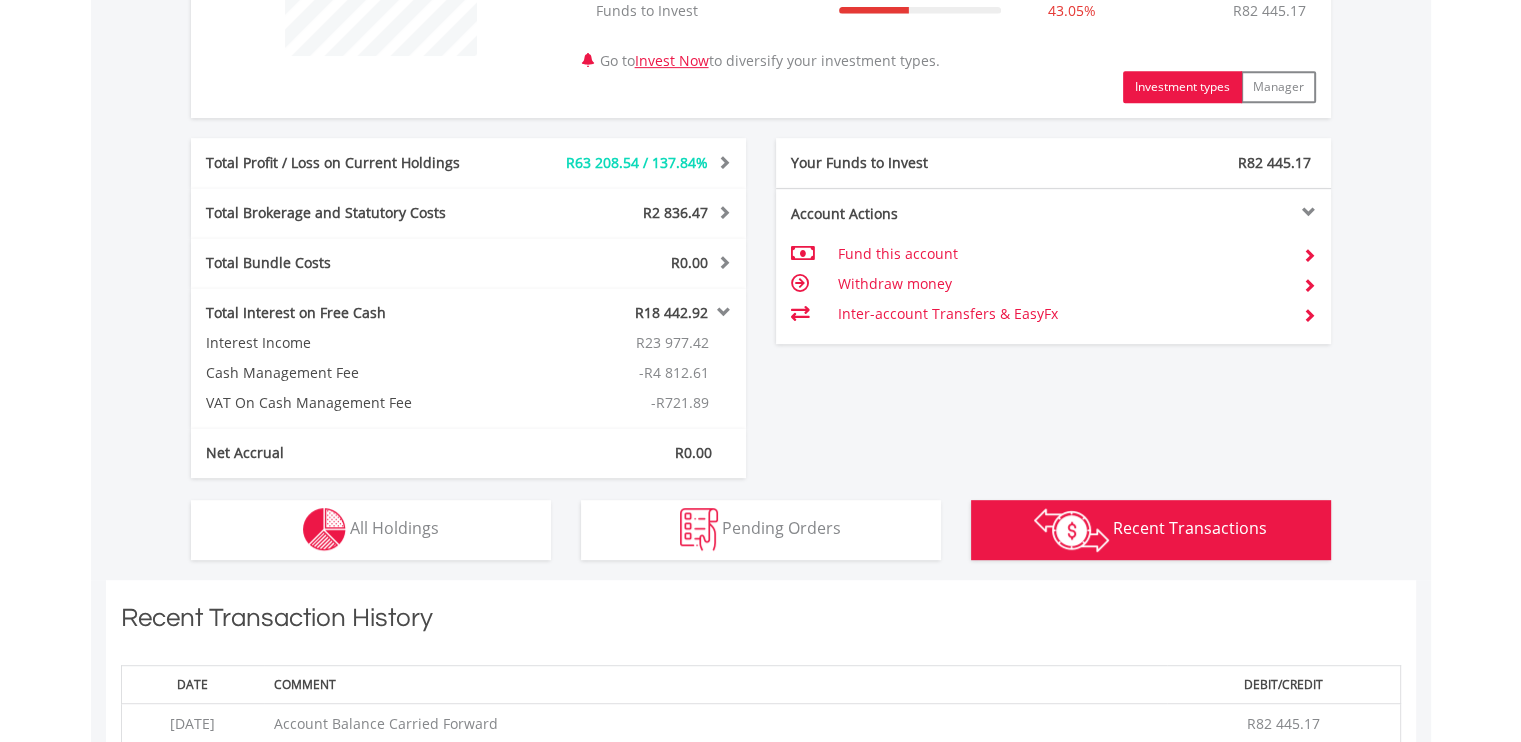 scroll, scrollTop: 1000, scrollLeft: 0, axis: vertical 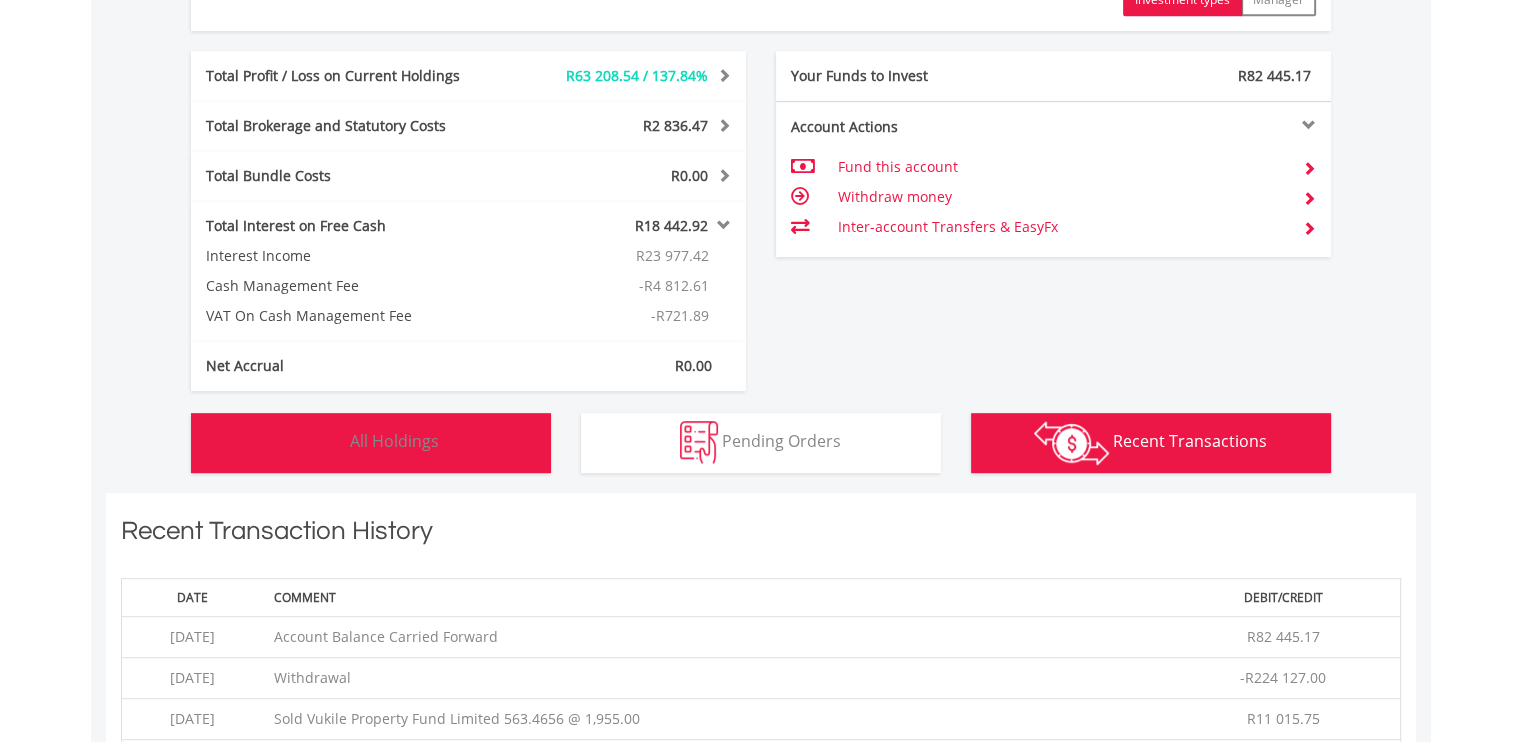 click on "All Holdings" at bounding box center [394, 441] 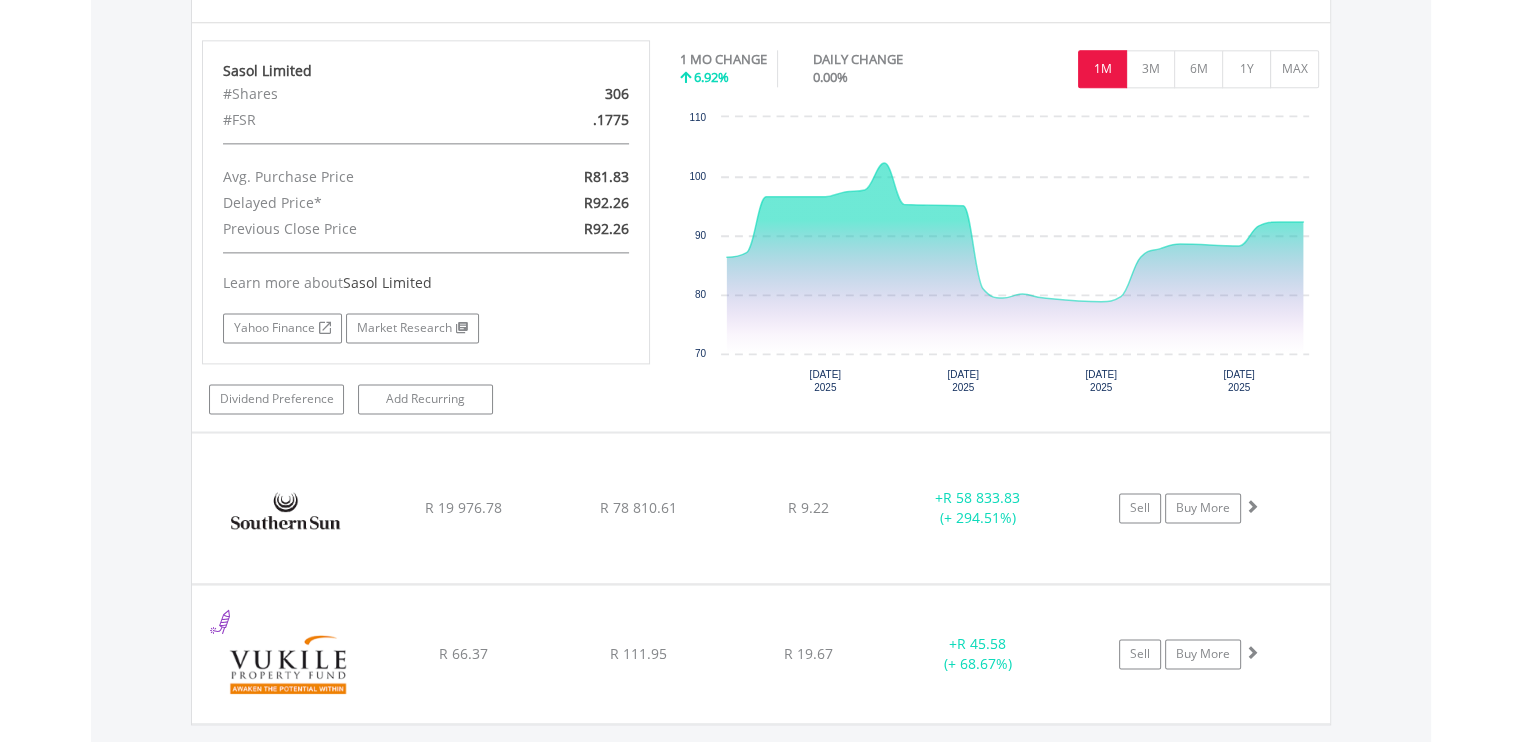 scroll, scrollTop: 2800, scrollLeft: 0, axis: vertical 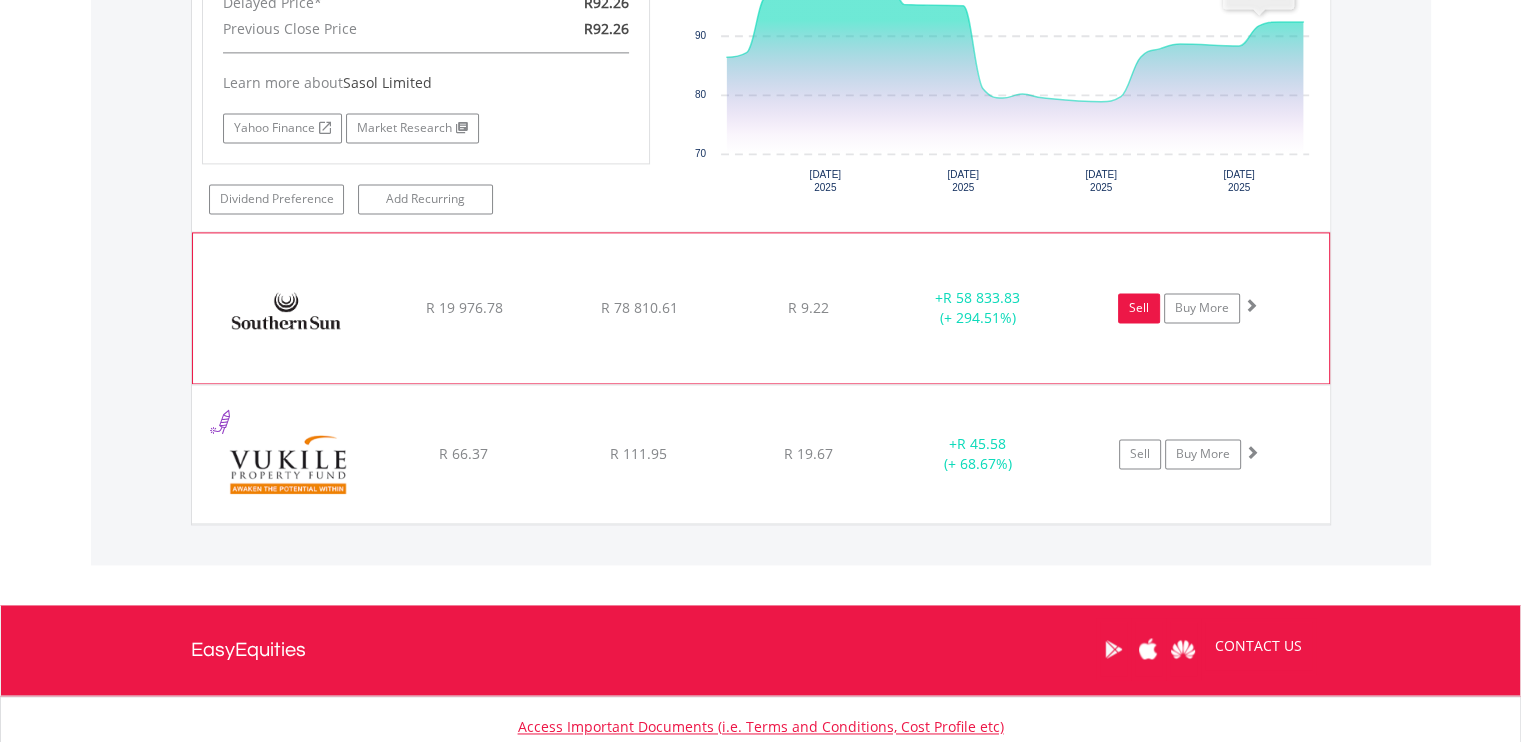 click on "Sell" at bounding box center (1139, 308) 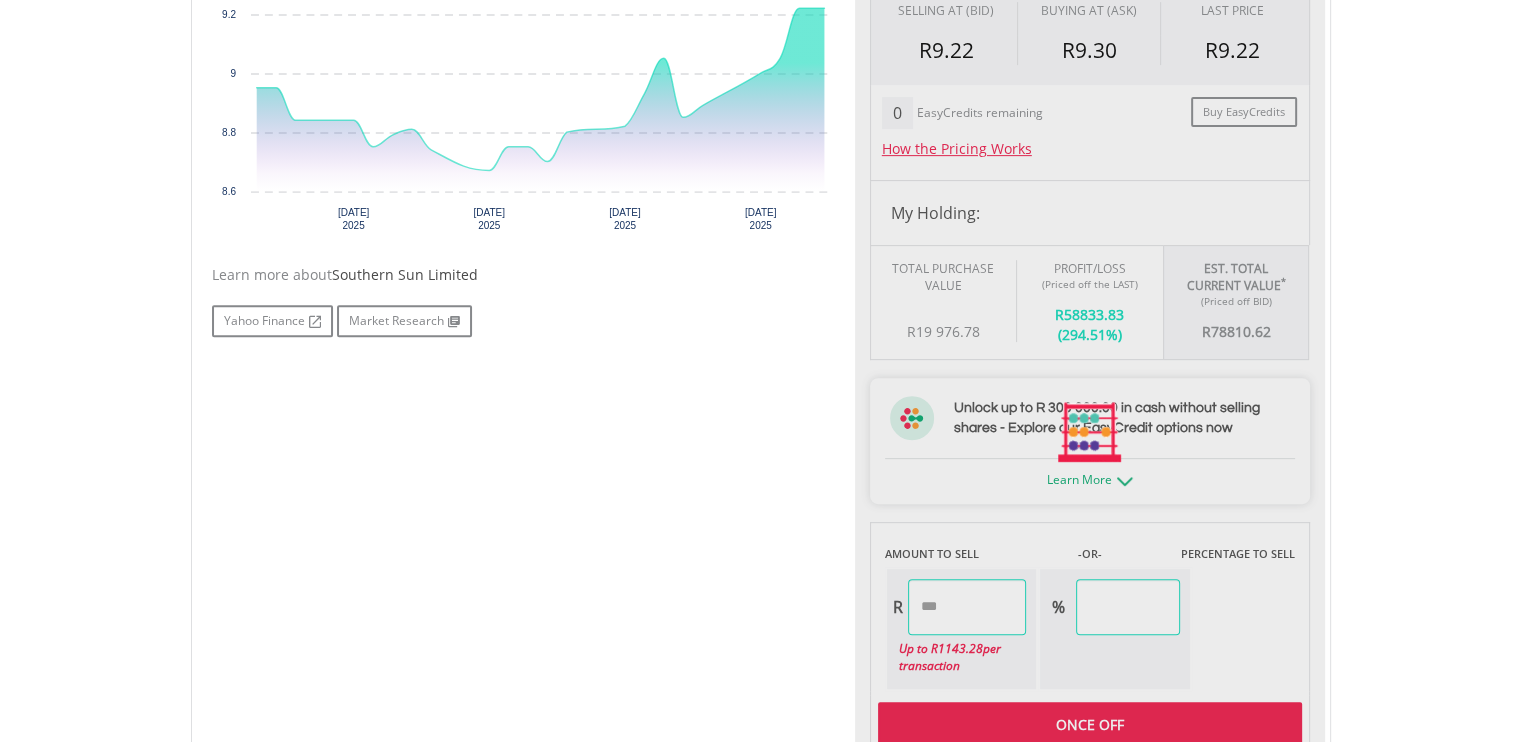 scroll, scrollTop: 900, scrollLeft: 0, axis: vertical 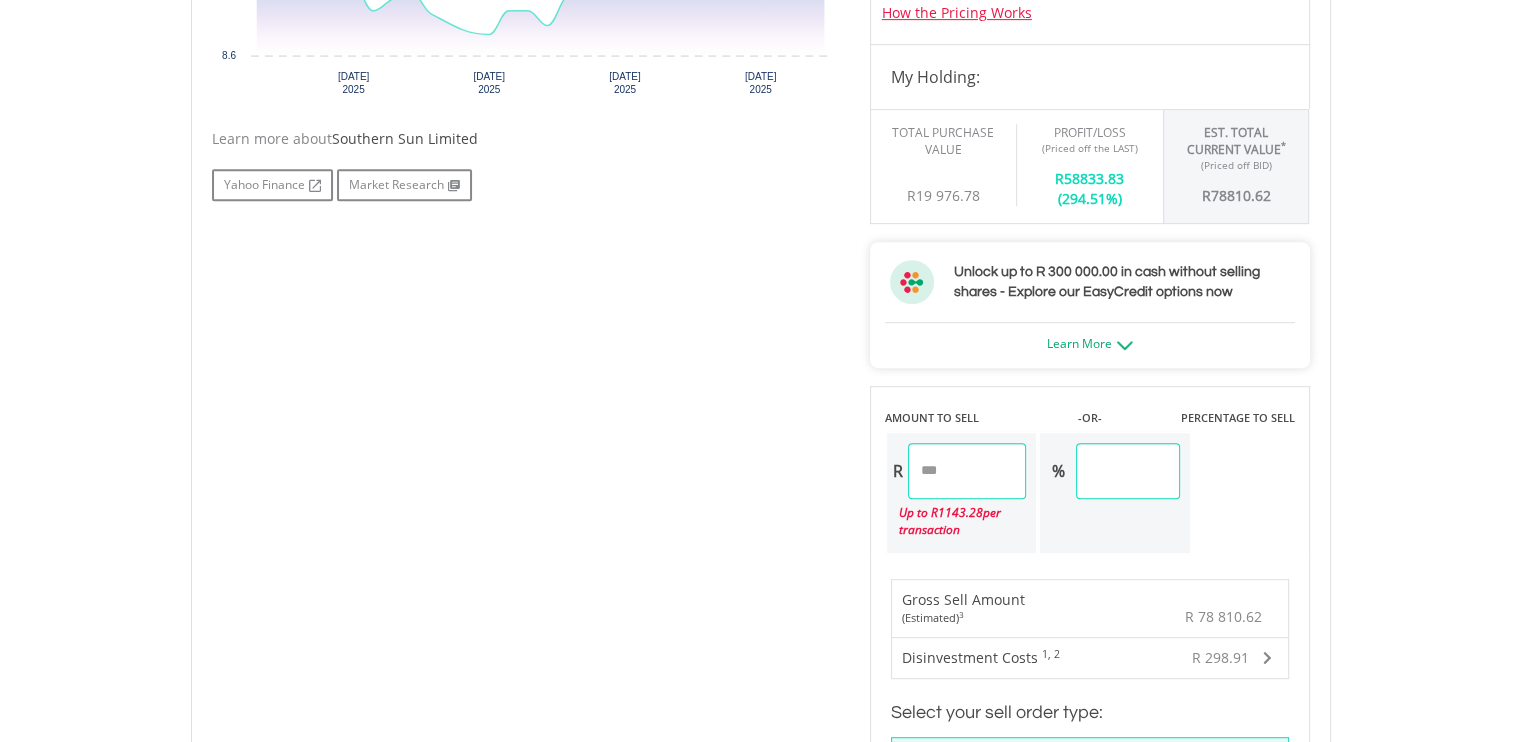 drag, startPoint x: 985, startPoint y: 466, endPoint x: 877, endPoint y: 469, distance: 108.04166 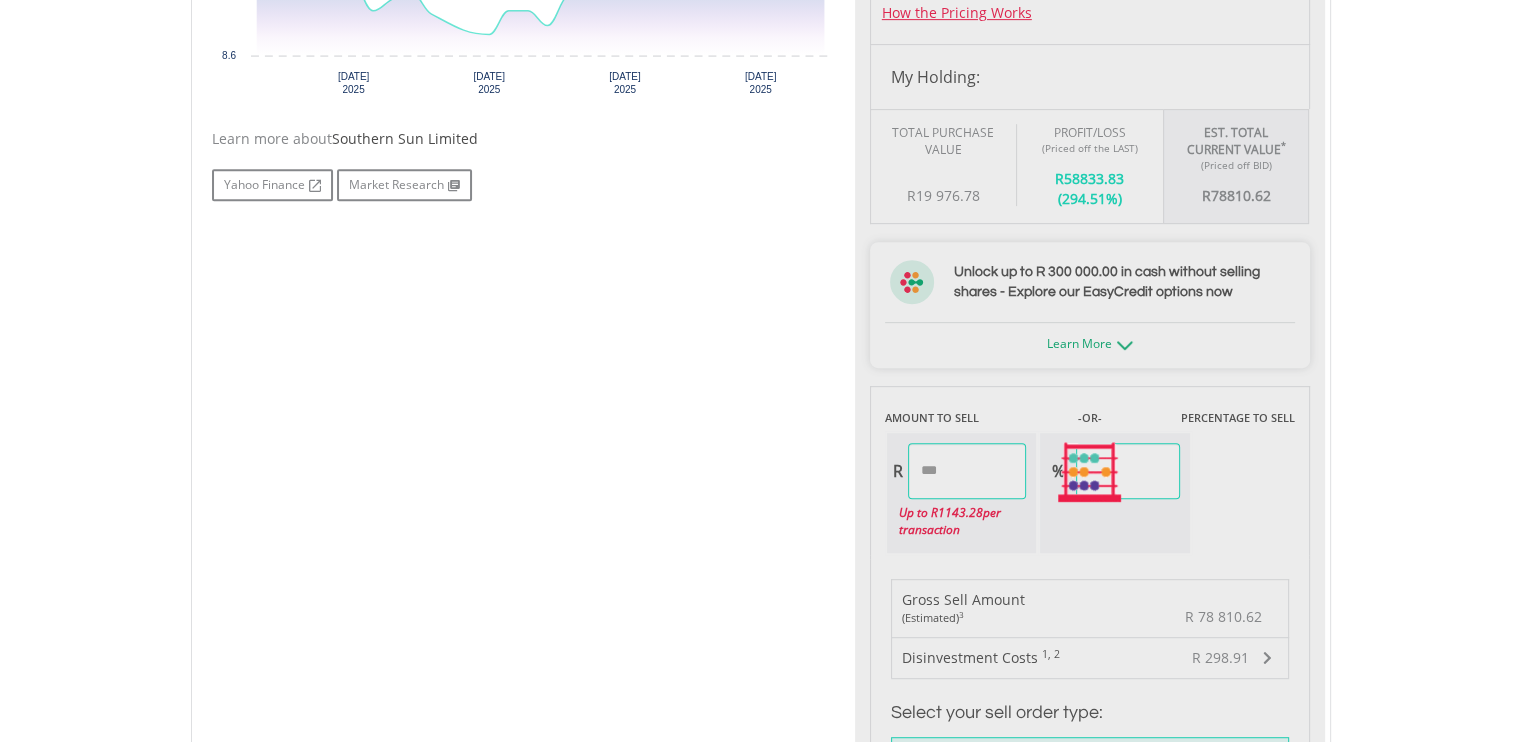 type on "********" 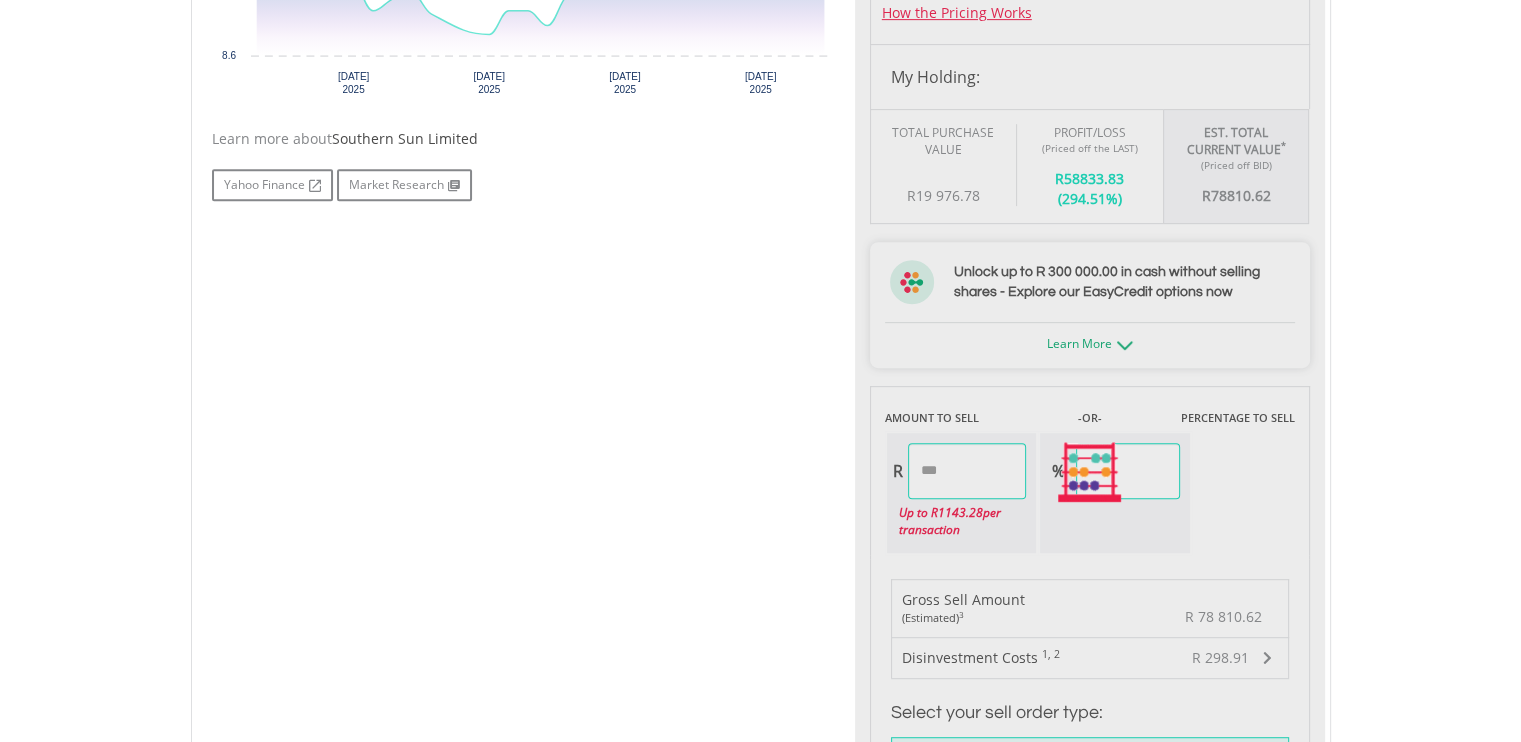 type on "*****" 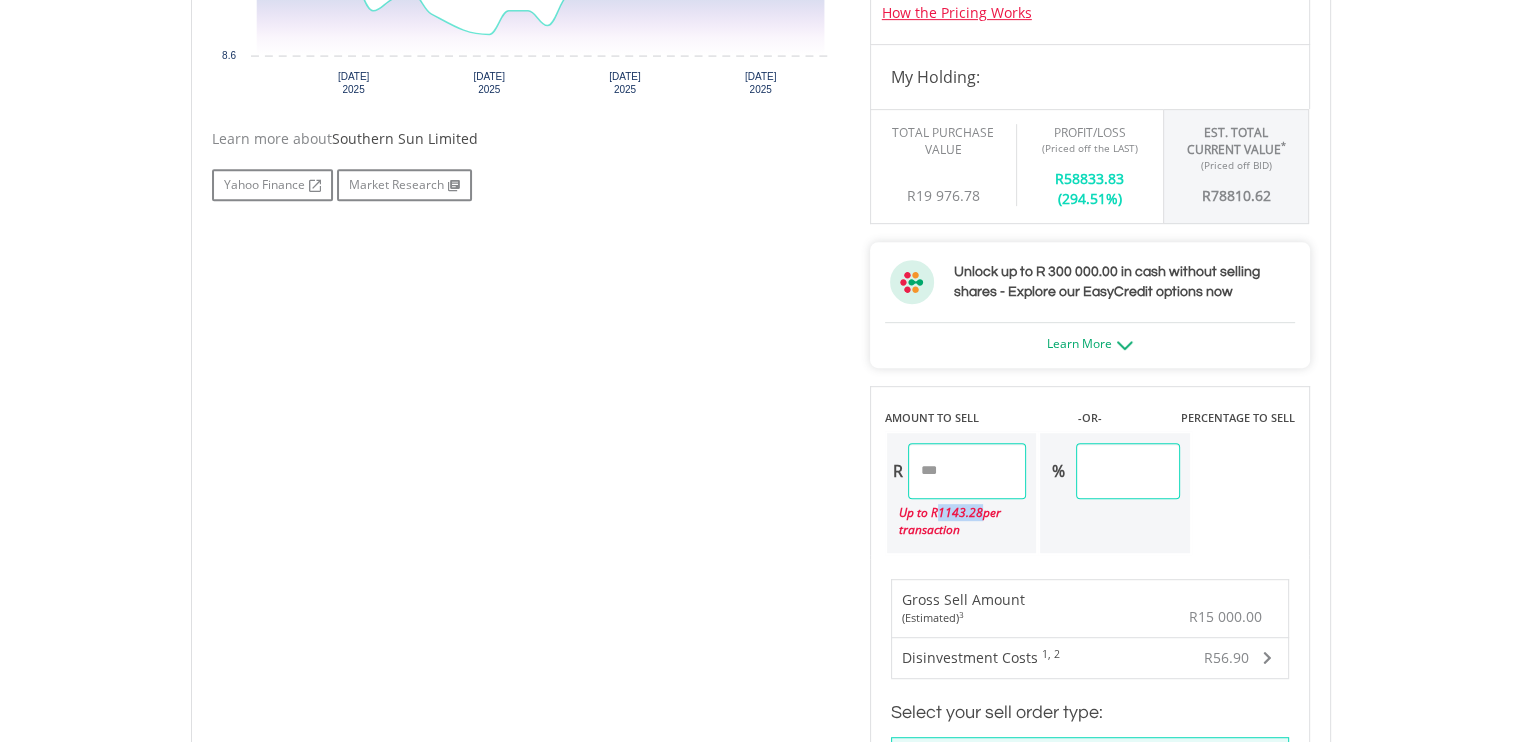 drag, startPoint x: 941, startPoint y: 506, endPoint x: 980, endPoint y: 508, distance: 39.051247 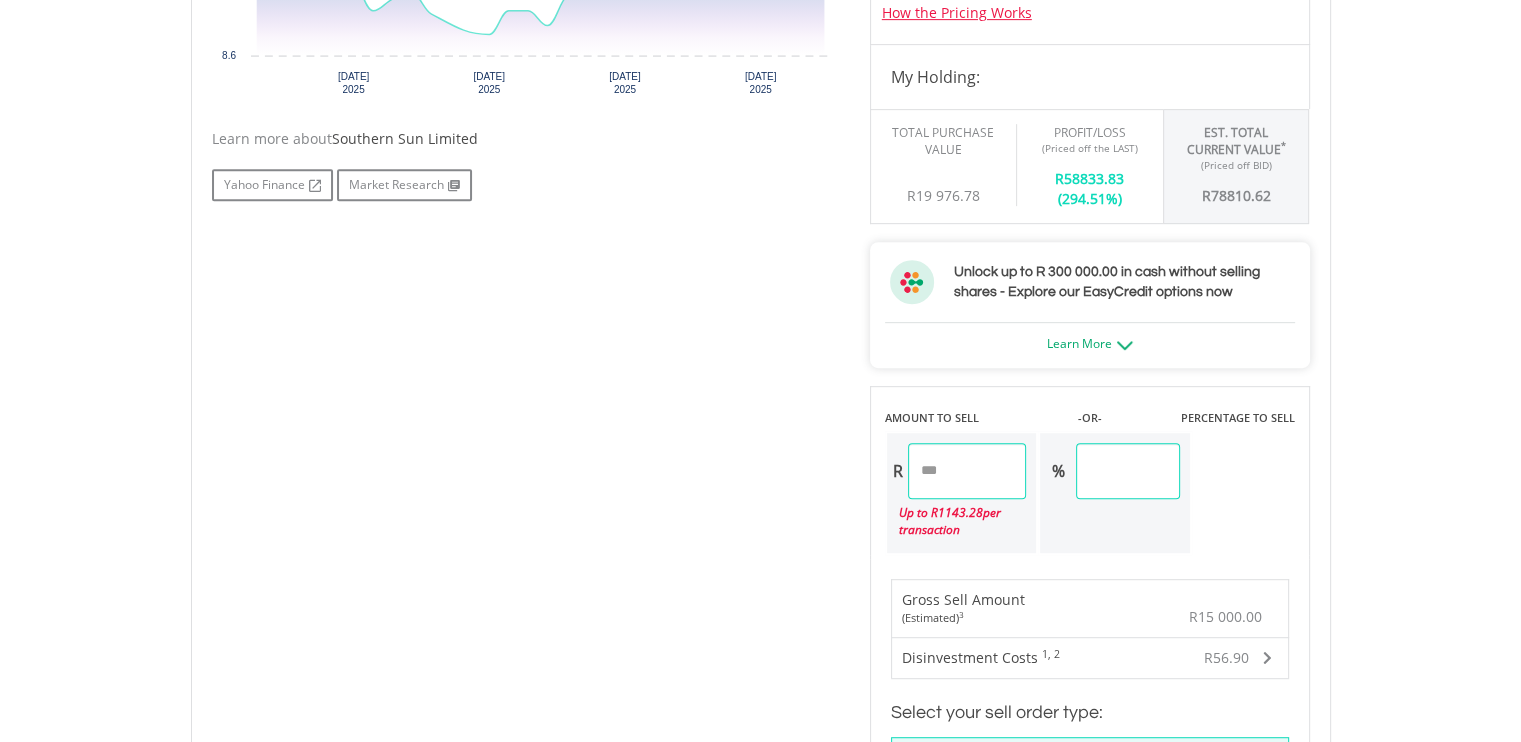 drag, startPoint x: 993, startPoint y: 471, endPoint x: 867, endPoint y: 473, distance: 126.01587 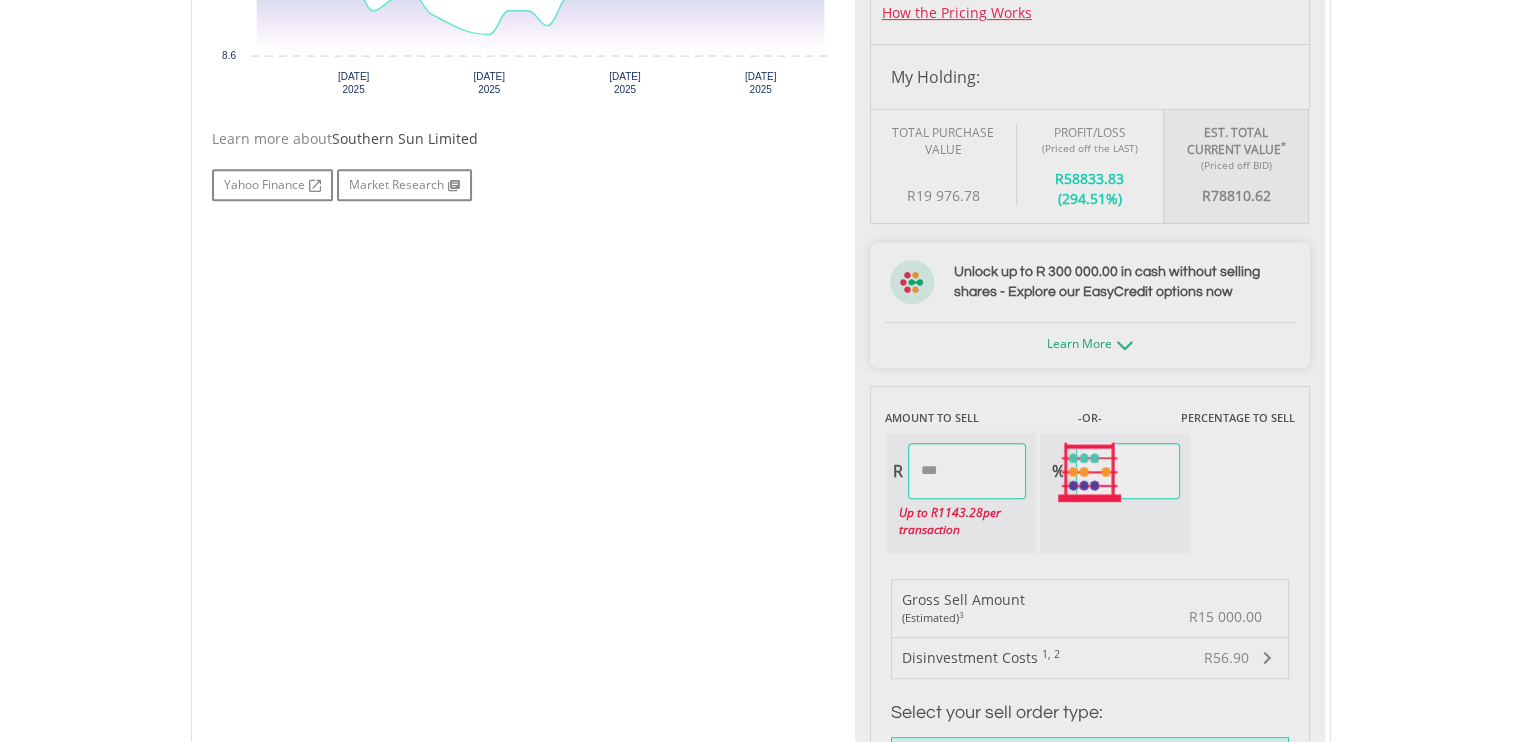 type on "****" 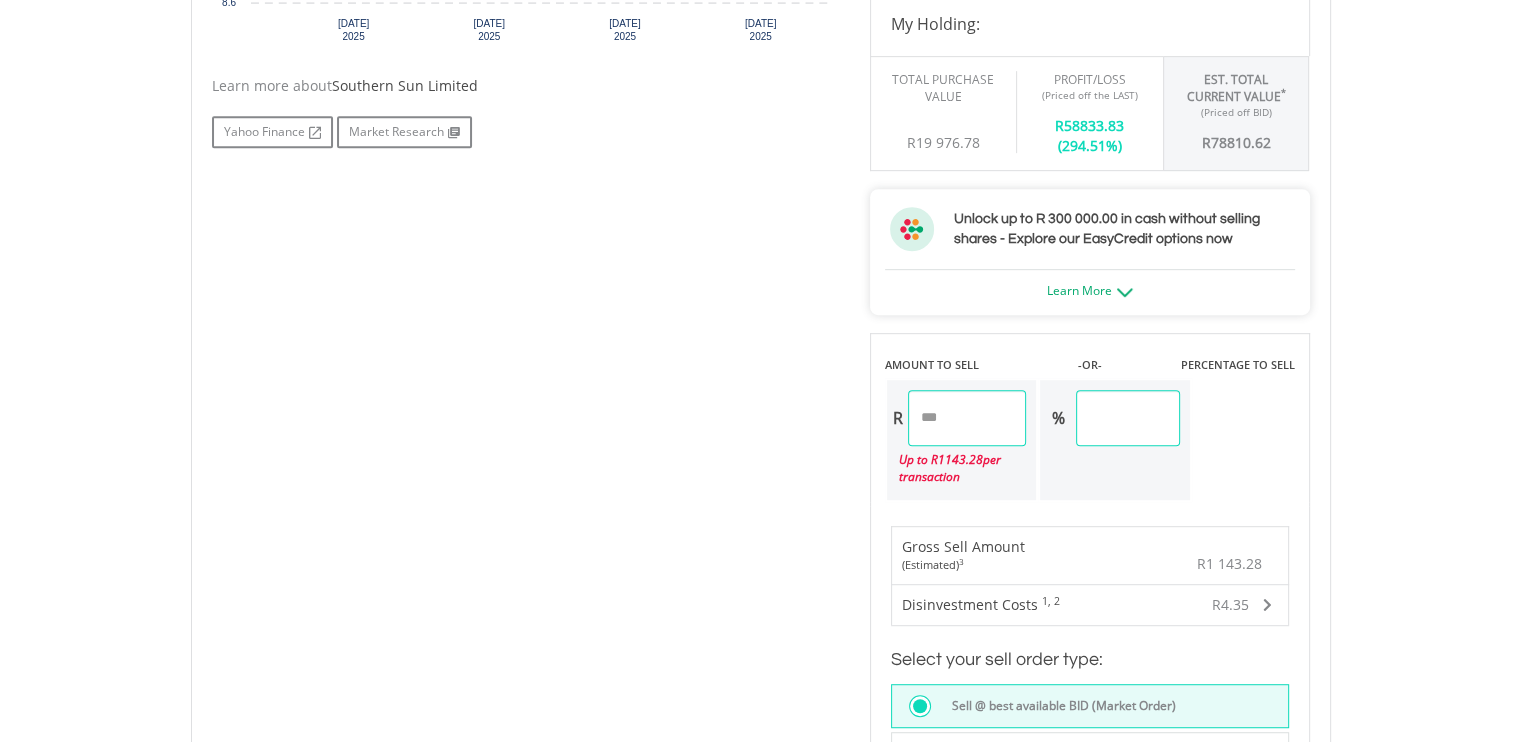 scroll, scrollTop: 1000, scrollLeft: 0, axis: vertical 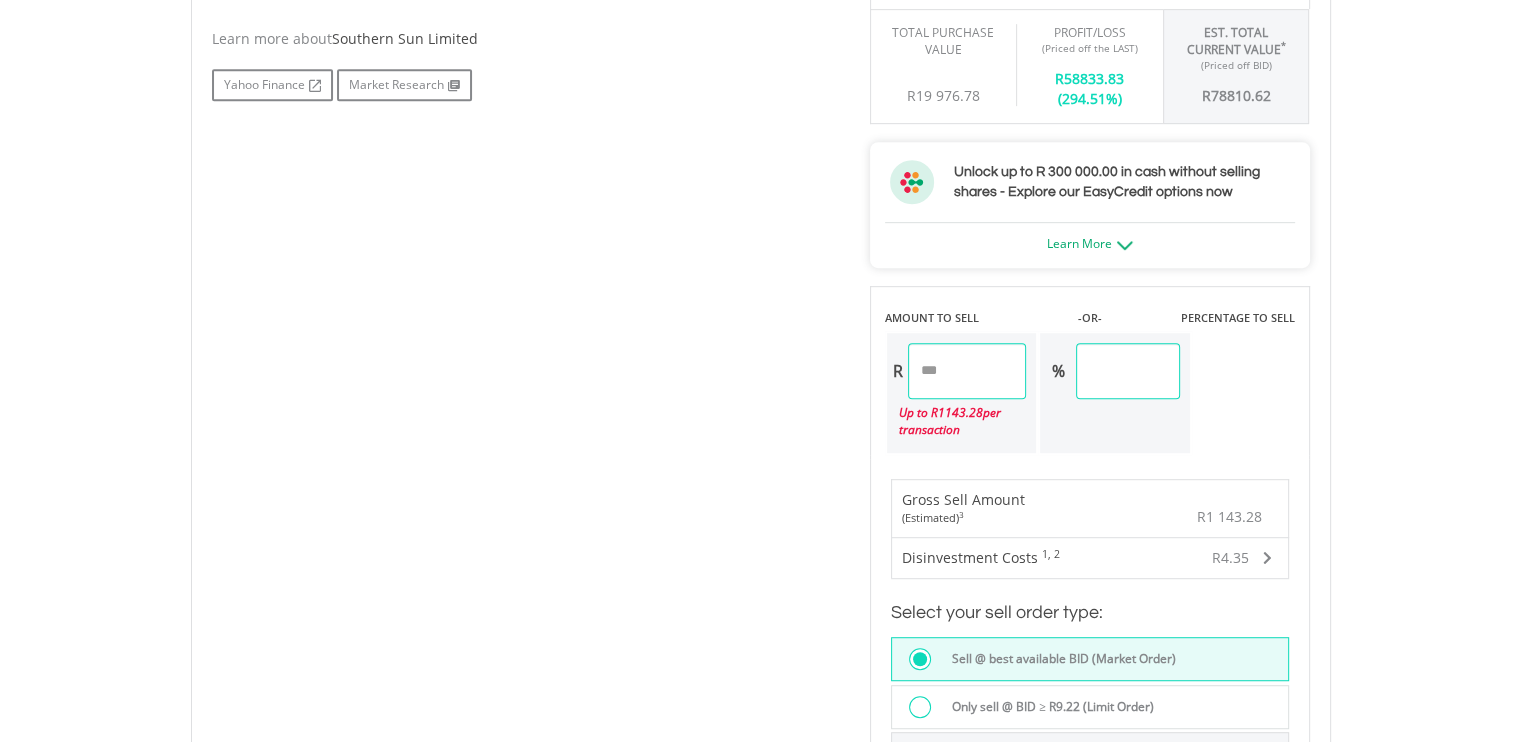 click on "AMOUNT TO SELL
-OR-
PERCENTAGE TO SELL
R
*******
Up to R  1143.28
per transaction
% ****" at bounding box center (1090, 371) 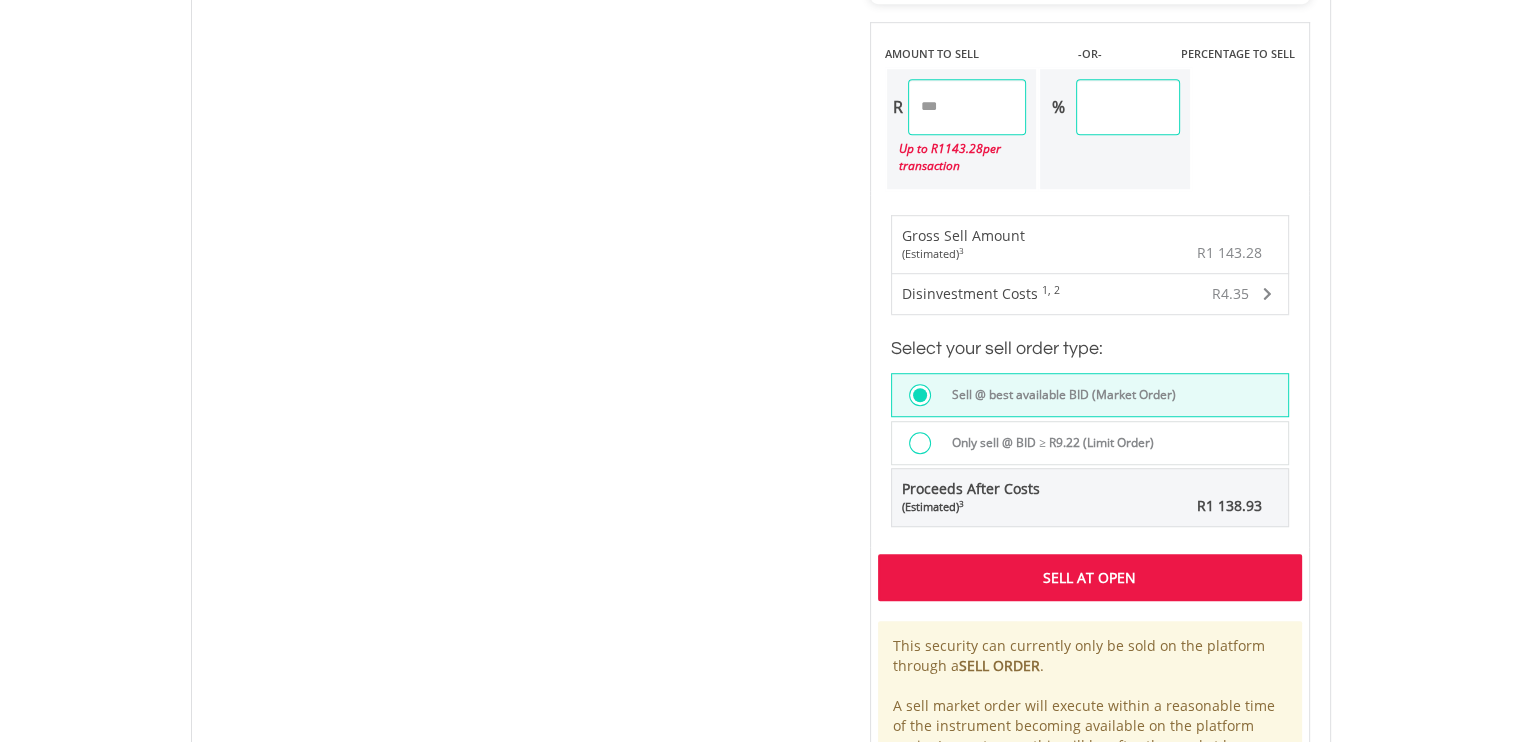 scroll, scrollTop: 1300, scrollLeft: 0, axis: vertical 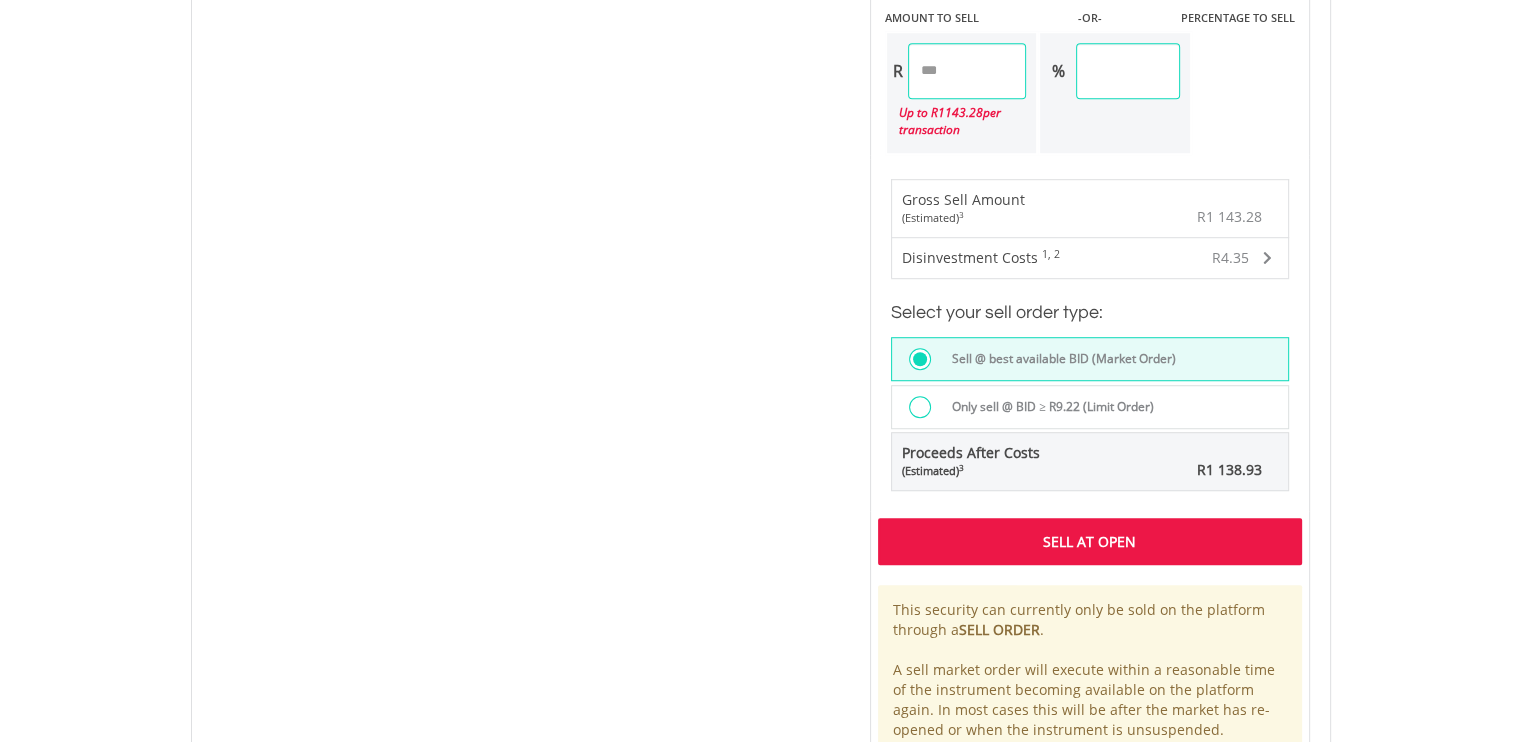 click on "Sell At Open" at bounding box center [1090, 541] 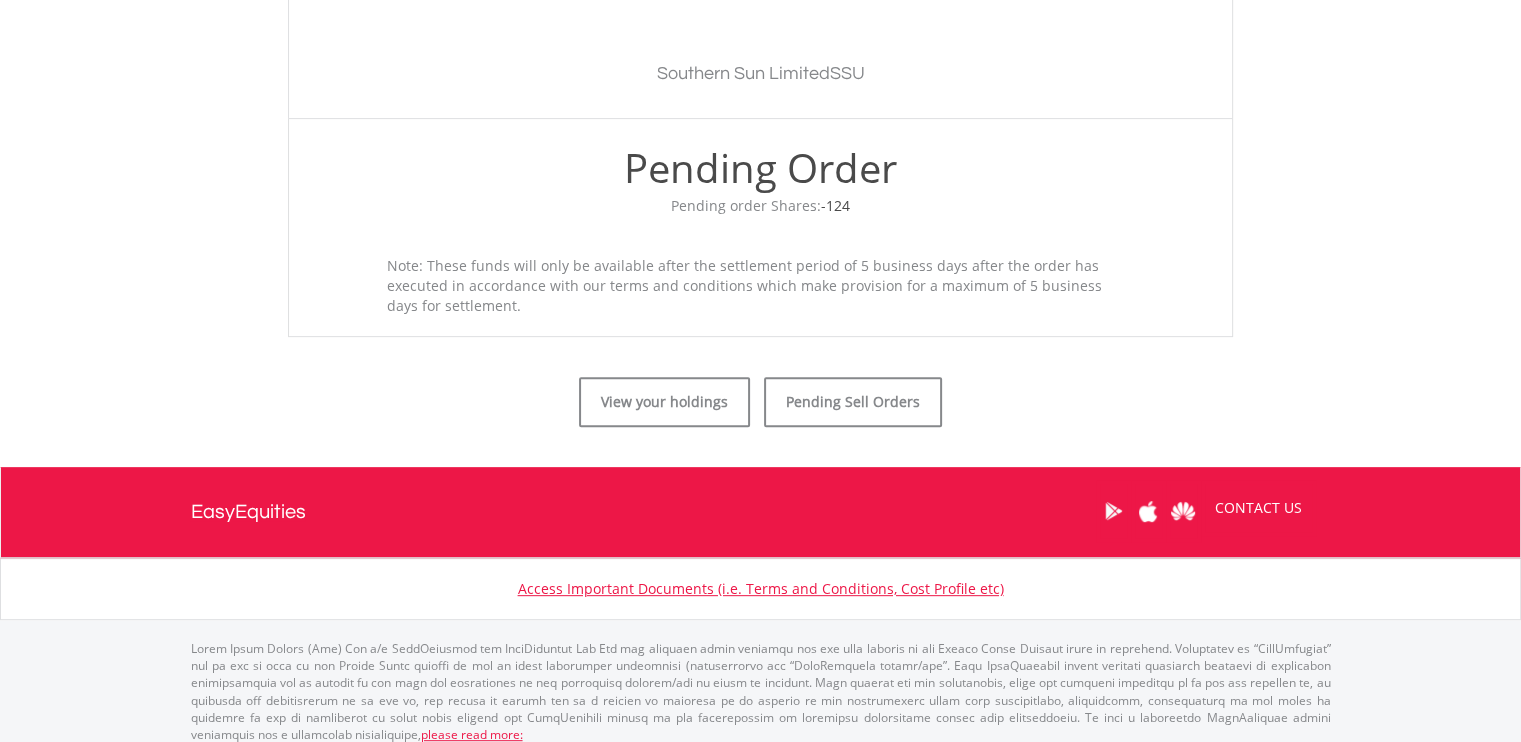 scroll, scrollTop: 688, scrollLeft: 0, axis: vertical 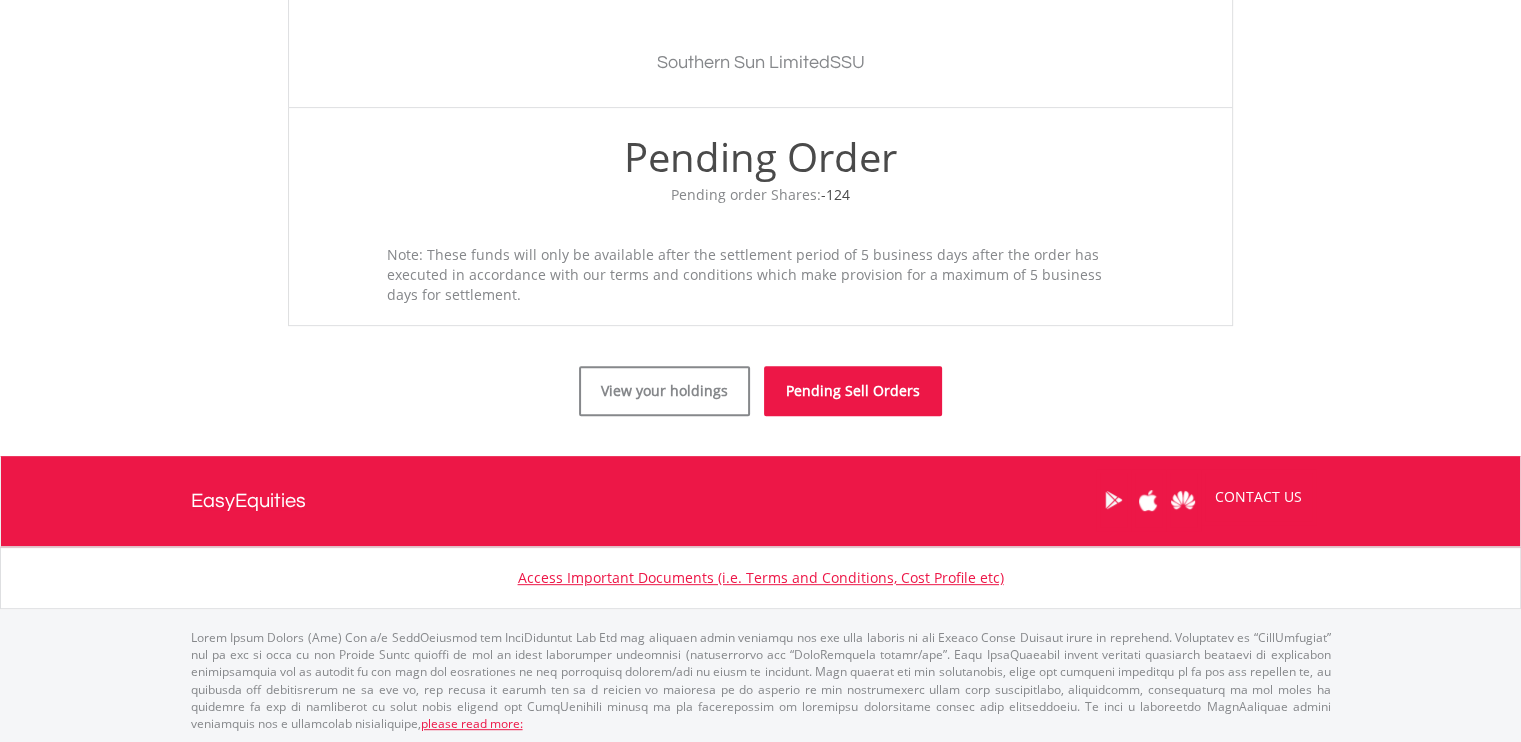 click on "Pending Sell Orders" at bounding box center (853, 391) 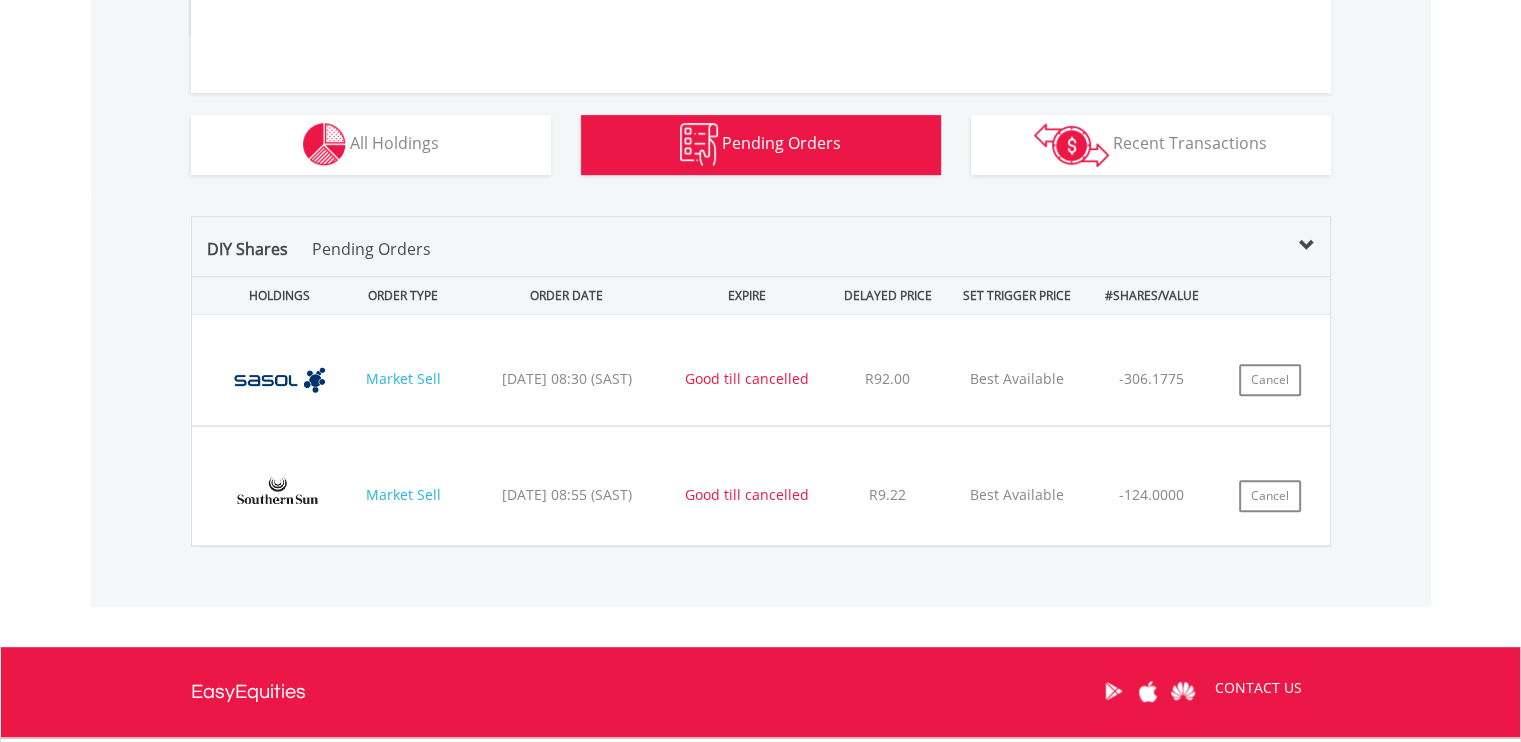 scroll, scrollTop: 1087, scrollLeft: 0, axis: vertical 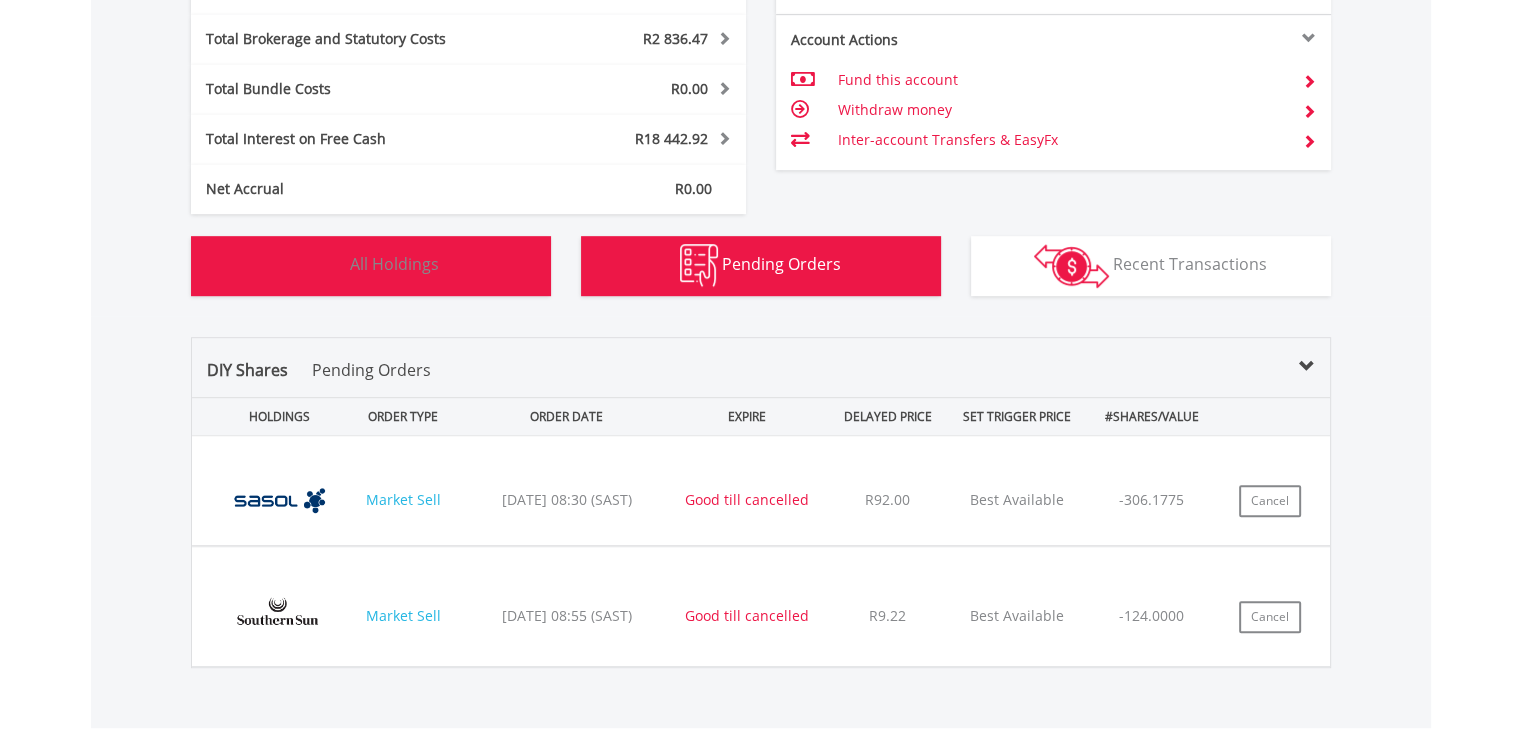 click on "Holdings
All Holdings" at bounding box center [371, 266] 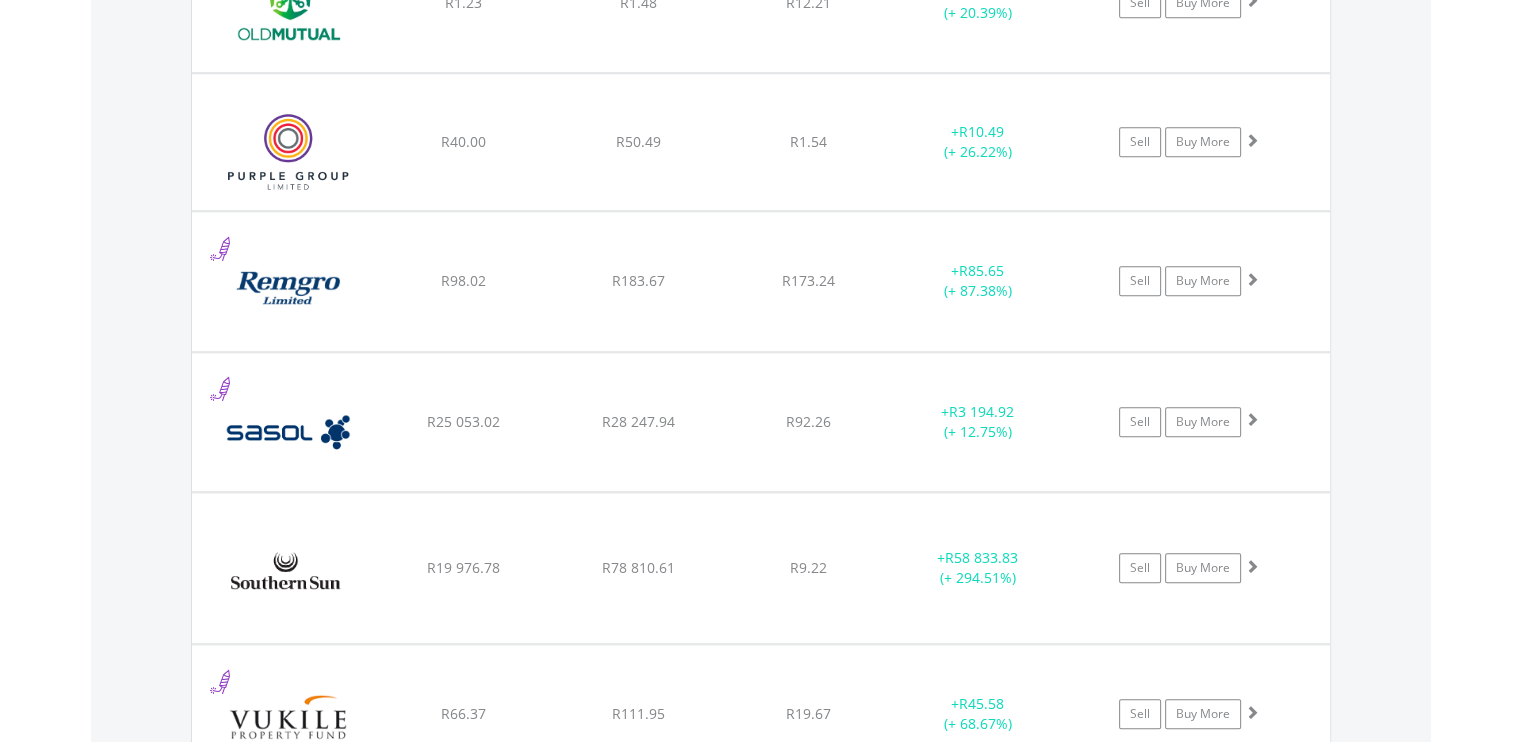 scroll, scrollTop: 2241, scrollLeft: 0, axis: vertical 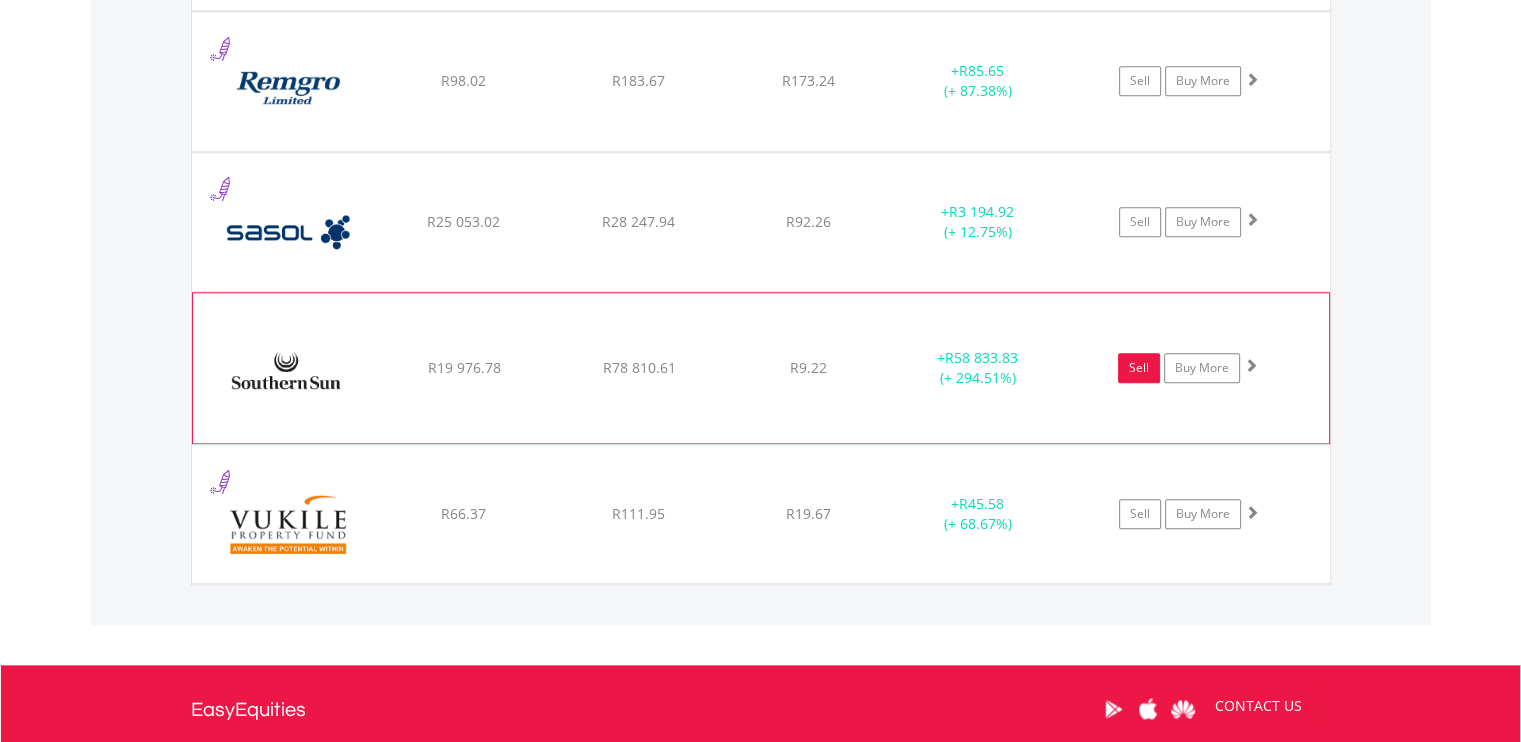 click on "Sell" at bounding box center [1139, 368] 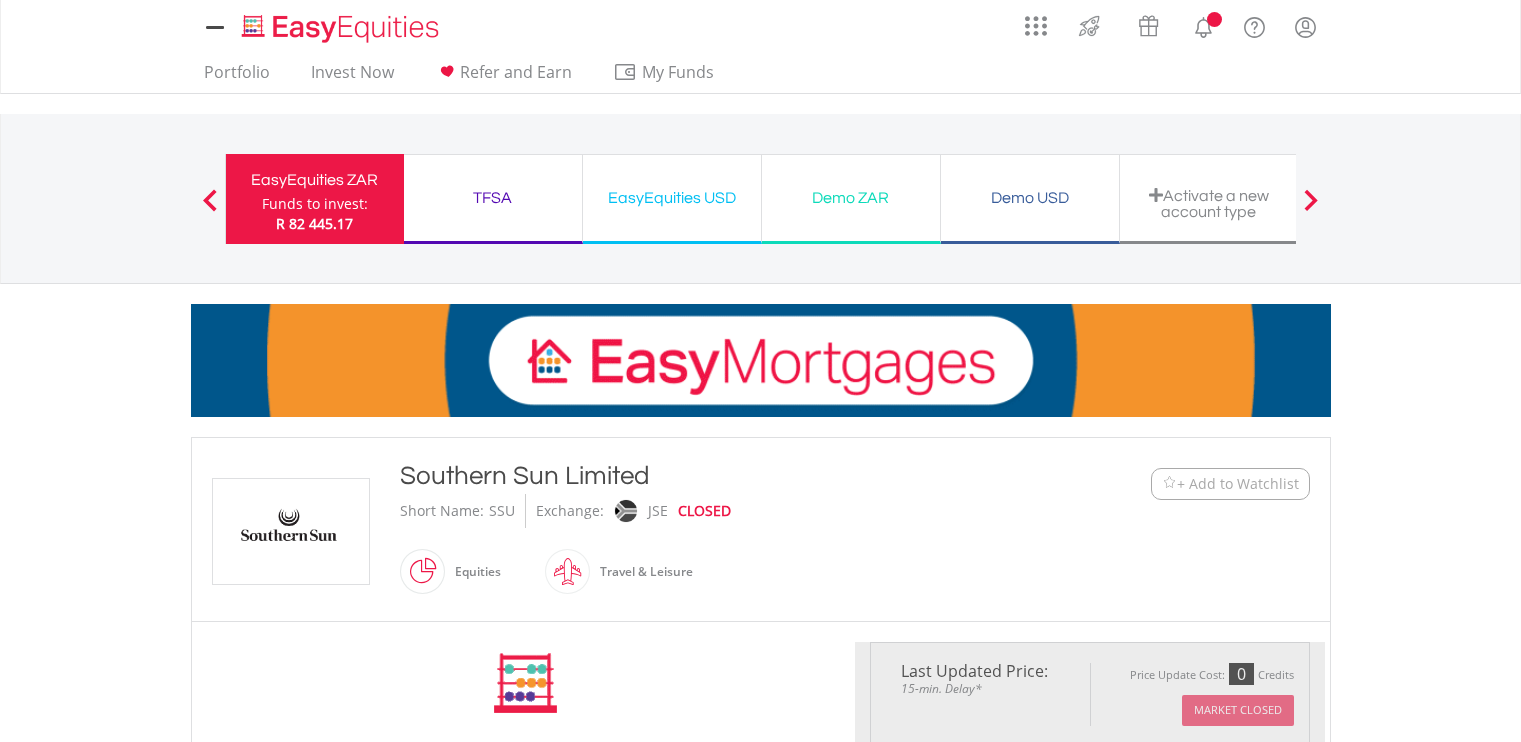 scroll, scrollTop: 0, scrollLeft: 0, axis: both 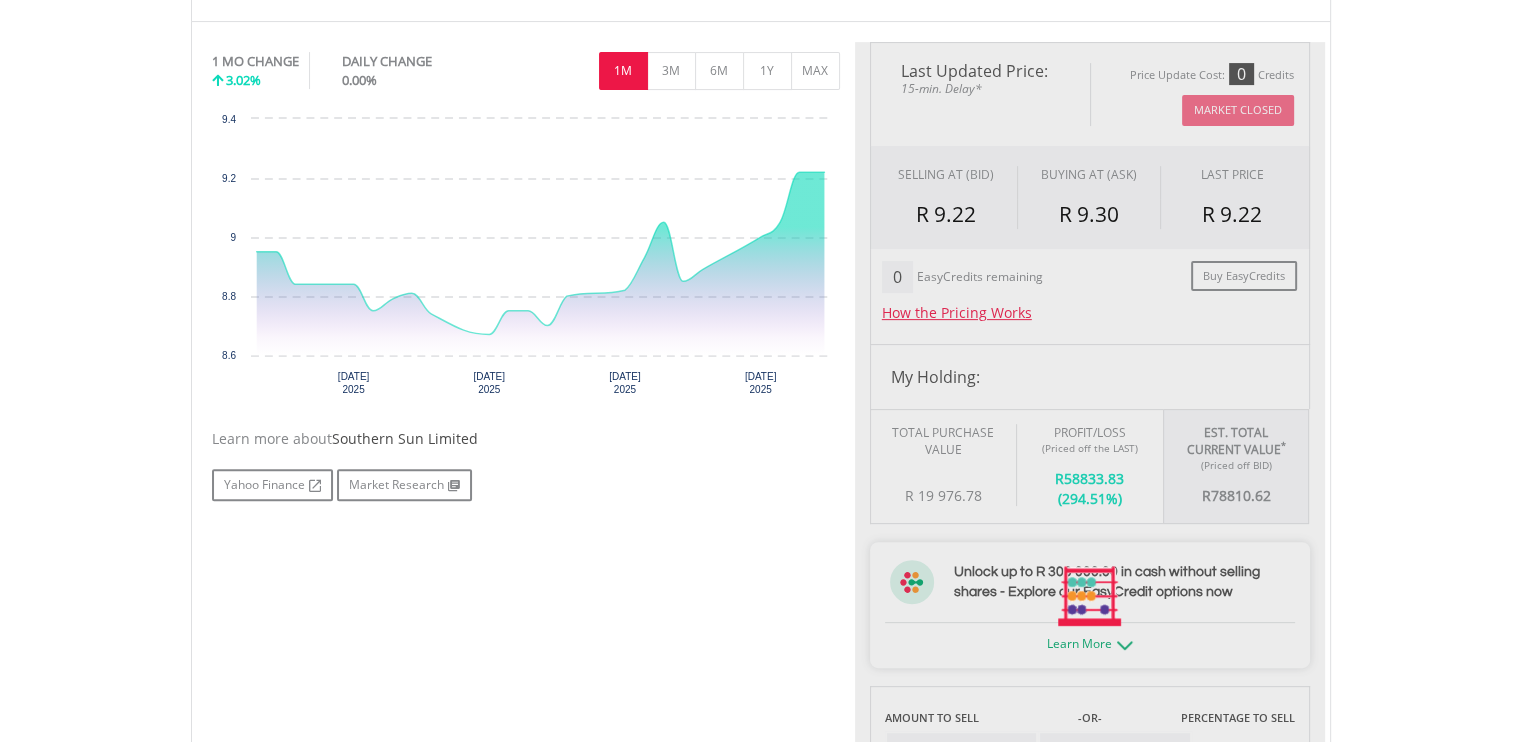 type on "********" 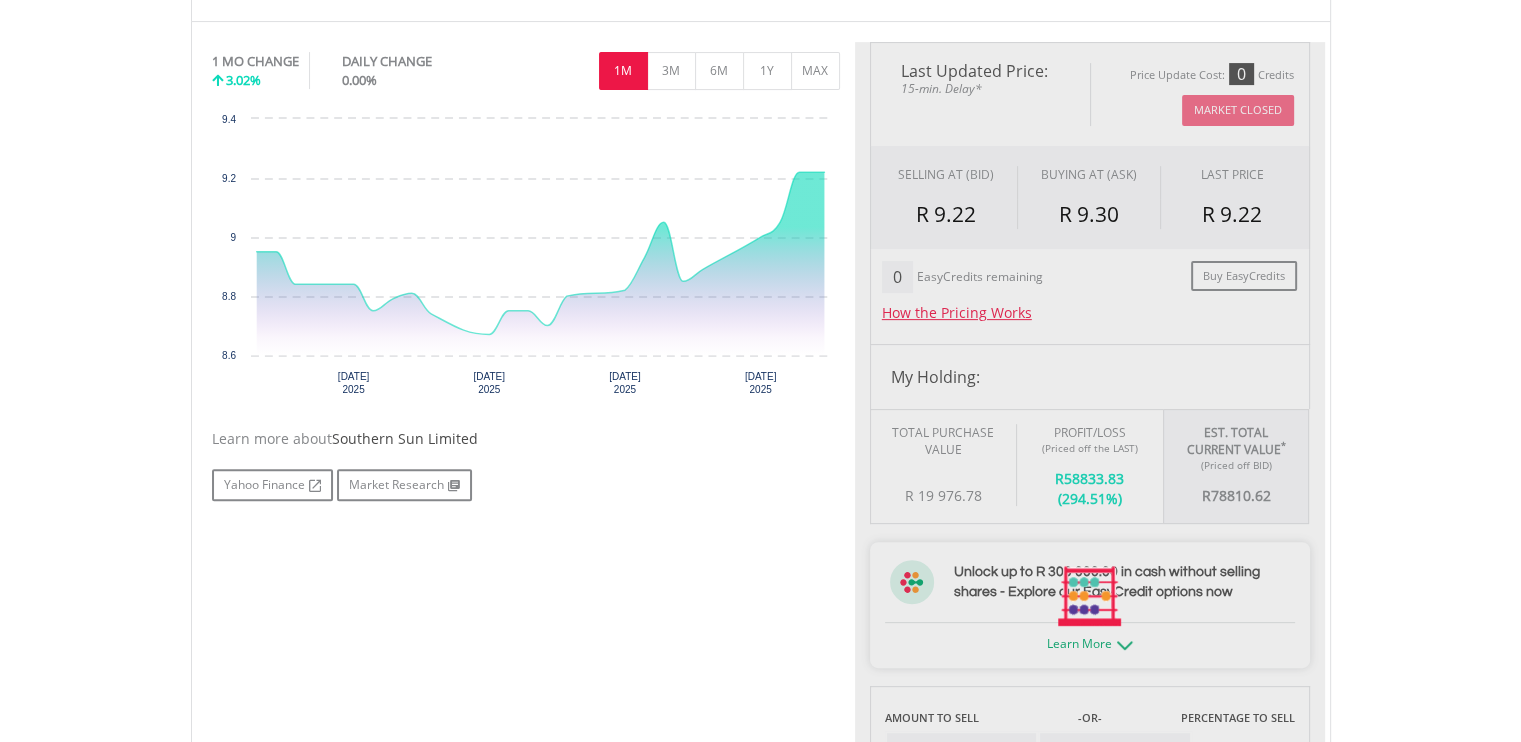 type on "******" 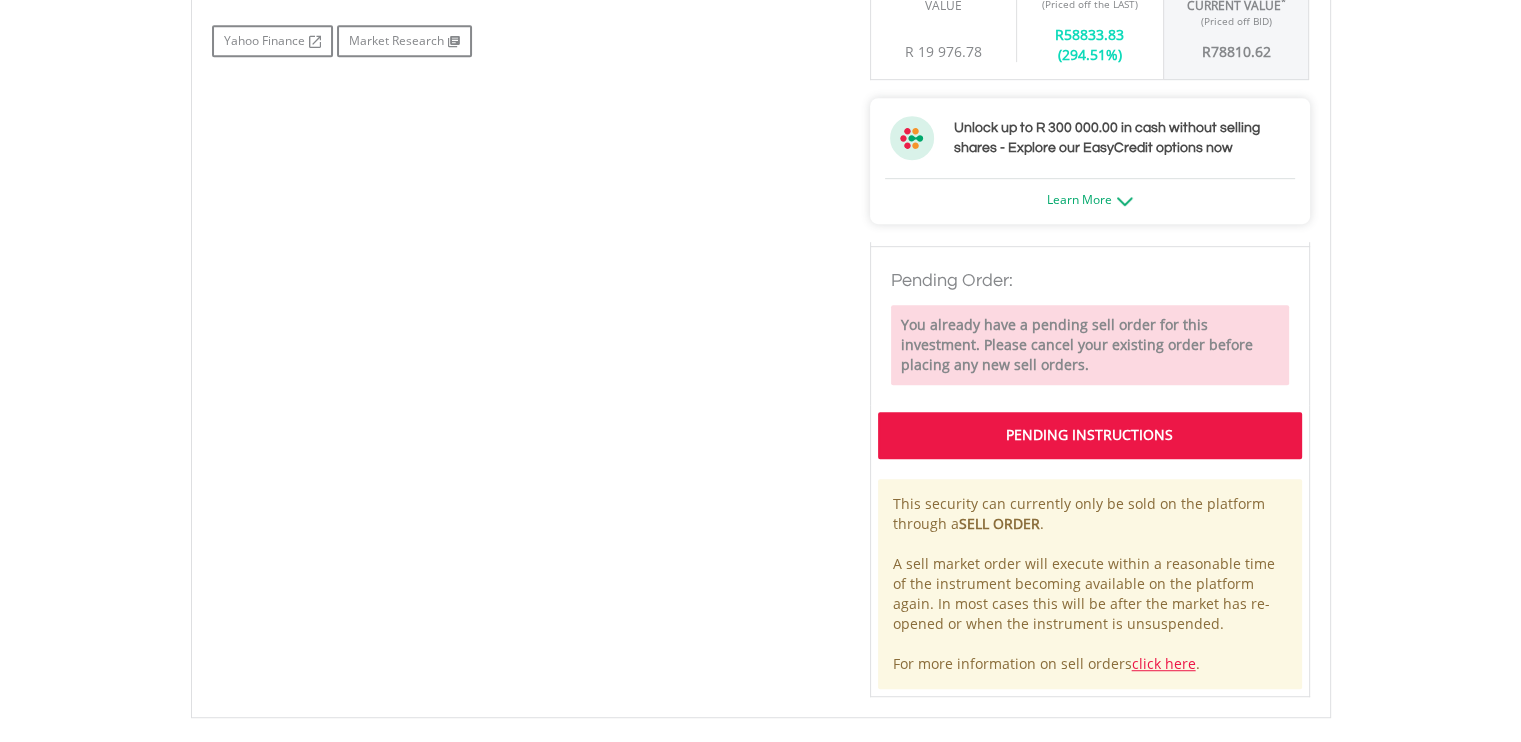 scroll, scrollTop: 1000, scrollLeft: 0, axis: vertical 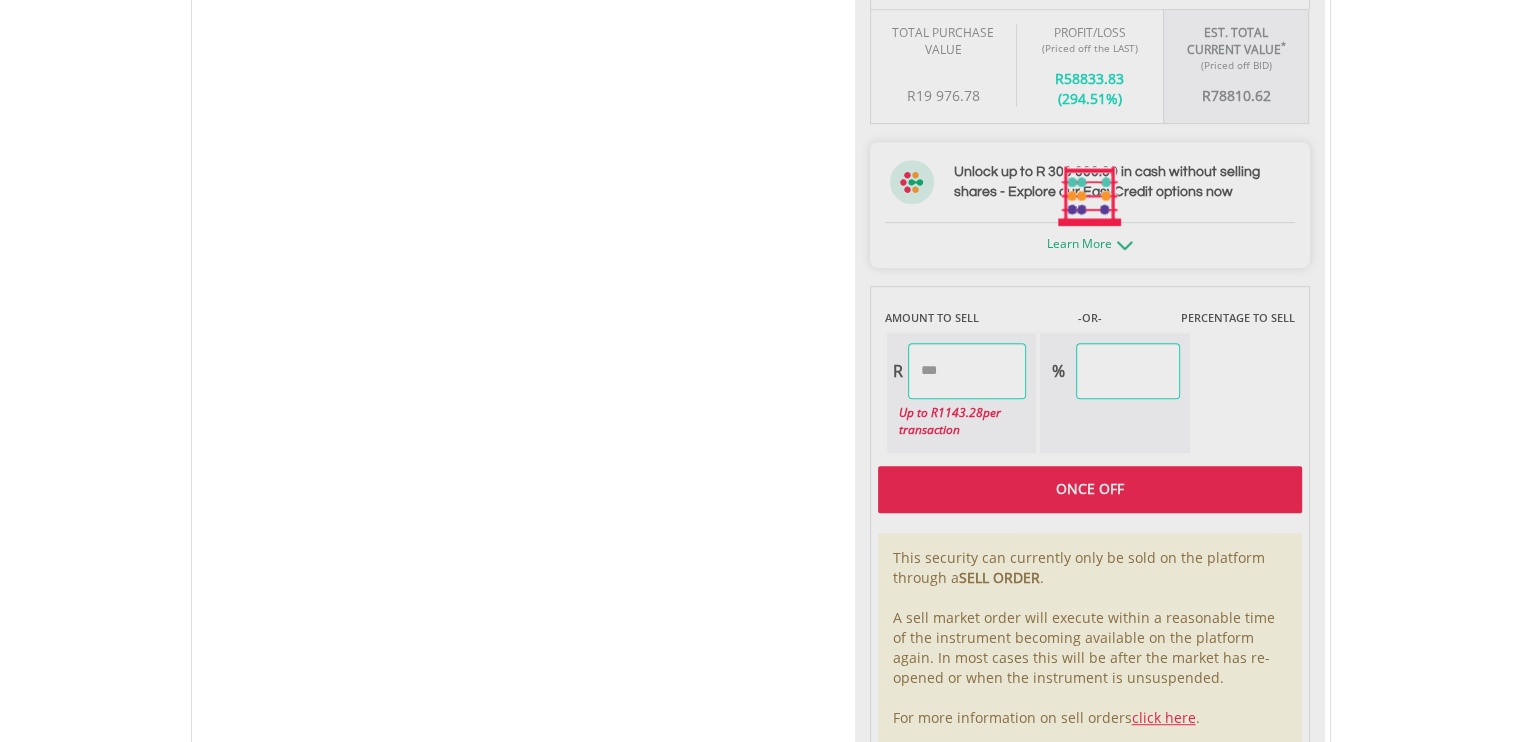 type on "********" 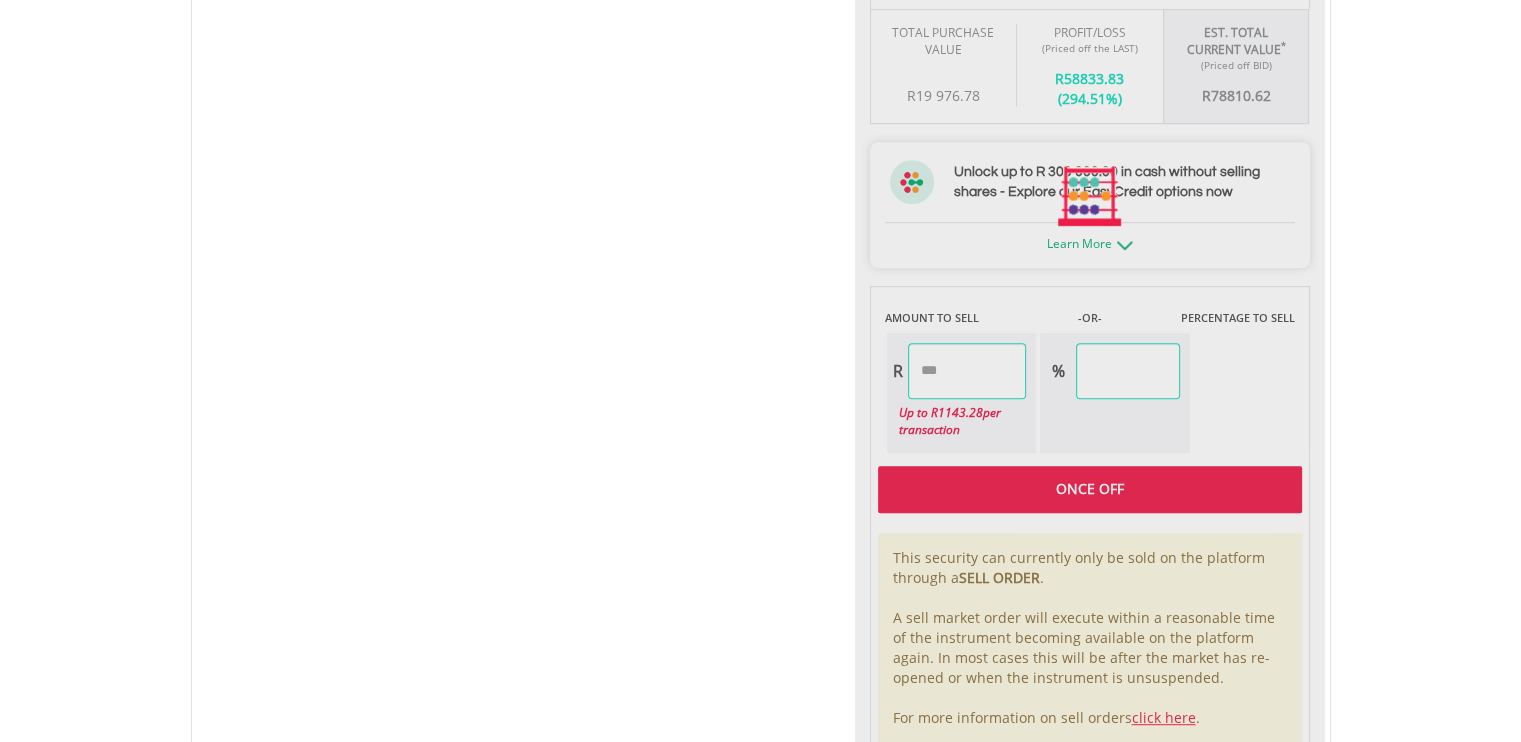 type on "******" 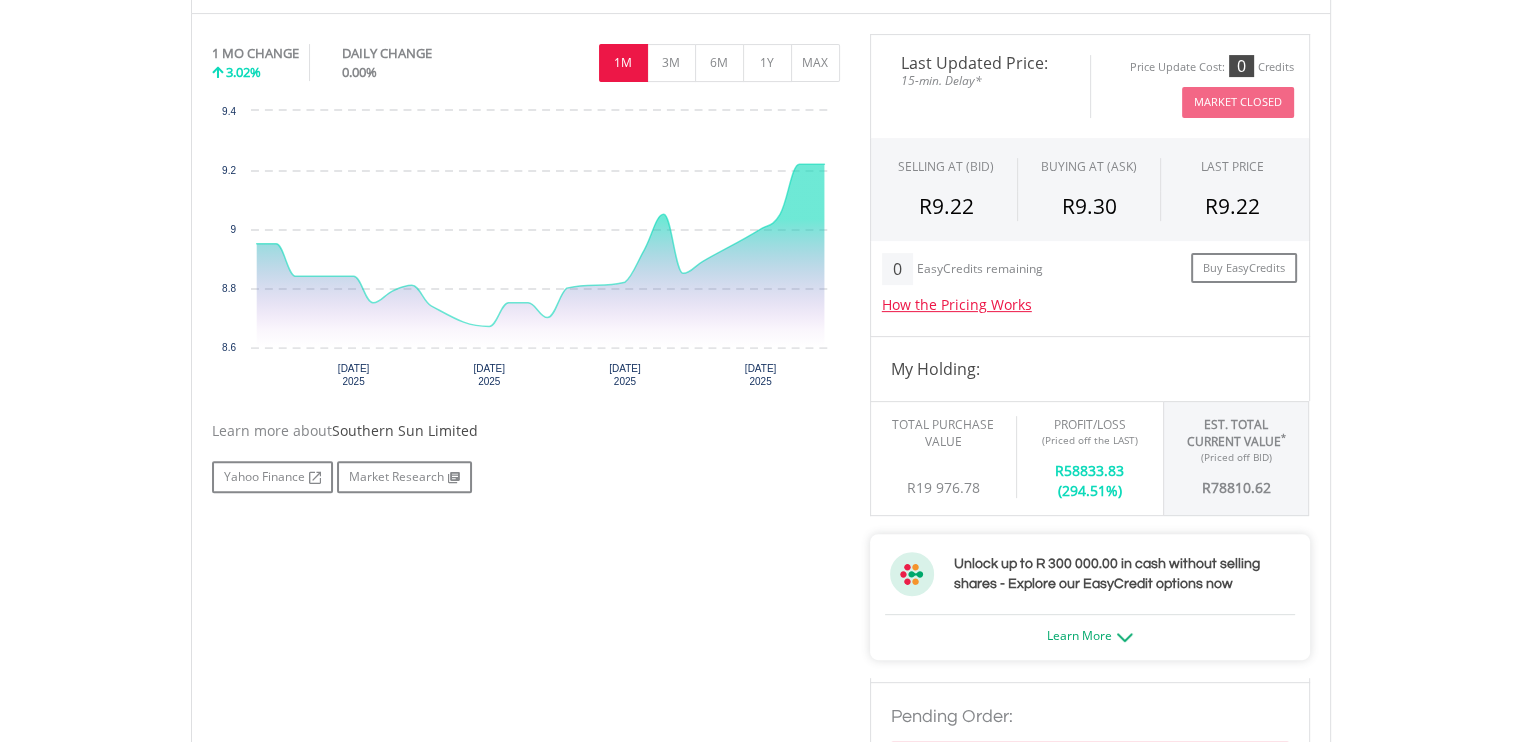 scroll, scrollTop: 500, scrollLeft: 0, axis: vertical 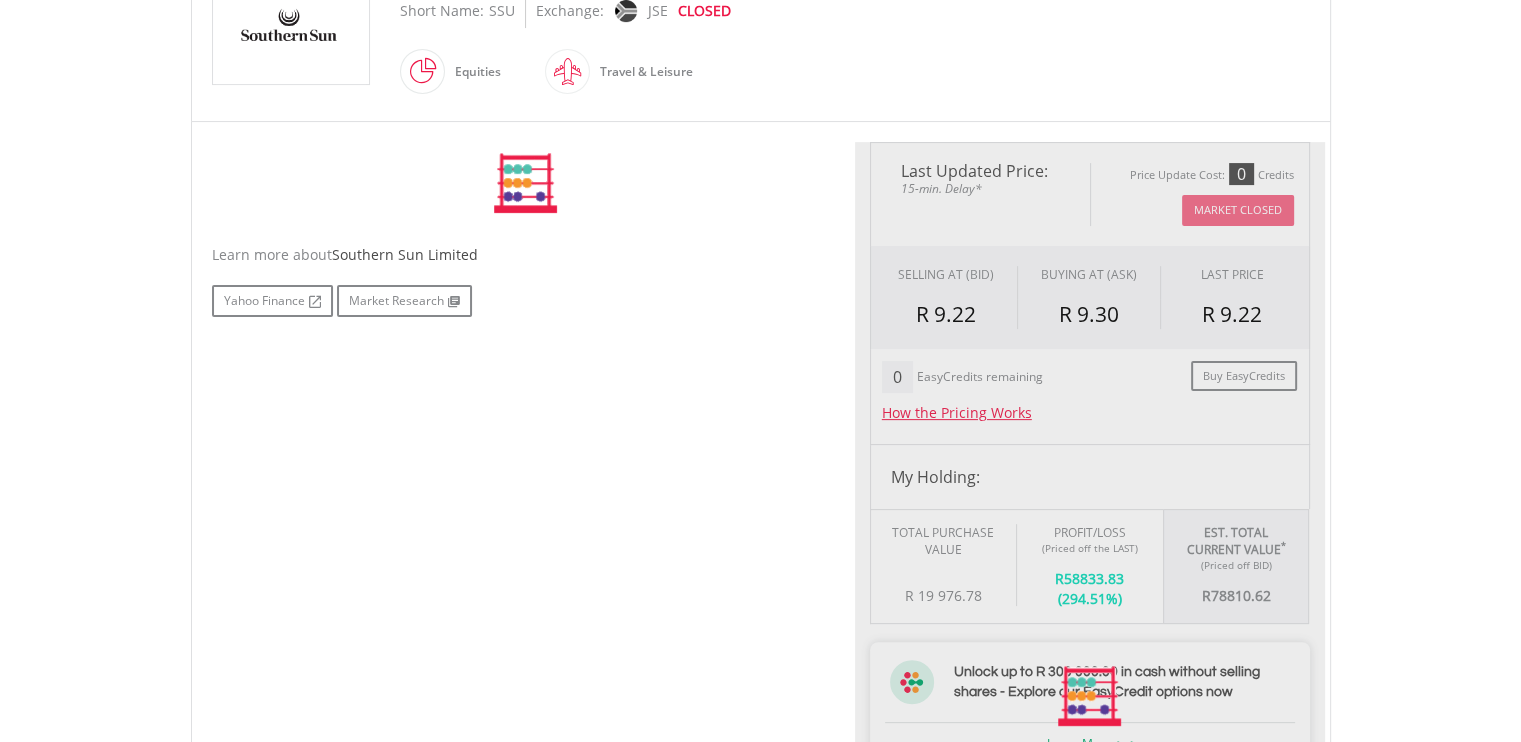 type on "********" 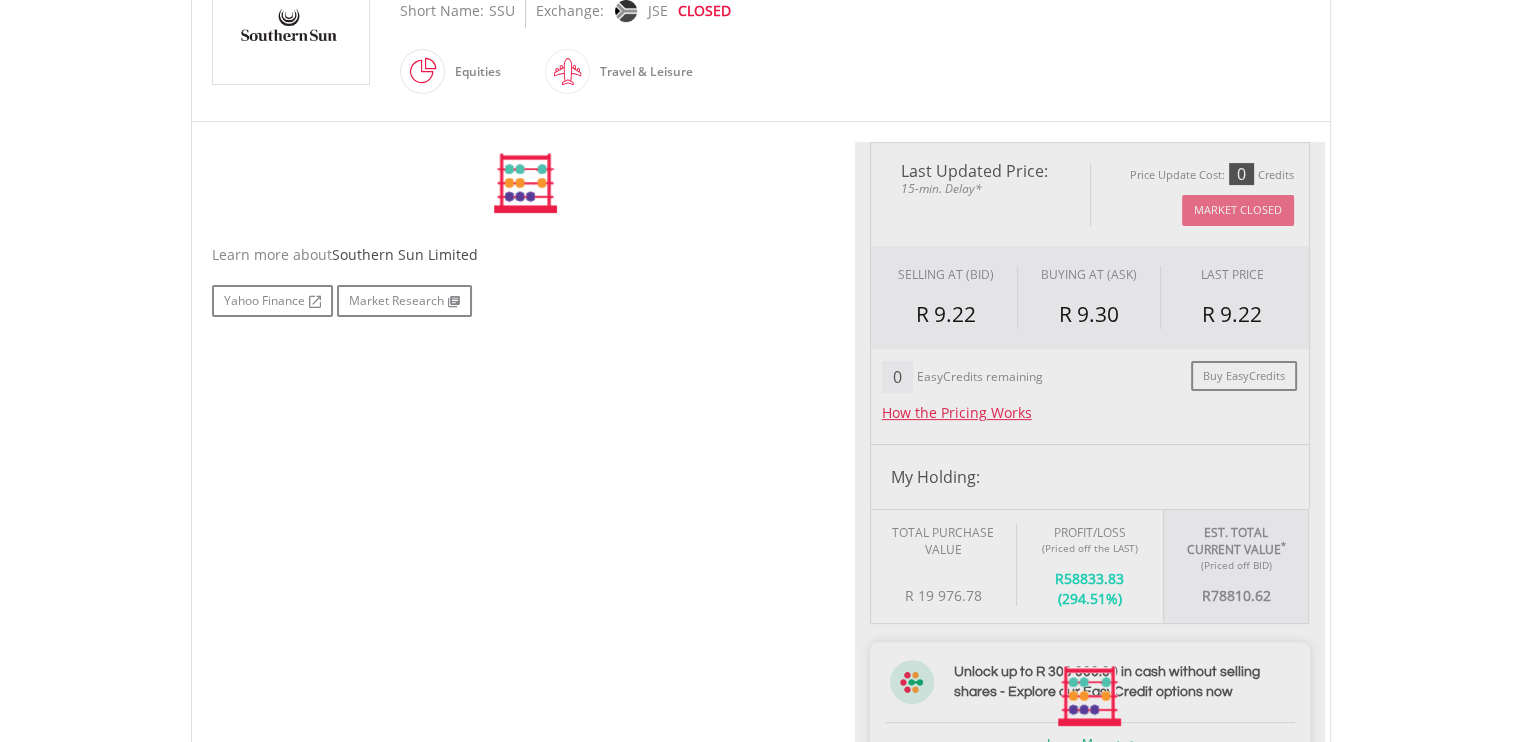 type on "******" 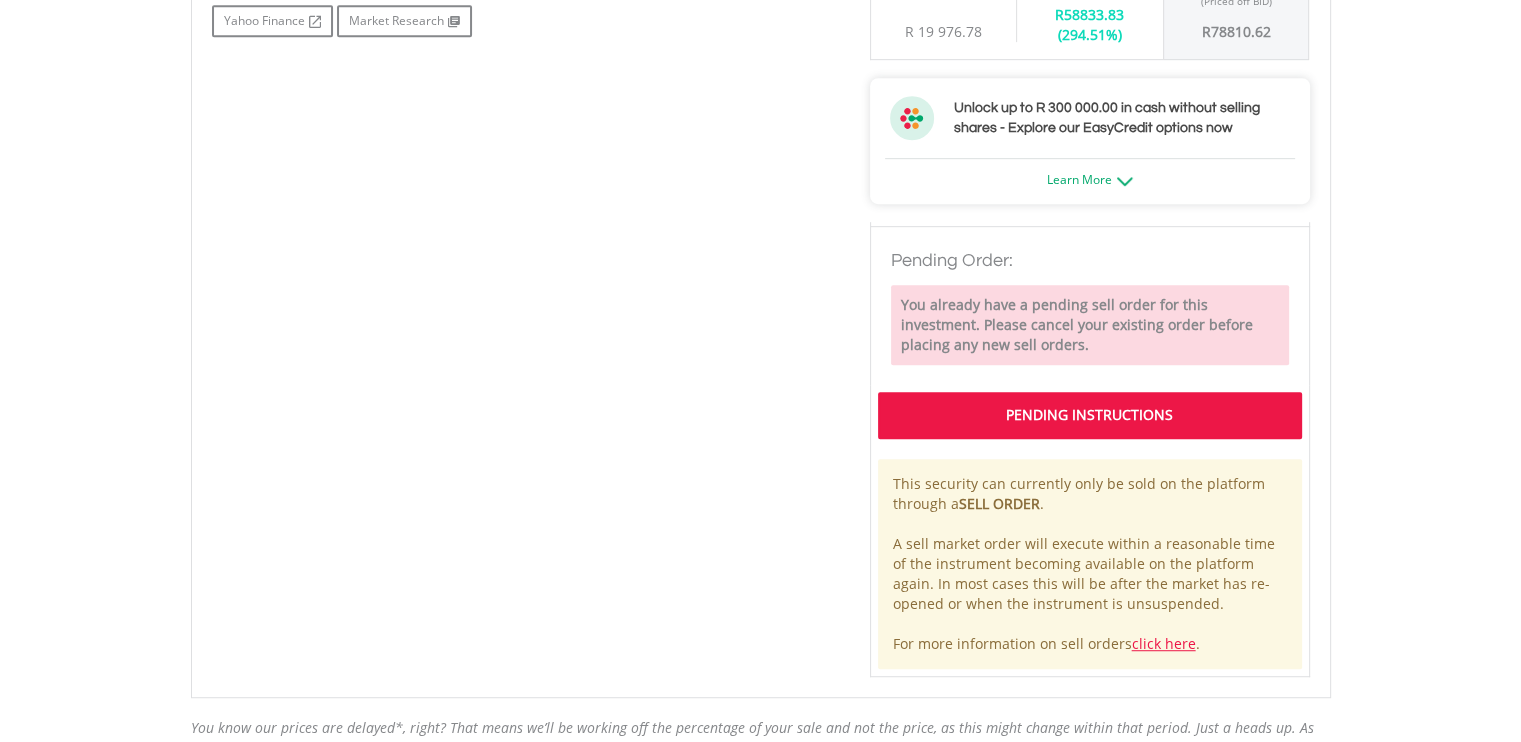 scroll, scrollTop: 1100, scrollLeft: 0, axis: vertical 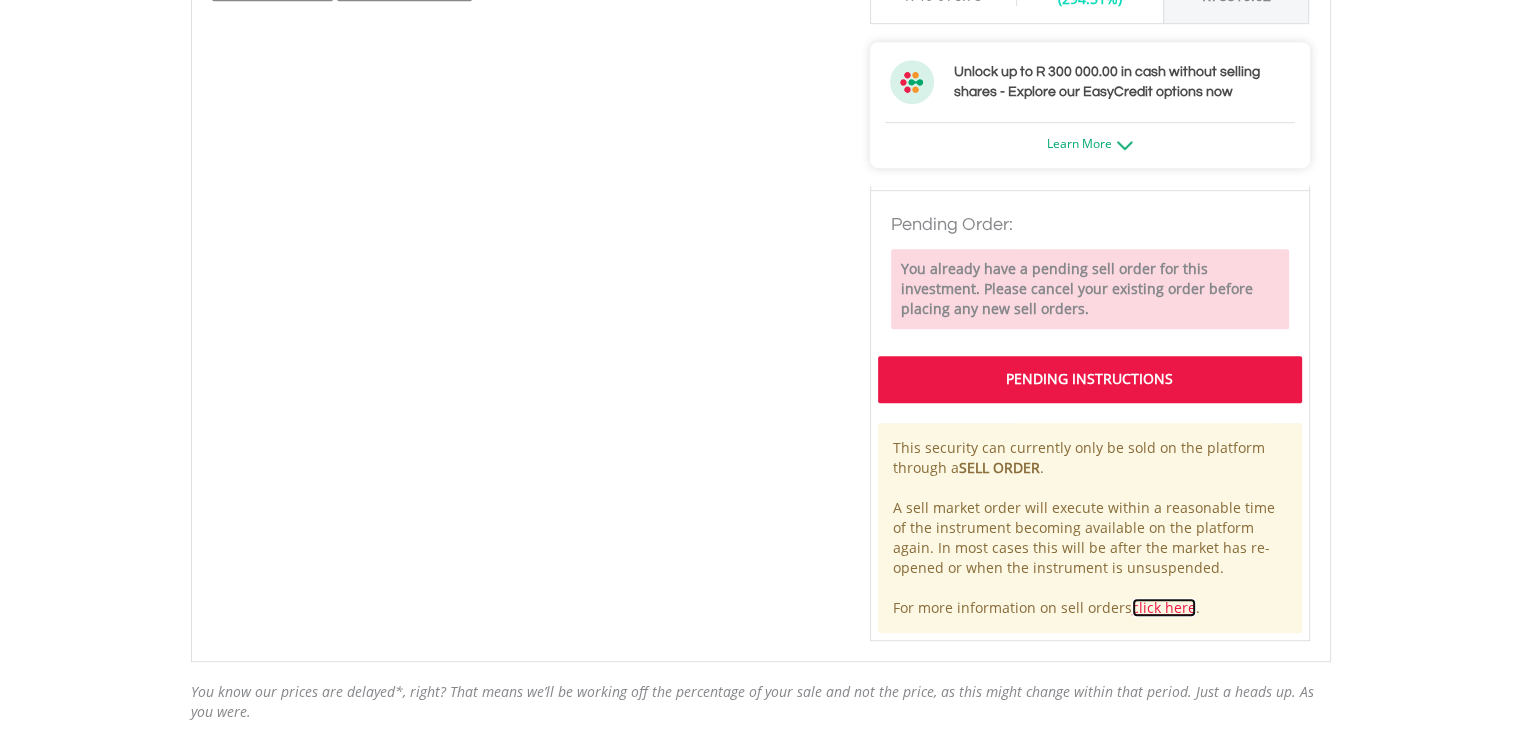 click on "click here" at bounding box center (1164, 607) 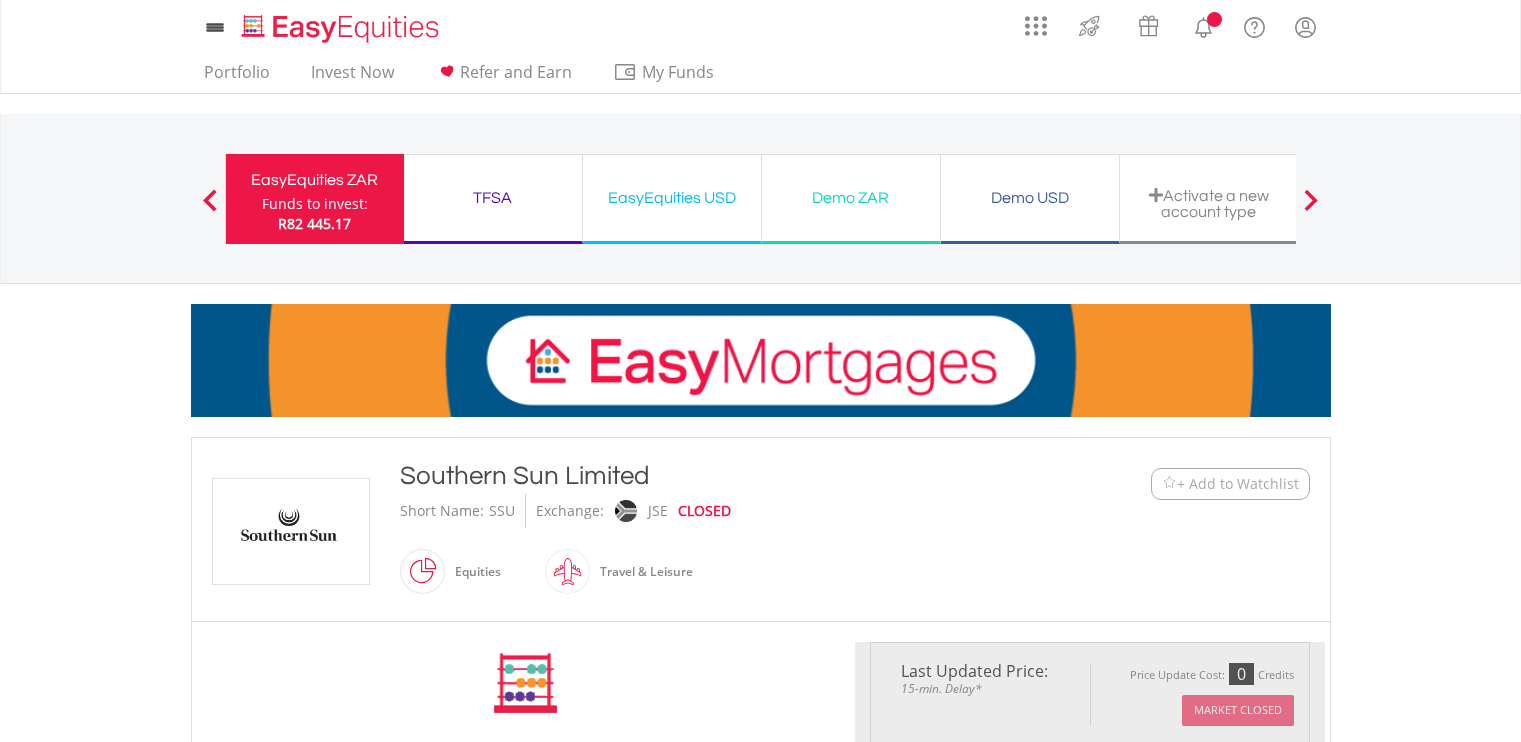 scroll, scrollTop: 1083, scrollLeft: 0, axis: vertical 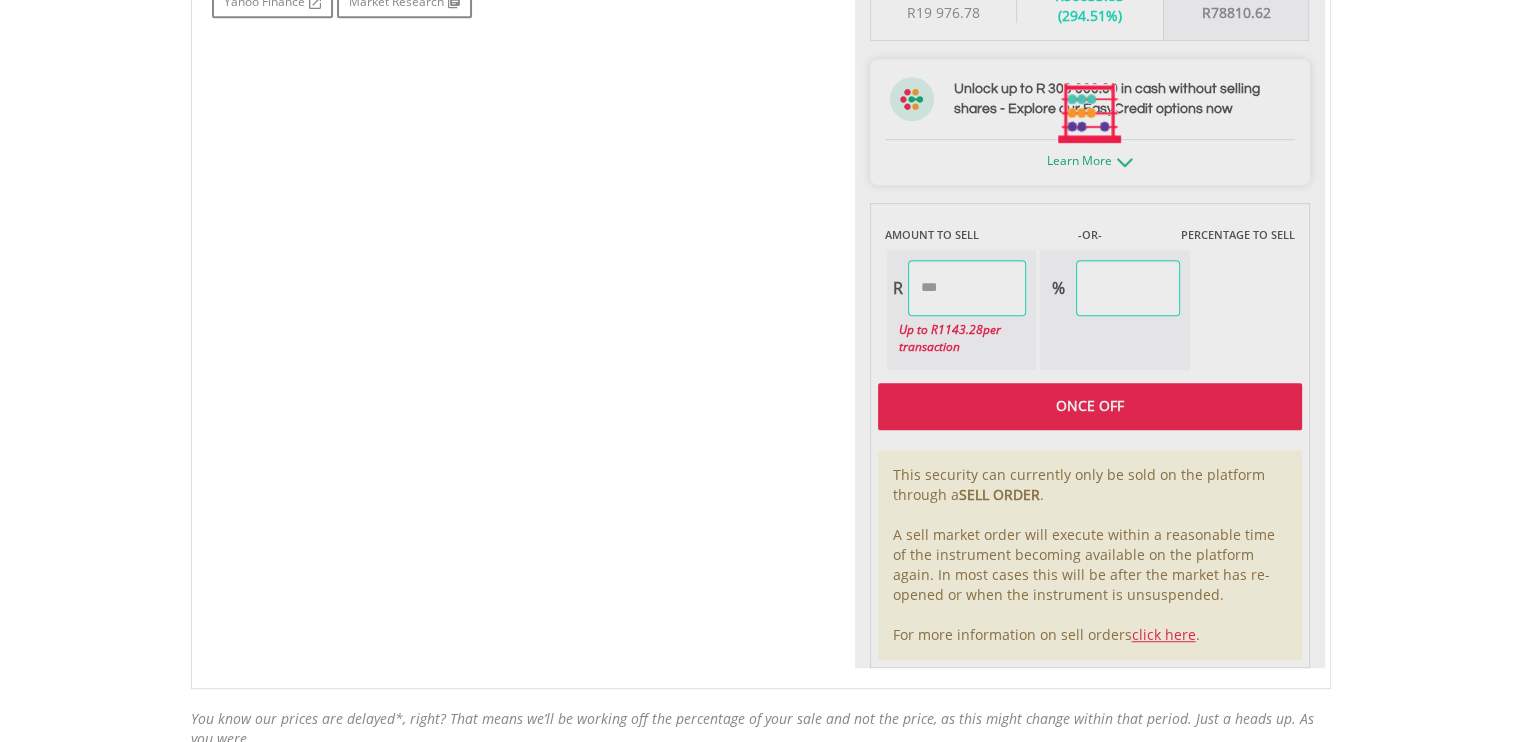 type on "********" 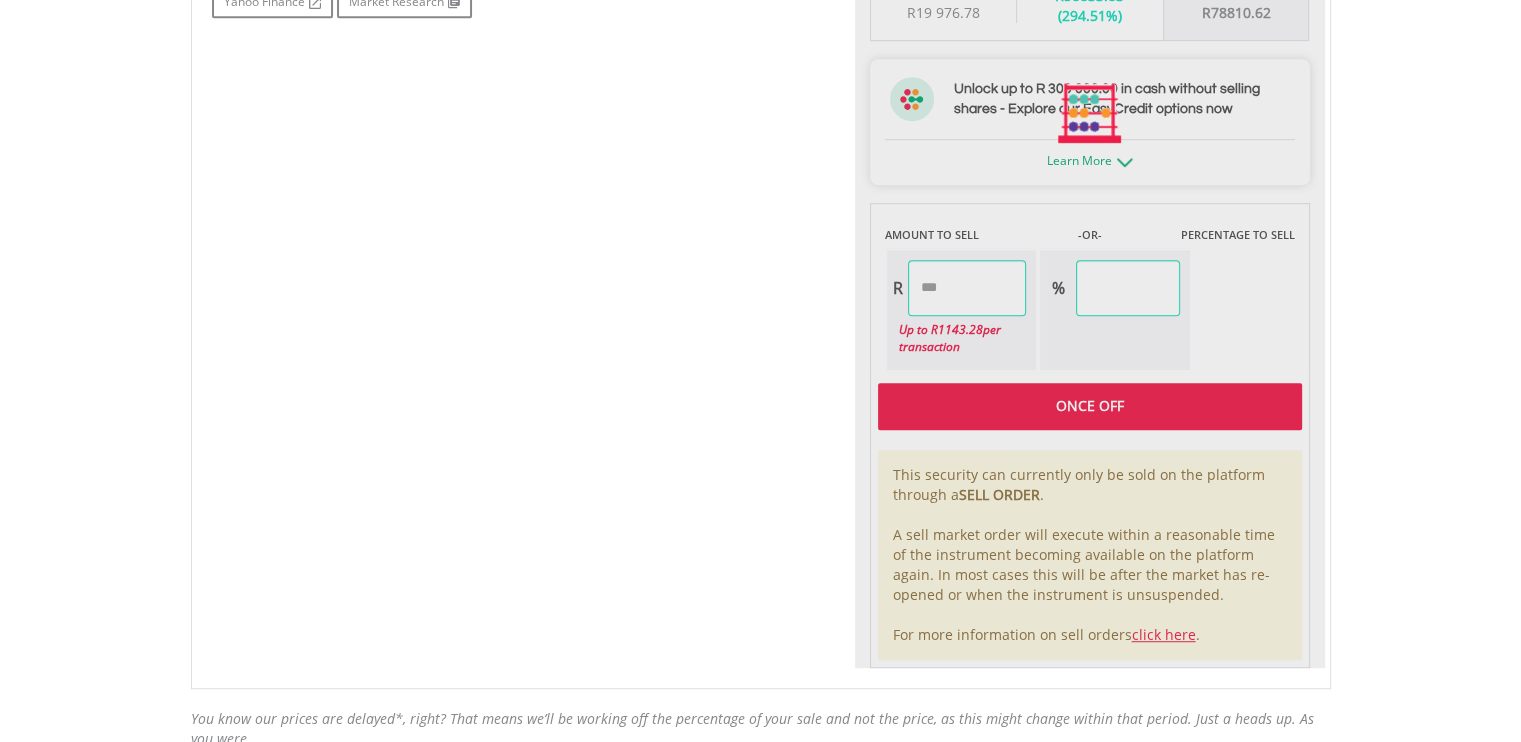 type on "******" 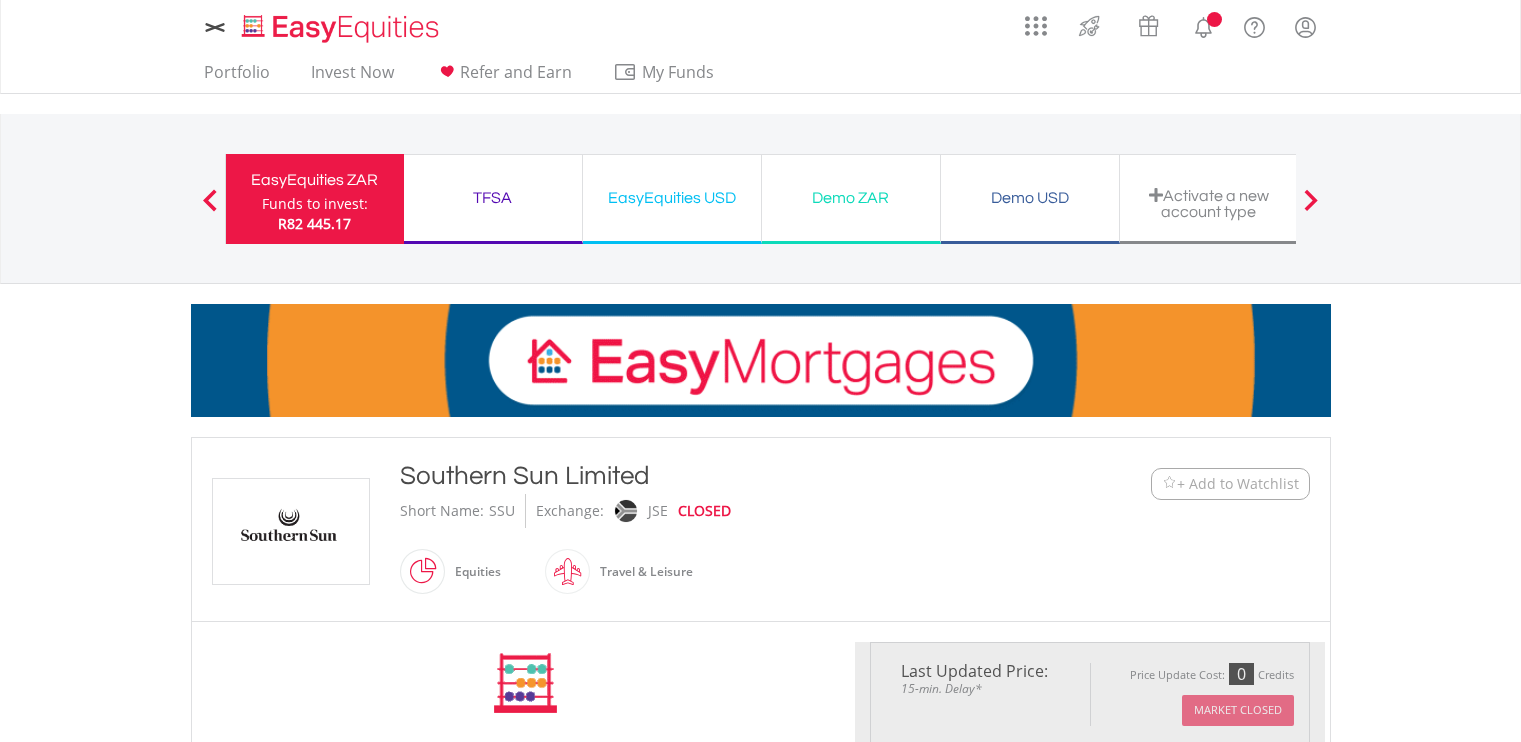 scroll, scrollTop: 1083, scrollLeft: 0, axis: vertical 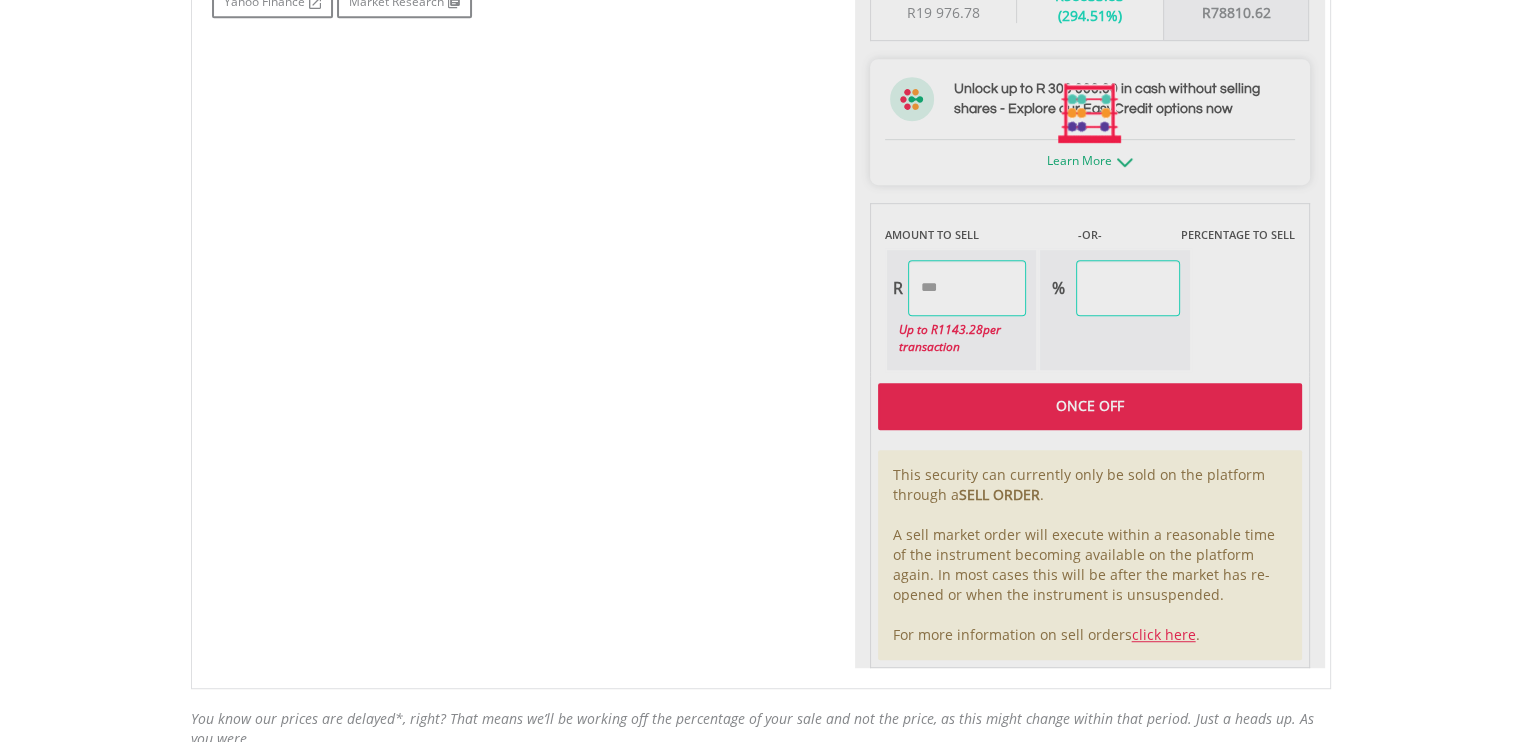 type on "********" 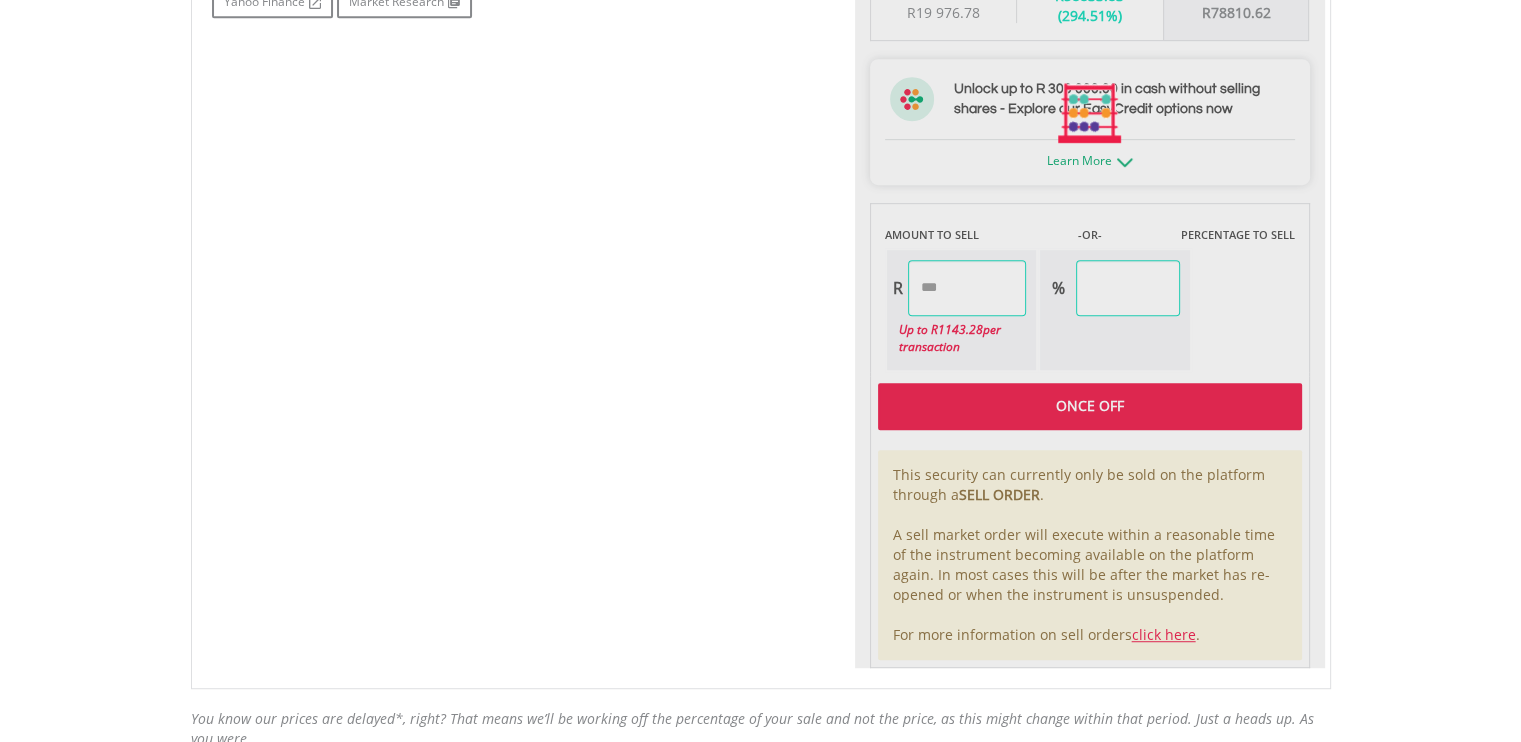 type on "******" 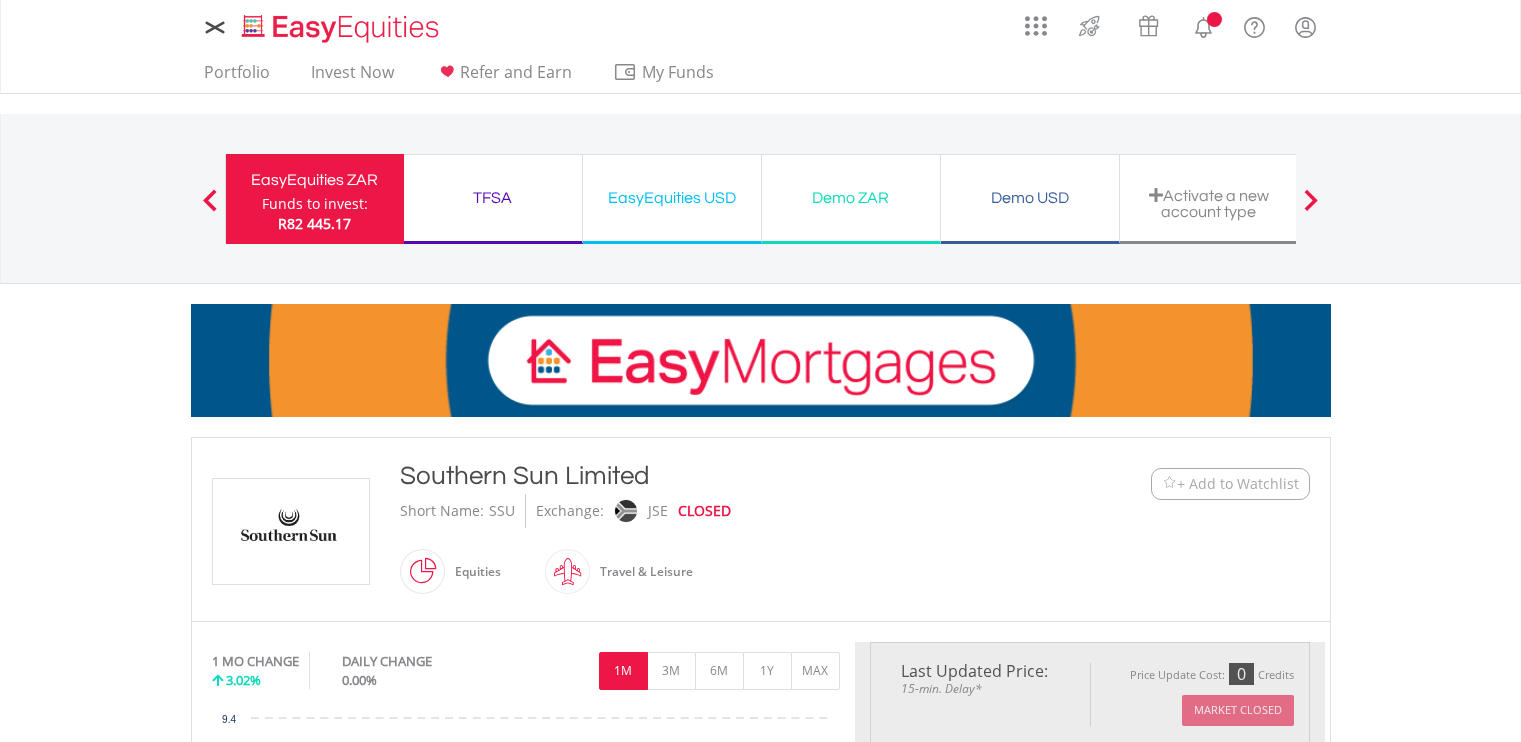 scroll, scrollTop: 1083, scrollLeft: 0, axis: vertical 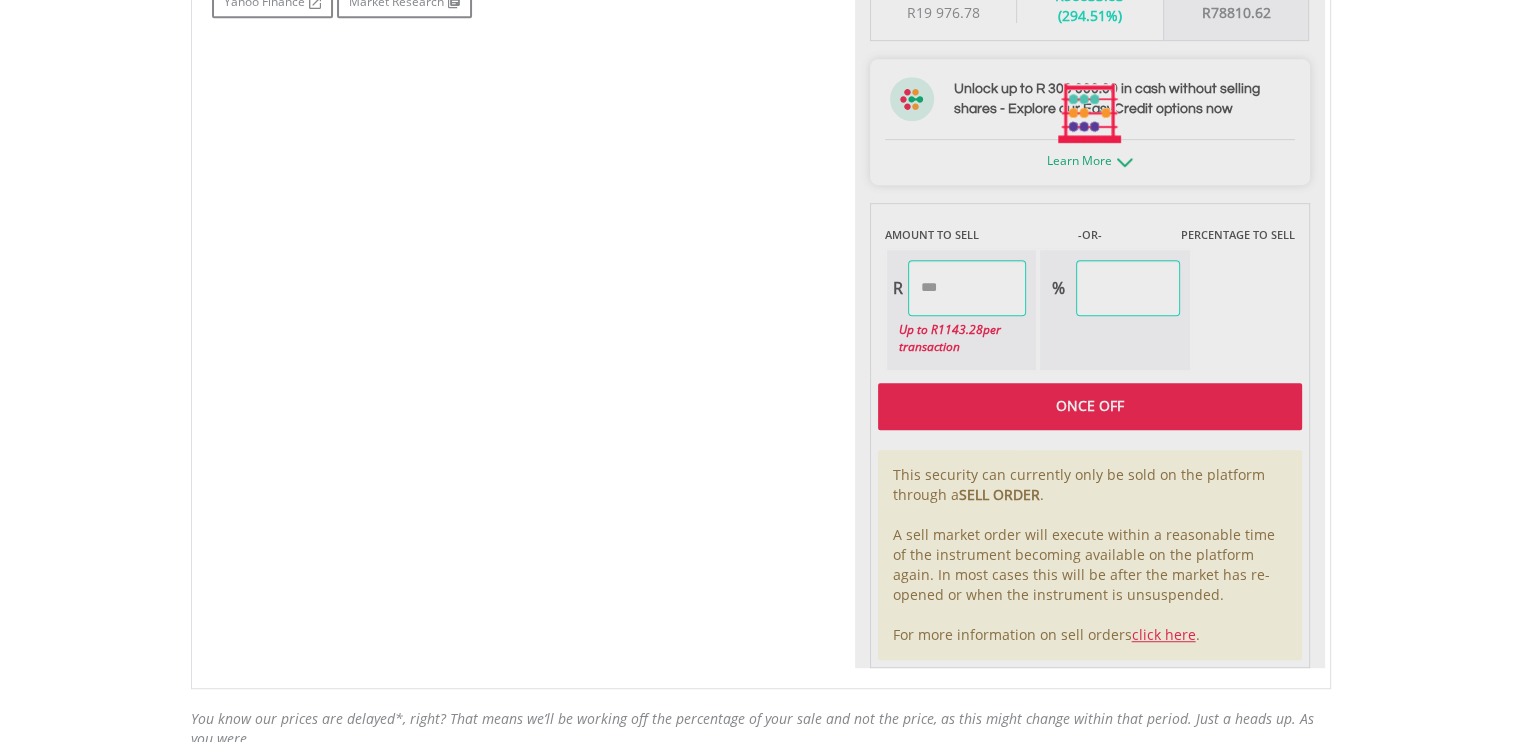 type on "********" 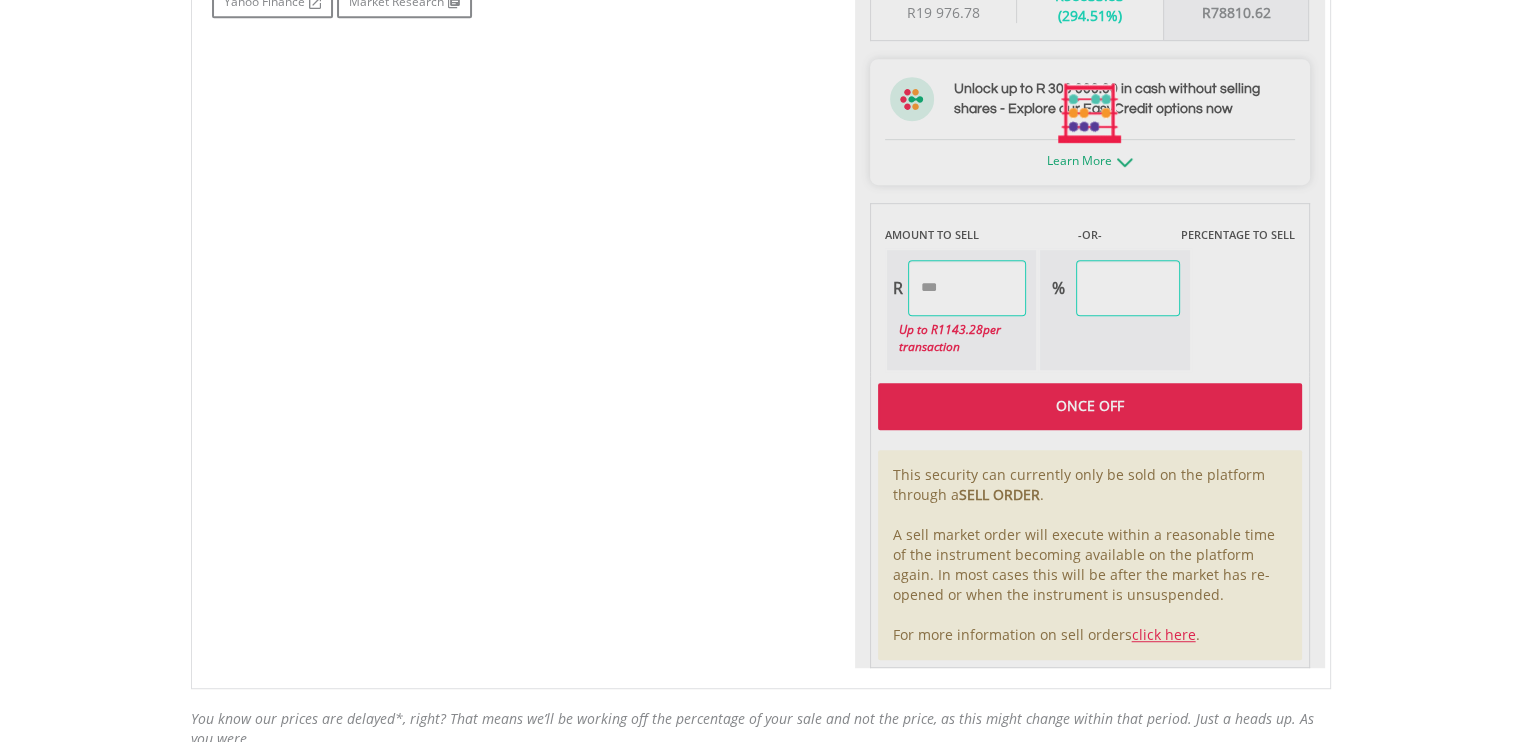 type on "******" 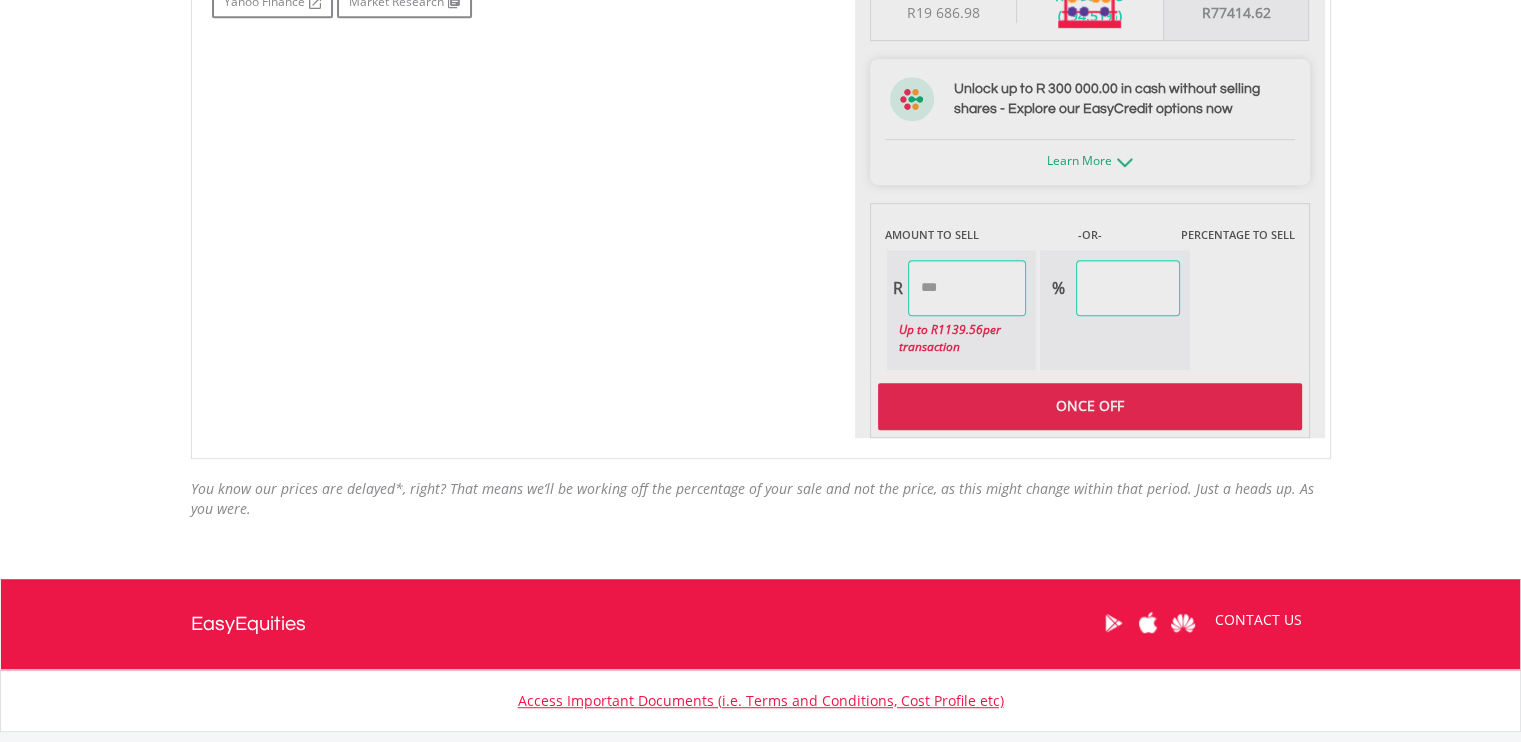 type on "********" 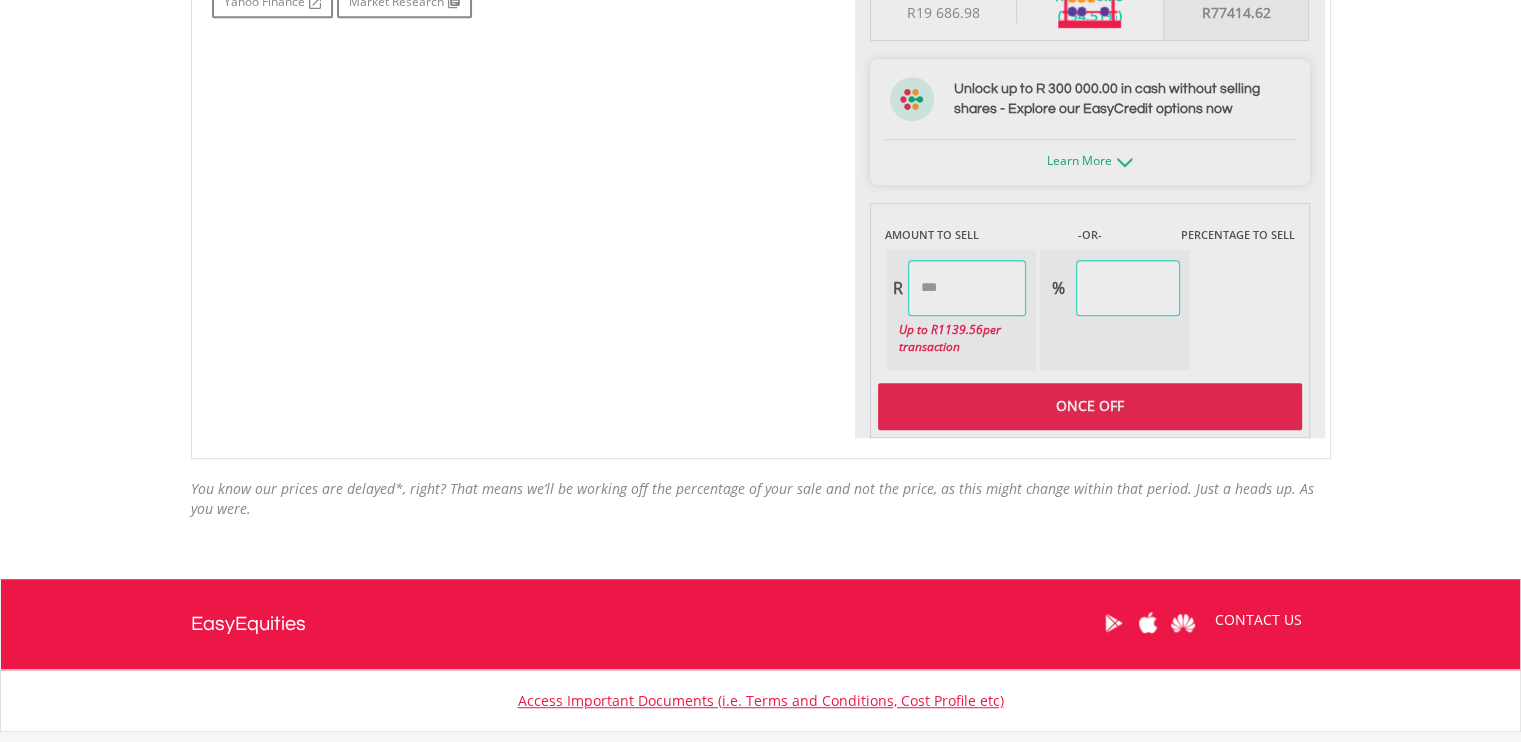 type on "******" 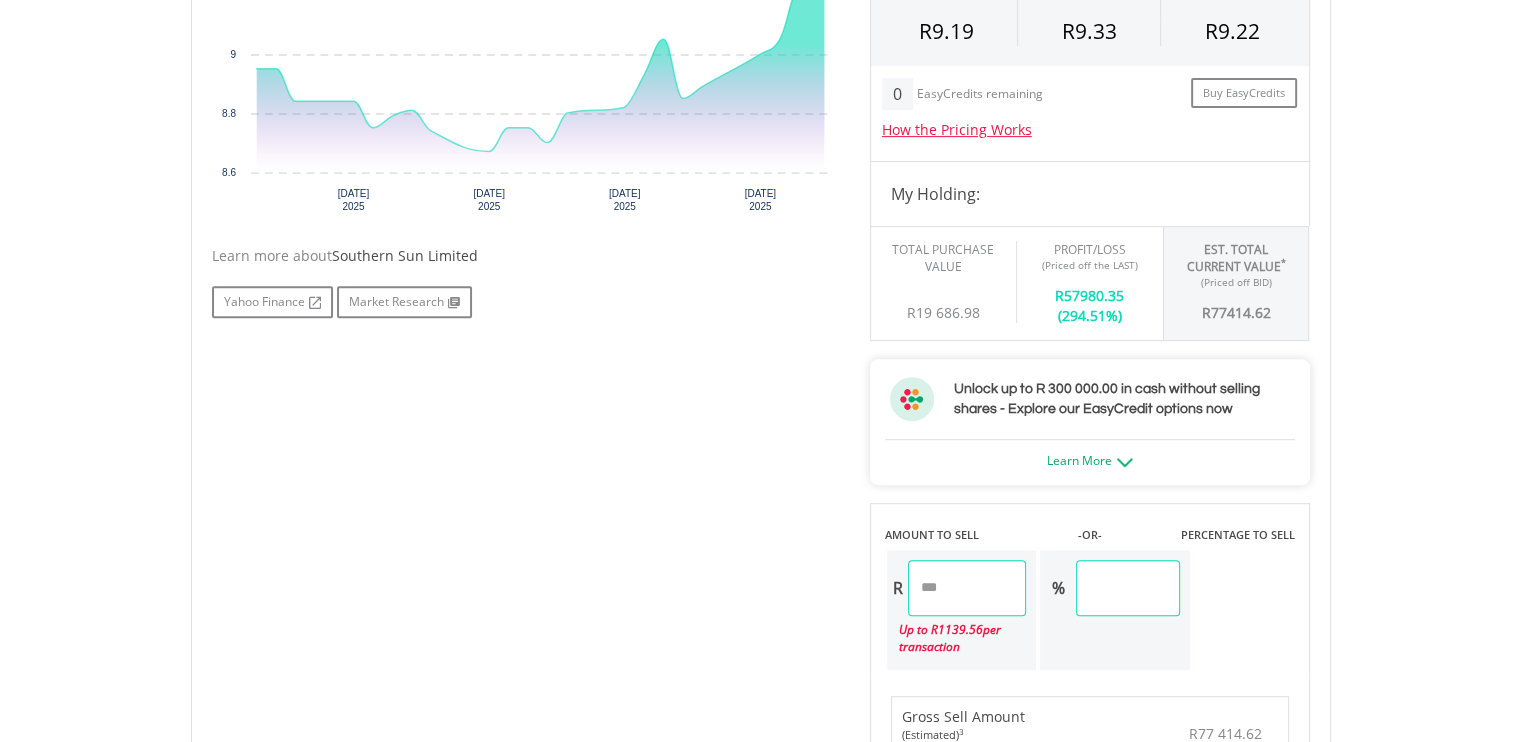 scroll, scrollTop: 883, scrollLeft: 0, axis: vertical 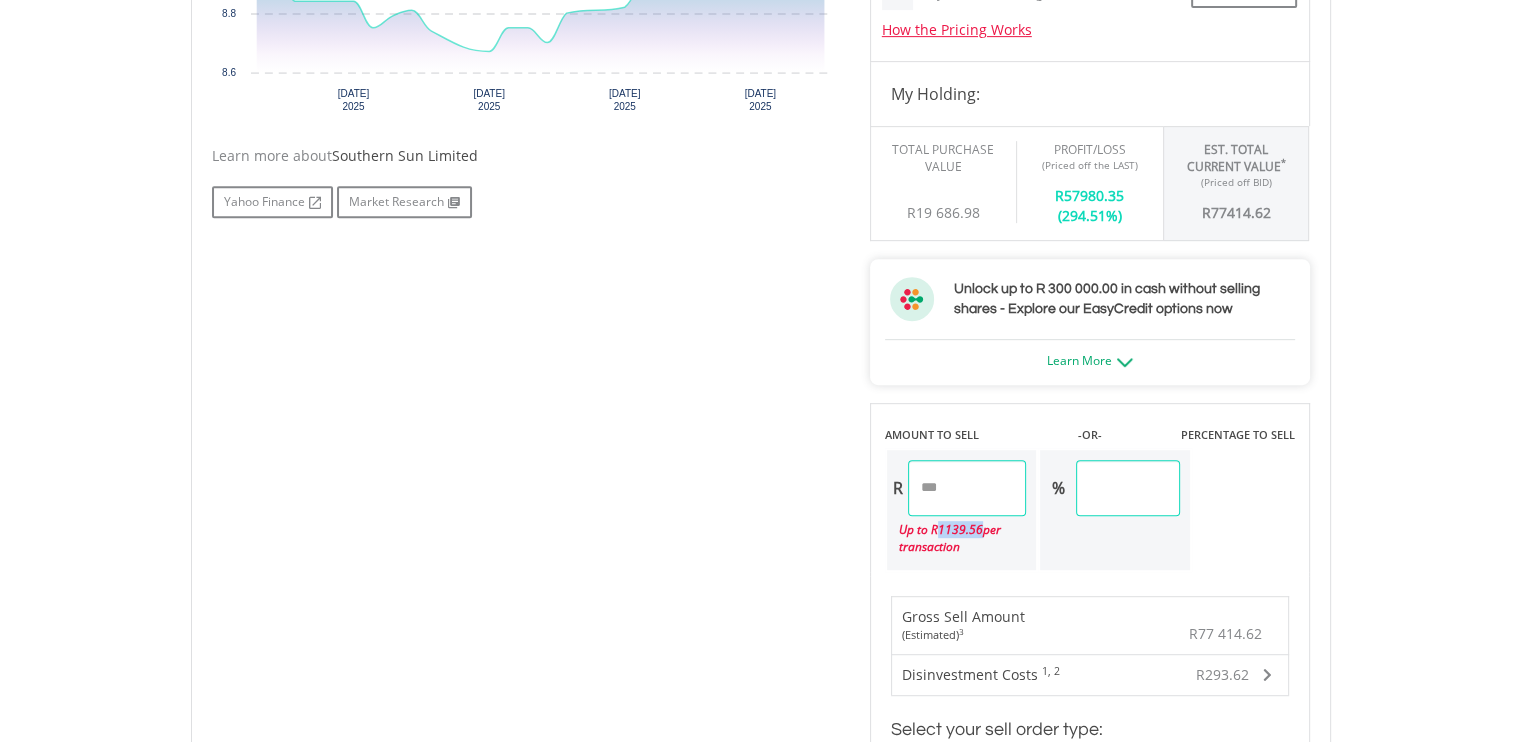 drag, startPoint x: 939, startPoint y: 524, endPoint x: 982, endPoint y: 528, distance: 43.185646 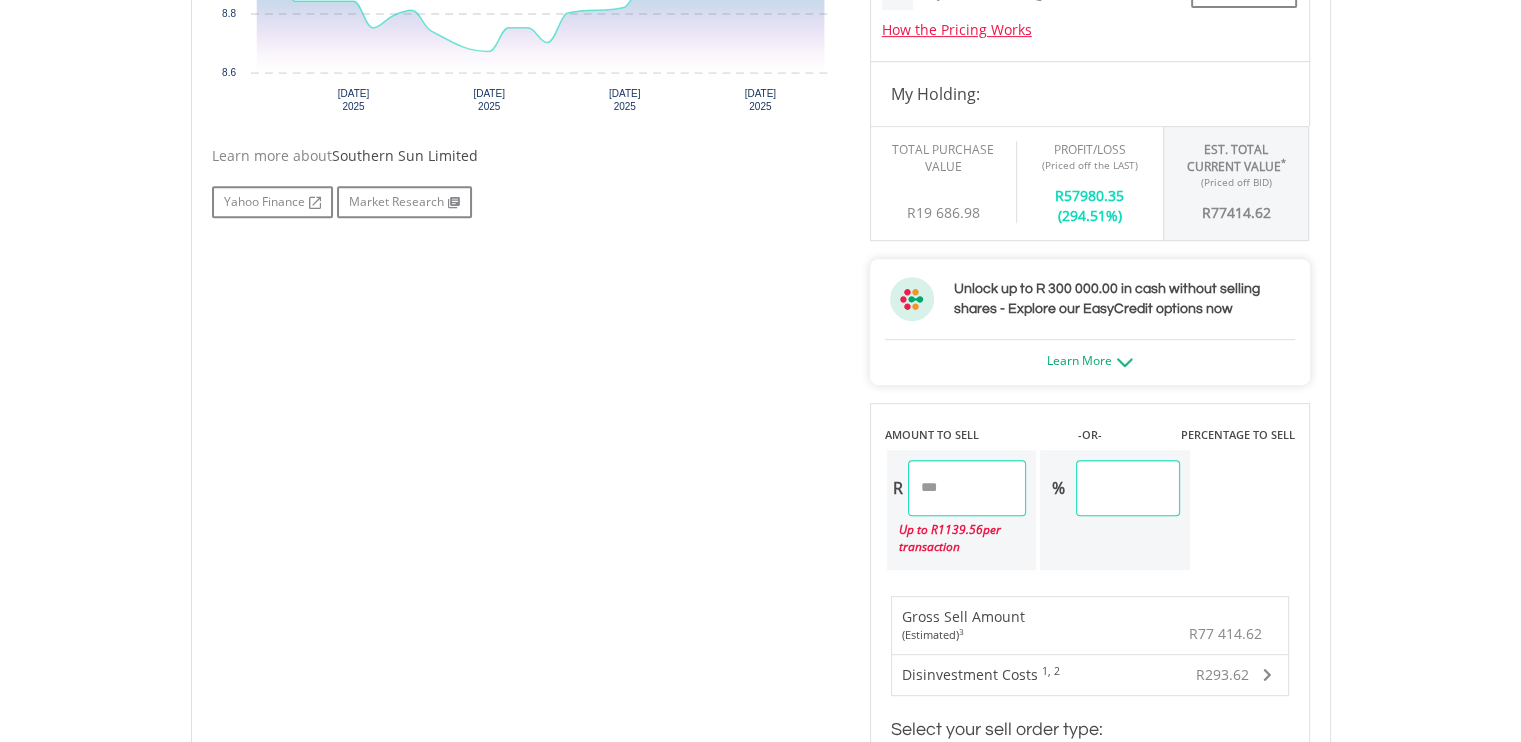 drag, startPoint x: 988, startPoint y: 480, endPoint x: 912, endPoint y: 487, distance: 76.321686 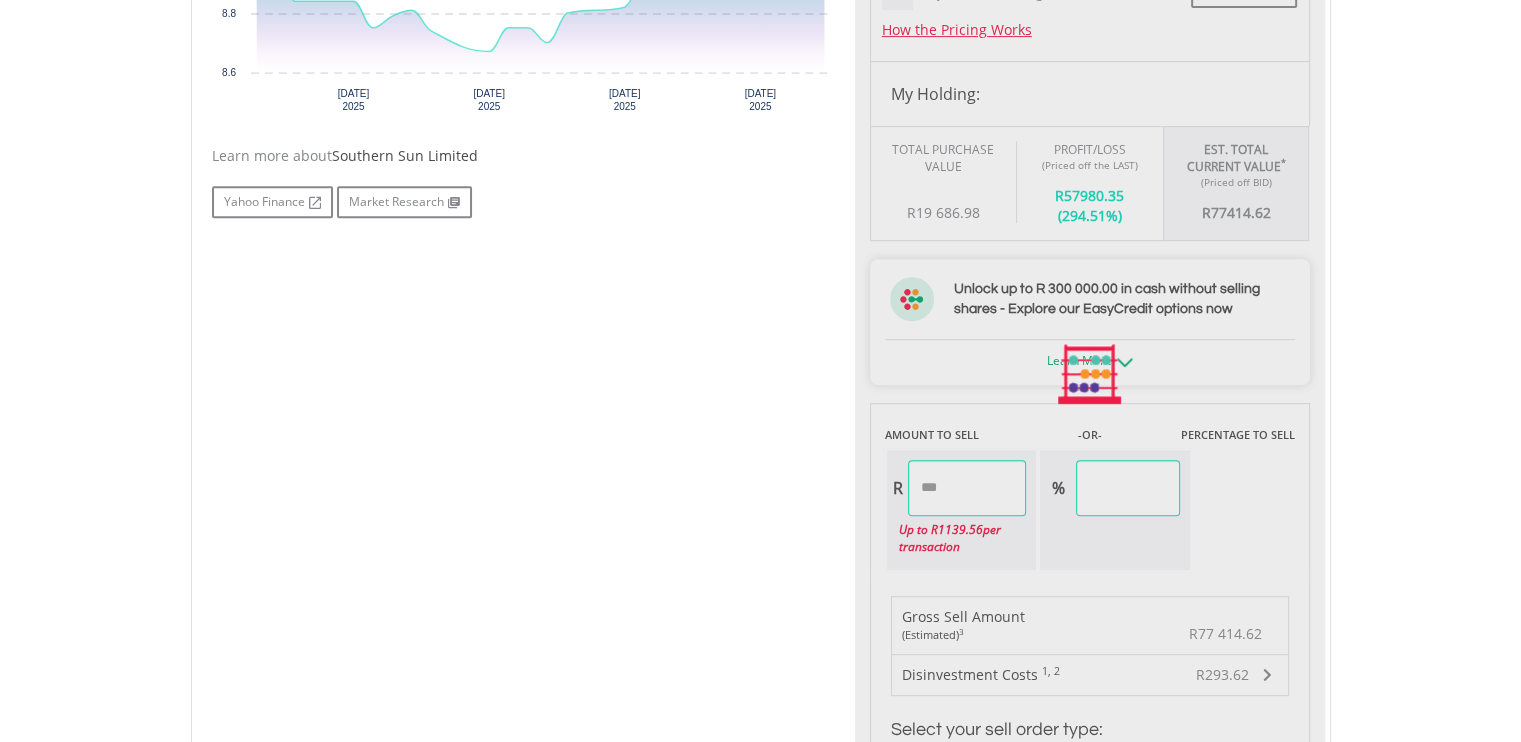 click on "Last Updated Price:
15-min. Delay*
Price Update Cost:
1
Credits
Request A Price Update
Request Update
SELLING AT (BID)
BUYING AT                     (ASK)
LAST PRICE
R9.19
R9.33
R9.22
0
R" at bounding box center [1090, 374] 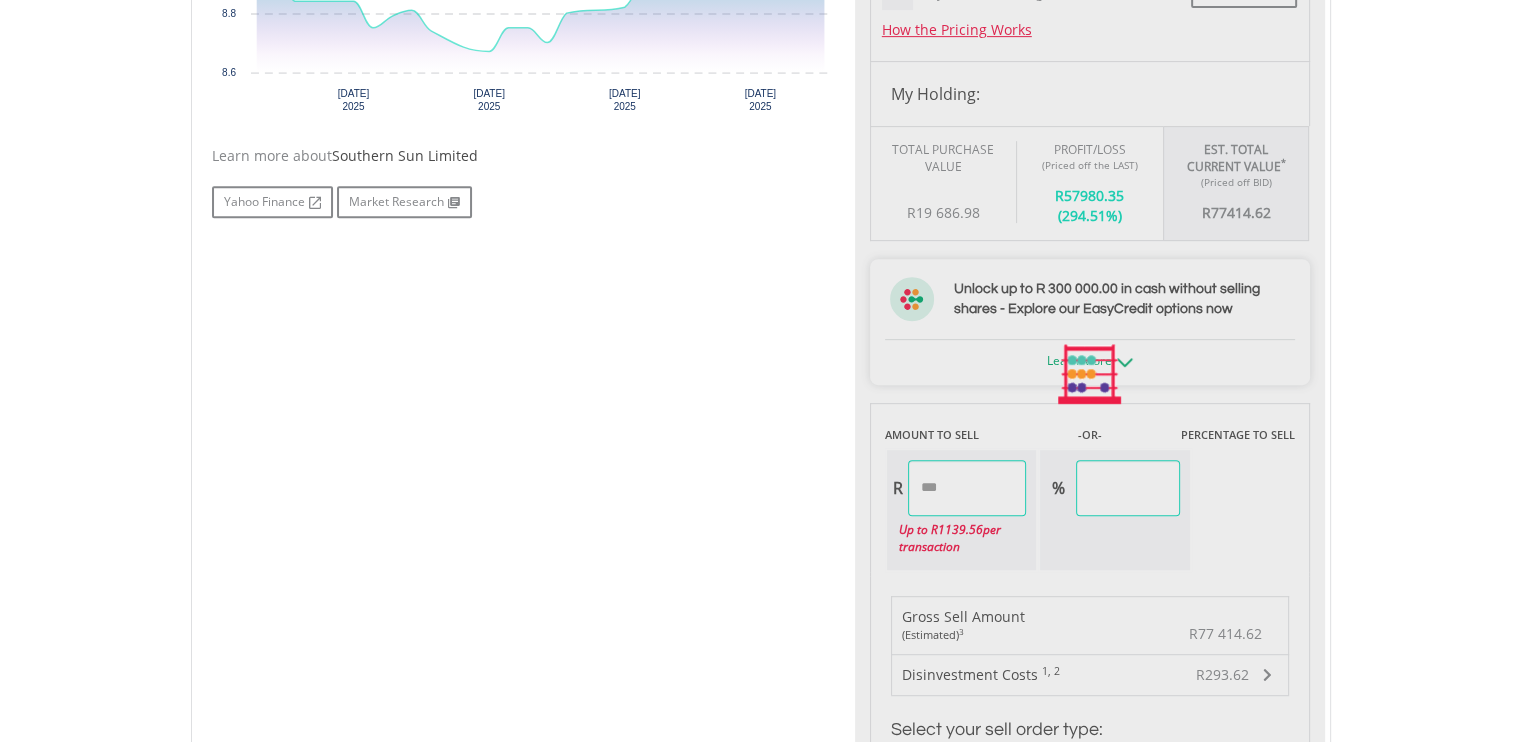 type on "****" 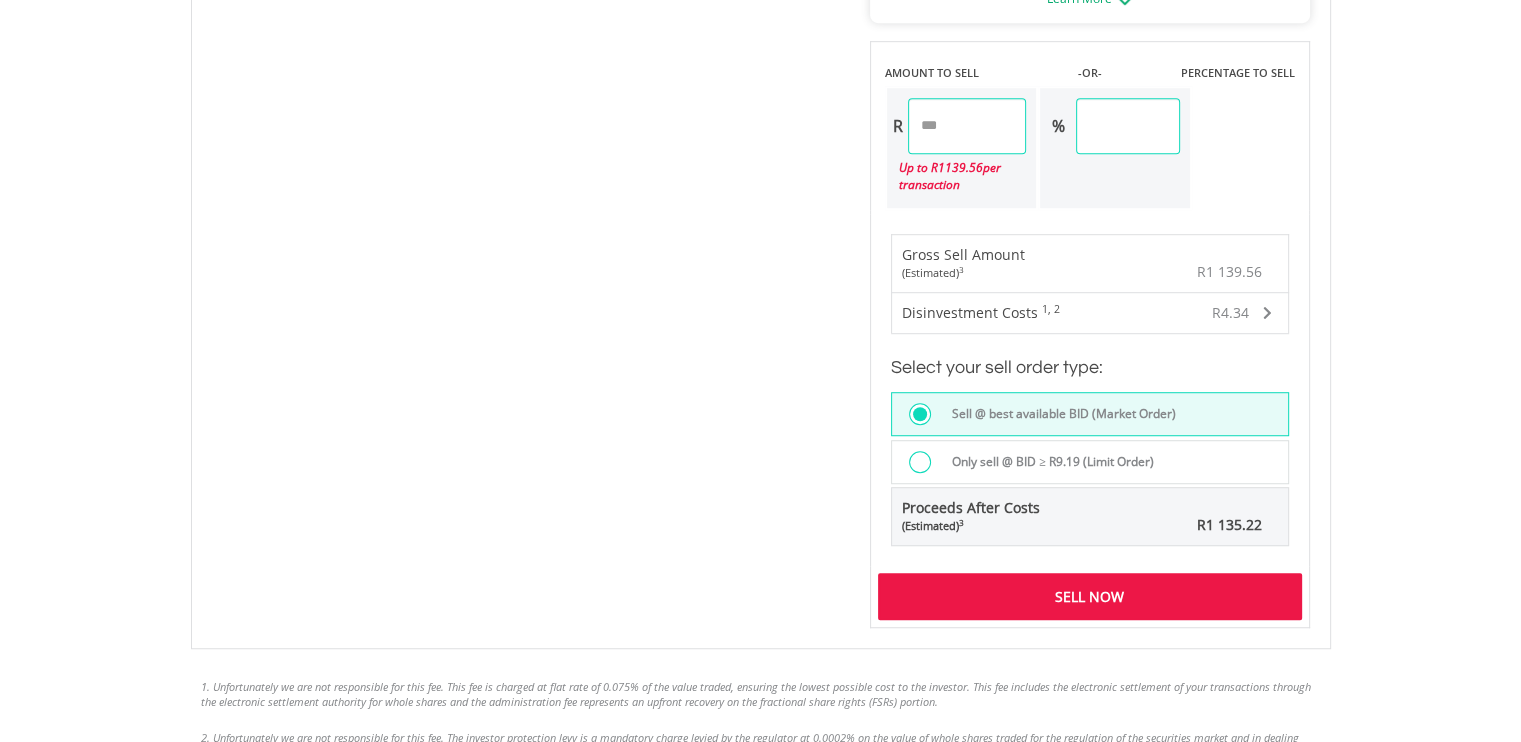 scroll, scrollTop: 1283, scrollLeft: 0, axis: vertical 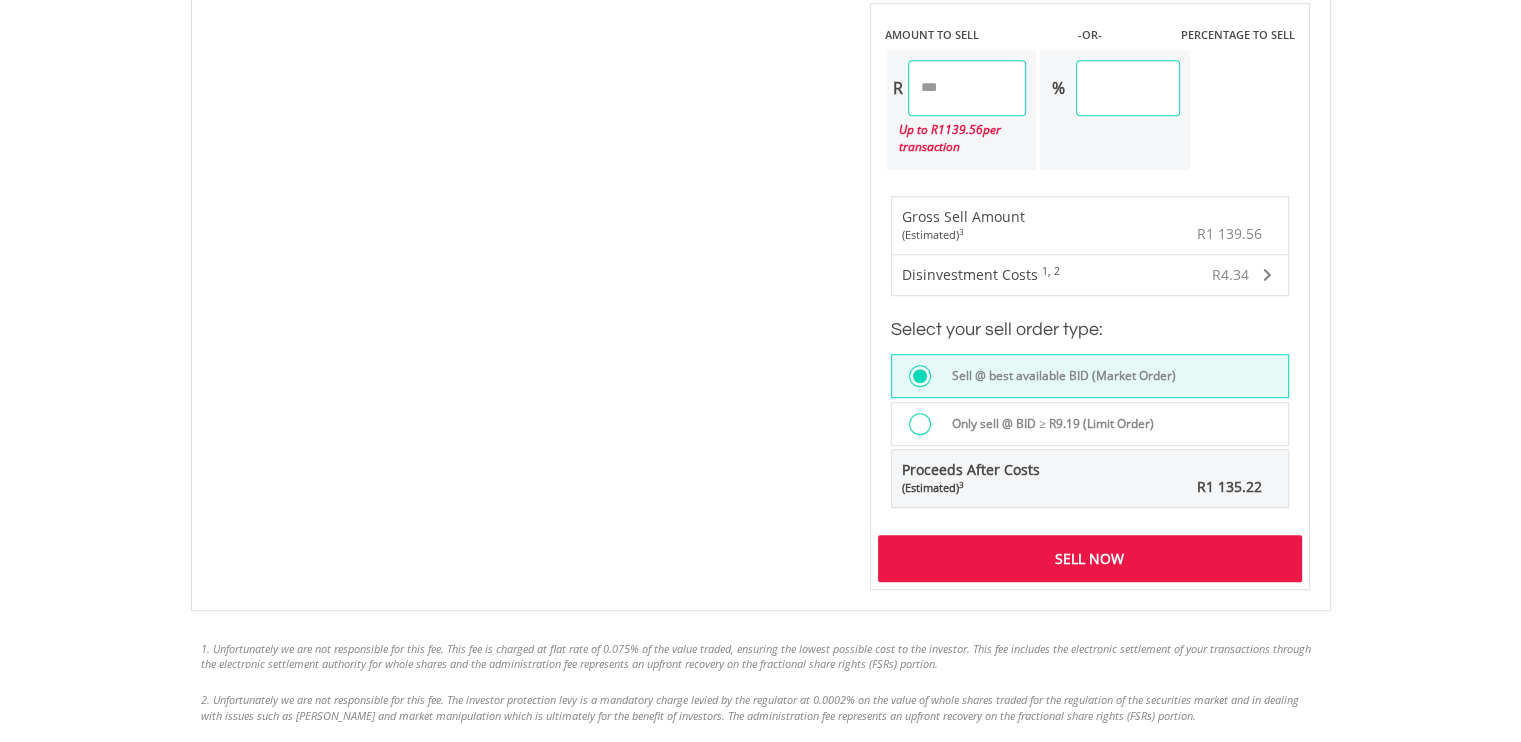 click on "Sell Now" at bounding box center (1090, 558) 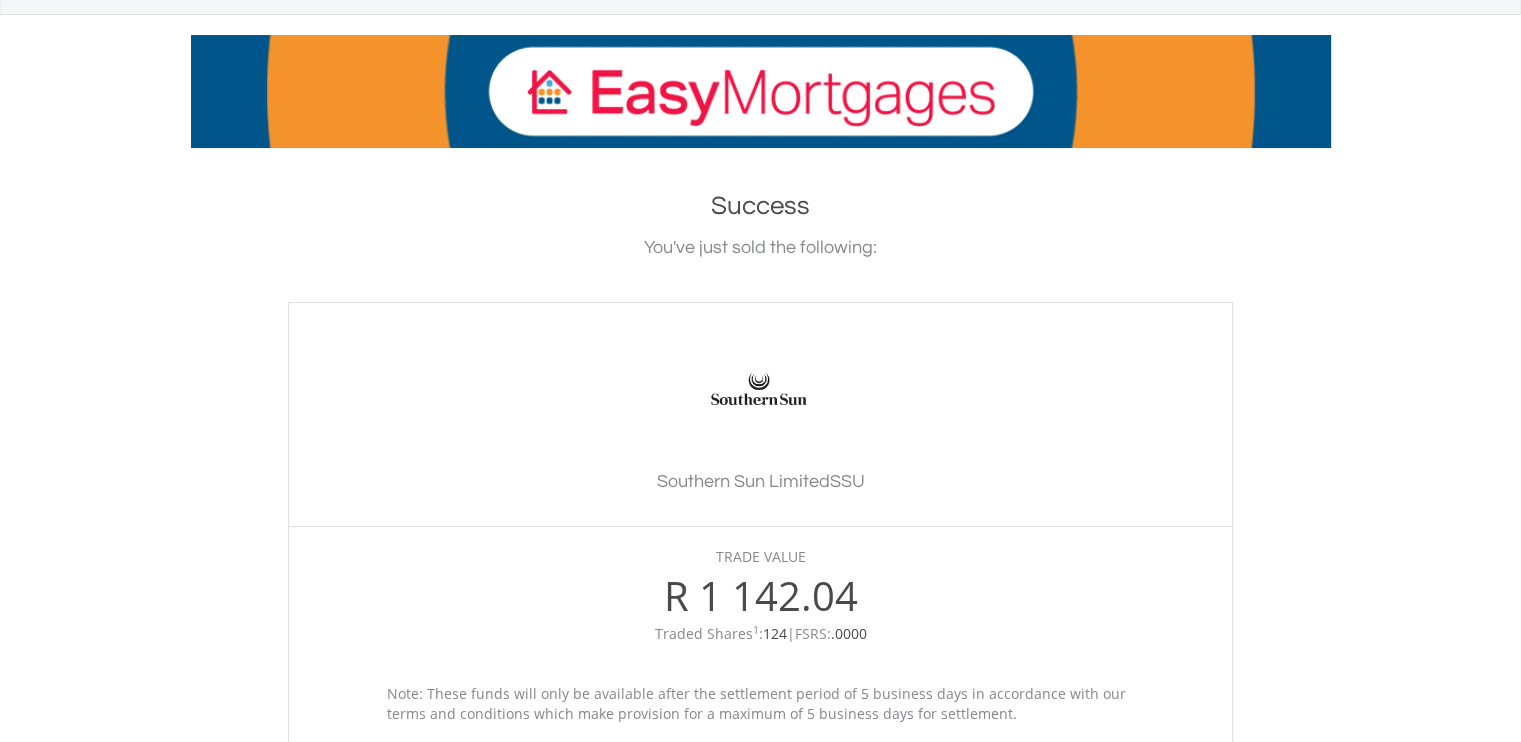 scroll, scrollTop: 400, scrollLeft: 0, axis: vertical 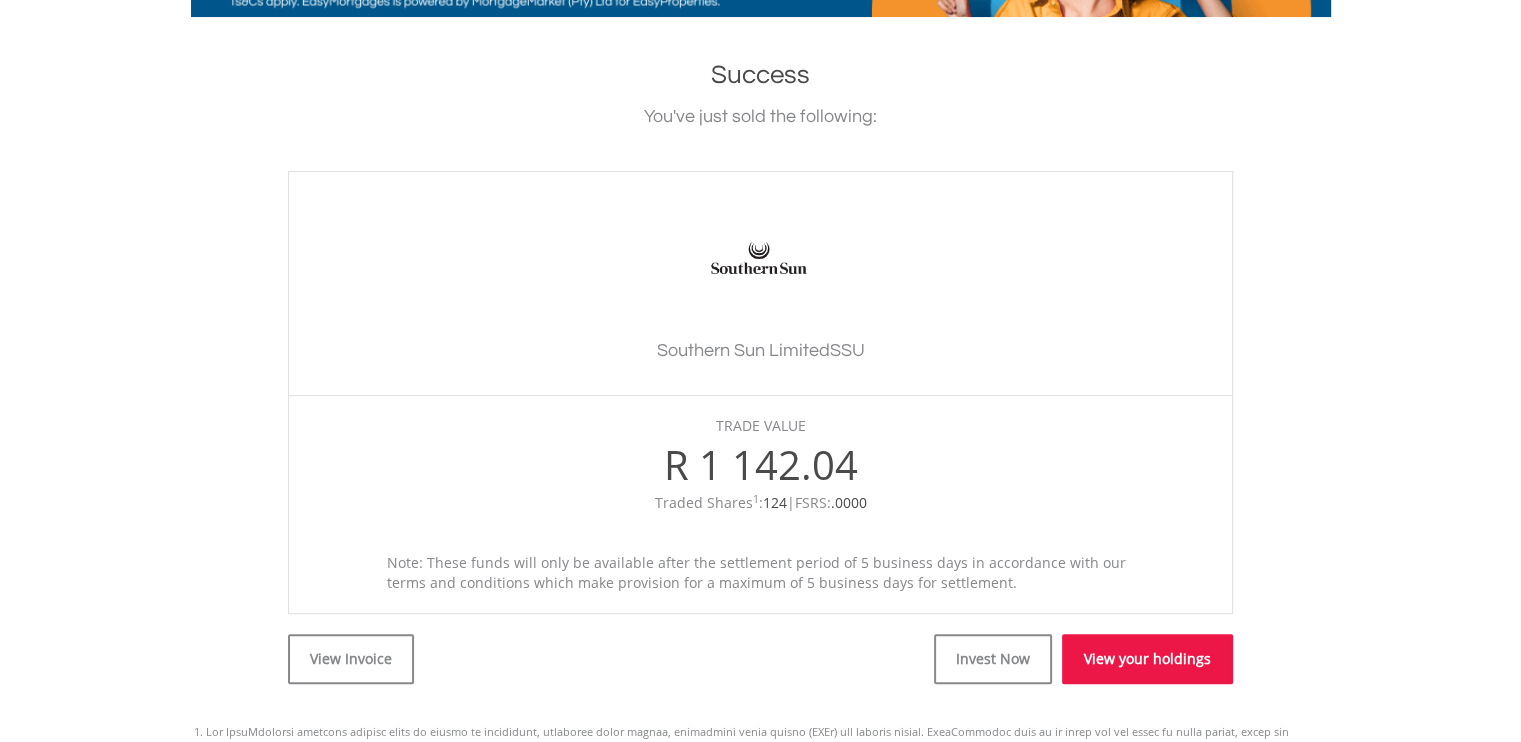 click on "View your holdings" at bounding box center (1147, 659) 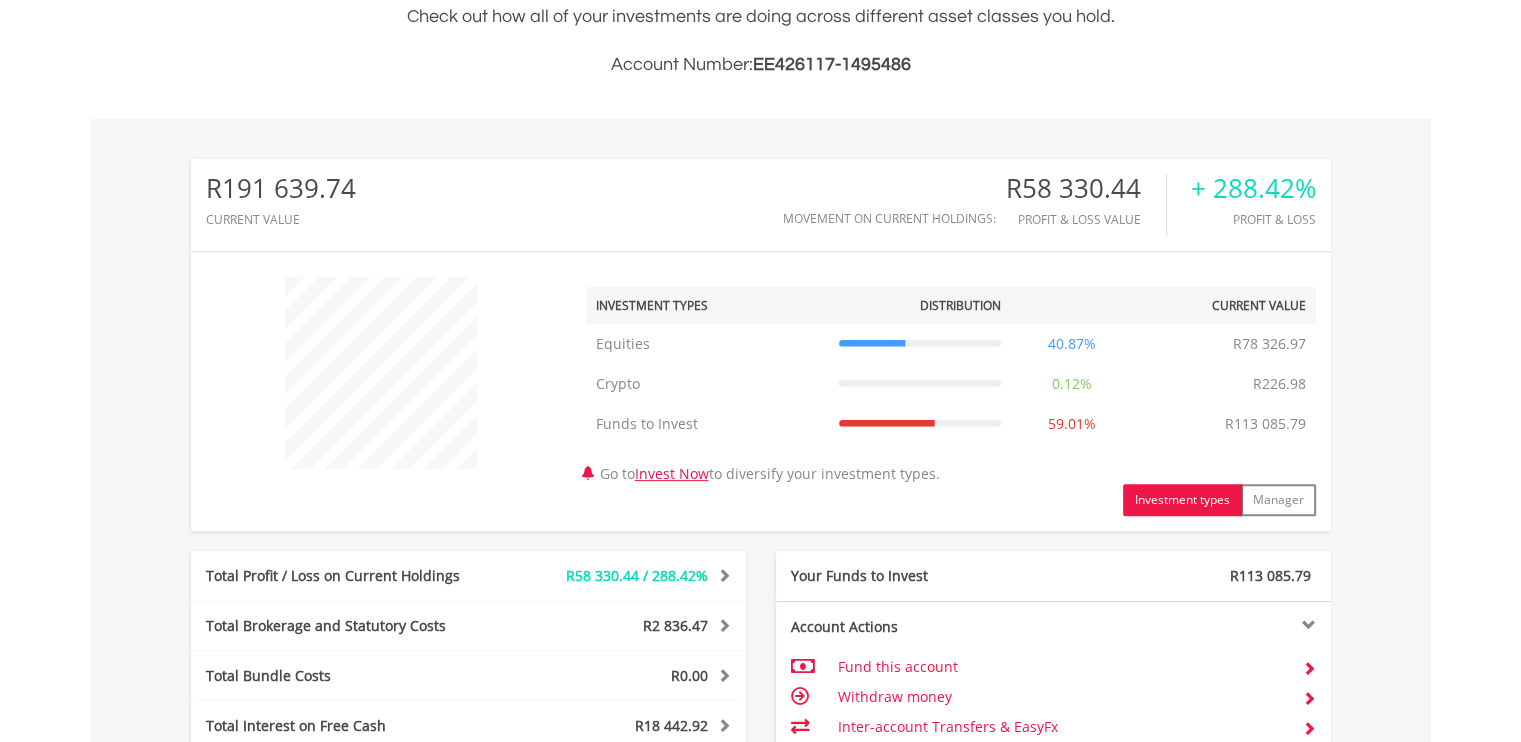 scroll, scrollTop: 613, scrollLeft: 0, axis: vertical 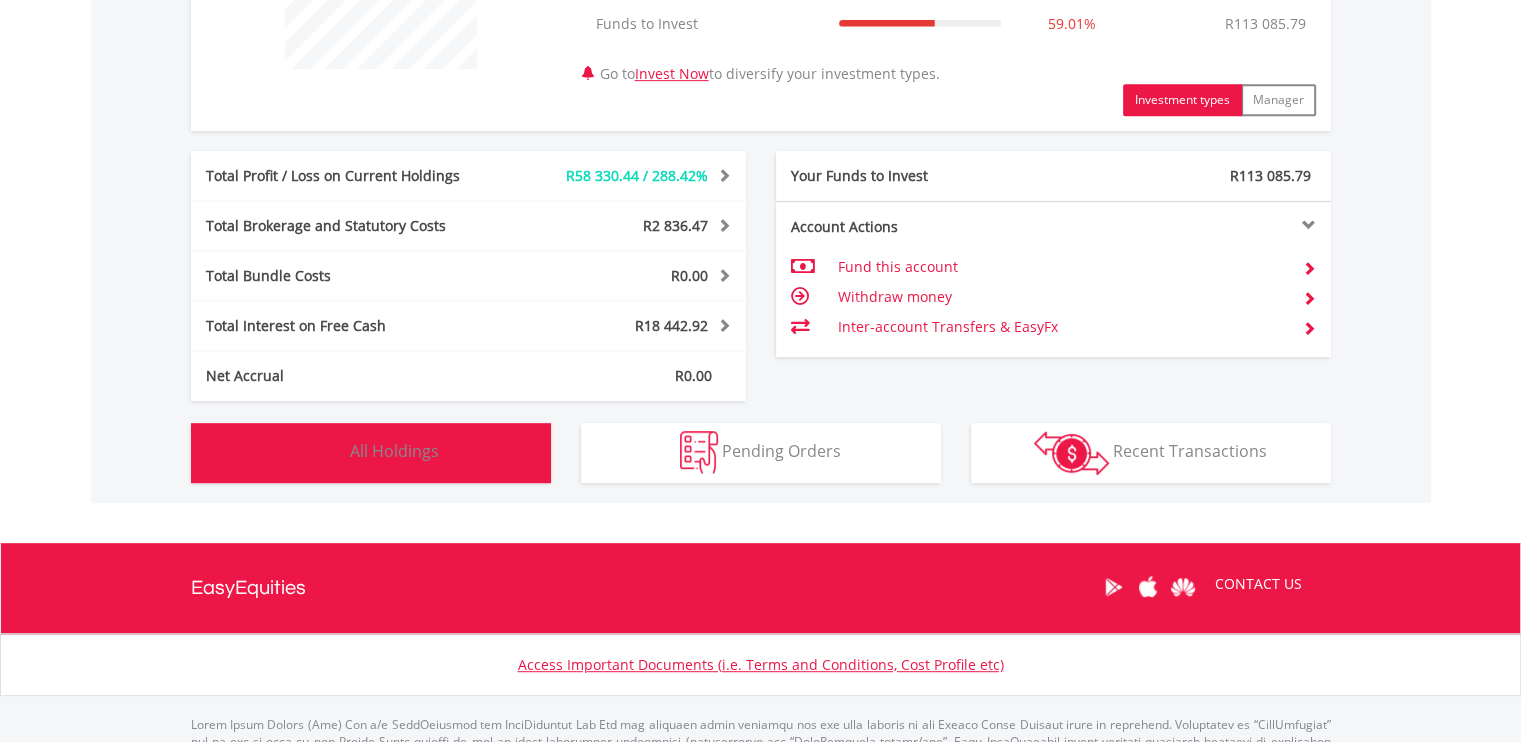click on "Holdings
All Holdings" at bounding box center [371, 453] 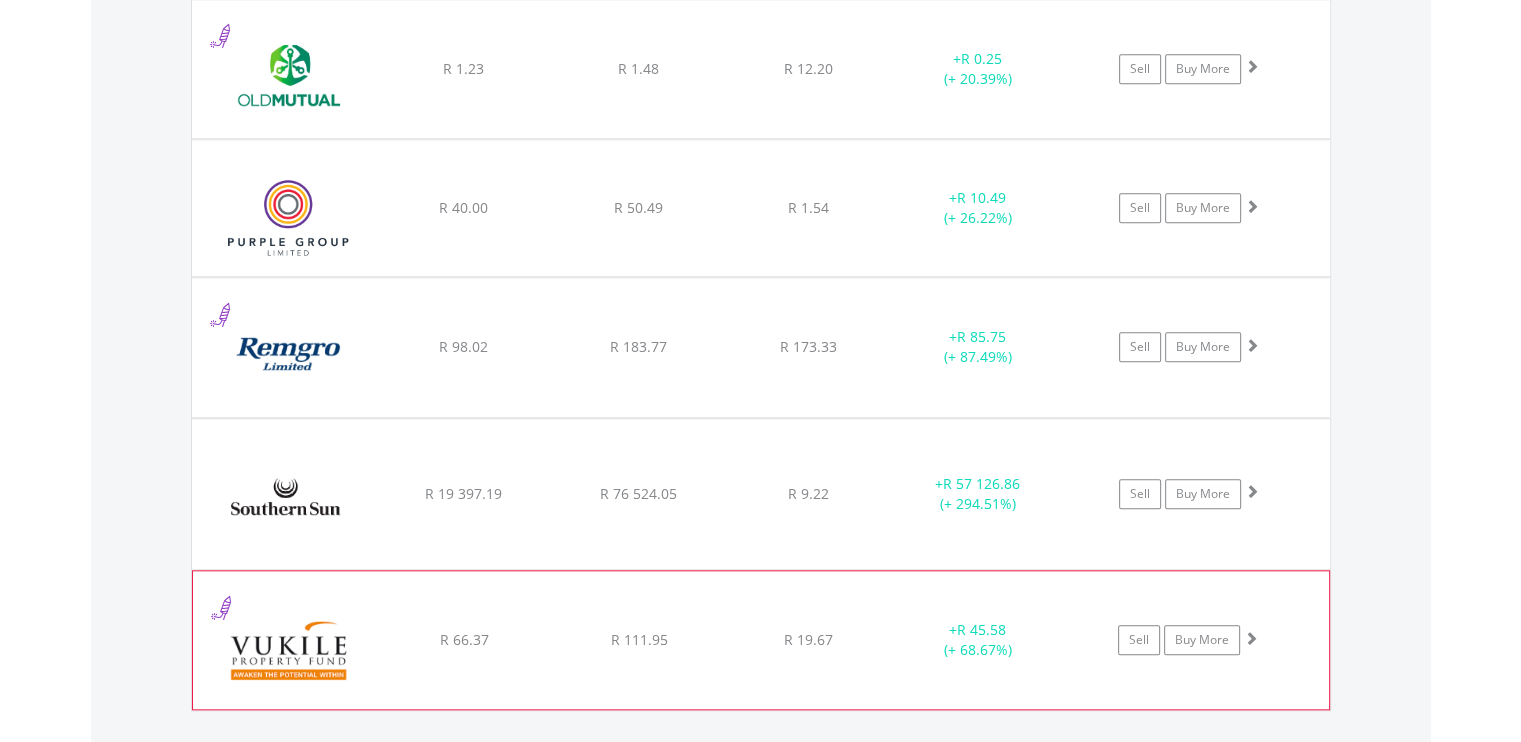 scroll, scrollTop: 2141, scrollLeft: 0, axis: vertical 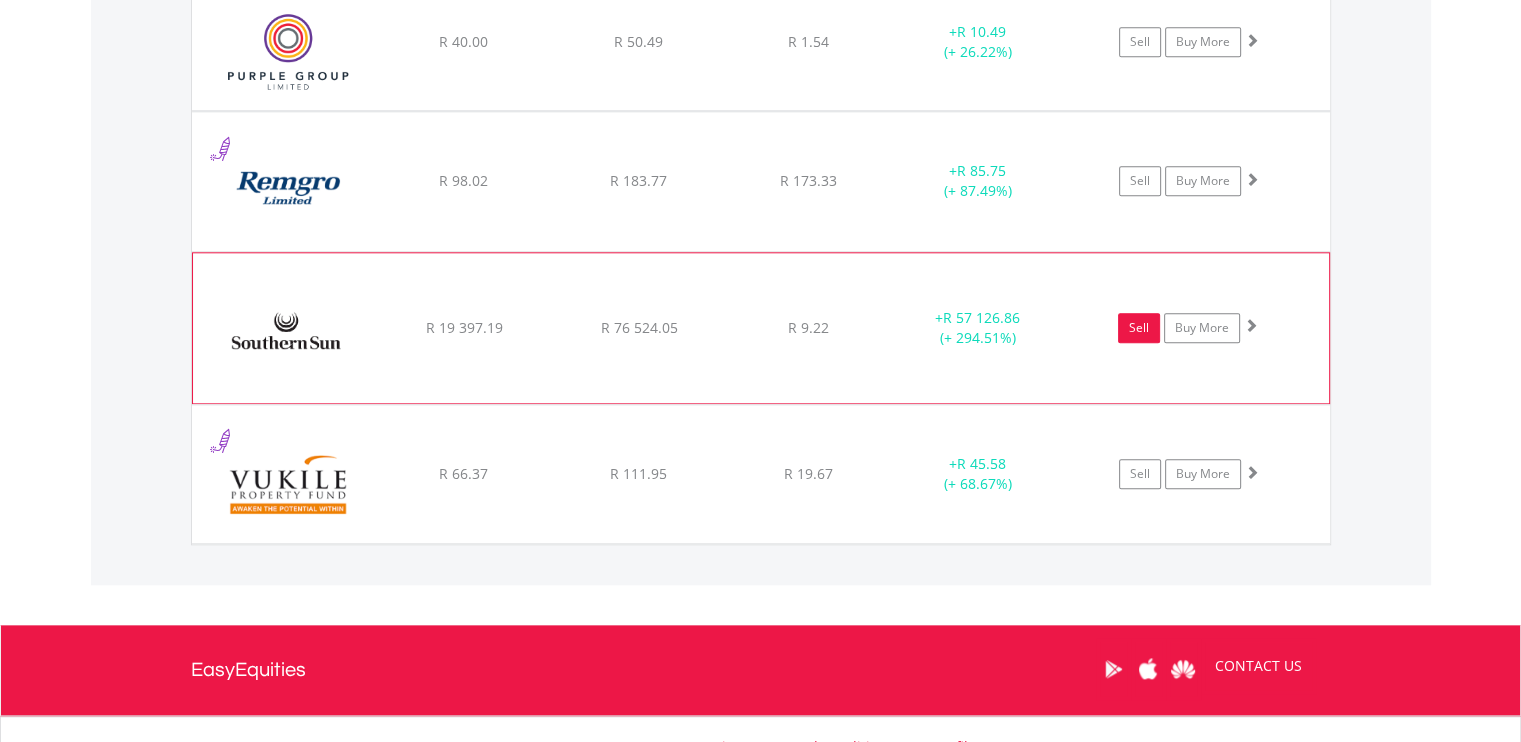 click on "Sell" at bounding box center [1139, 328] 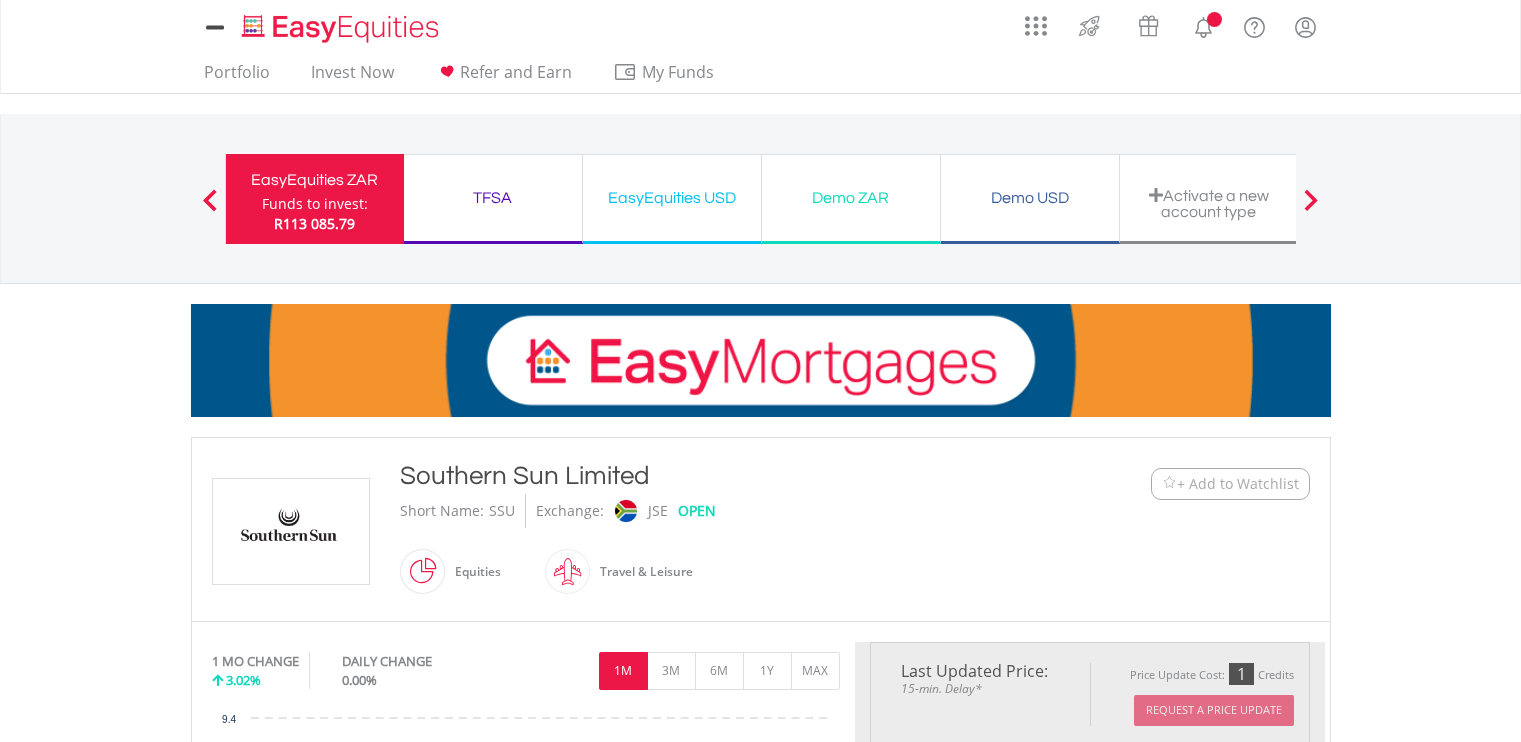 scroll, scrollTop: 0, scrollLeft: 0, axis: both 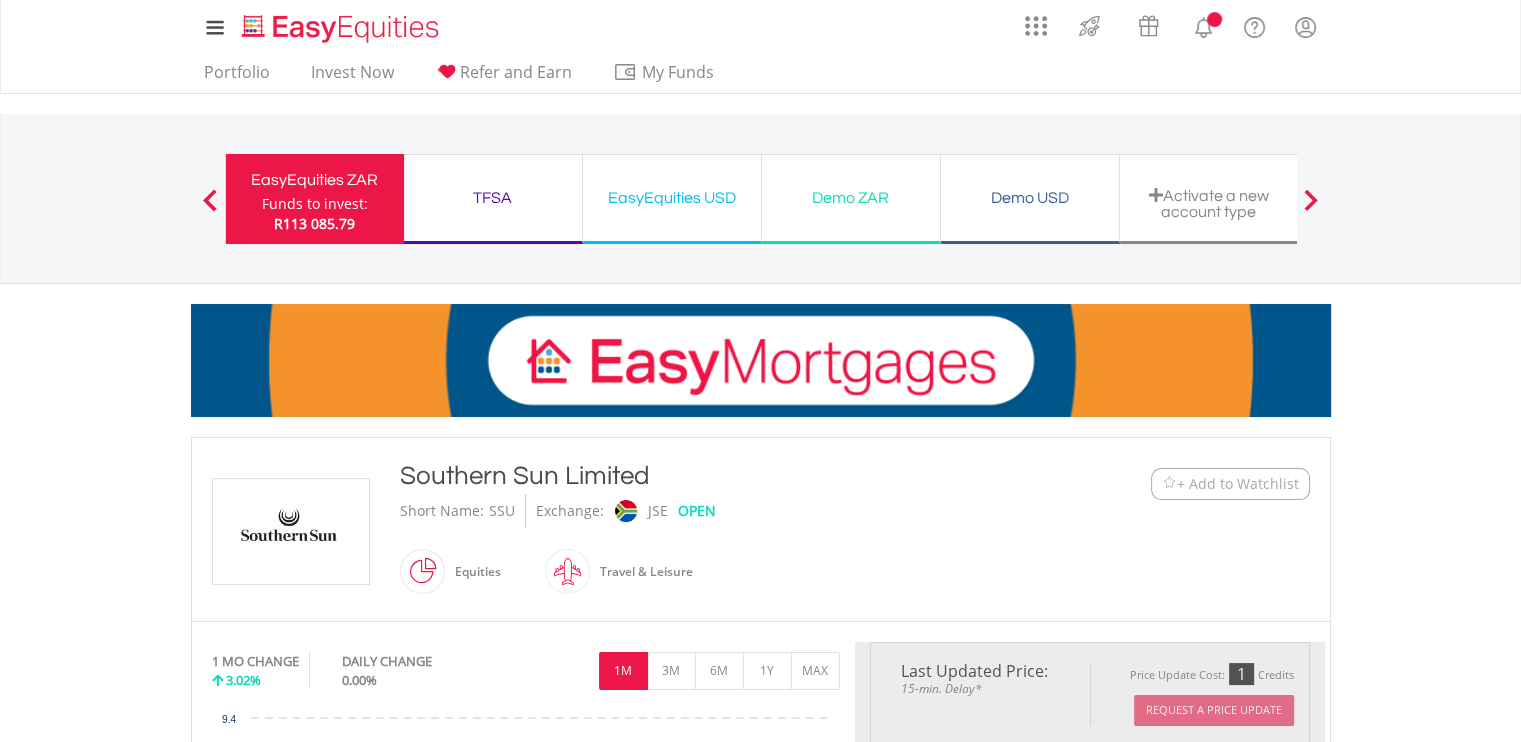 type on "********" 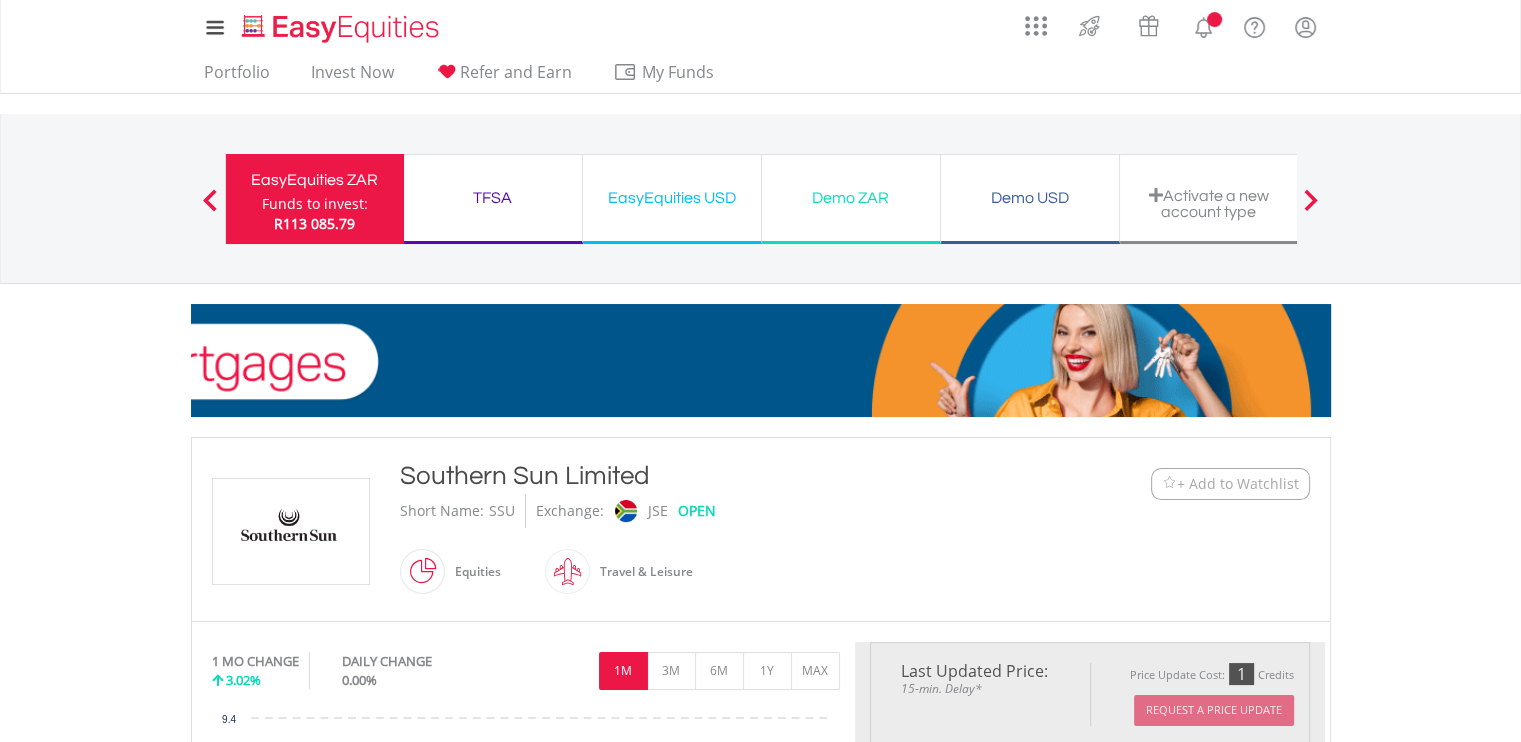 type on "******" 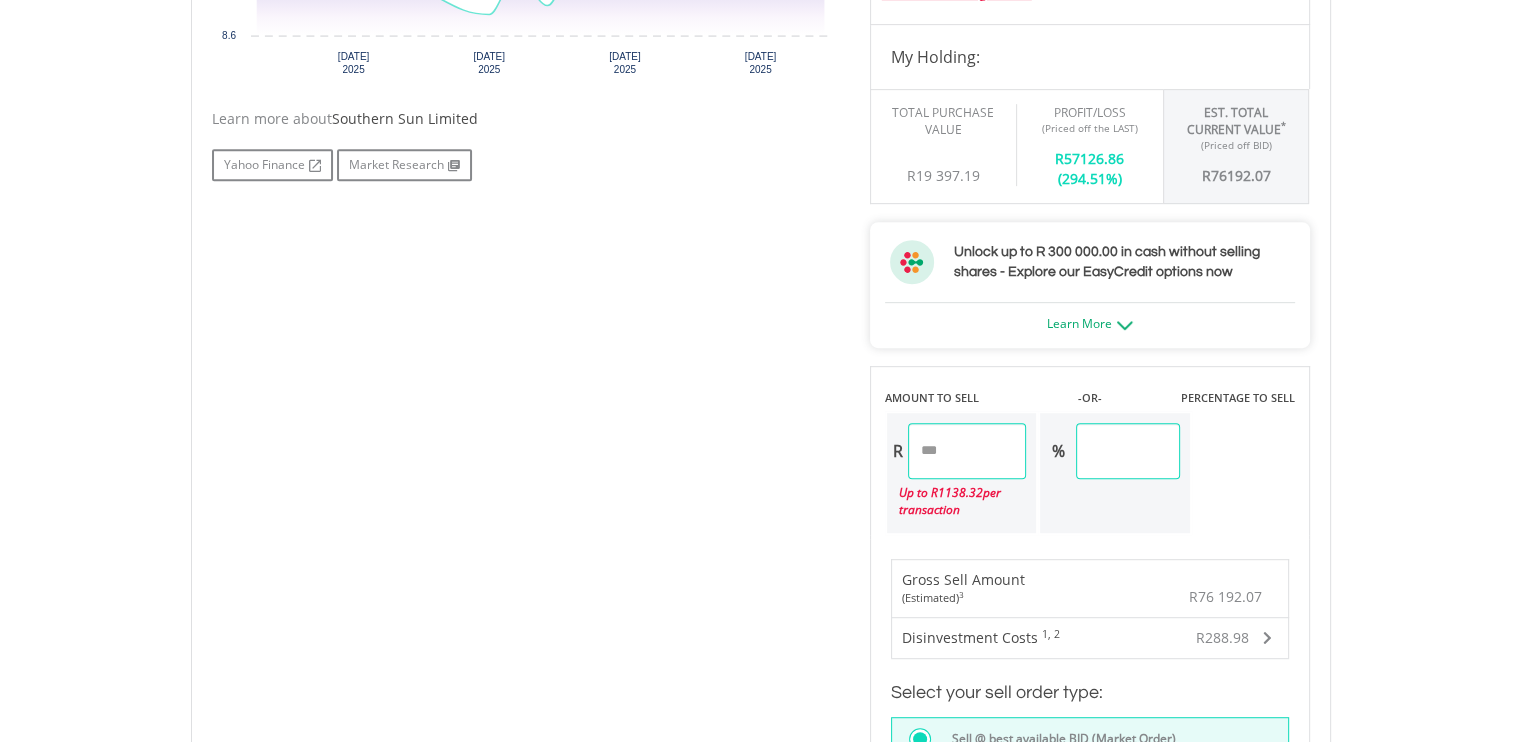 scroll, scrollTop: 1000, scrollLeft: 0, axis: vertical 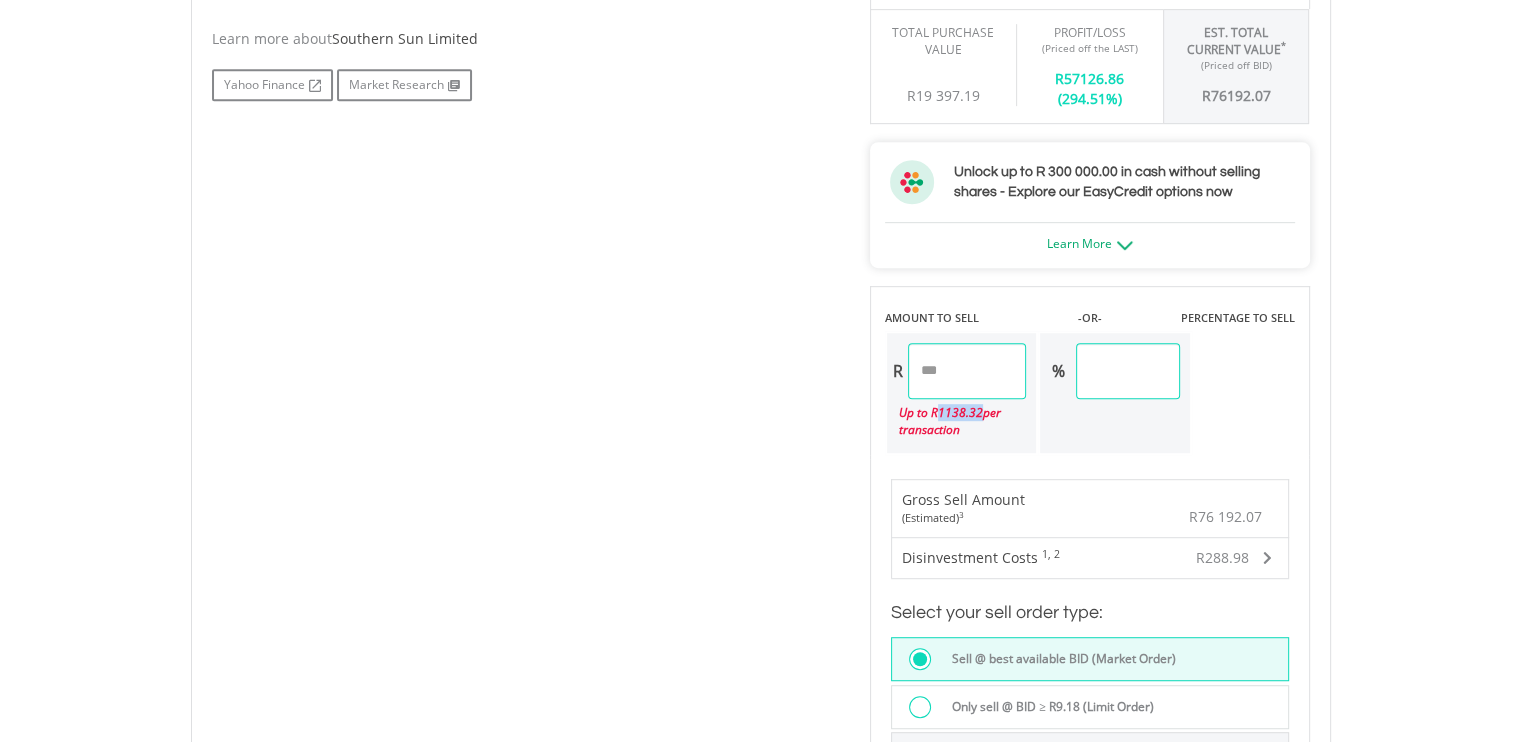 drag, startPoint x: 940, startPoint y: 403, endPoint x: 982, endPoint y: 407, distance: 42.190044 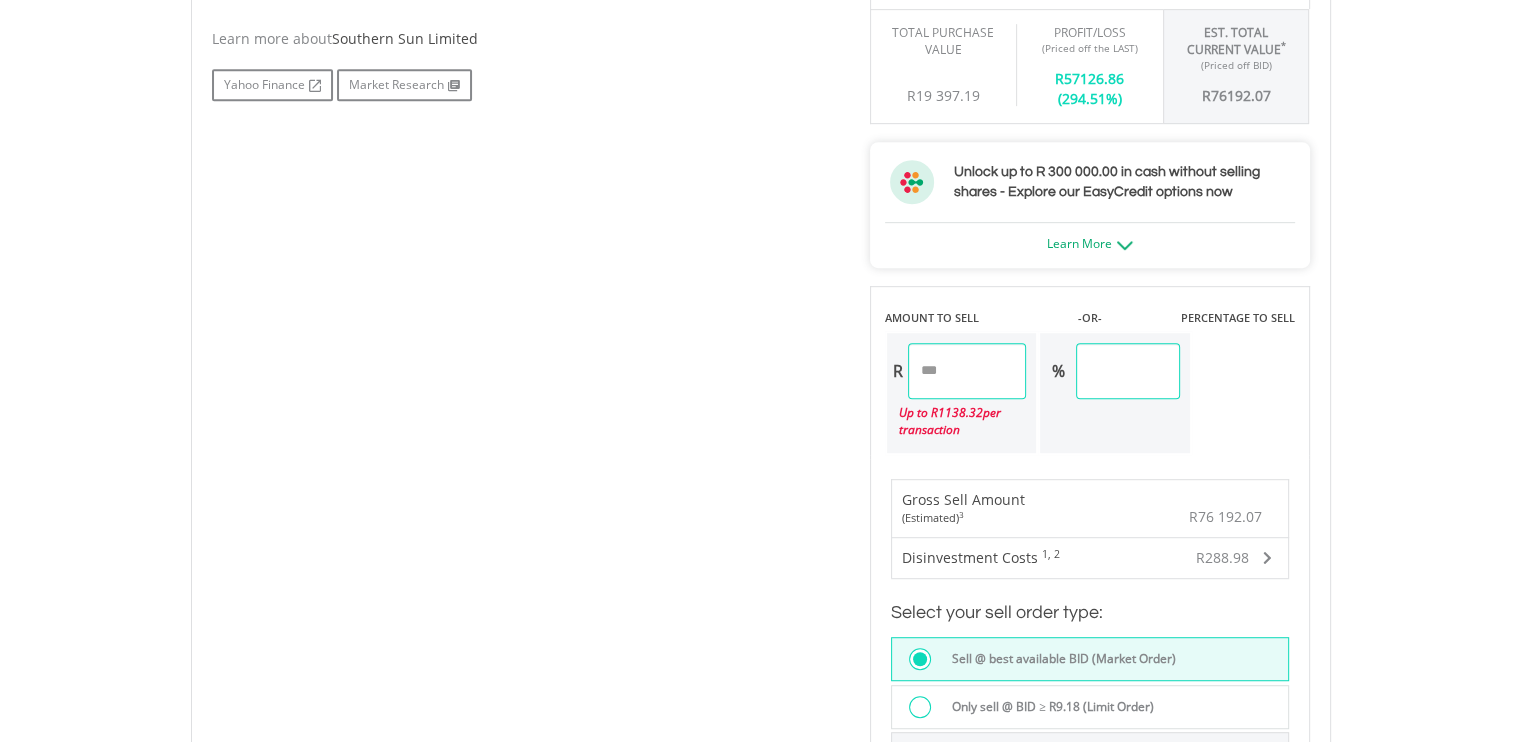 drag, startPoint x: 958, startPoint y: 363, endPoint x: 878, endPoint y: 363, distance: 80 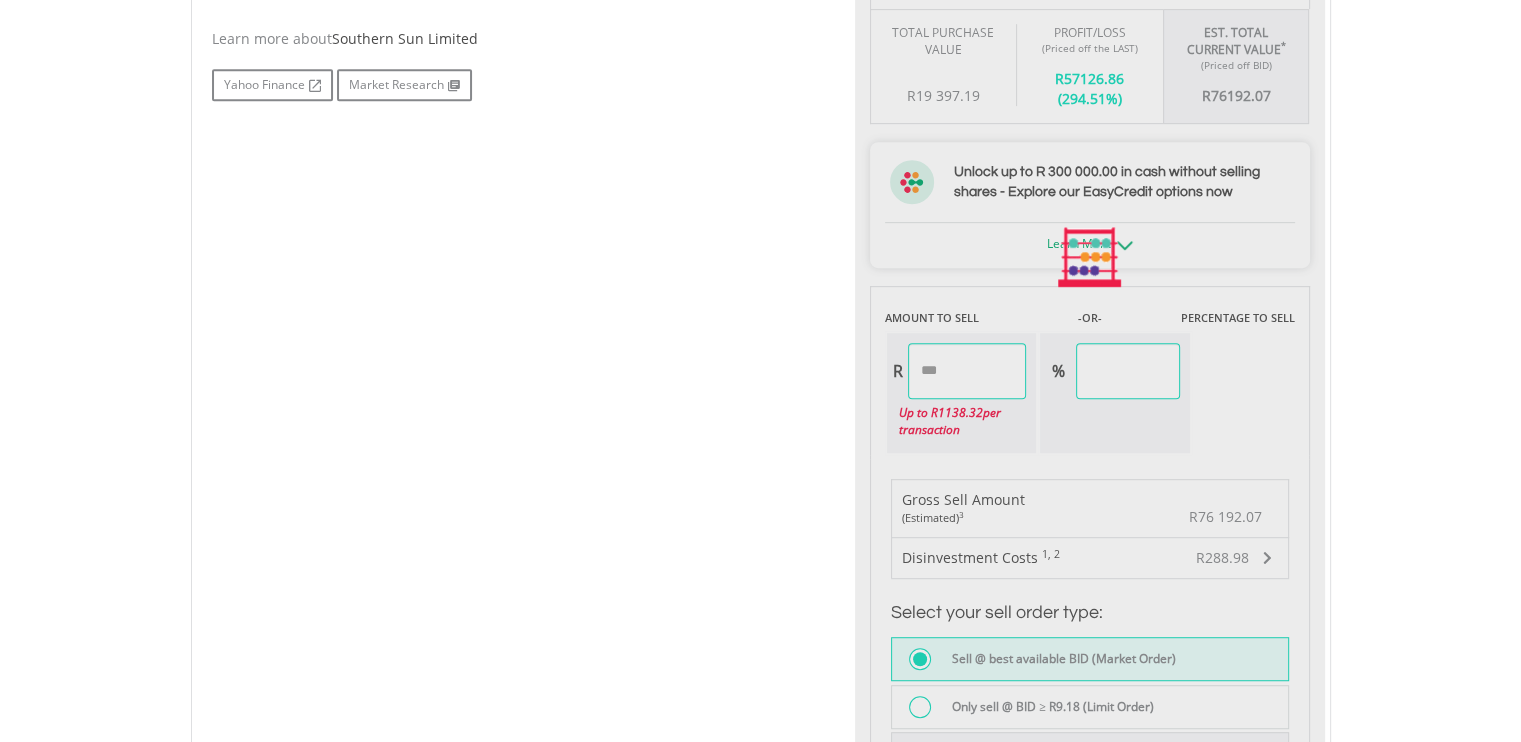 click on "Last Updated Price:
15-min. Delay*
Price Update Cost:
1
Credits
Request A Price Update
Request Update
SELLING AT (BID)
BUYING AT                     (ASK)
LAST PRICE
R9.18
R9.31
R9.22
0
R" at bounding box center (1090, 257) 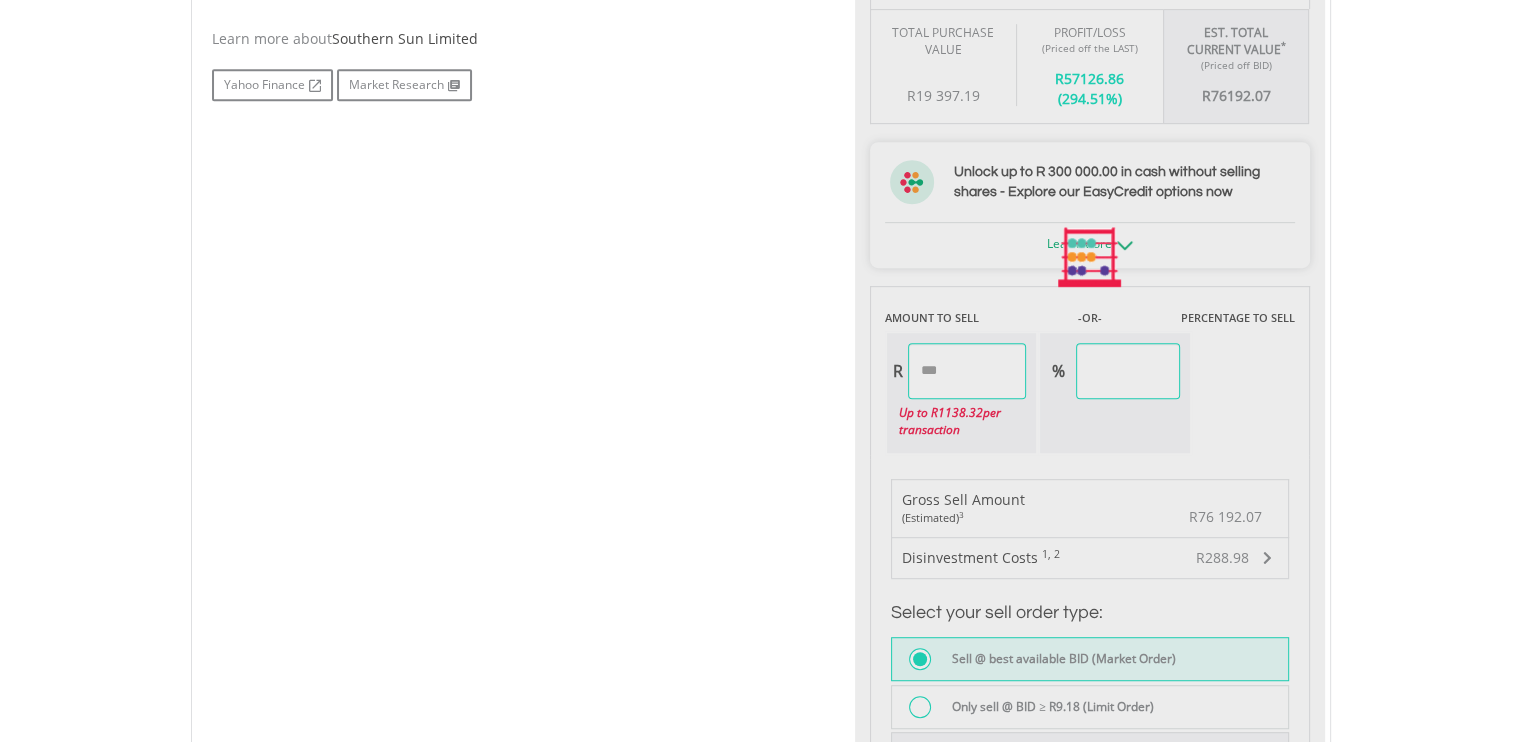 type on "****" 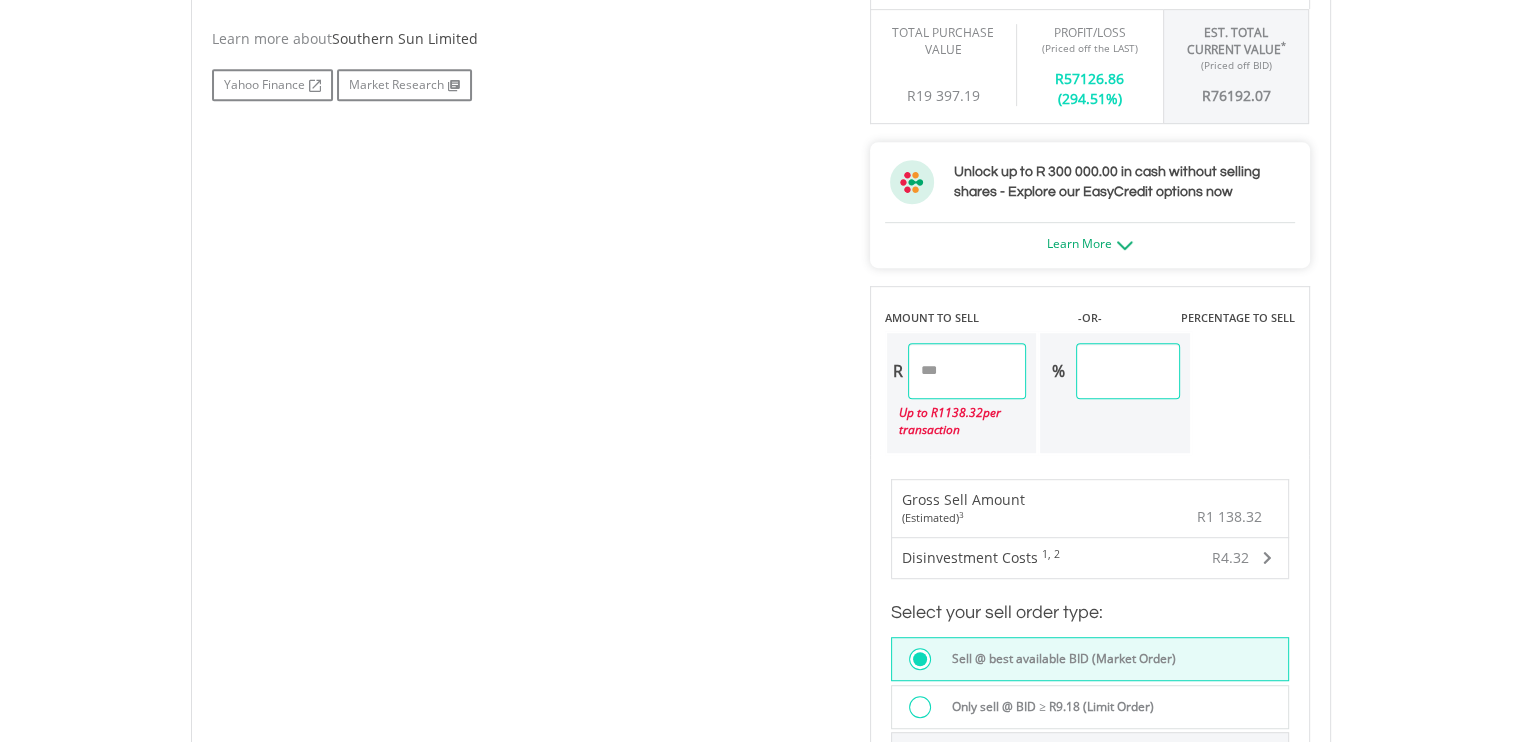 click on "My Investments
Invest Now
New Listings
Sell
My Recurring Investments
Pending Orders
Switch Unit Trusts
Vouchers
Buy a Voucher
Redeem a Voucher" at bounding box center [760, 214] 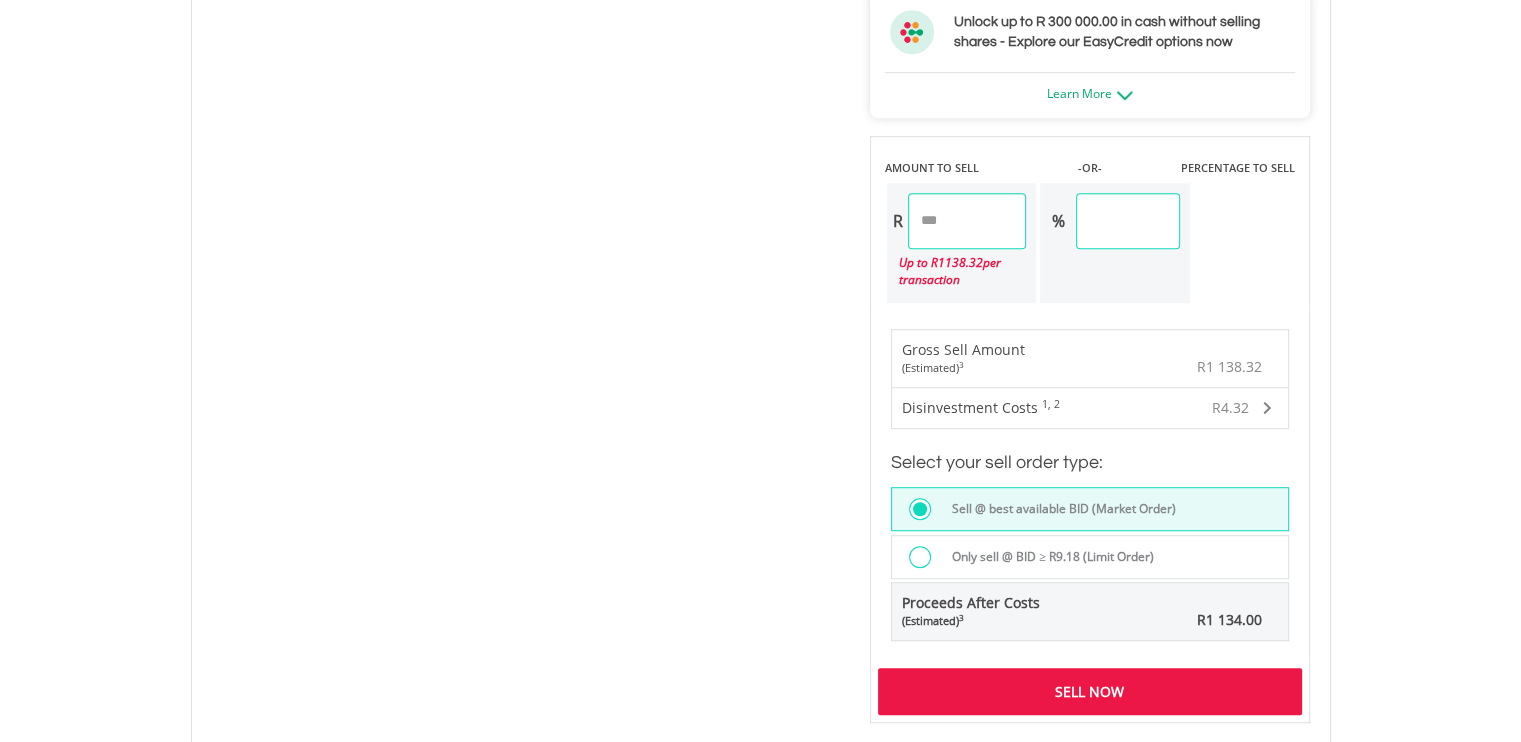 scroll, scrollTop: 1200, scrollLeft: 0, axis: vertical 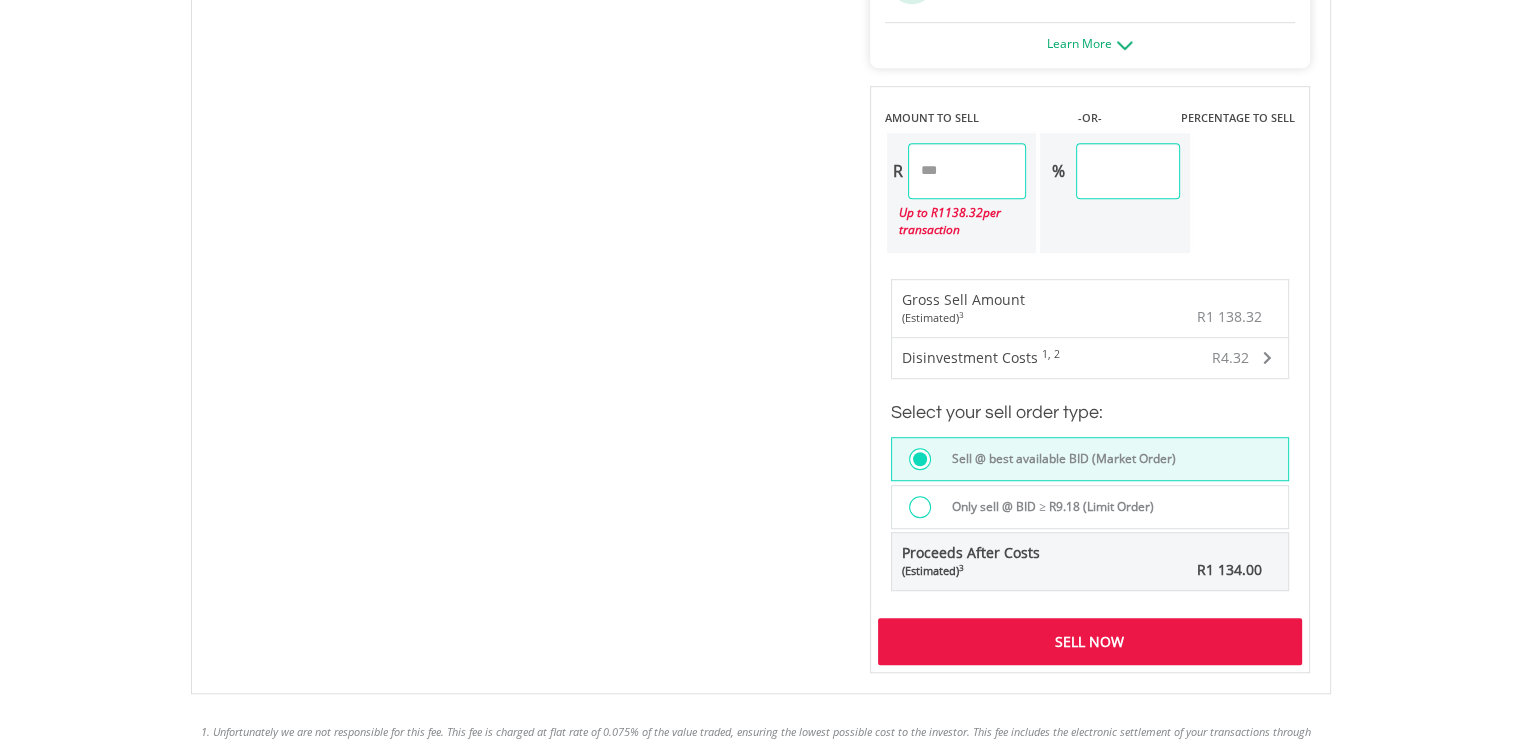click on "Sell Now" at bounding box center (1090, 641) 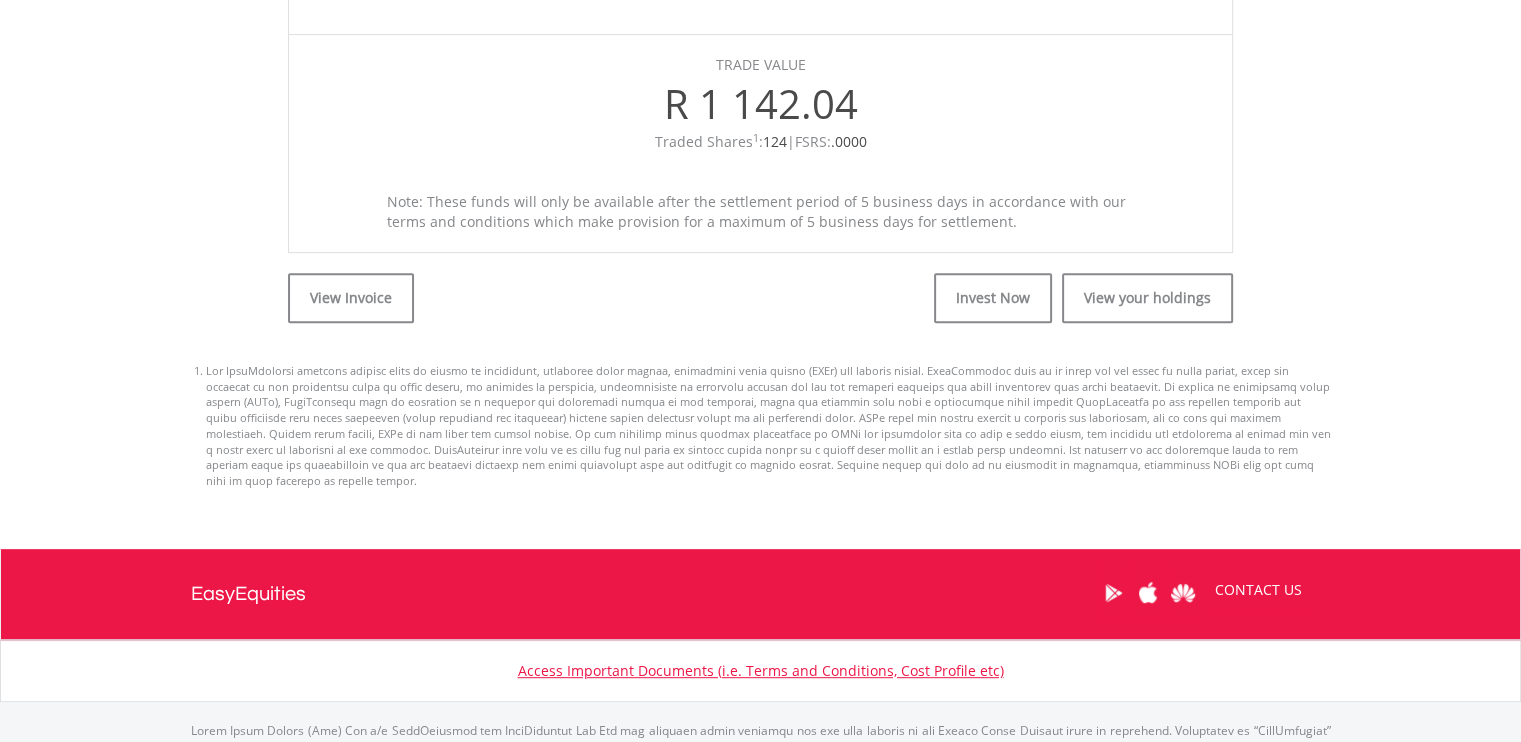 scroll, scrollTop: 637, scrollLeft: 0, axis: vertical 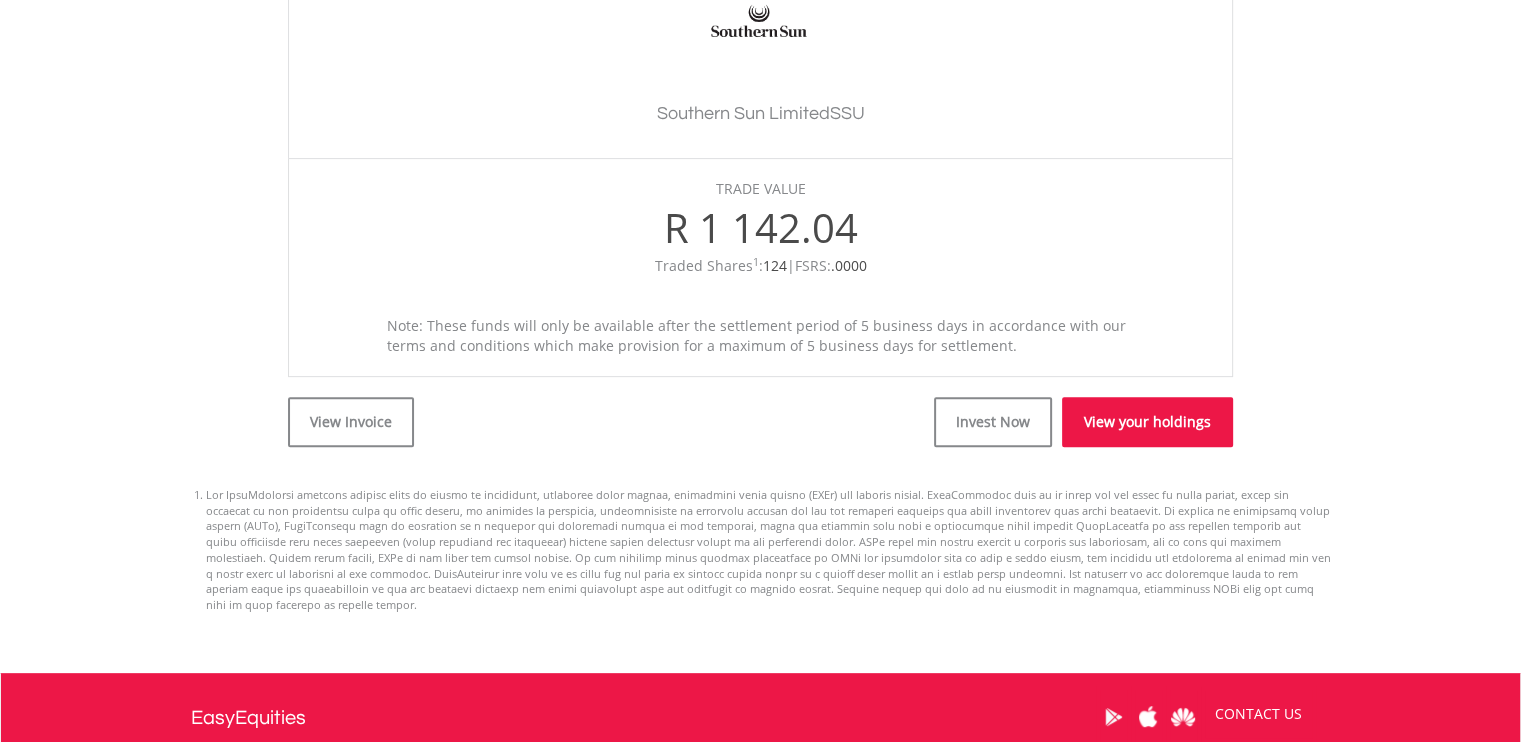 click on "View your holdings" at bounding box center [1147, 422] 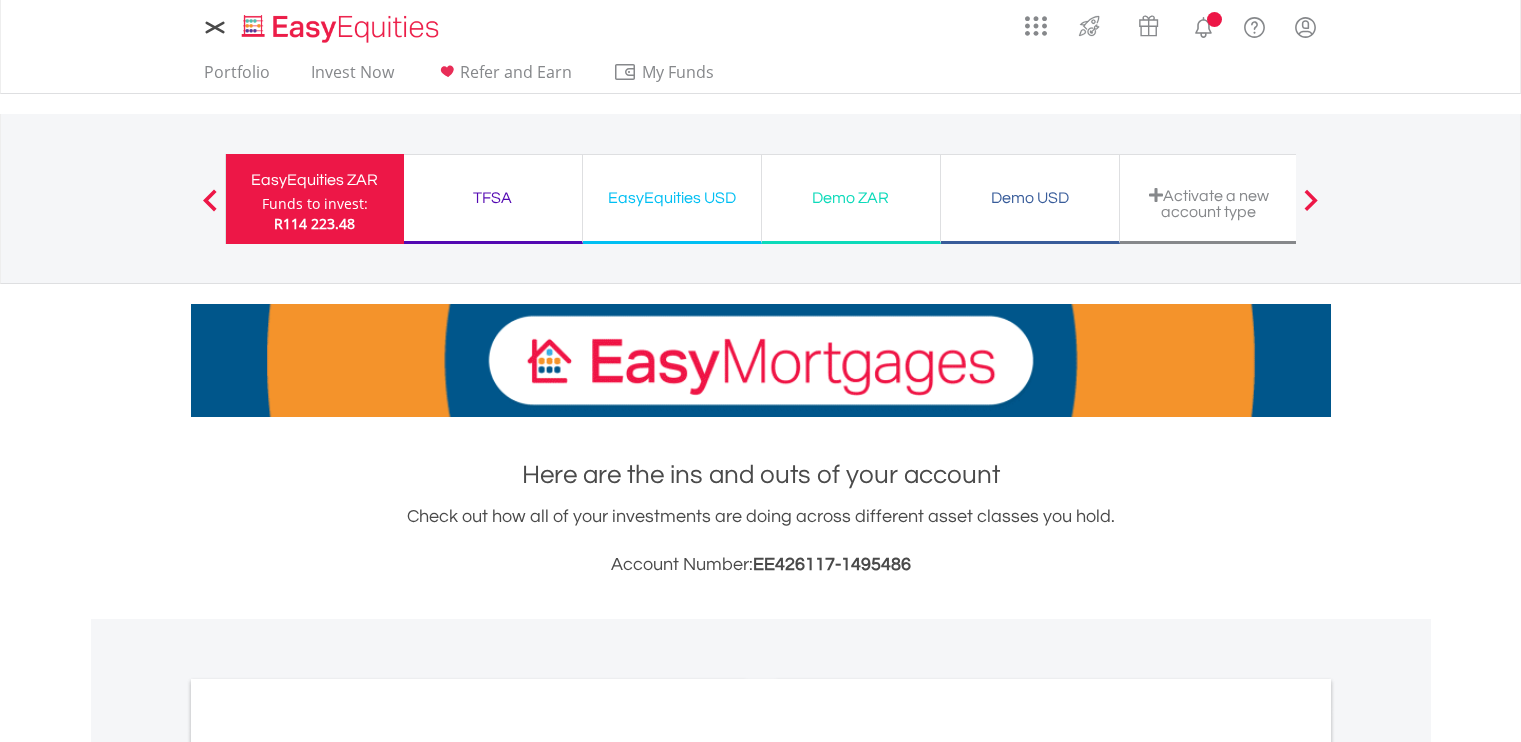scroll, scrollTop: 0, scrollLeft: 0, axis: both 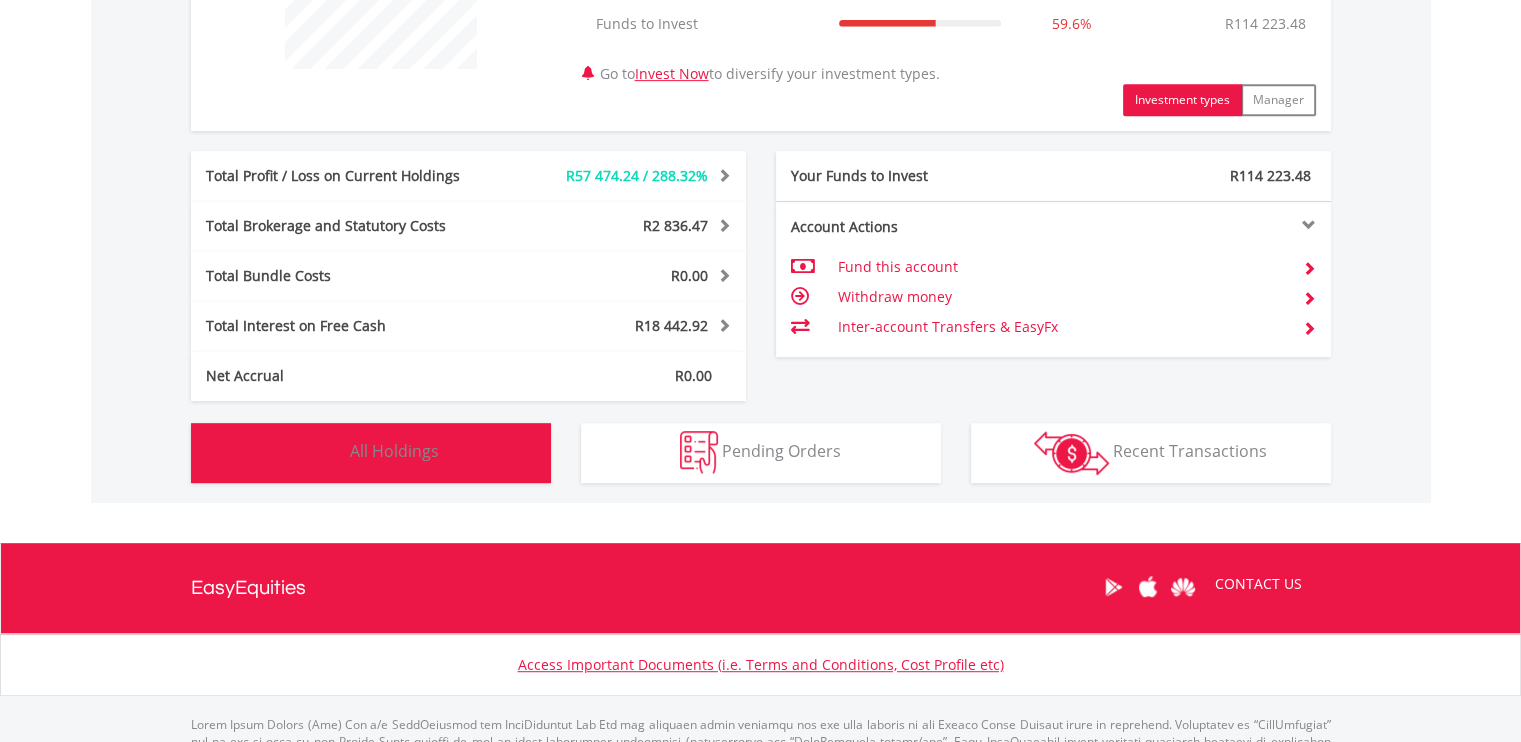 click on "All Holdings" at bounding box center (394, 451) 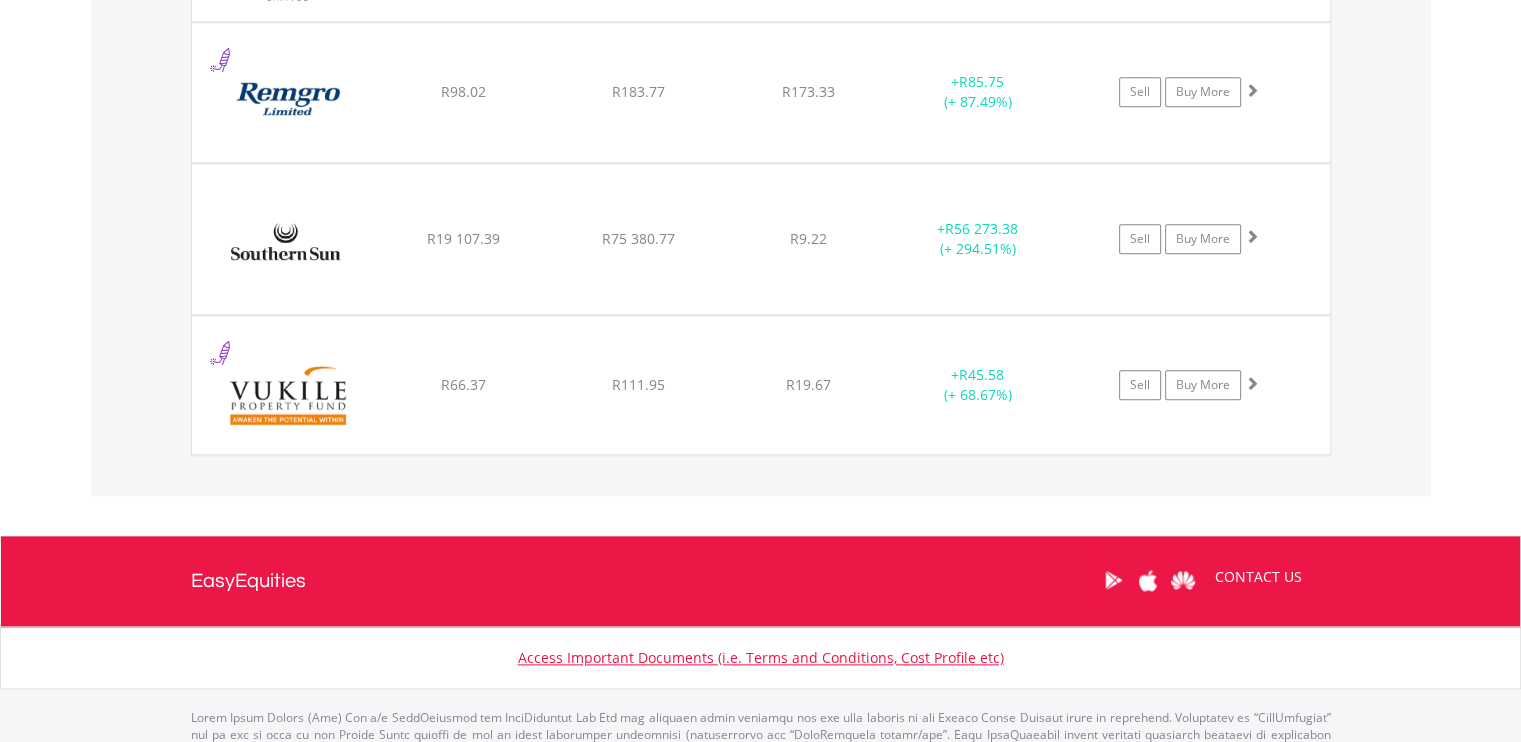 scroll, scrollTop: 2106, scrollLeft: 0, axis: vertical 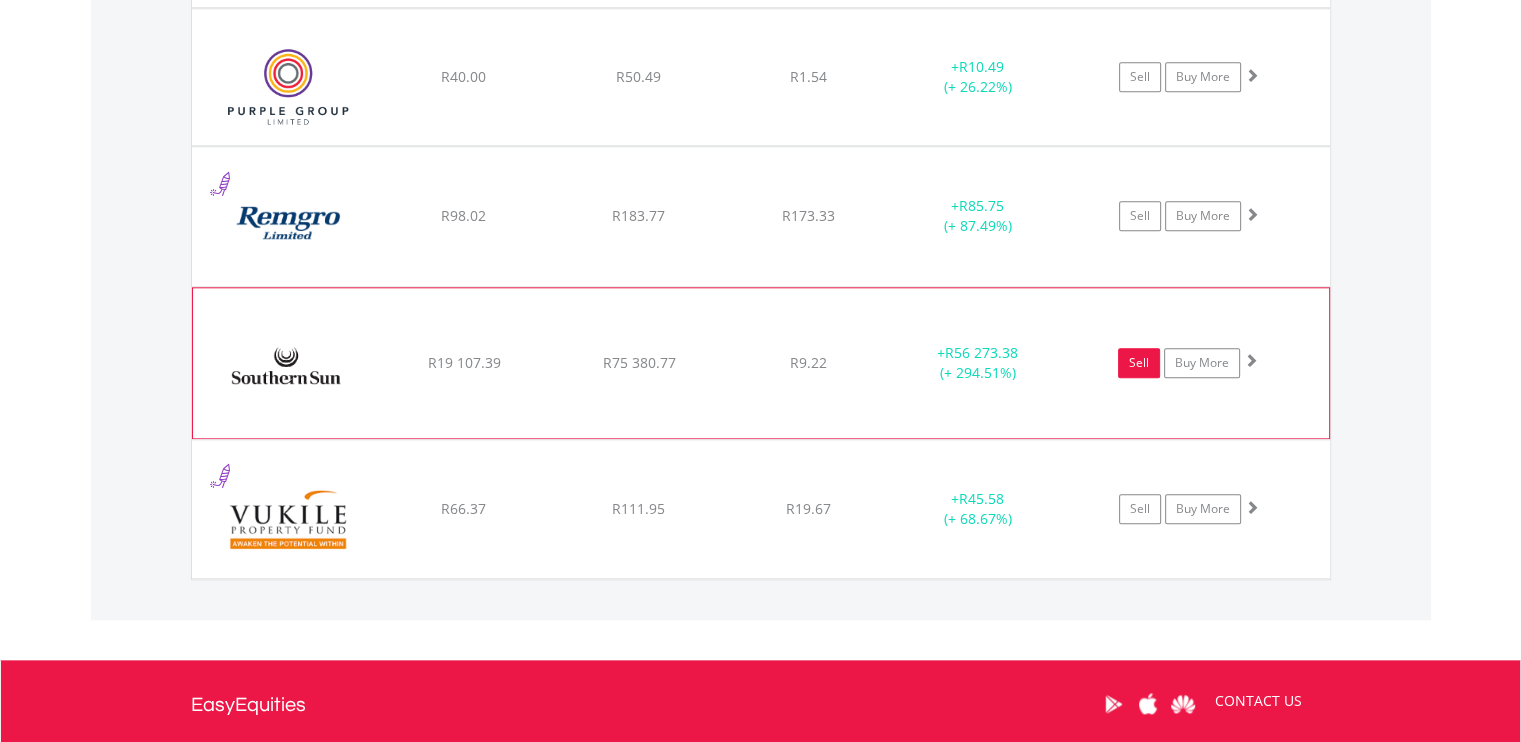 click on "Sell" at bounding box center (1139, 363) 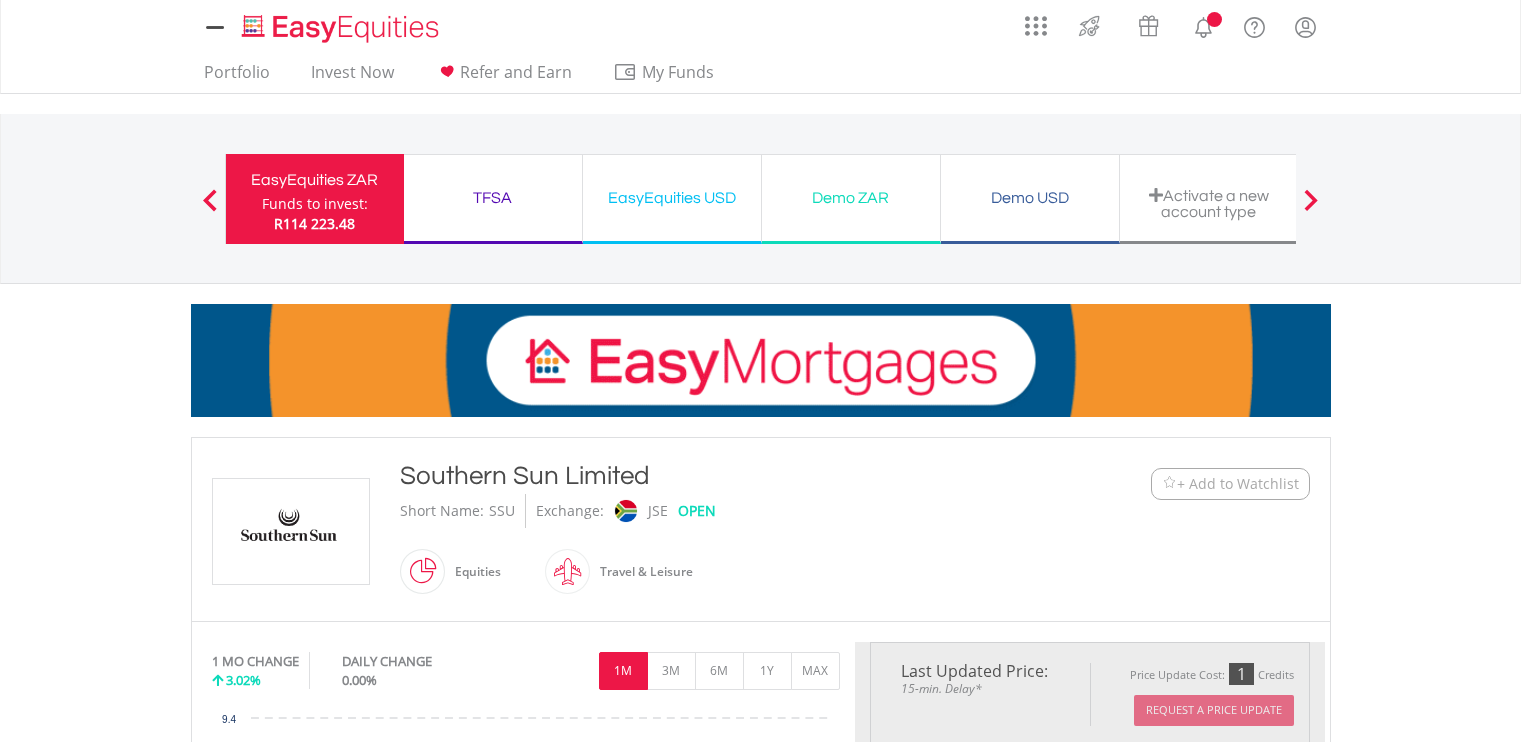 scroll, scrollTop: 0, scrollLeft: 0, axis: both 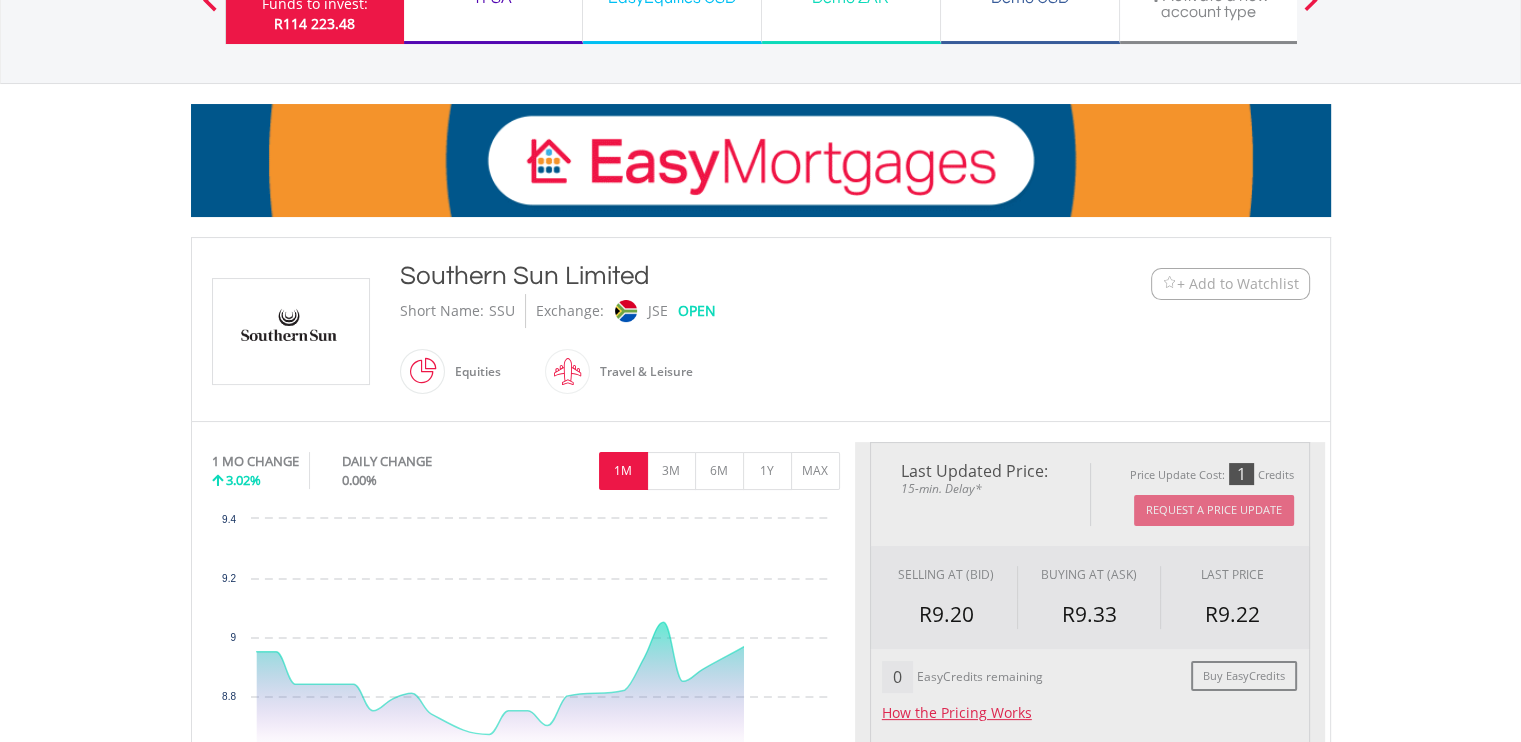 type on "********" 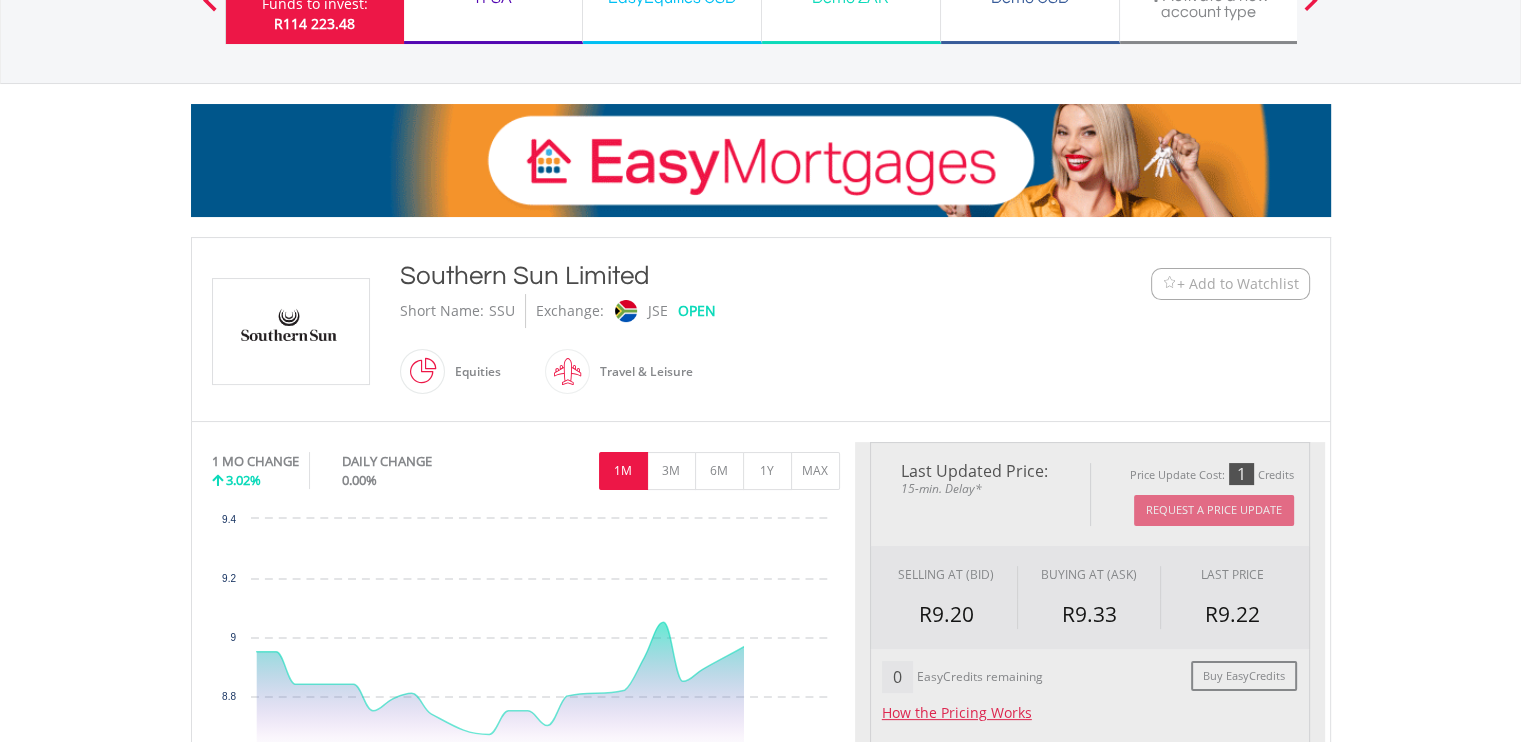 type on "******" 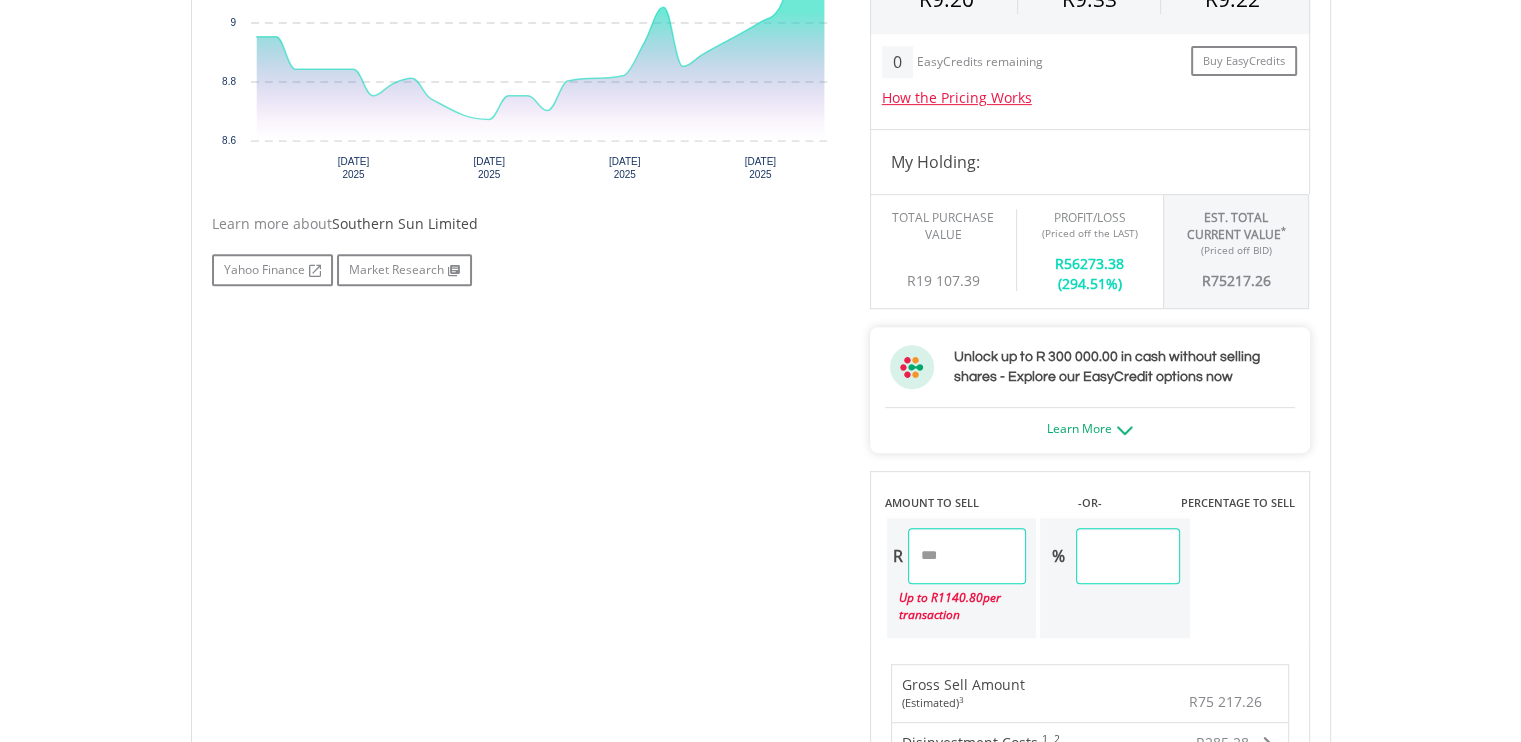 scroll, scrollTop: 900, scrollLeft: 0, axis: vertical 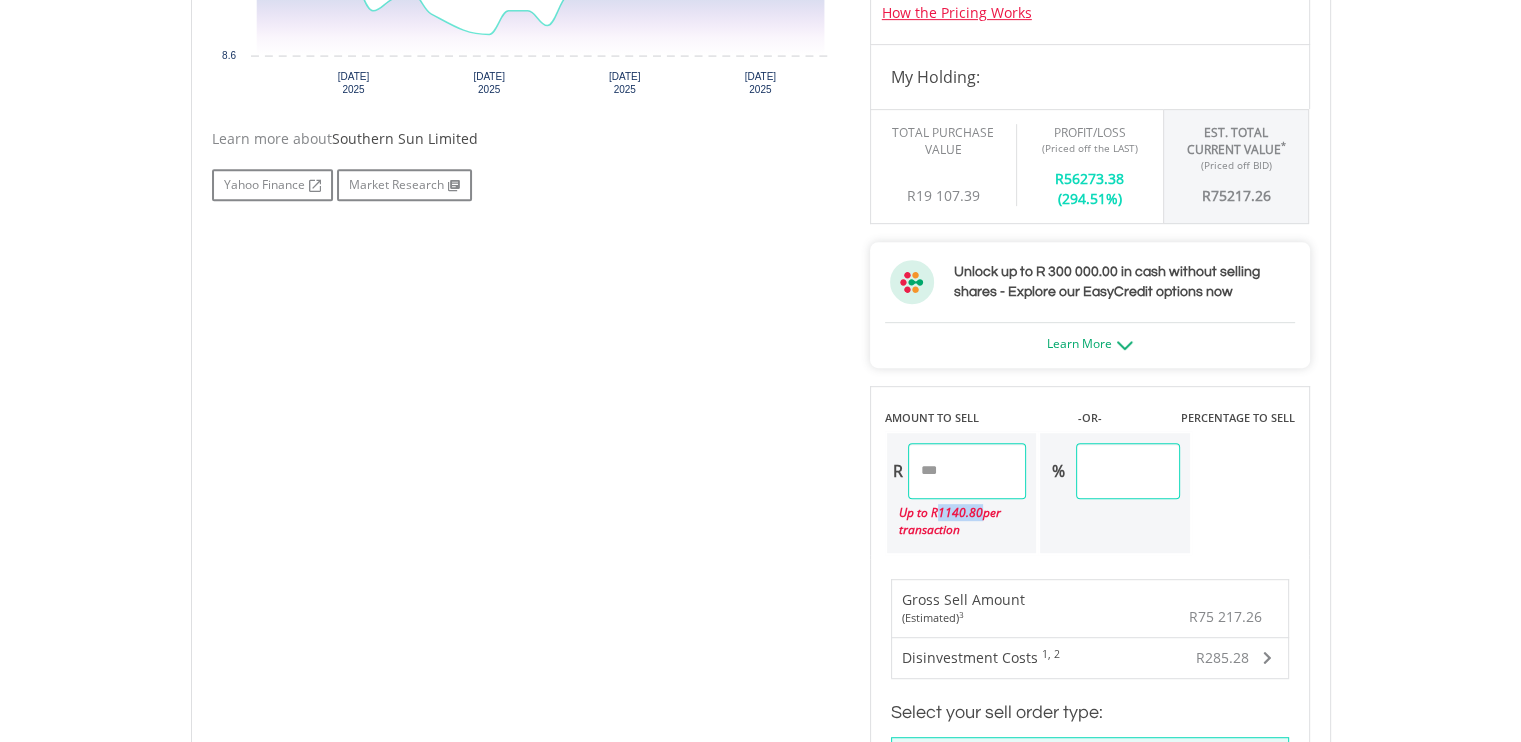 drag, startPoint x: 942, startPoint y: 505, endPoint x: 980, endPoint y: 510, distance: 38.327538 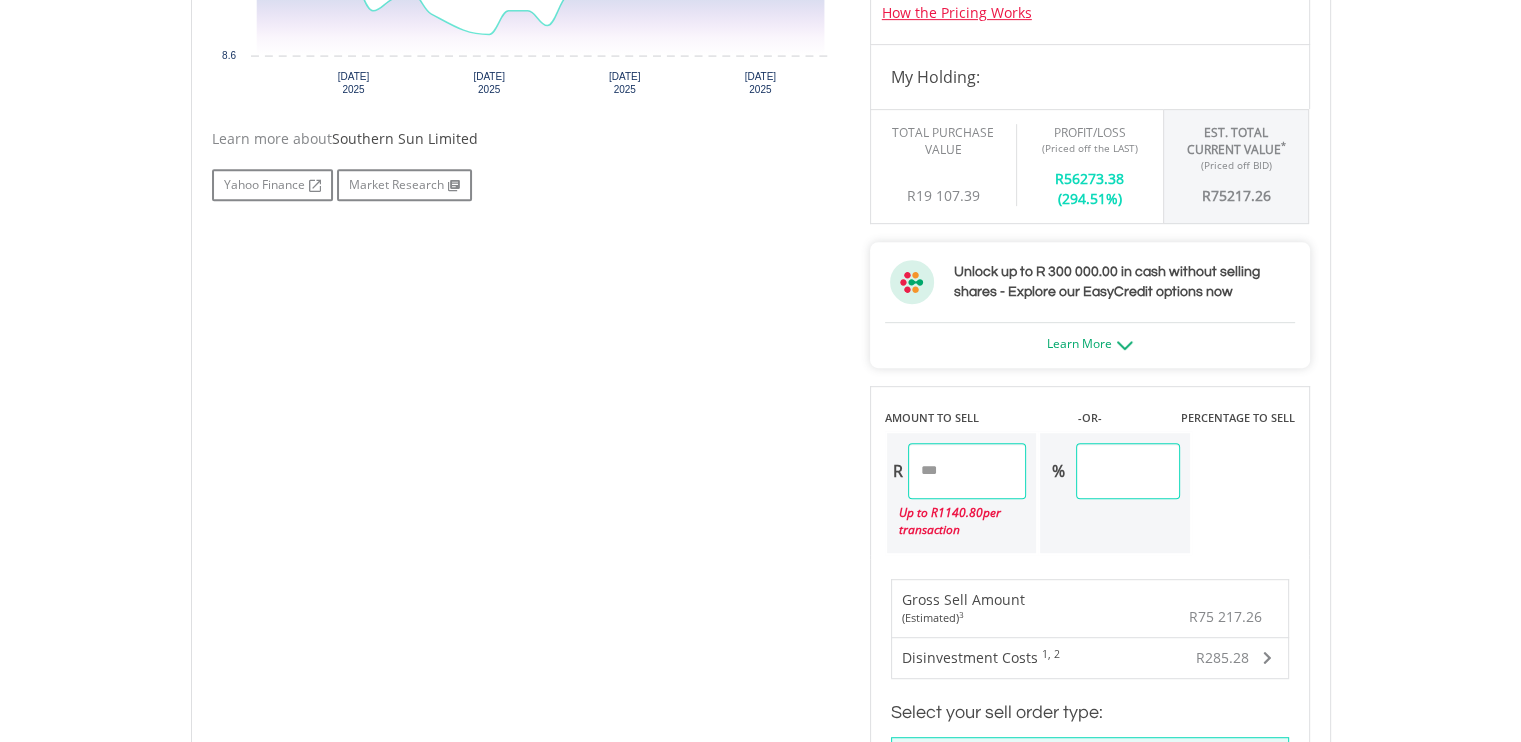 drag, startPoint x: 988, startPoint y: 468, endPoint x: 920, endPoint y: 470, distance: 68.0294 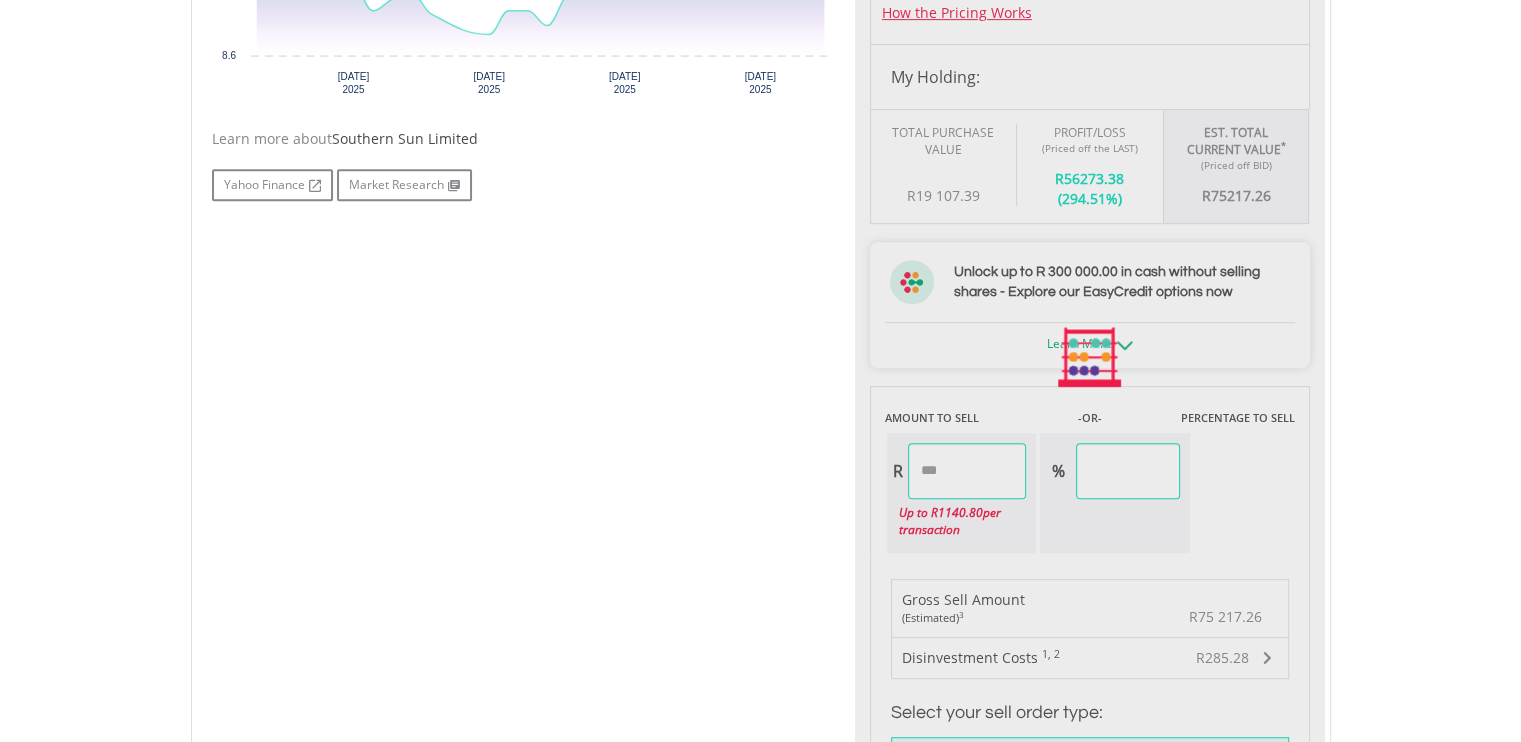 click on "Last Updated Price:
15-min. Delay*
Price Update Cost:
1
Credits
Request A Price Update
Request Update
SELLING AT (BID)
BUYING AT                     (ASK)
LAST PRICE
R9.20
R9.33
R9.22
0
R" at bounding box center [1090, 357] 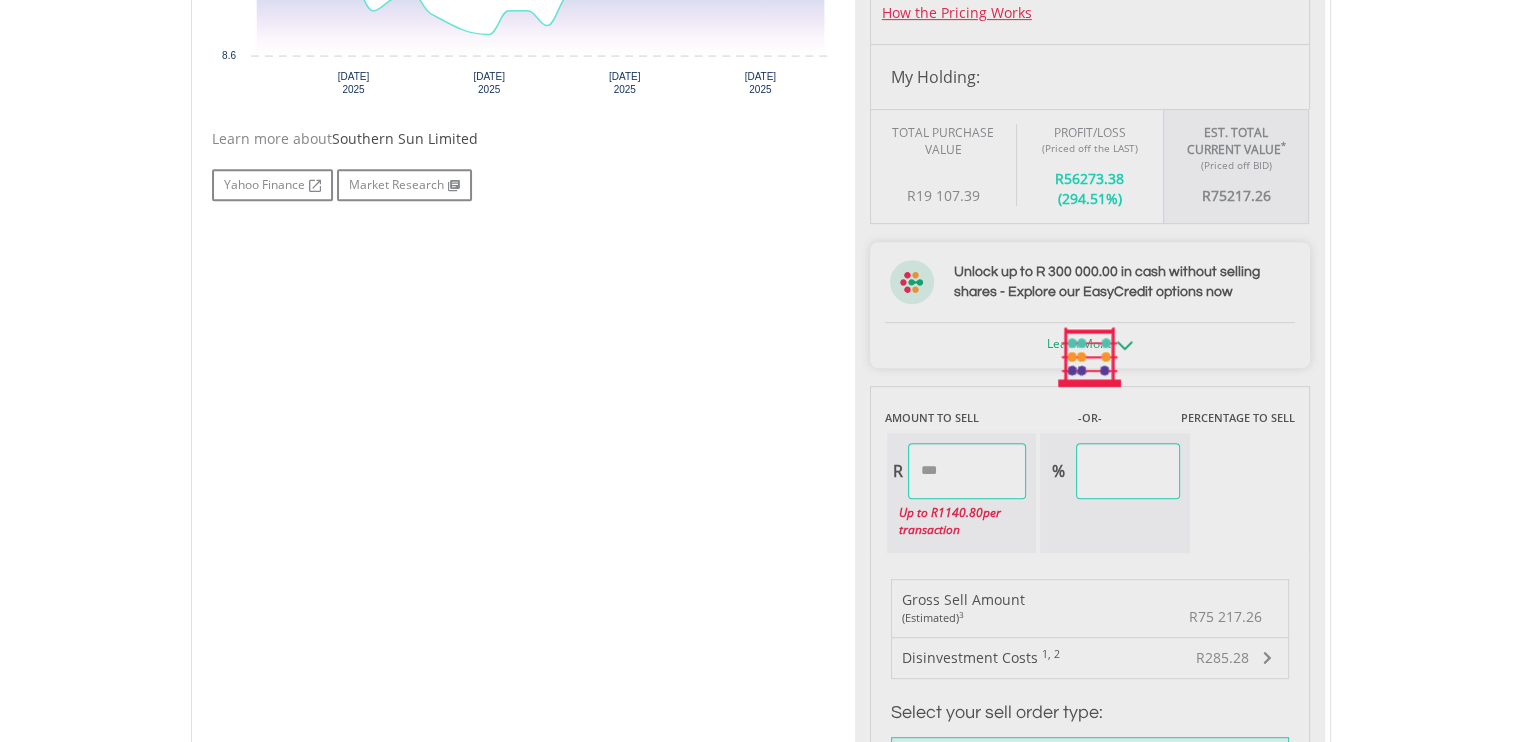 type on "****" 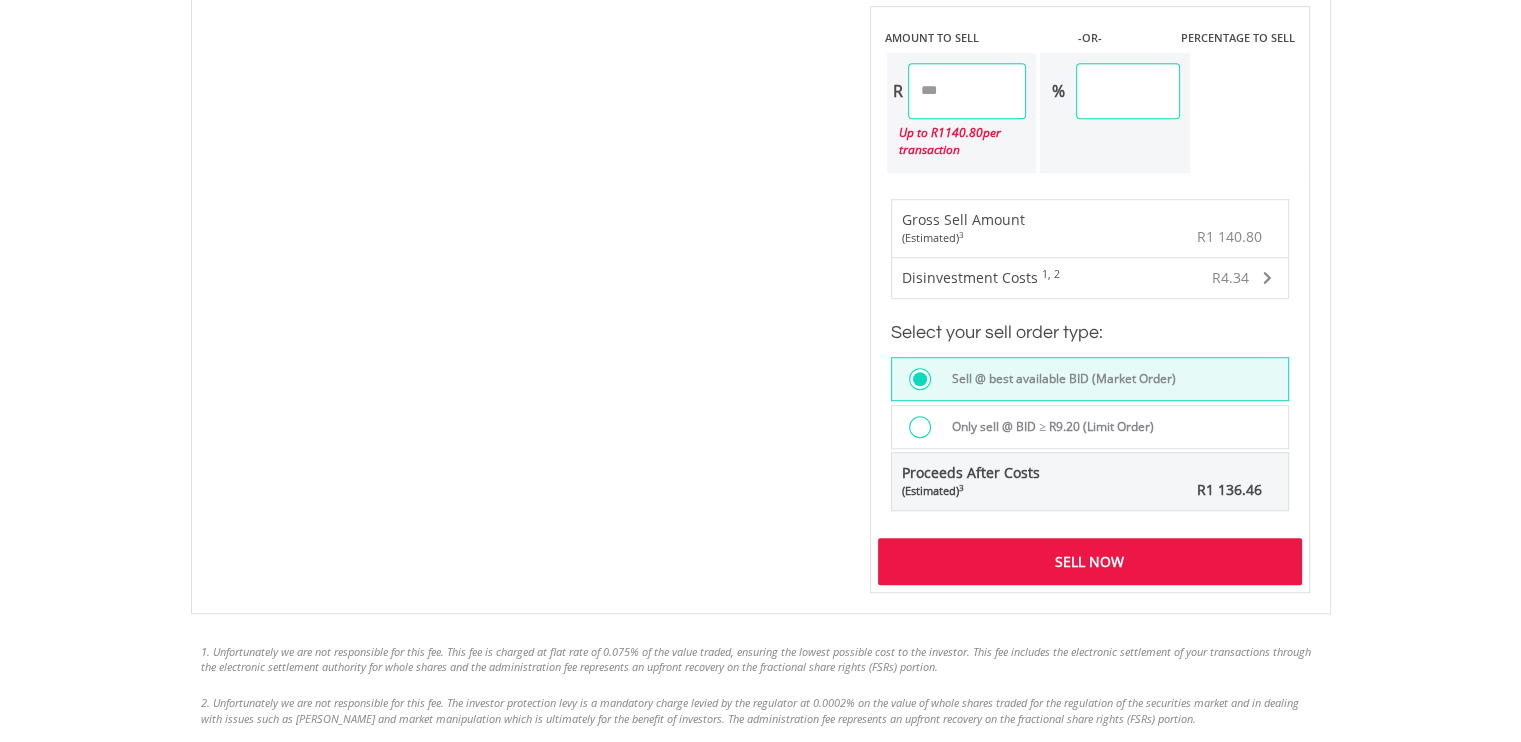 scroll, scrollTop: 1300, scrollLeft: 0, axis: vertical 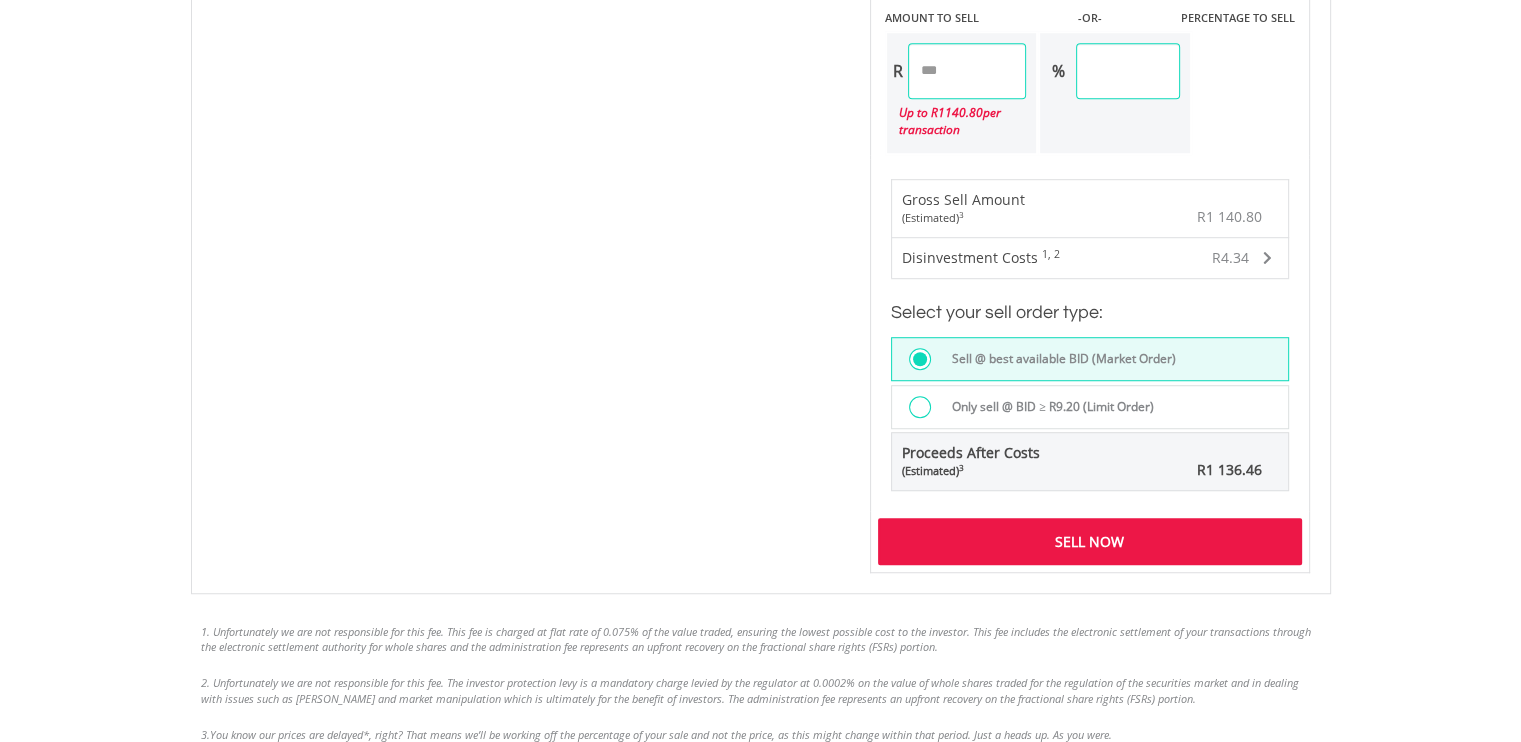 click on "Sell Now" at bounding box center [1090, 541] 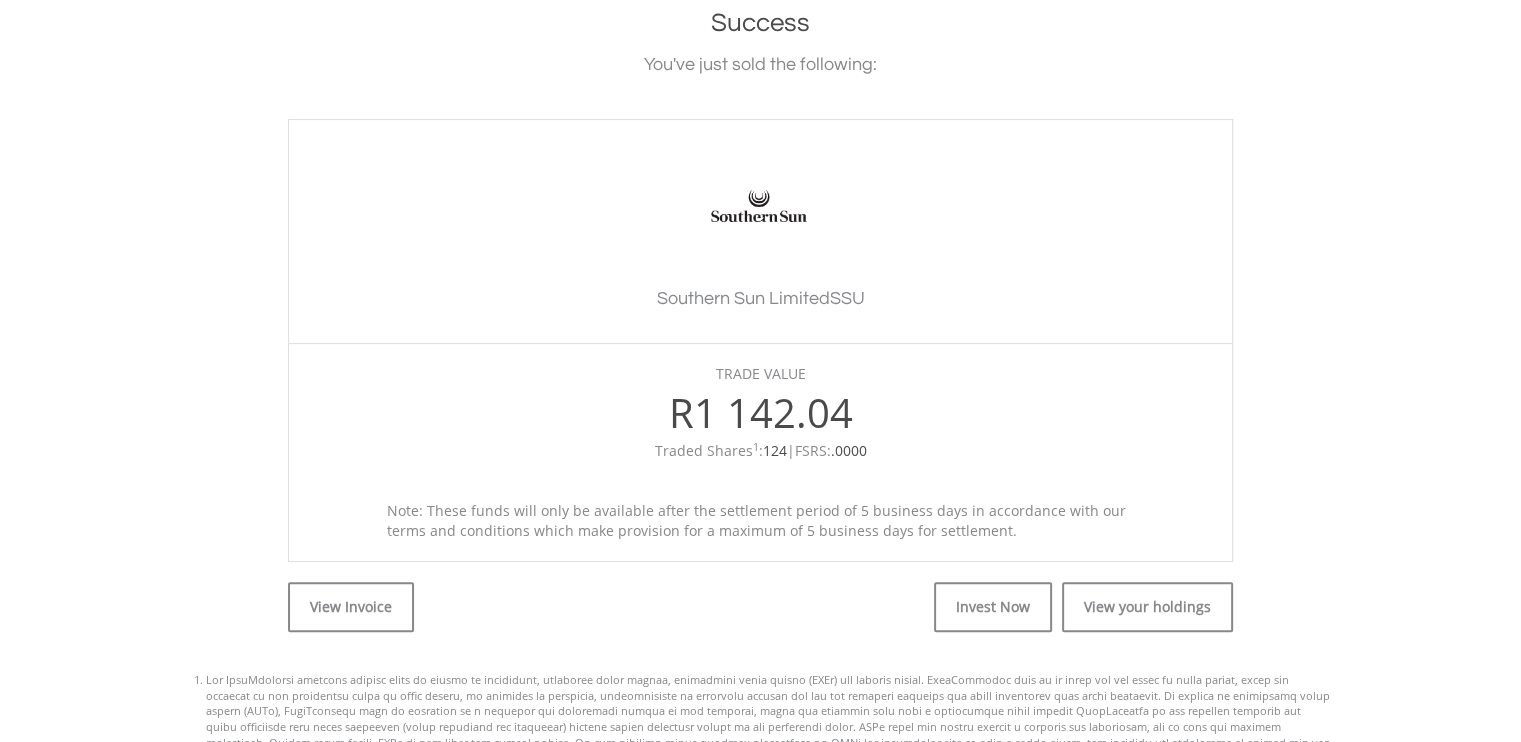scroll, scrollTop: 500, scrollLeft: 0, axis: vertical 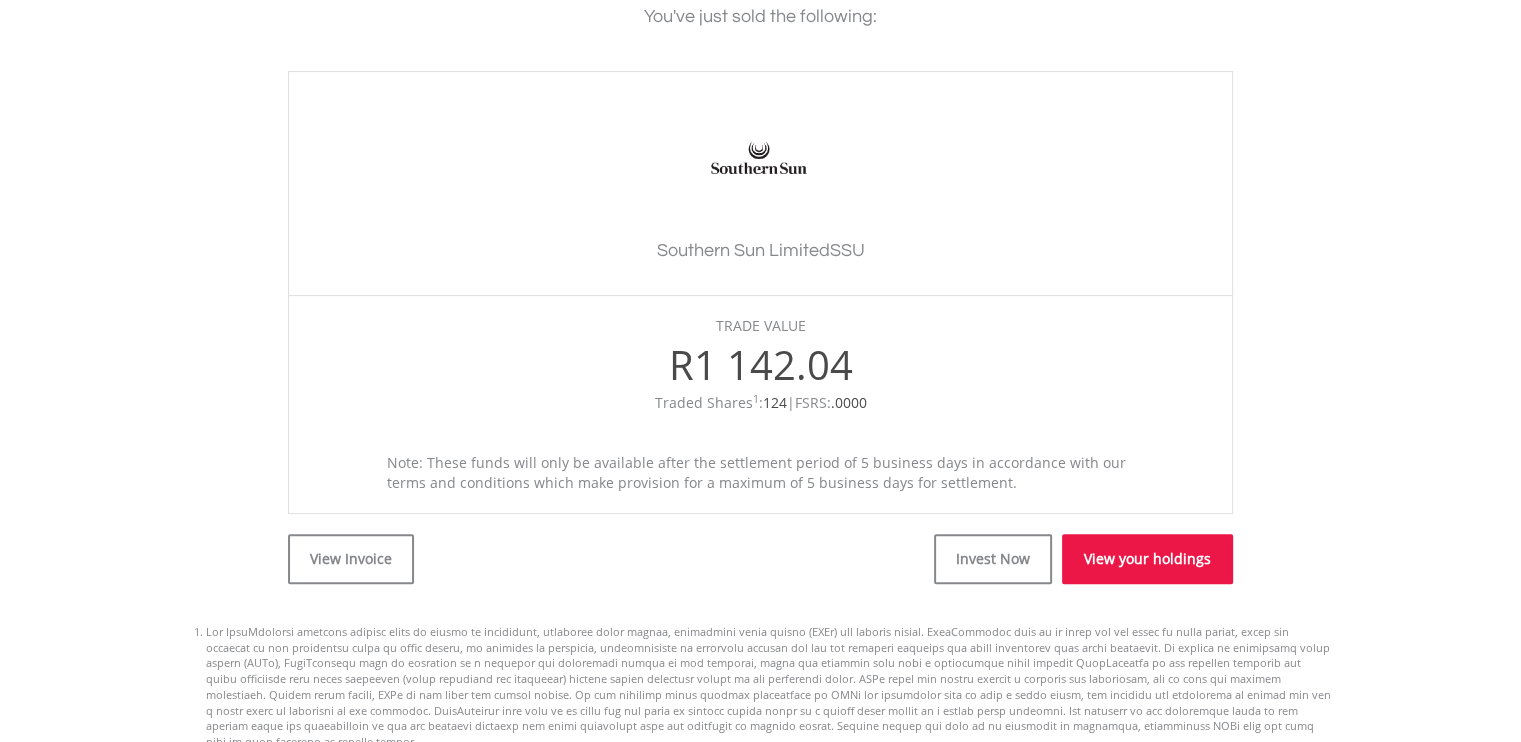 click on "View your holdings" at bounding box center (1147, 559) 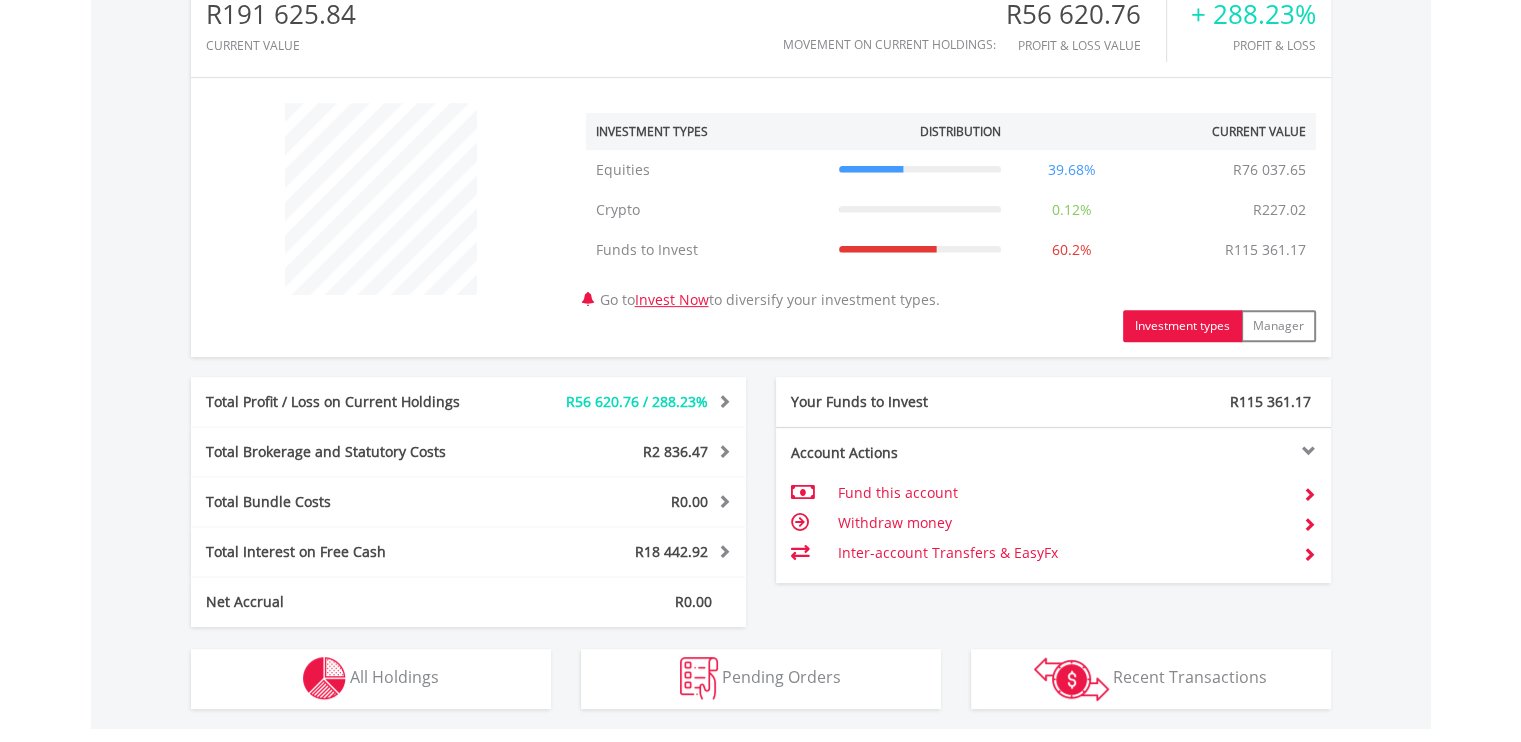 scroll, scrollTop: 849, scrollLeft: 0, axis: vertical 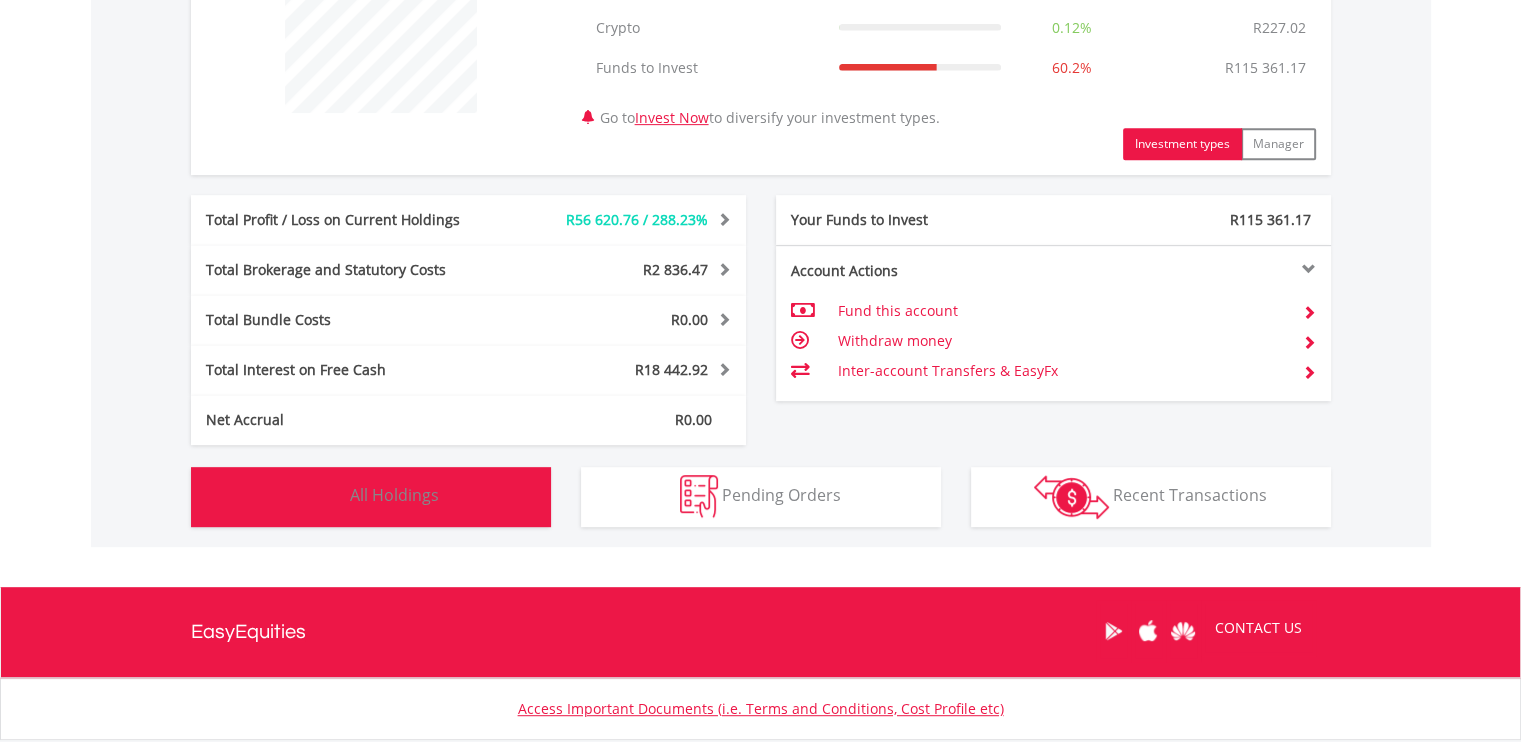click on "All Holdings" at bounding box center (394, 495) 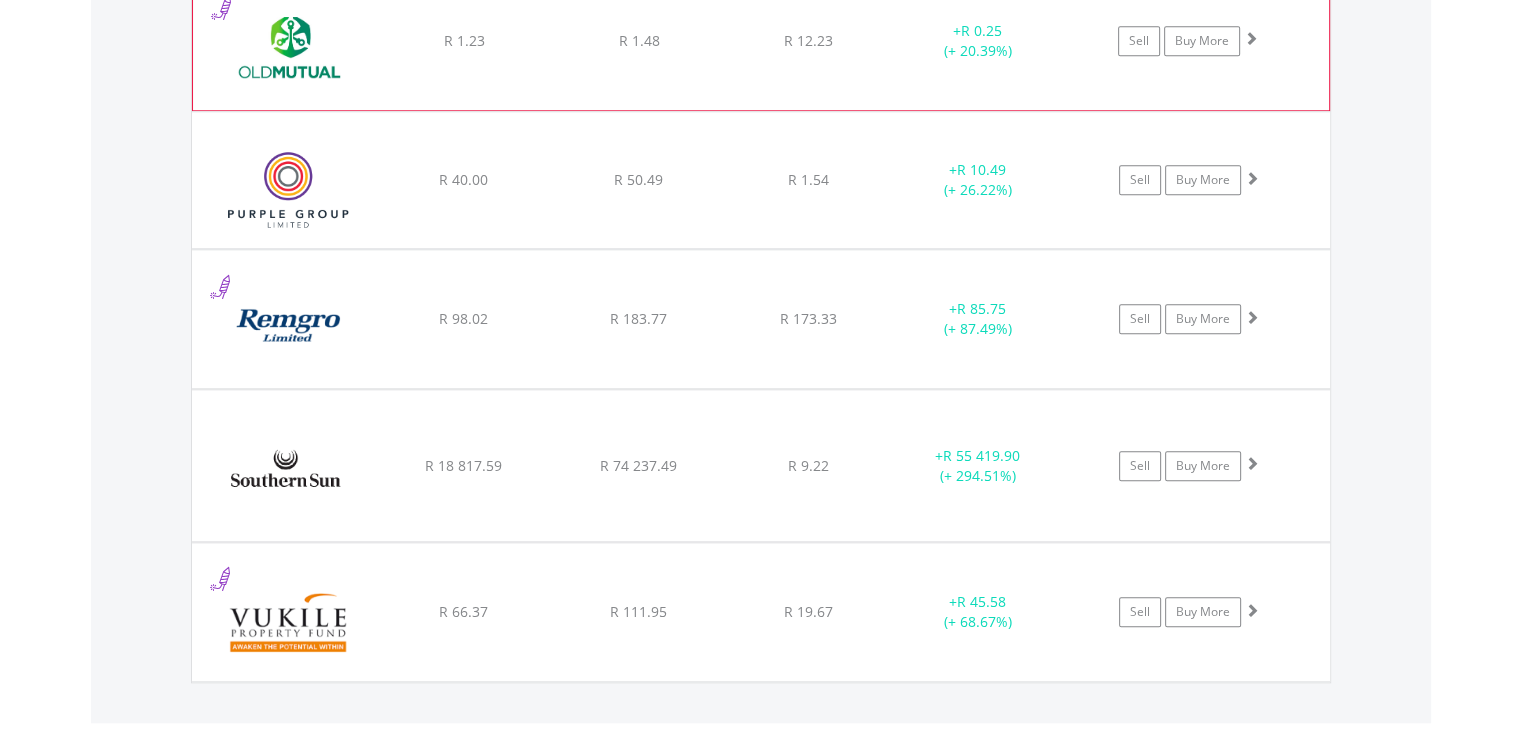 scroll, scrollTop: 2203, scrollLeft: 0, axis: vertical 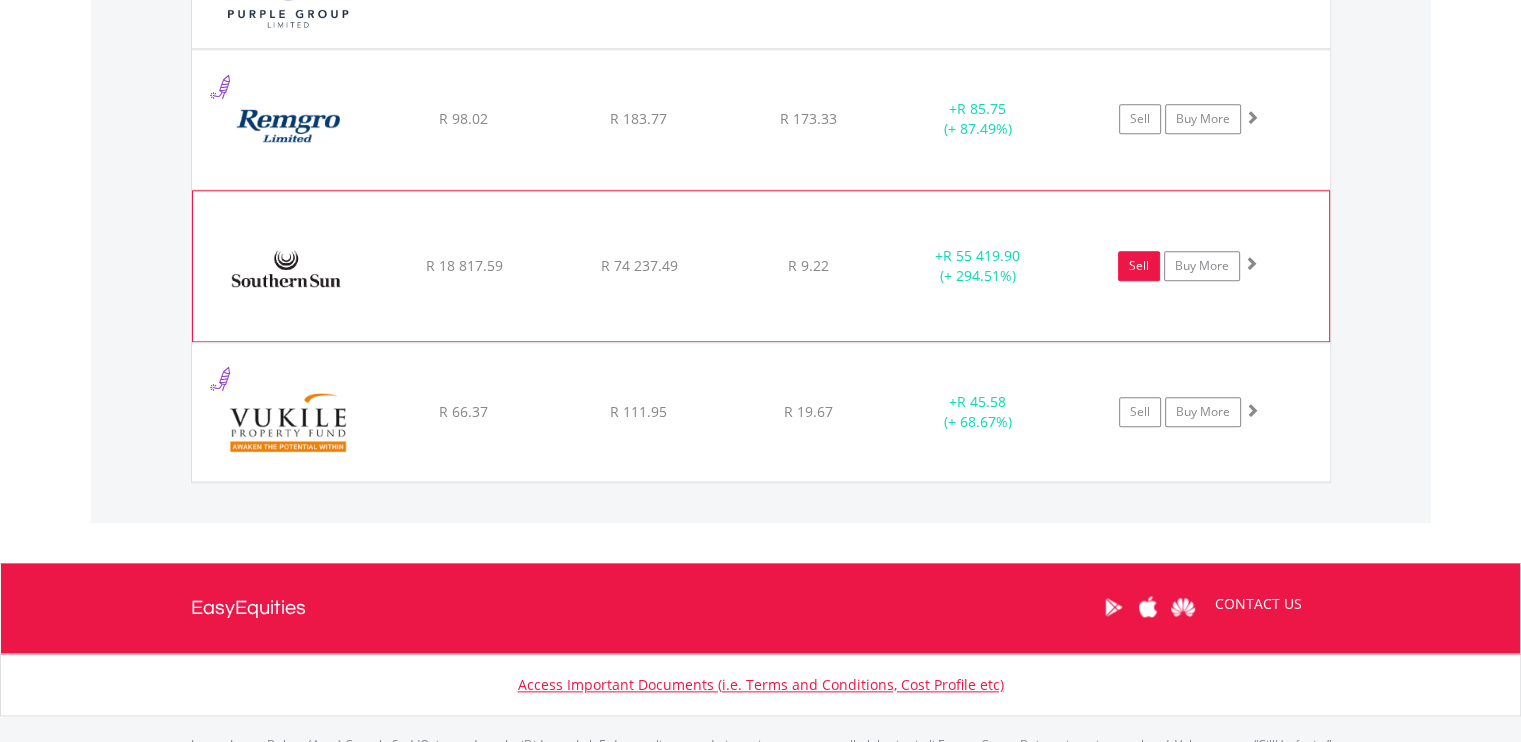 click on "Sell" at bounding box center [1139, 266] 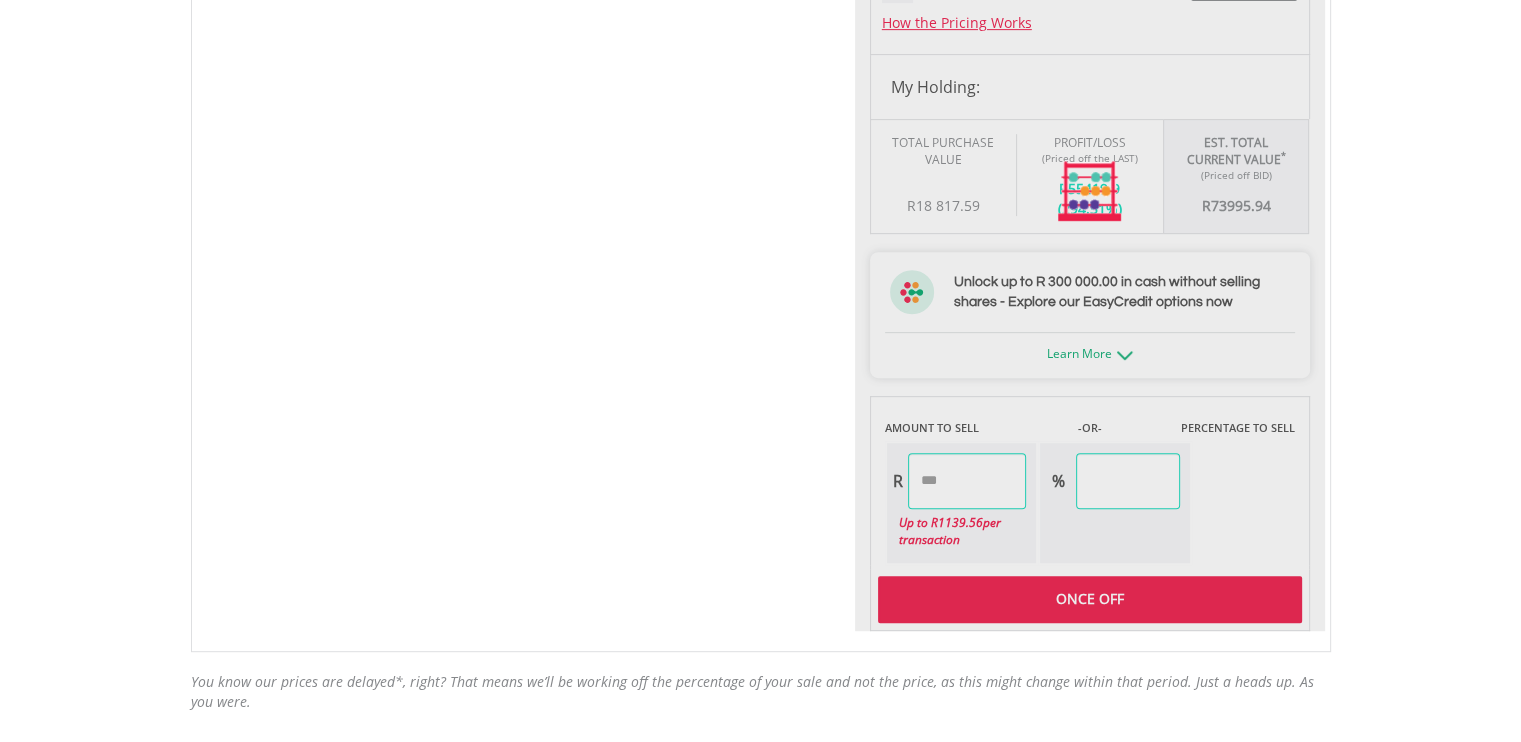 scroll, scrollTop: 900, scrollLeft: 0, axis: vertical 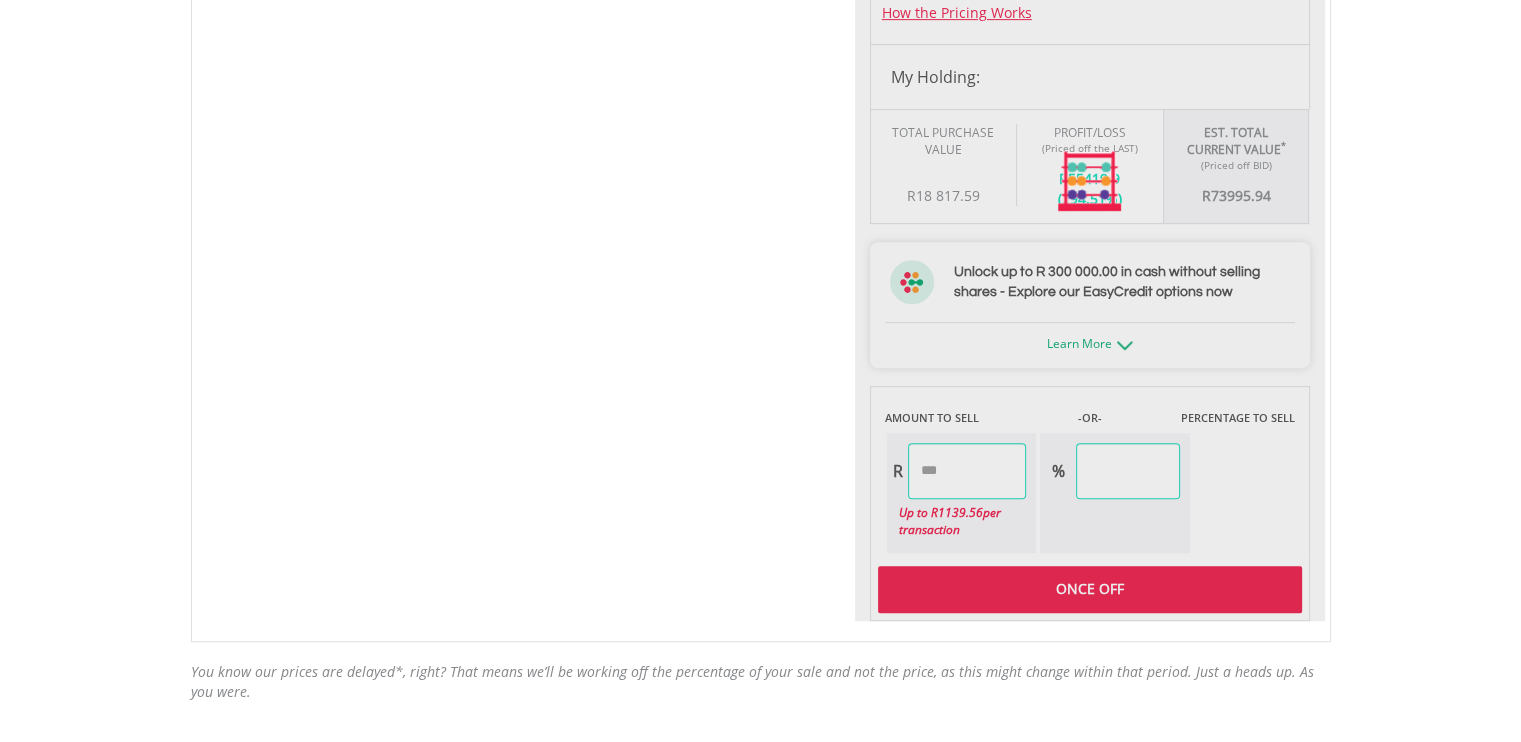 type on "********" 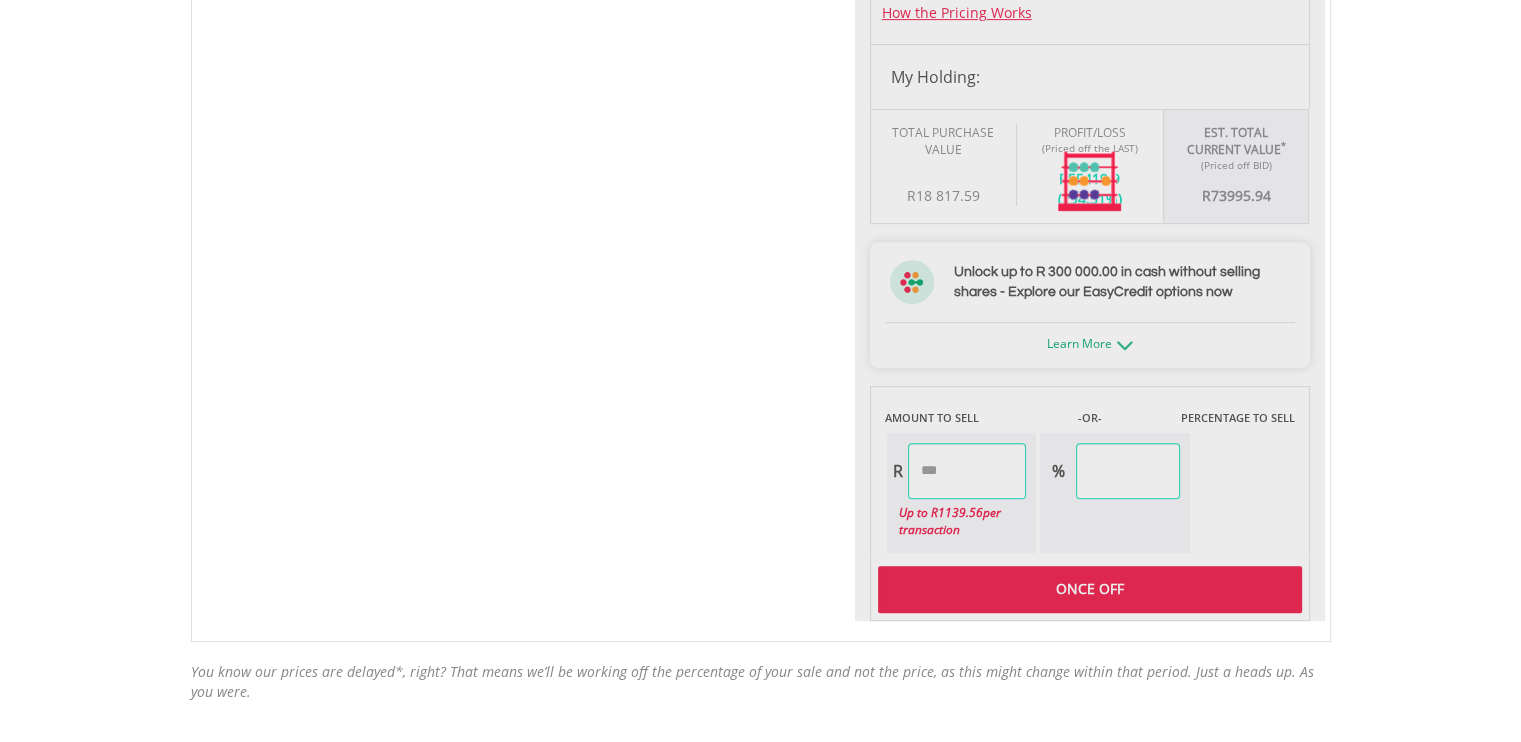 type on "******" 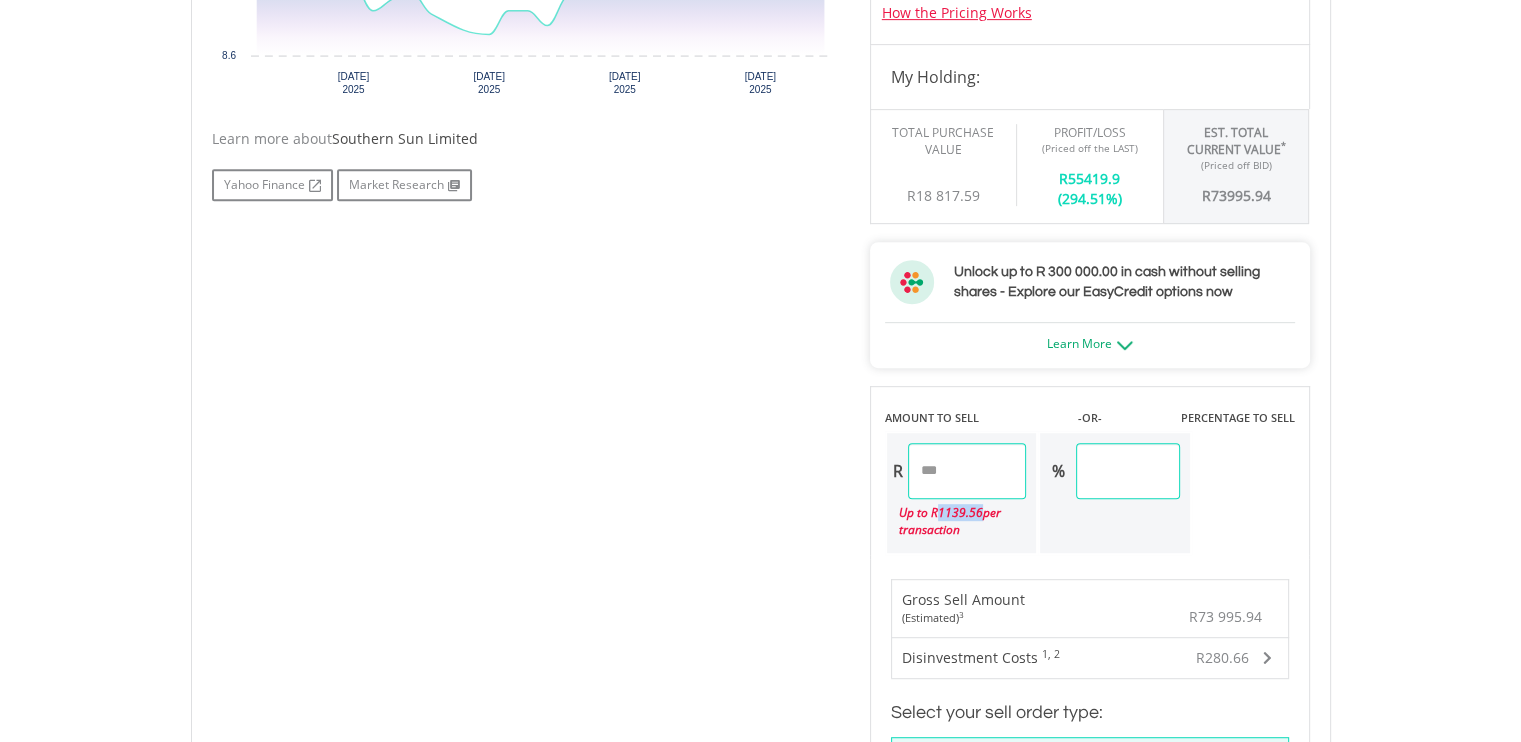 drag, startPoint x: 942, startPoint y: 505, endPoint x: 983, endPoint y: 504, distance: 41.01219 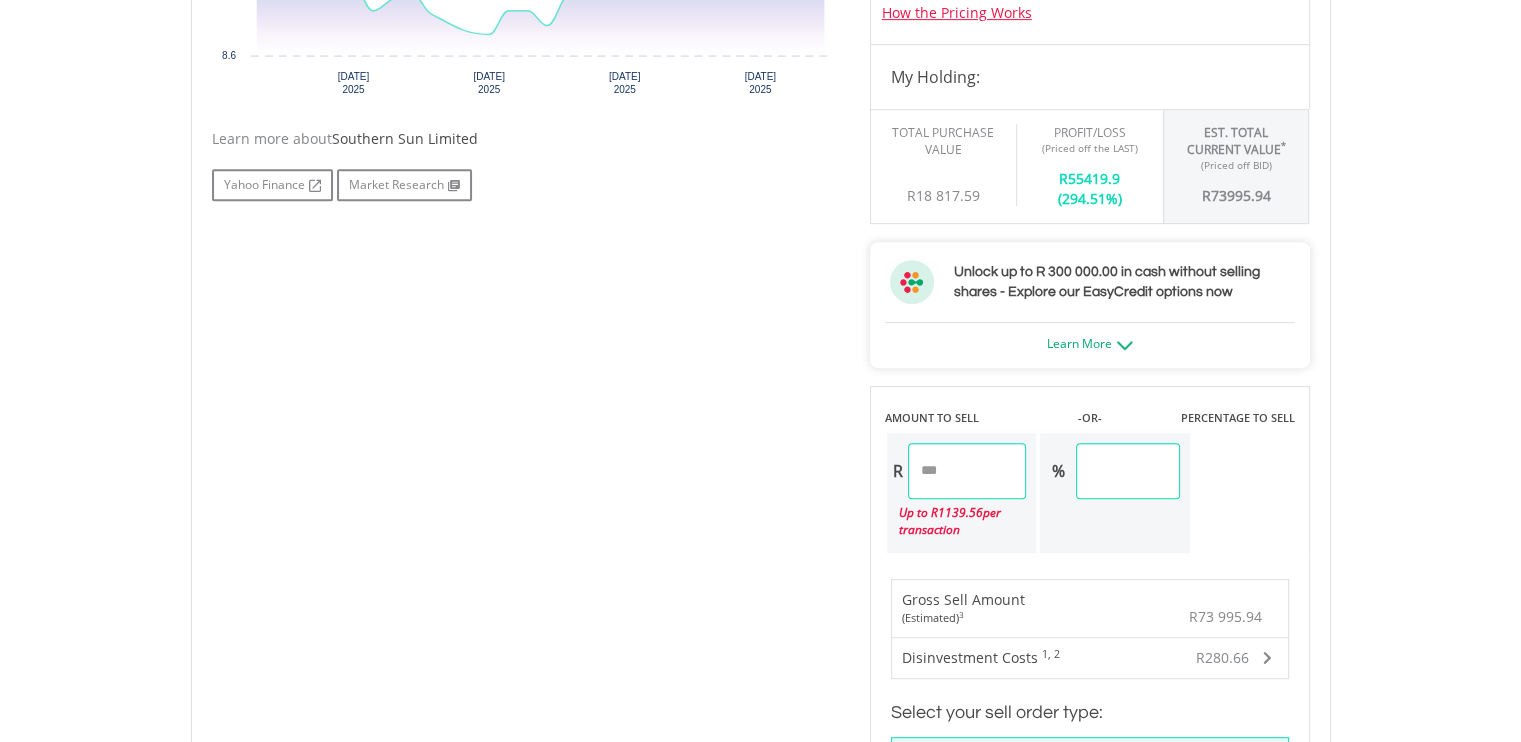 drag, startPoint x: 992, startPoint y: 463, endPoint x: 901, endPoint y: 463, distance: 91 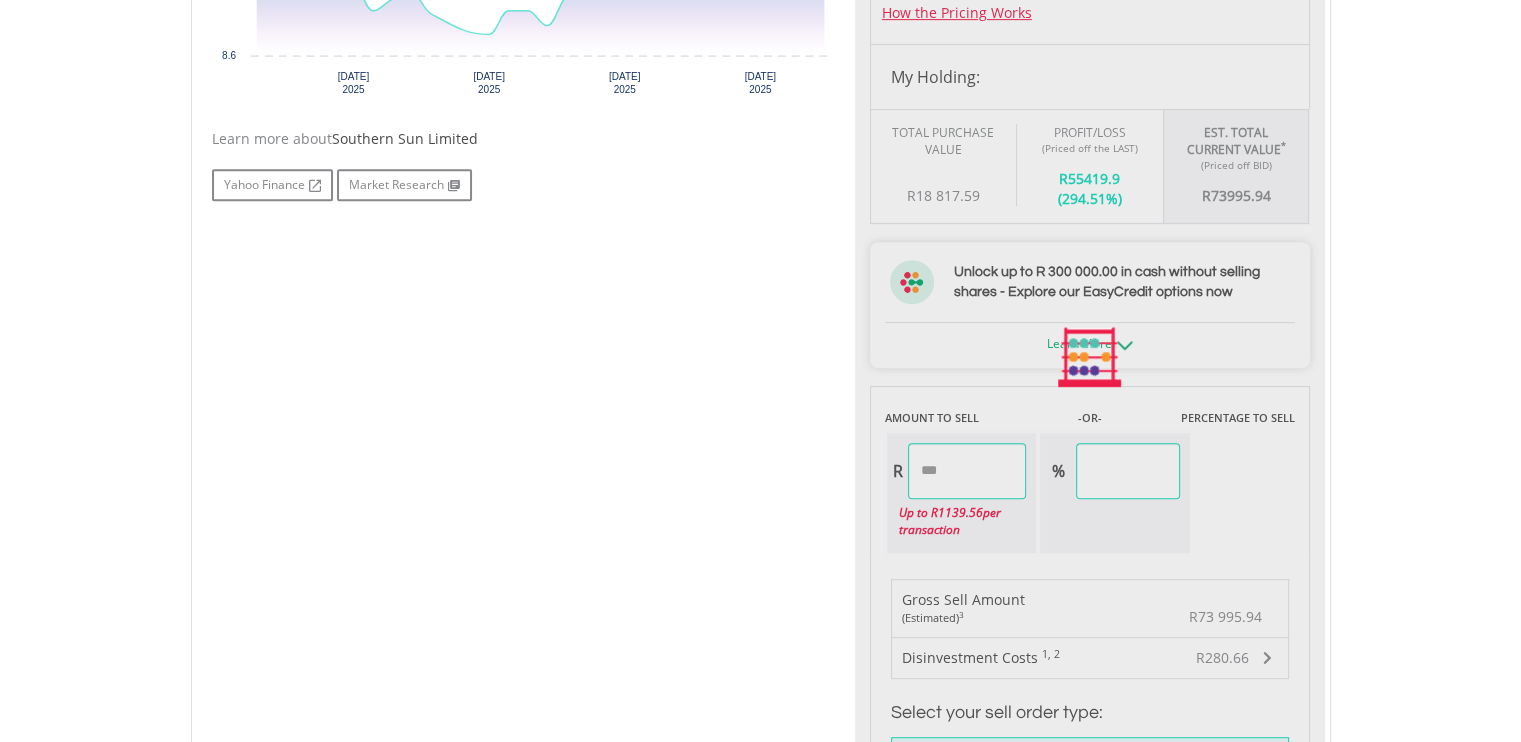 type on "****" 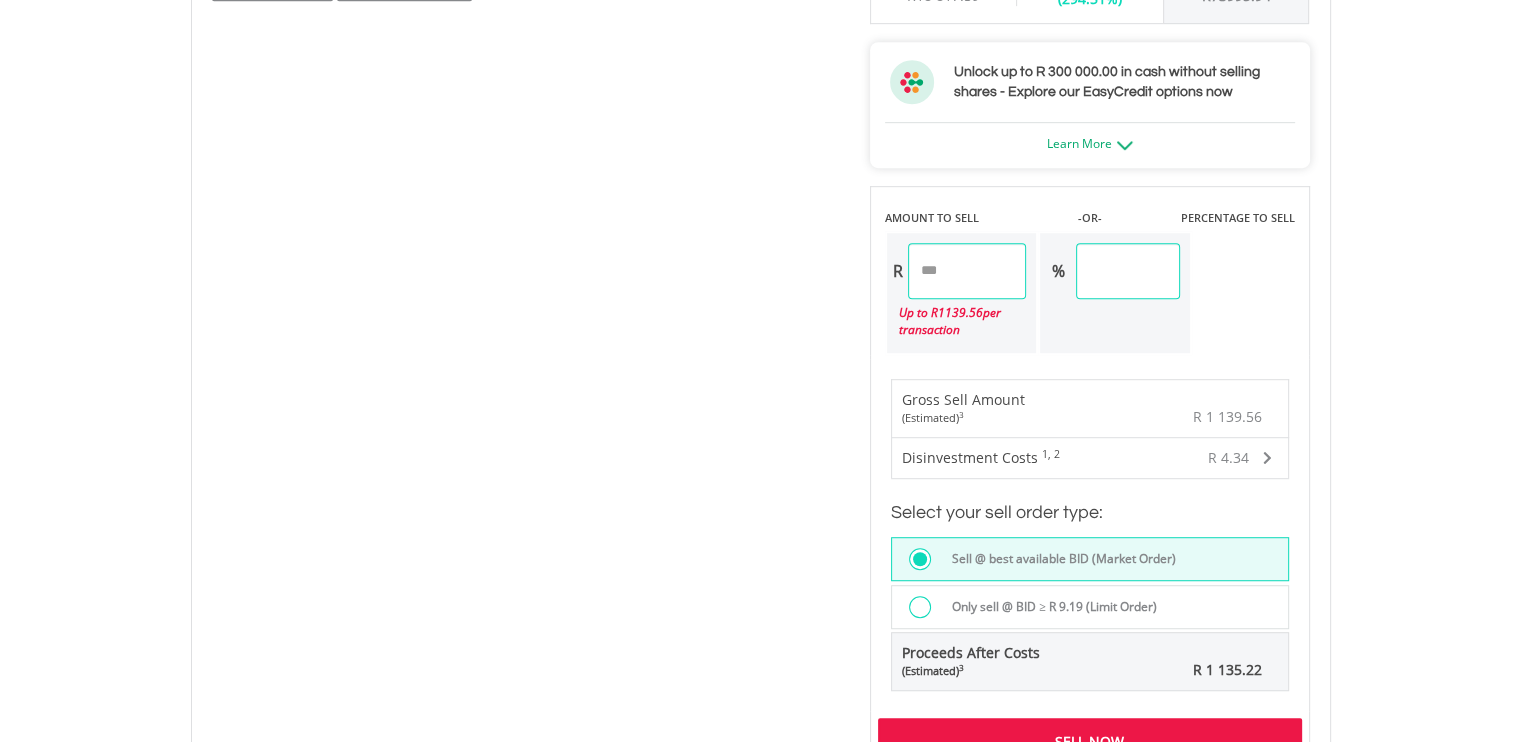scroll, scrollTop: 1200, scrollLeft: 0, axis: vertical 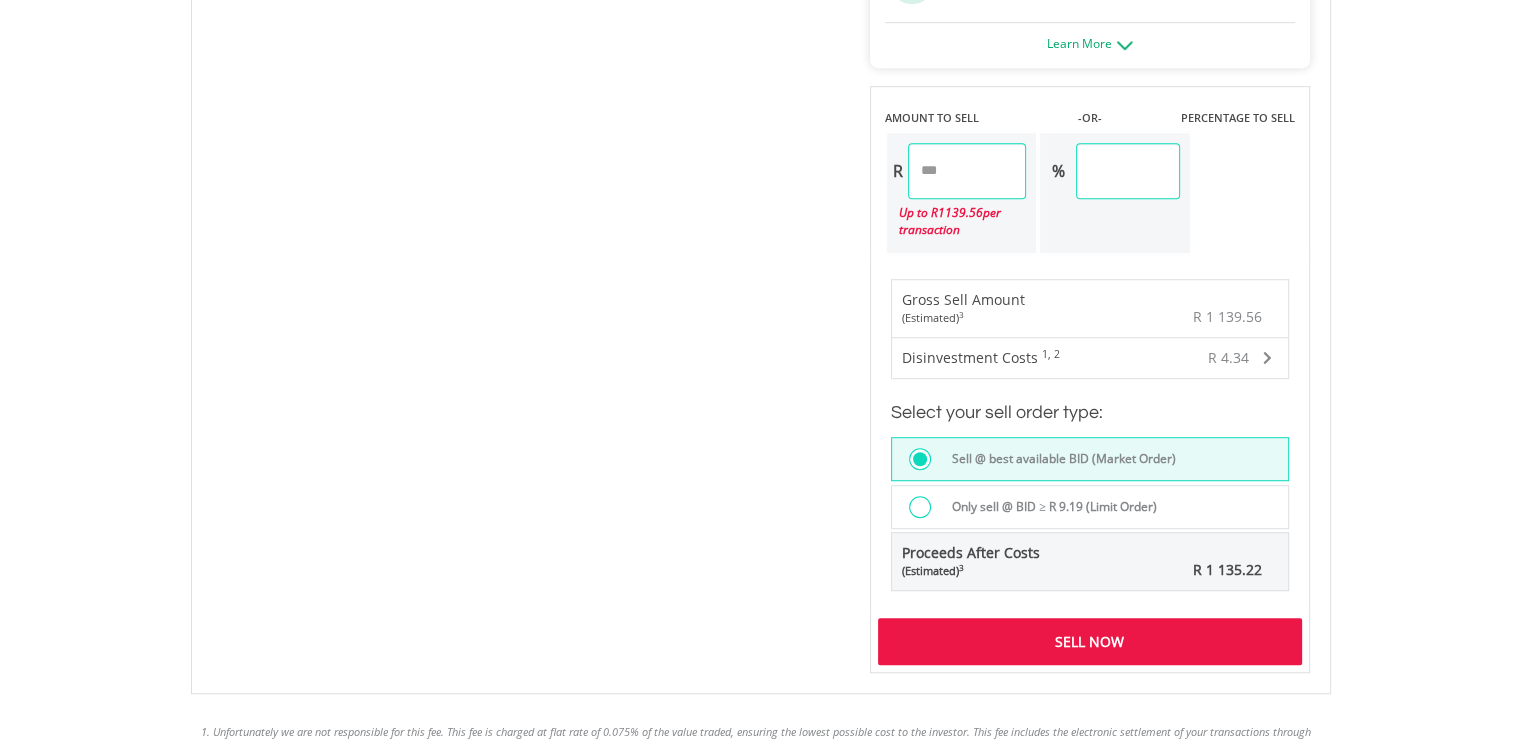 click on "Sell Now" at bounding box center (1090, 641) 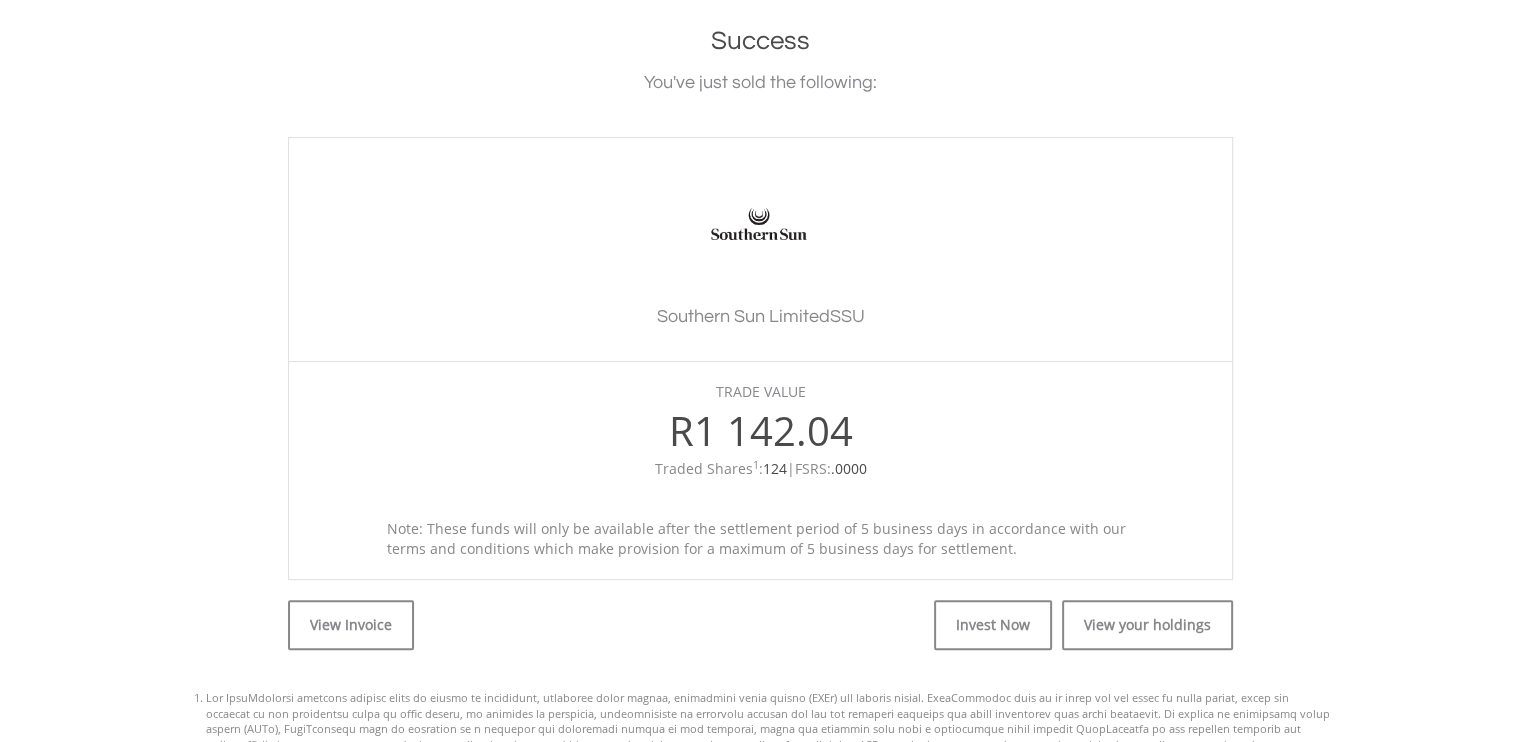 scroll, scrollTop: 500, scrollLeft: 0, axis: vertical 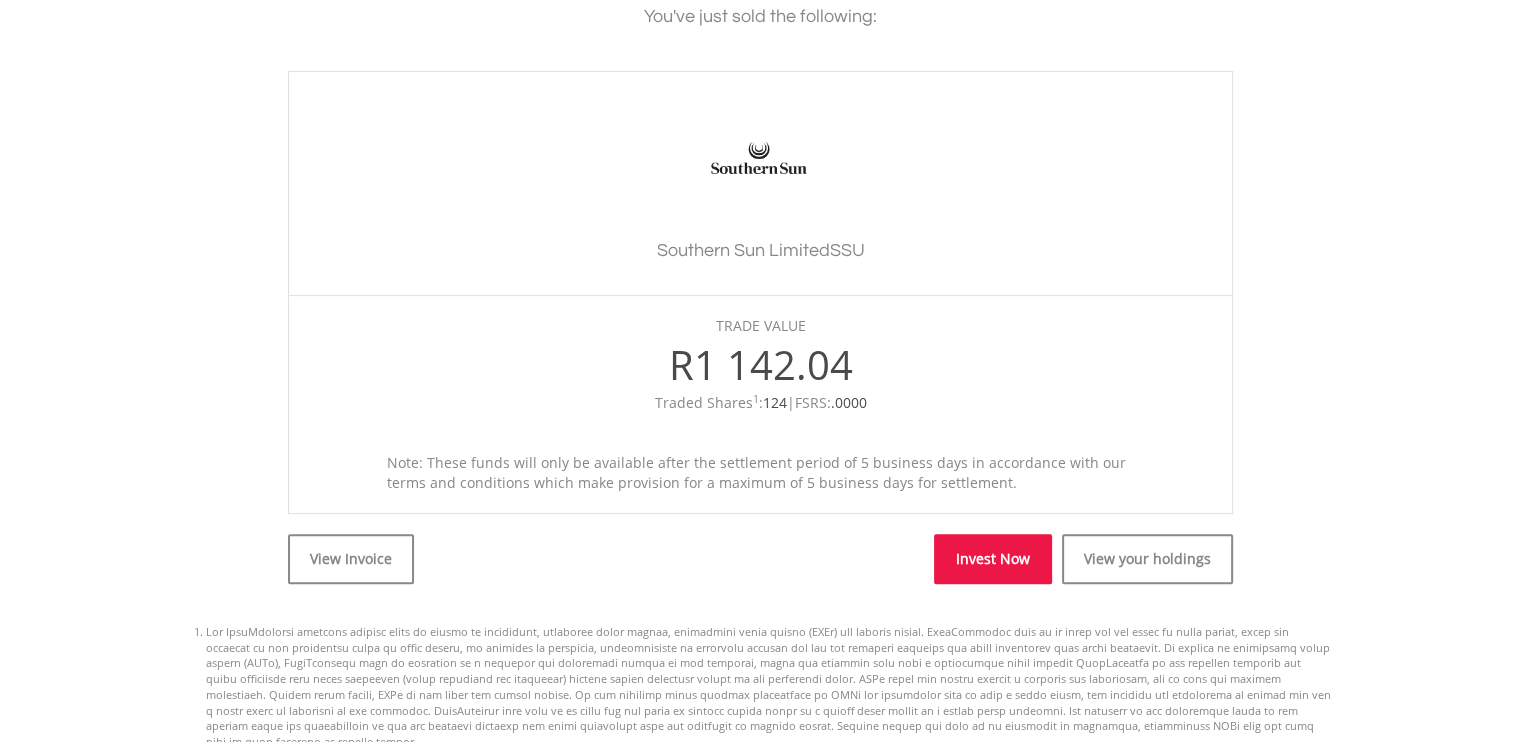 click on "Invest Now" at bounding box center [993, 559] 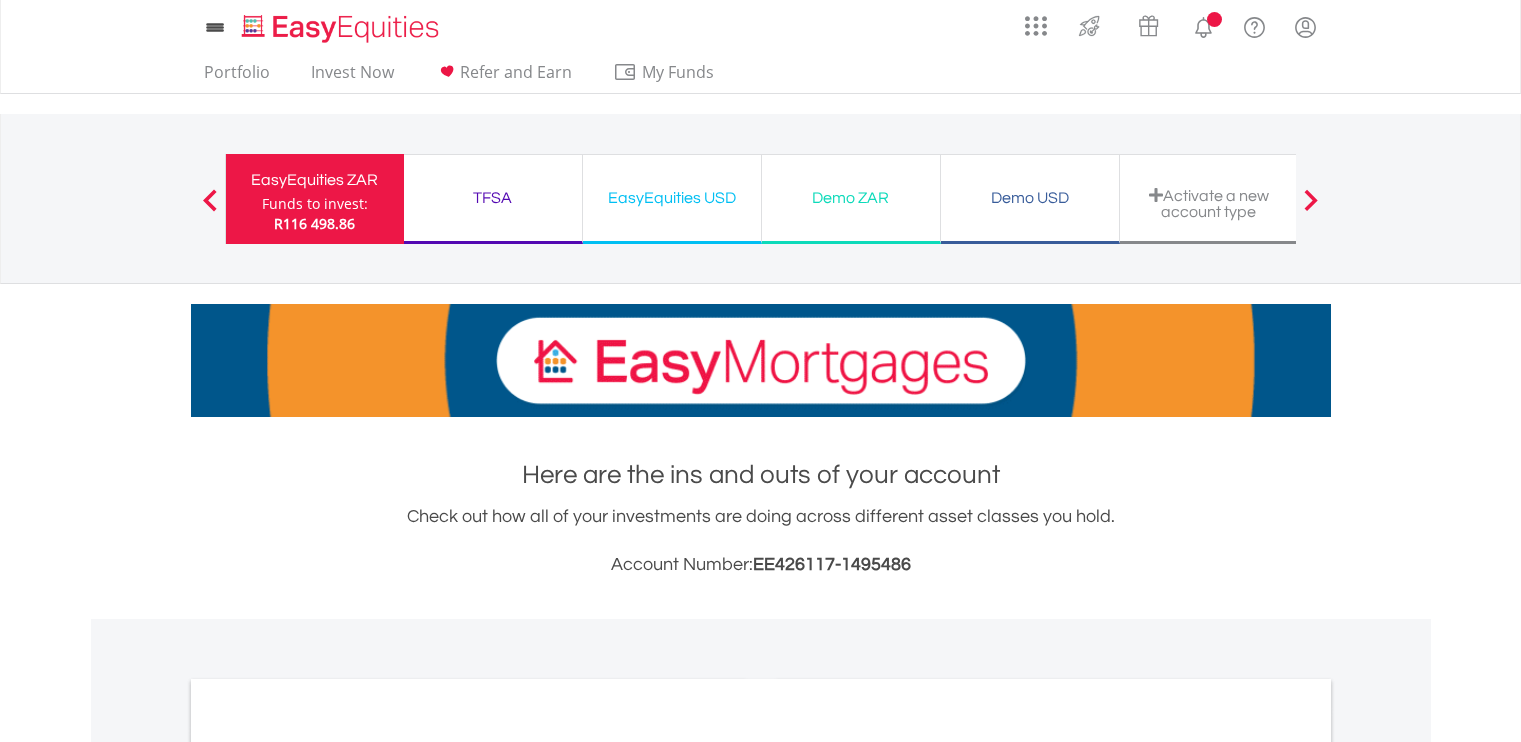 scroll, scrollTop: 0, scrollLeft: 0, axis: both 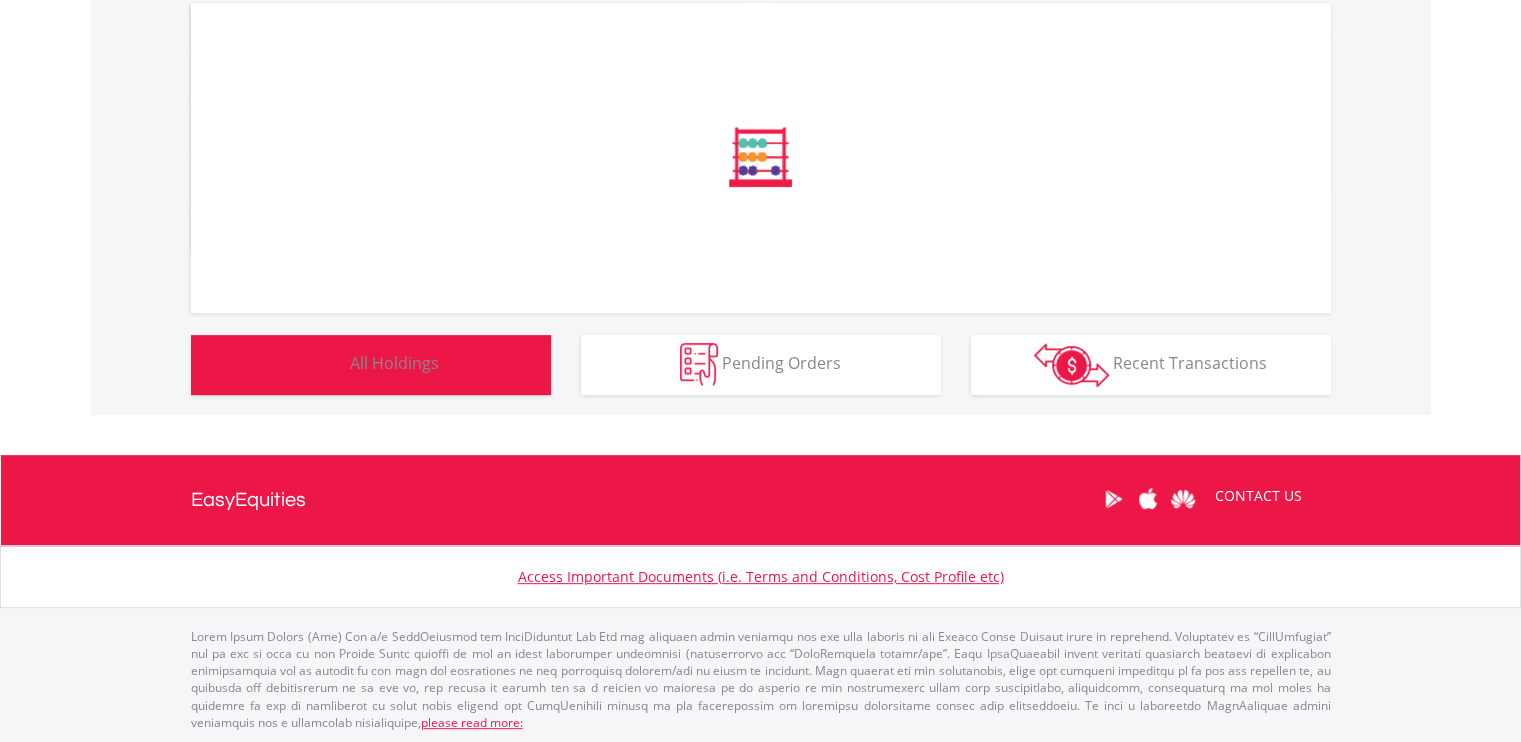 click on "Holdings
All Holdings" at bounding box center [371, 365] 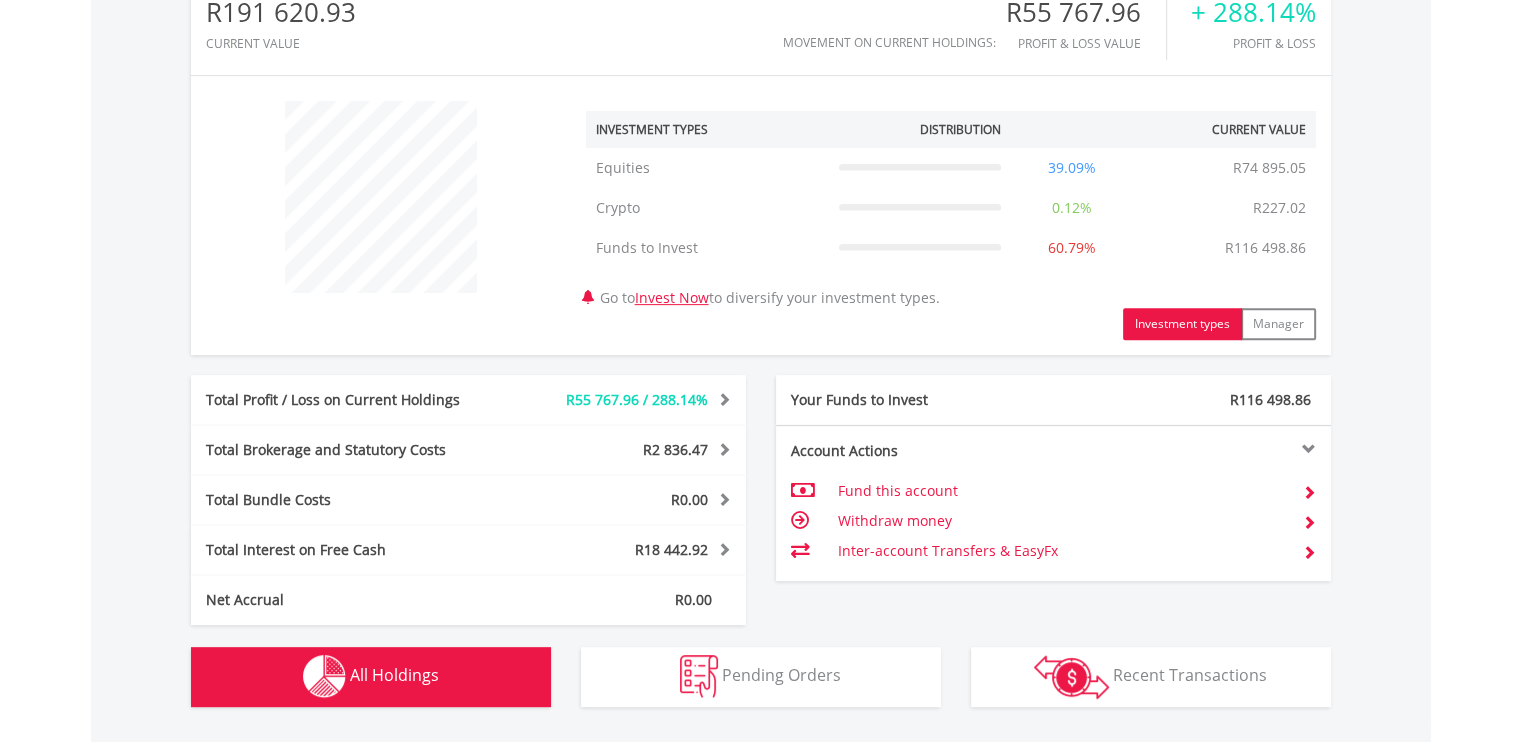 scroll, scrollTop: 656, scrollLeft: 0, axis: vertical 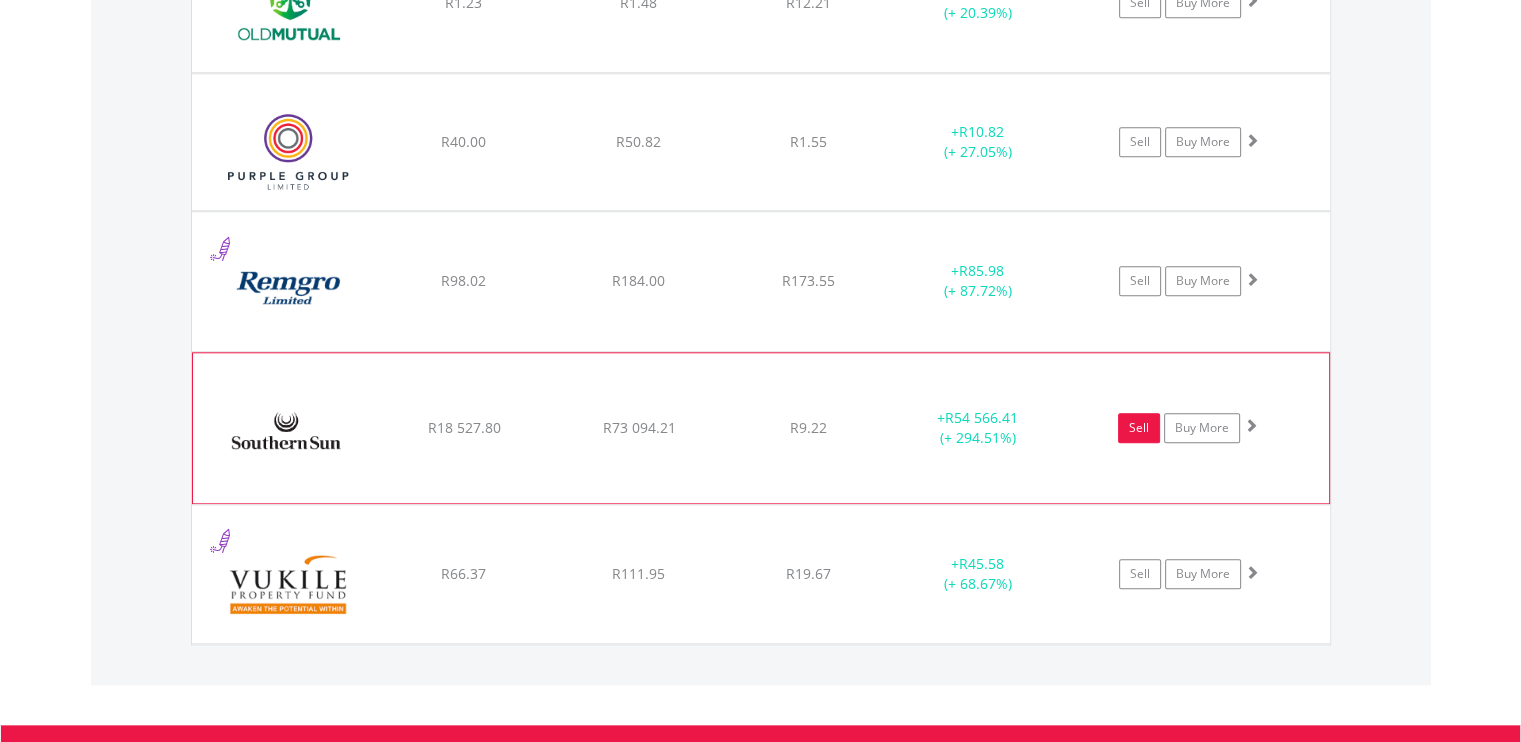 click on "Sell" at bounding box center [1139, 428] 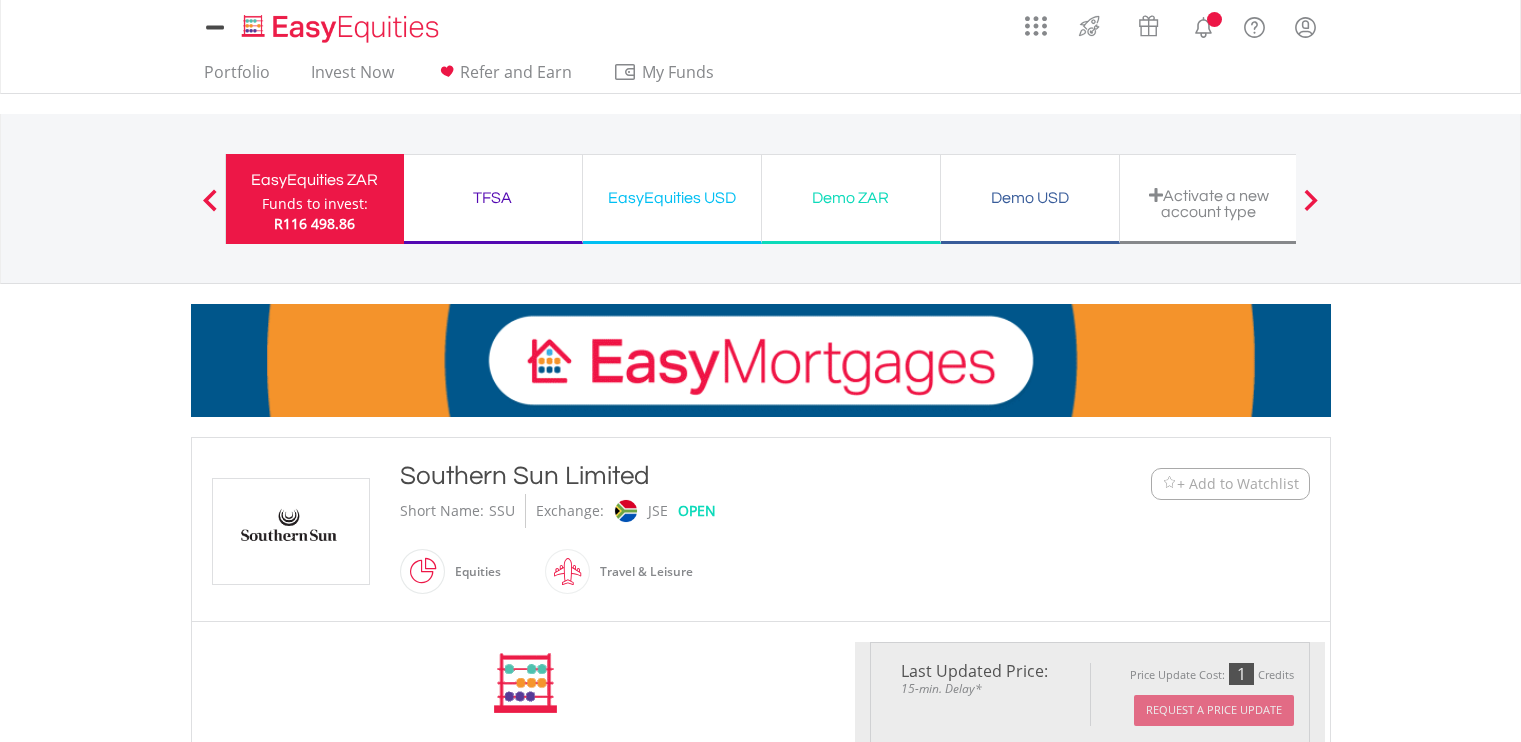 scroll, scrollTop: 0, scrollLeft: 0, axis: both 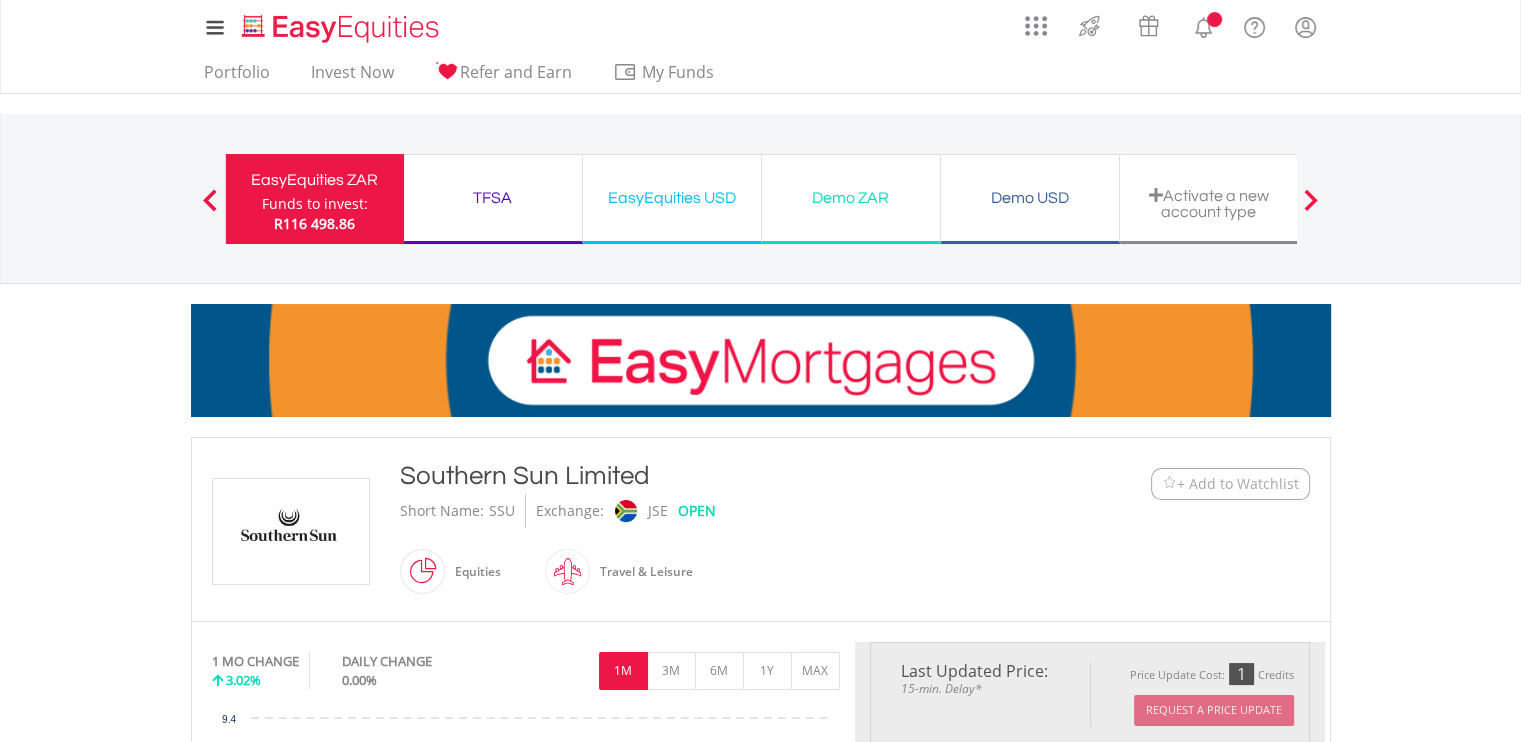 type on "********" 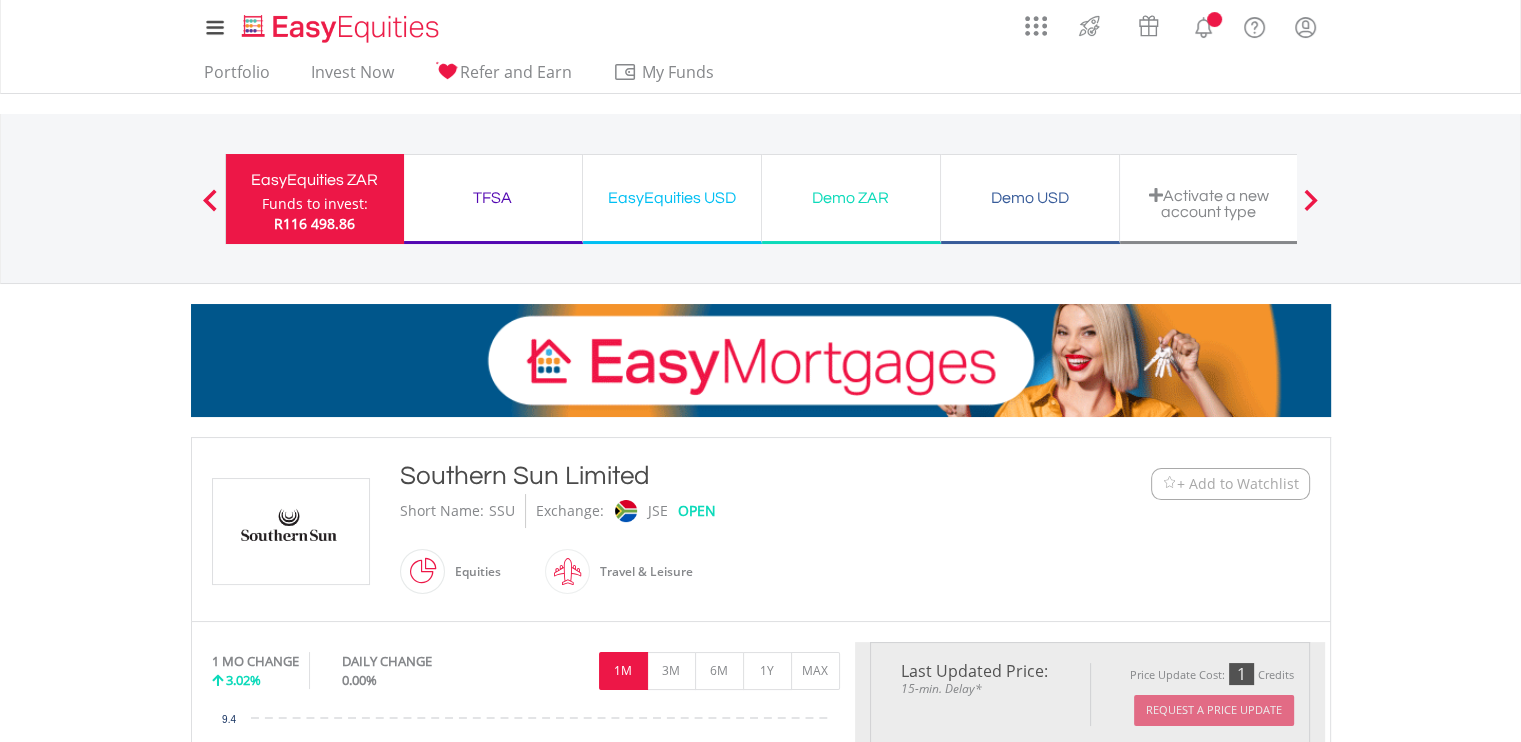 type on "******" 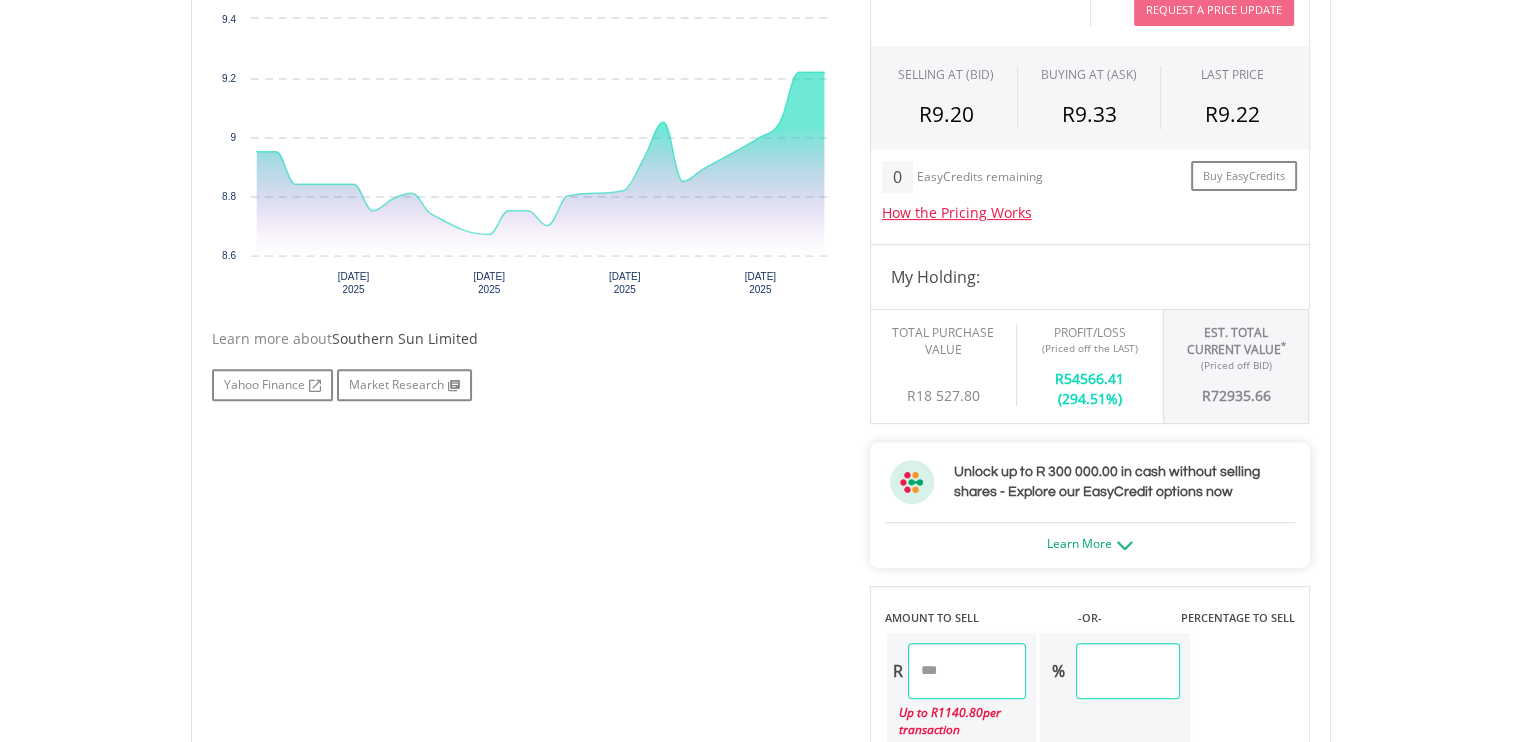 scroll, scrollTop: 900, scrollLeft: 0, axis: vertical 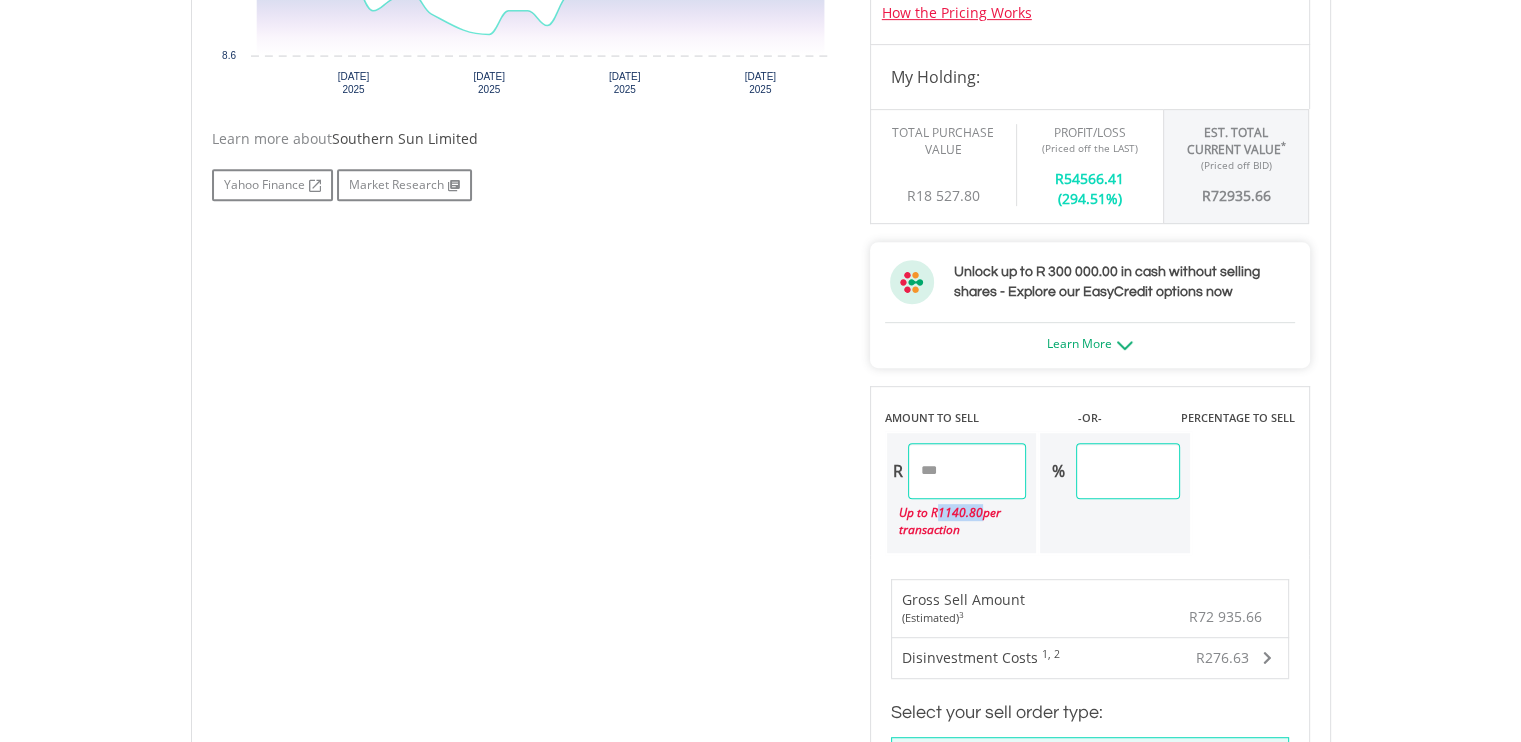 drag, startPoint x: 941, startPoint y: 507, endPoint x: 982, endPoint y: 509, distance: 41.04875 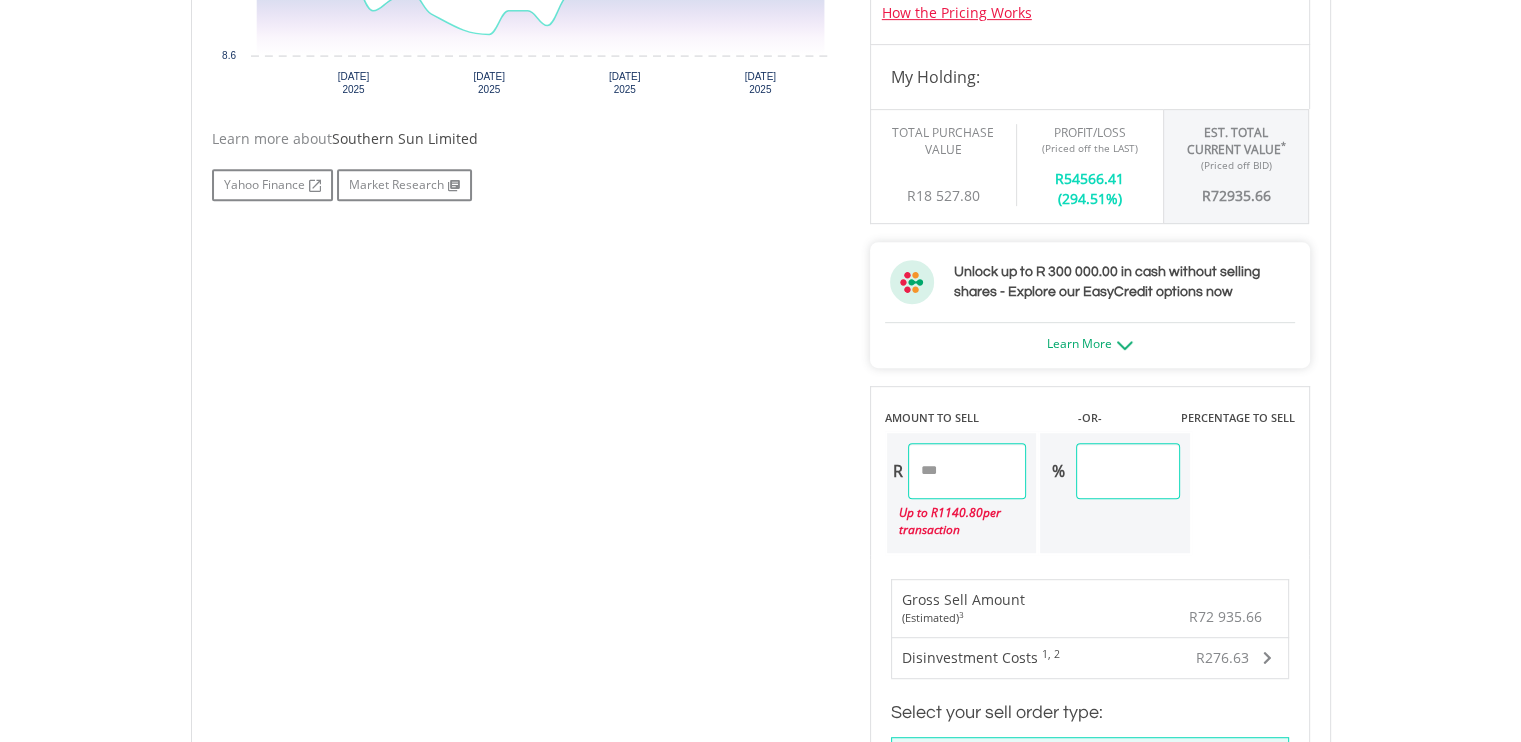 drag, startPoint x: 984, startPoint y: 466, endPoint x: 903, endPoint y: 463, distance: 81.055534 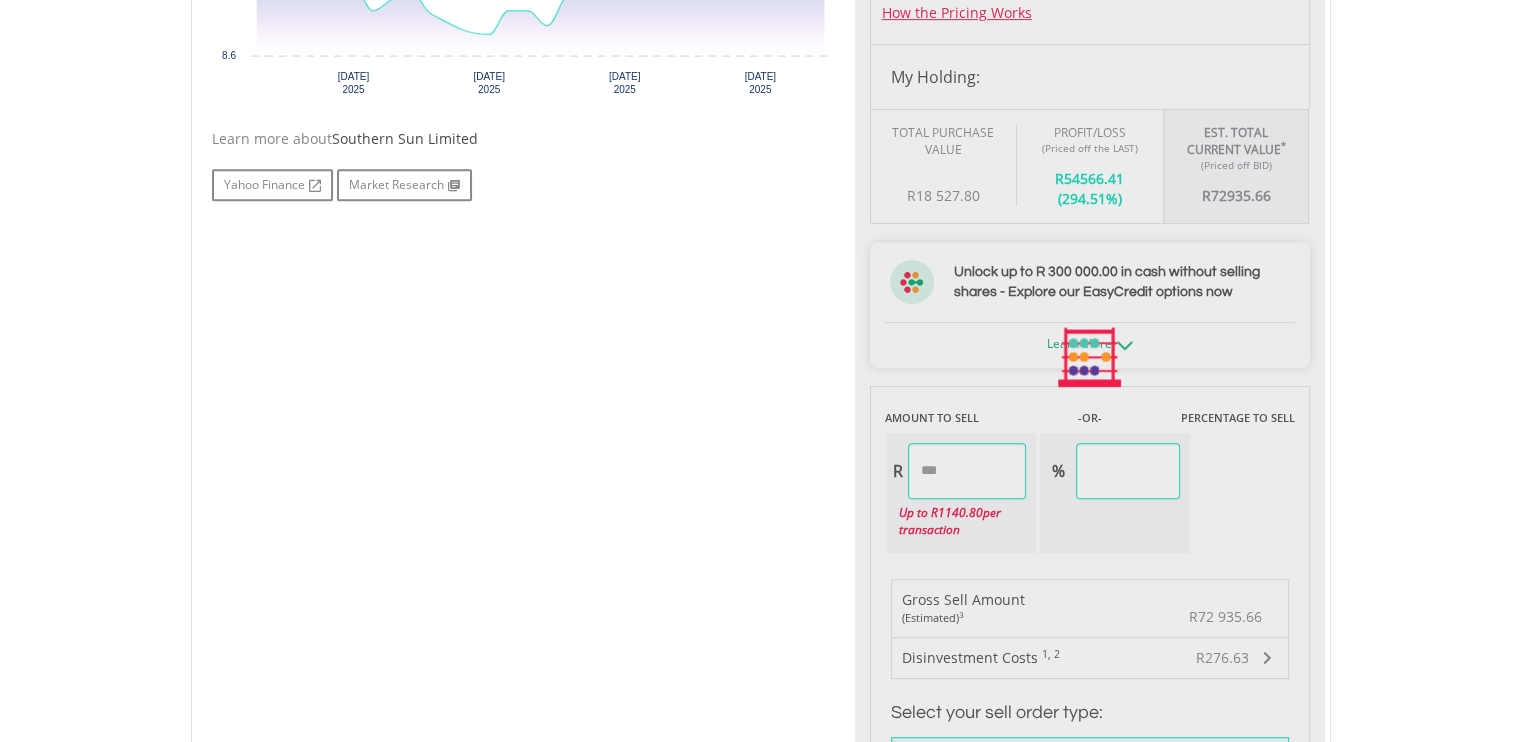 type on "****" 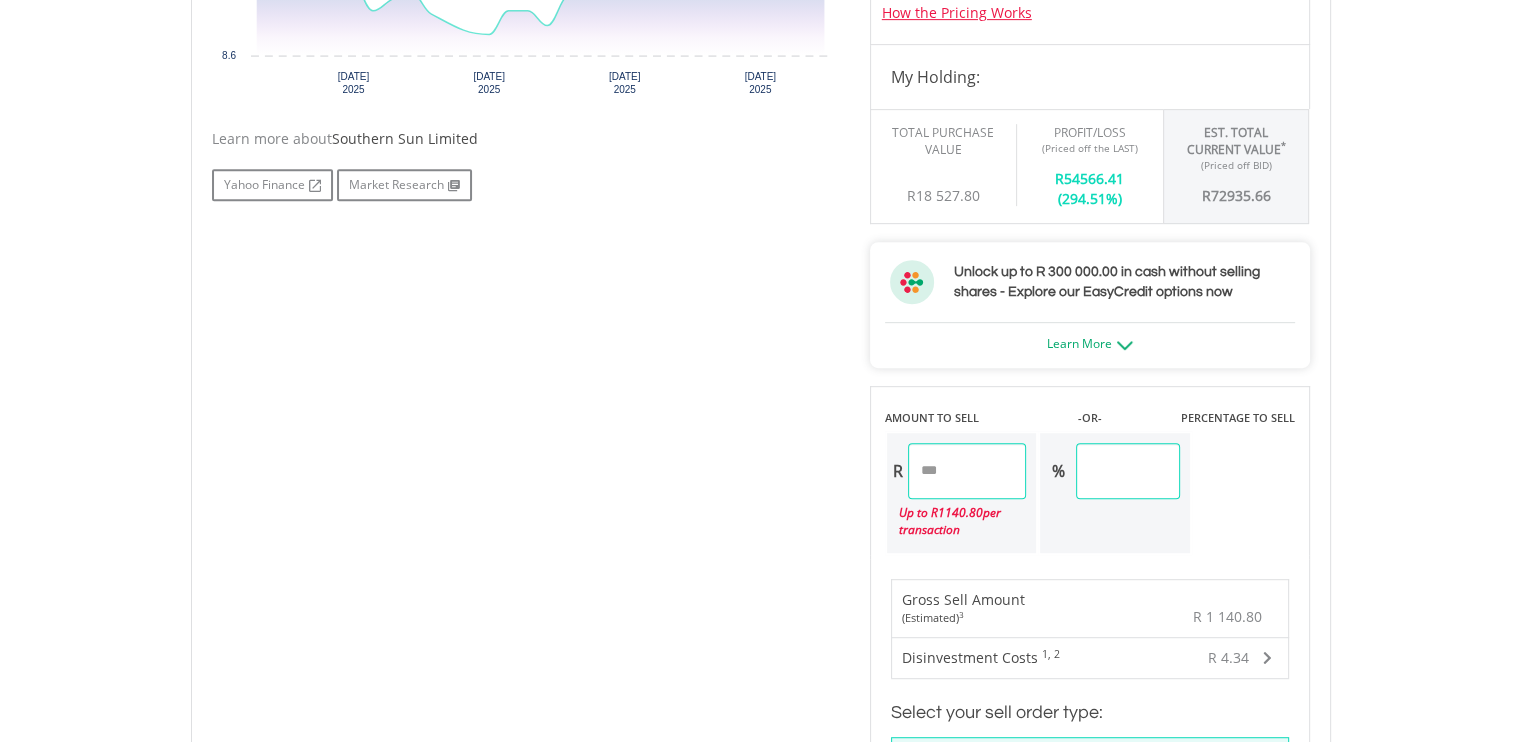 click on "AMOUNT TO SELL
-OR-
PERCENTAGE TO SELL
R
*******
Up to R  1140.80
per transaction
% ****" at bounding box center (1090, 470) 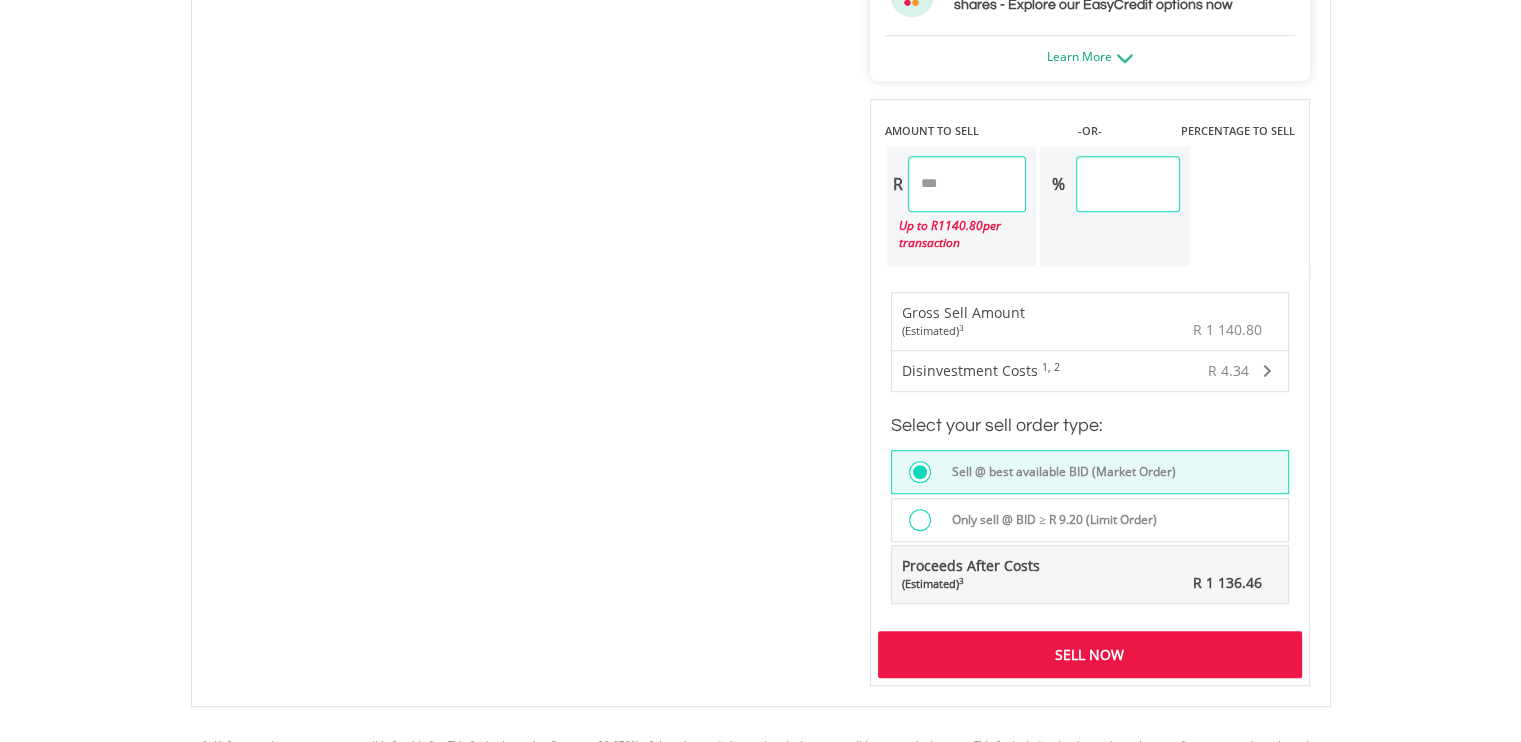 scroll, scrollTop: 1200, scrollLeft: 0, axis: vertical 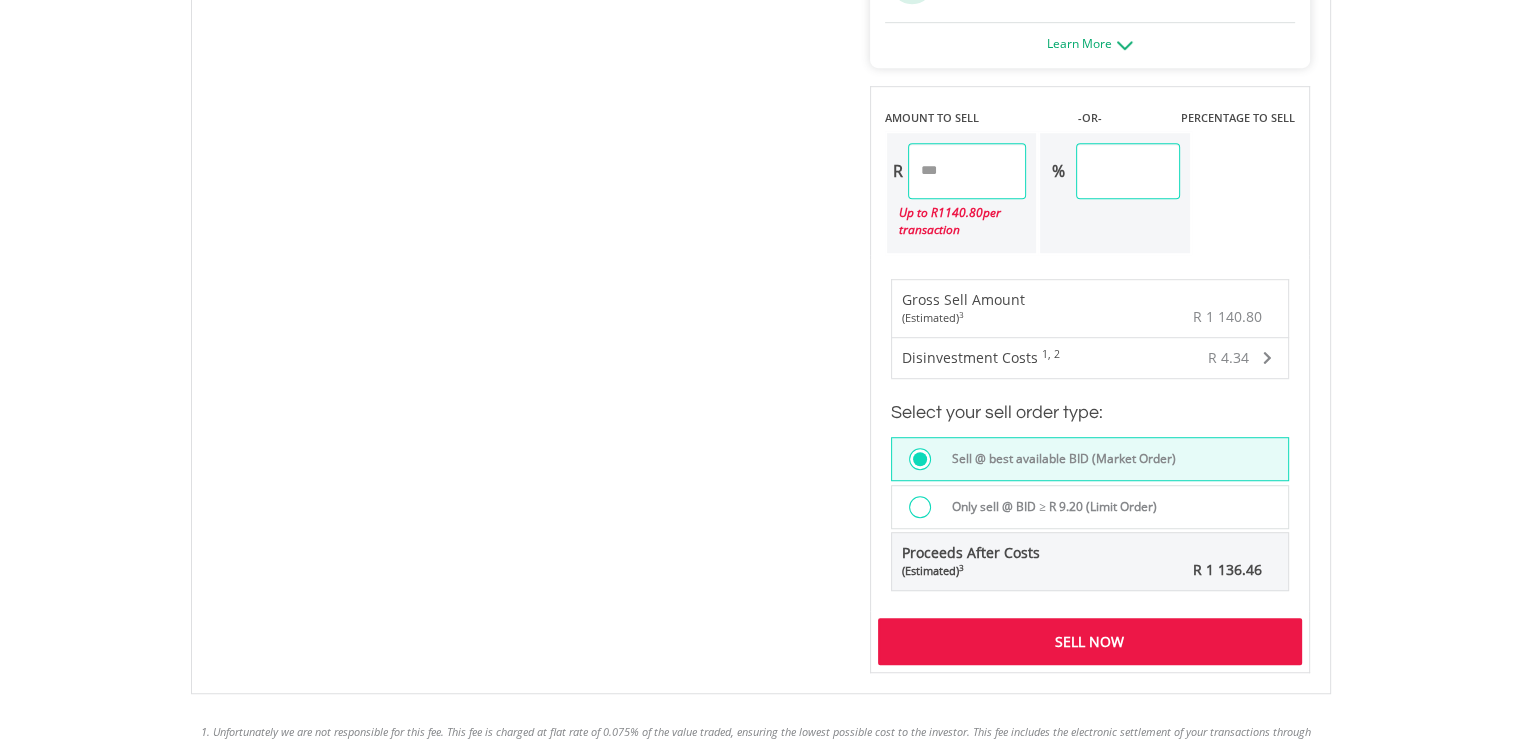 click on "Sell Now" at bounding box center [1090, 641] 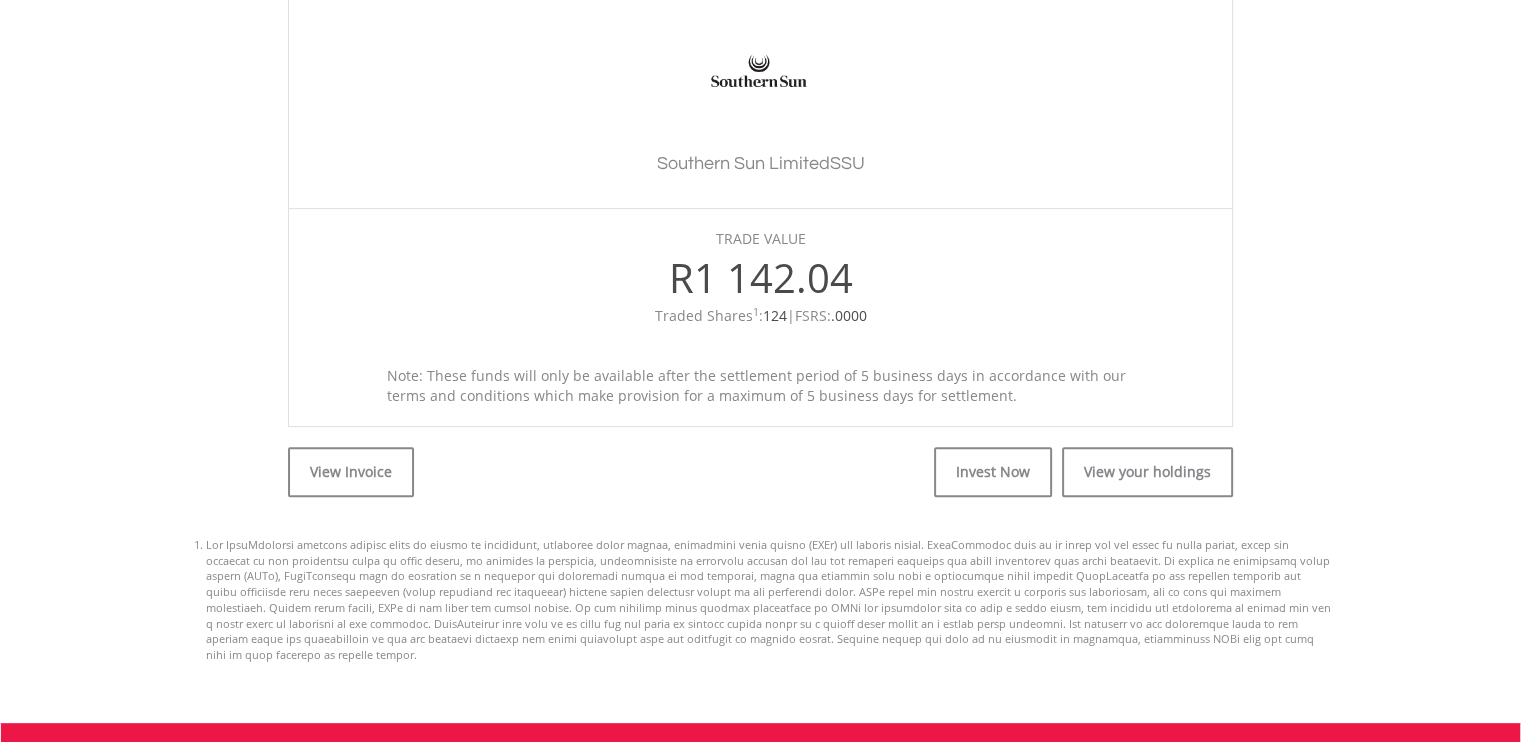 scroll, scrollTop: 600, scrollLeft: 0, axis: vertical 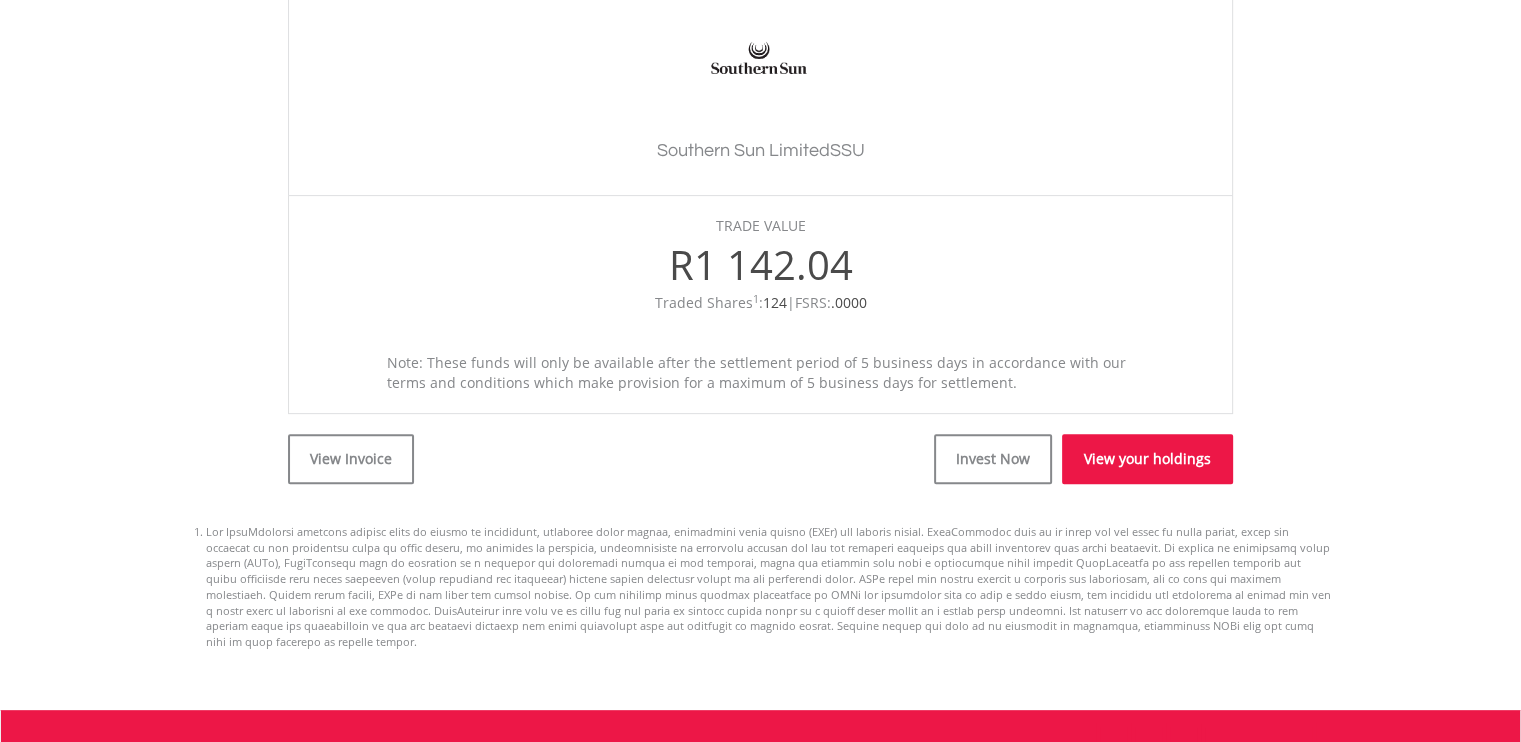 click on "View your holdings" at bounding box center [1147, 459] 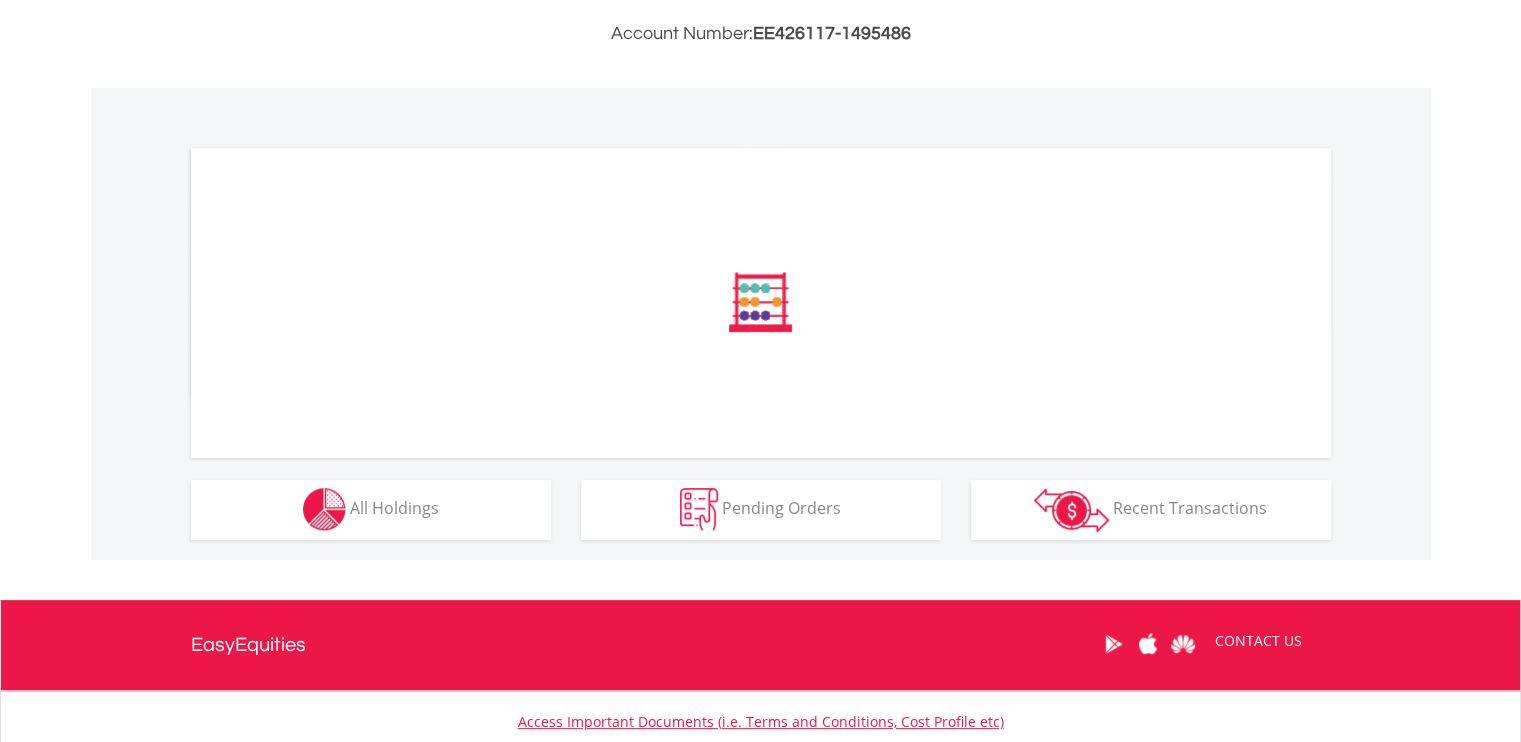 scroll, scrollTop: 600, scrollLeft: 0, axis: vertical 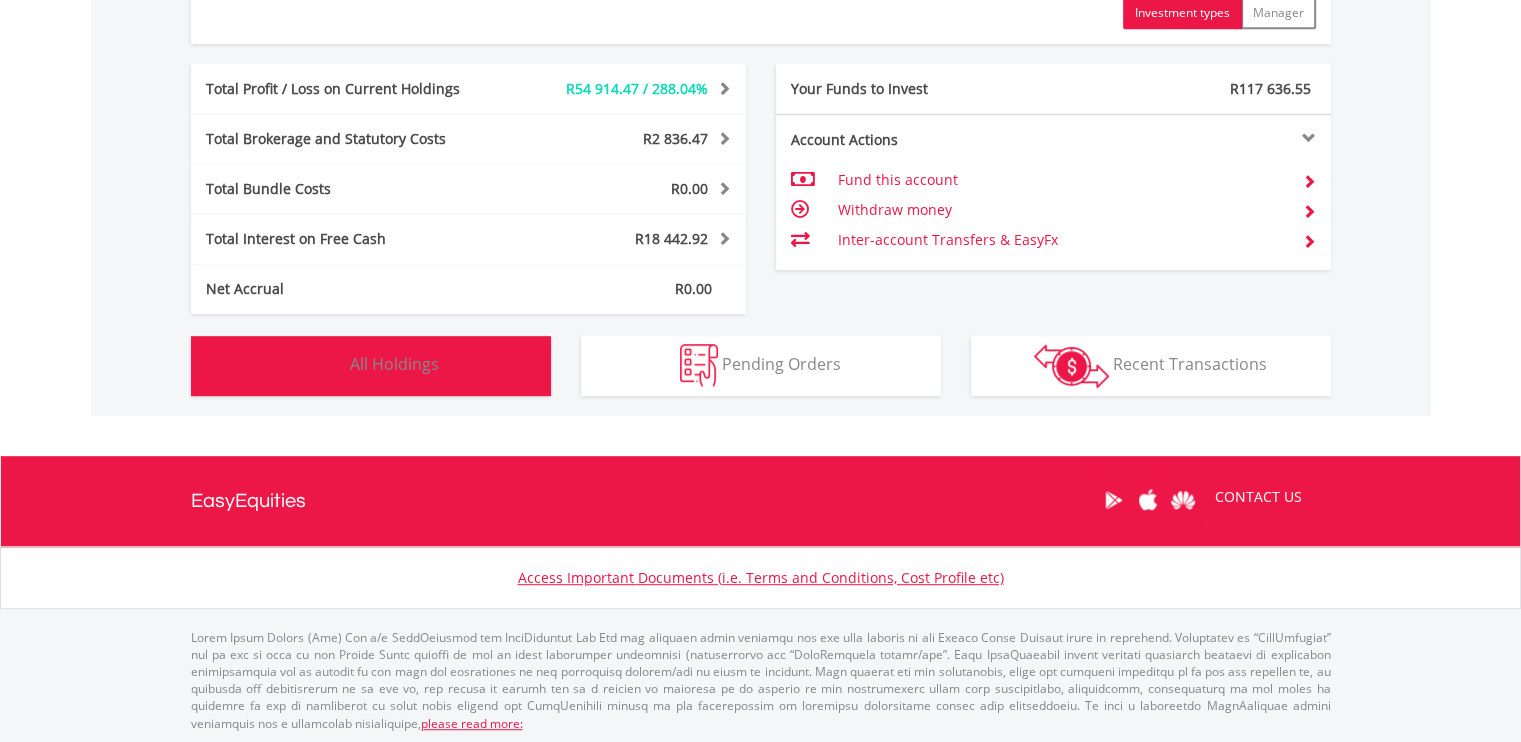click on "All Holdings" at bounding box center [394, 364] 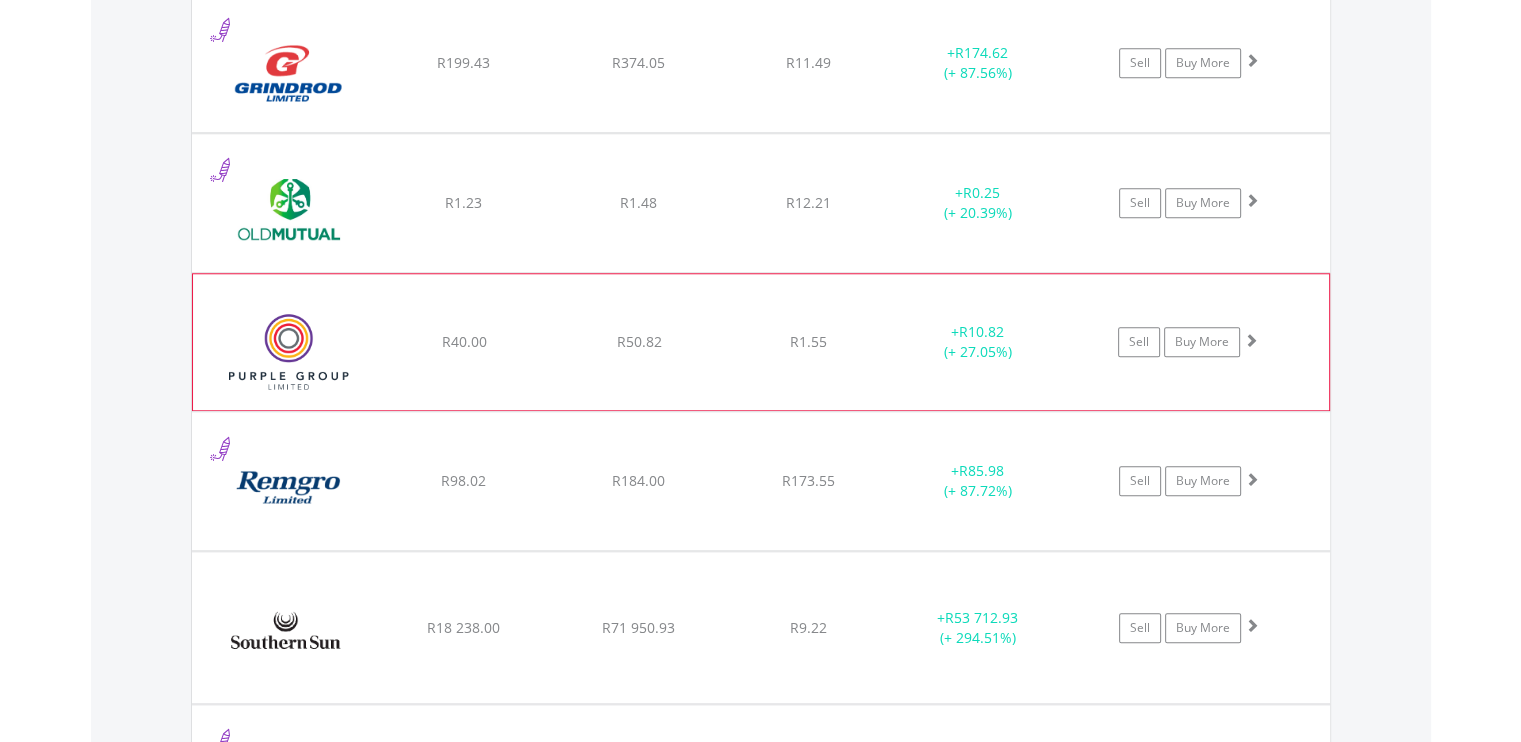 scroll, scrollTop: 1941, scrollLeft: 0, axis: vertical 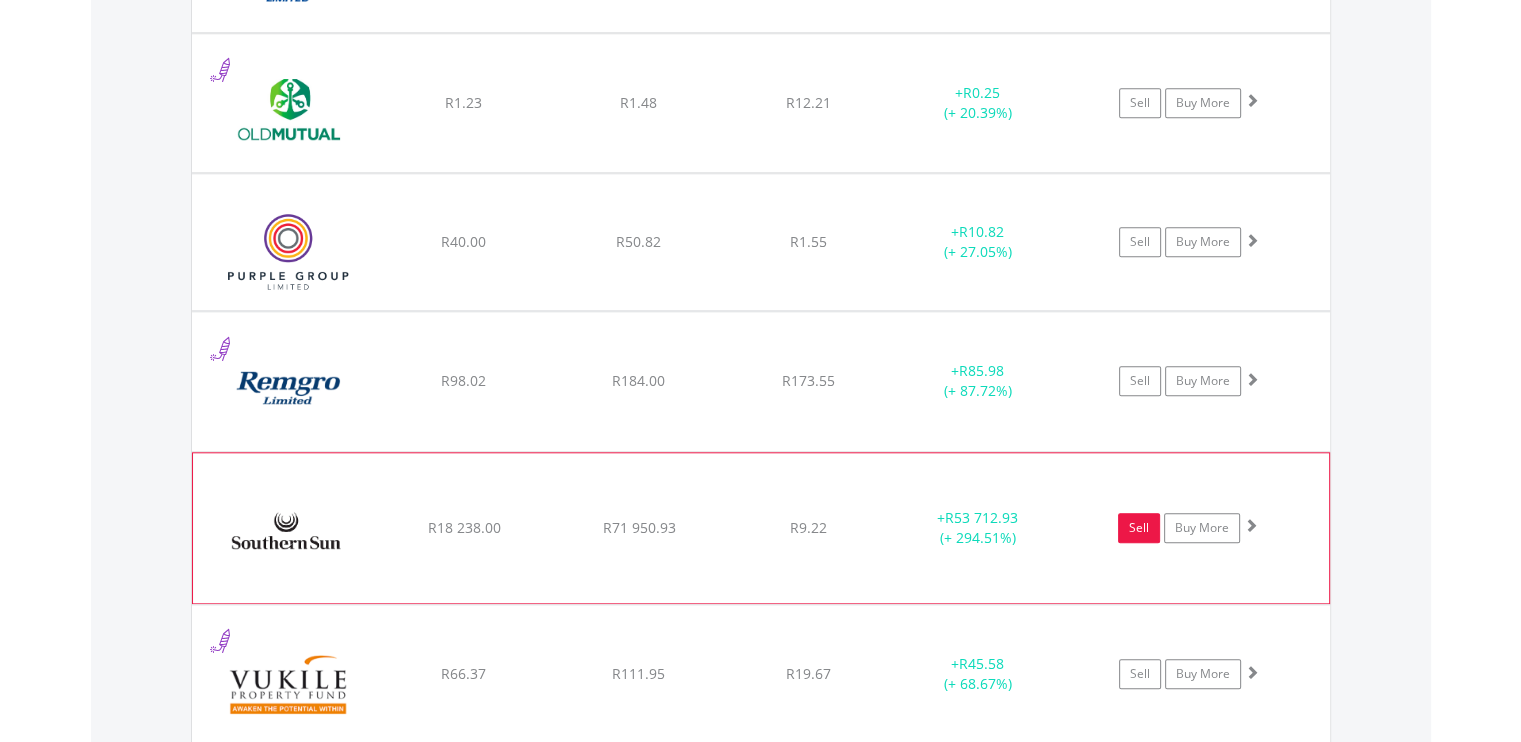 click on "Sell" at bounding box center (1139, 528) 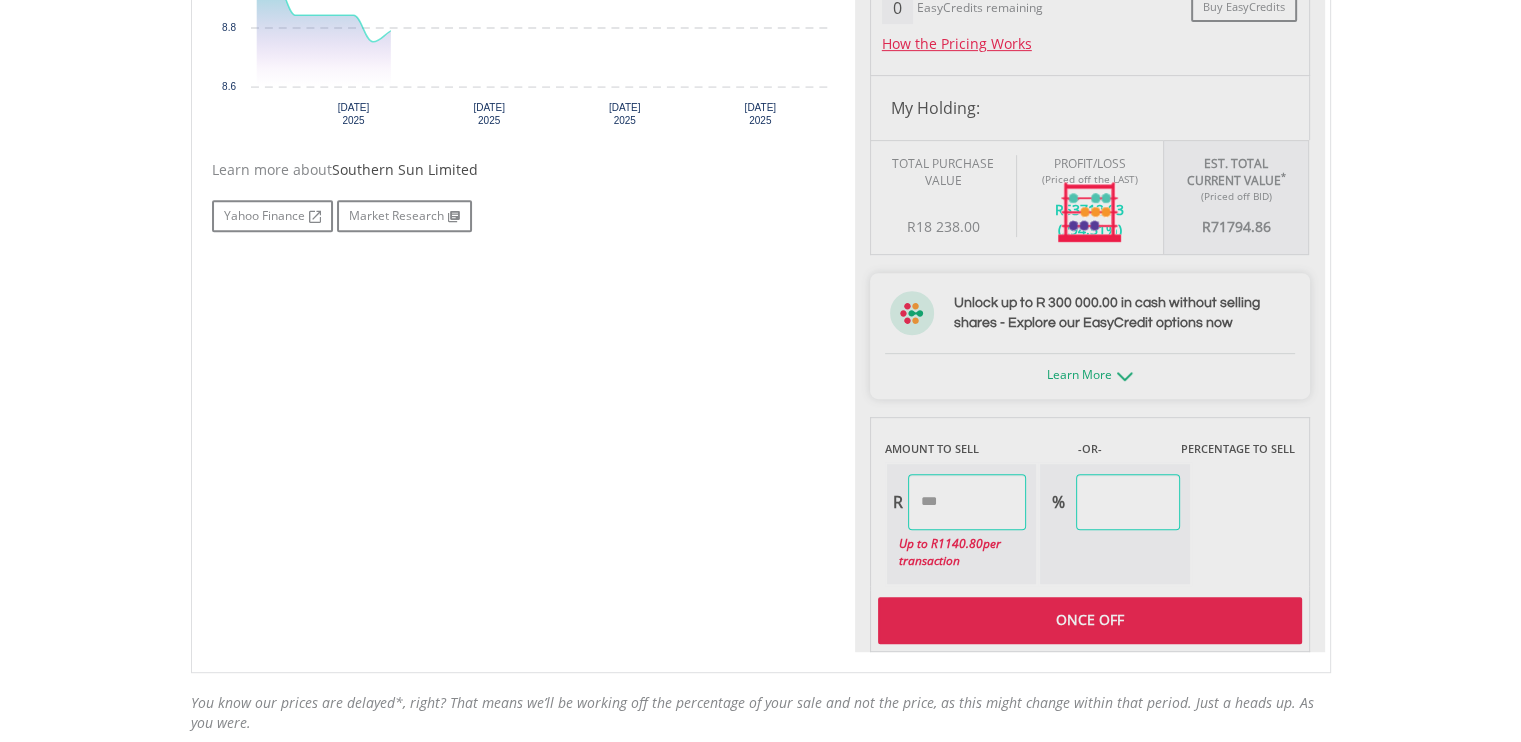 scroll, scrollTop: 1000, scrollLeft: 0, axis: vertical 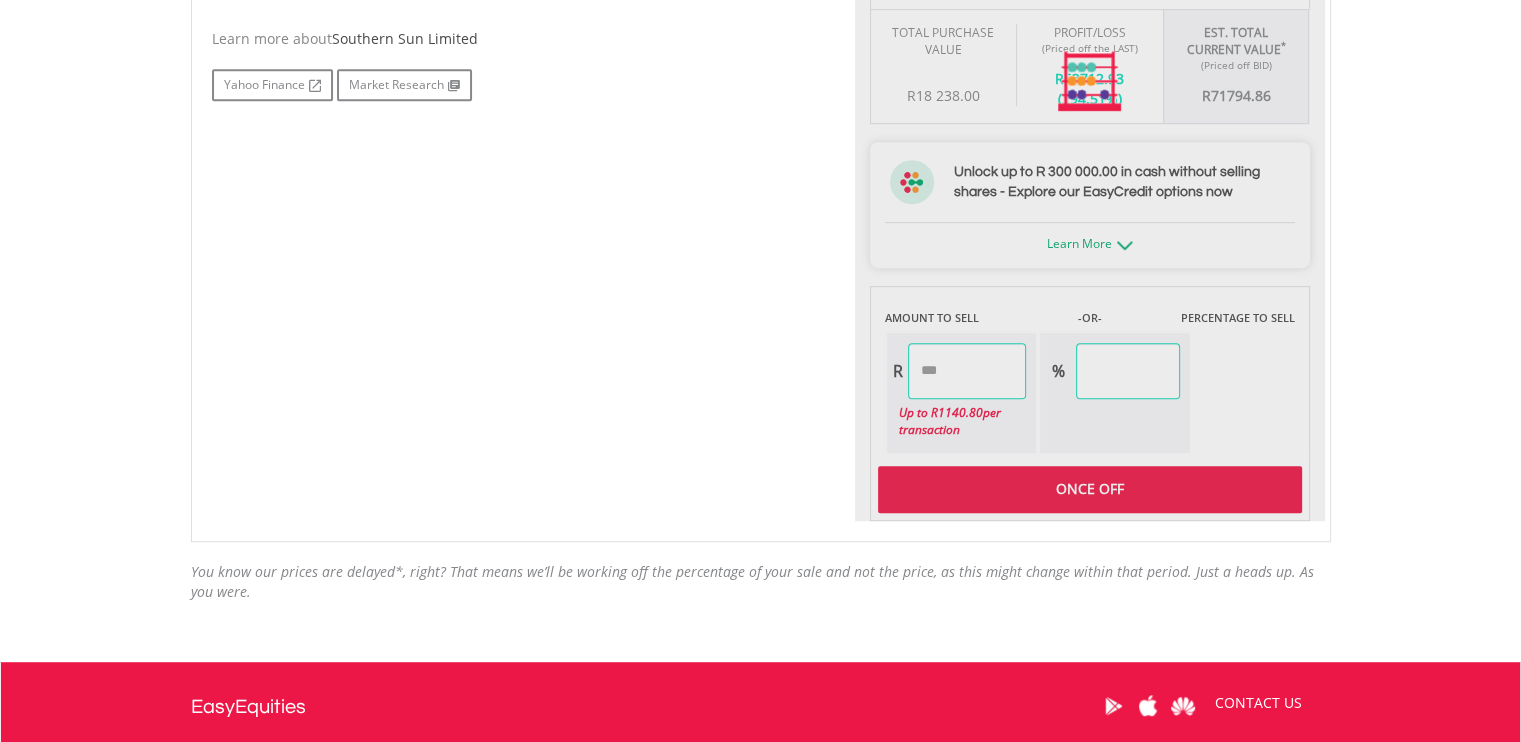 type on "********" 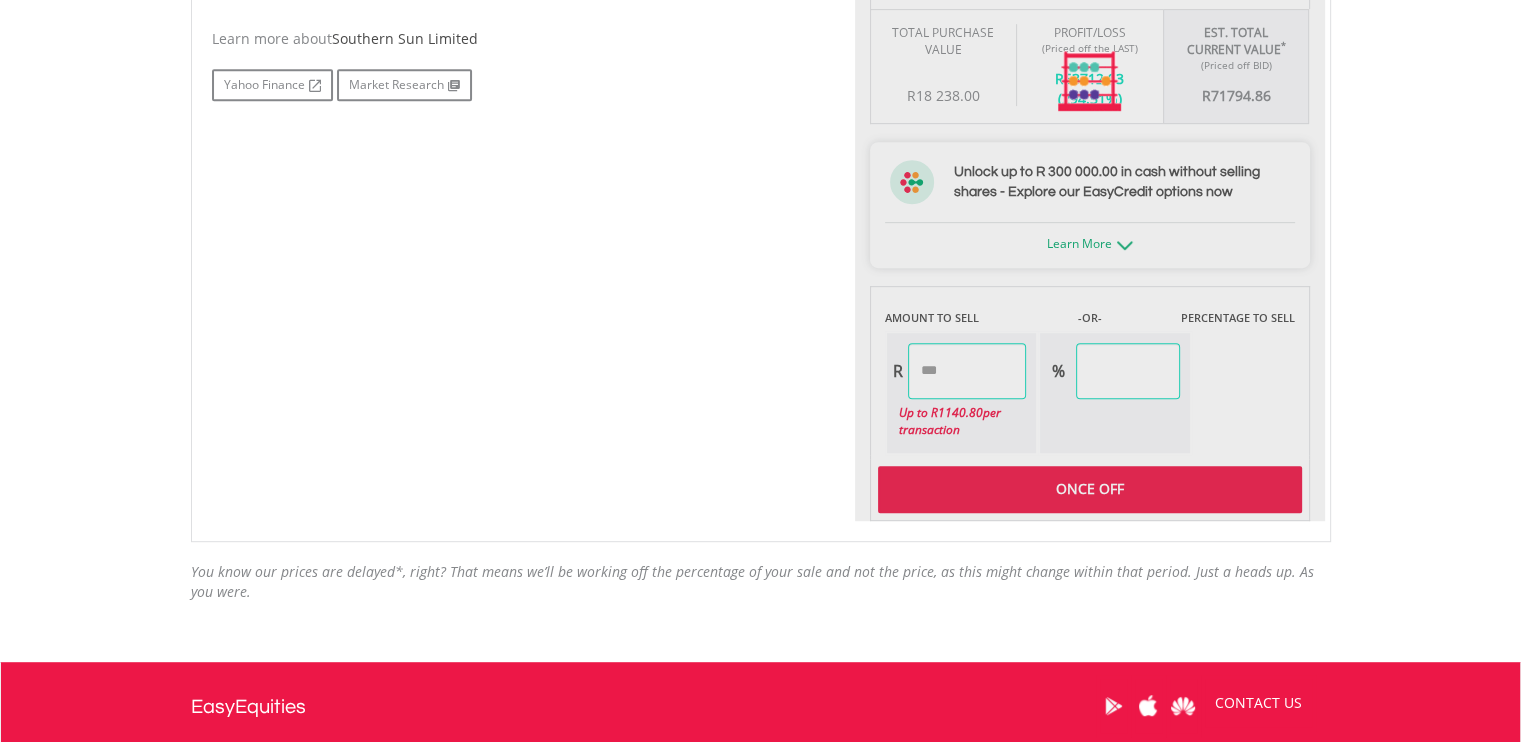 type on "******" 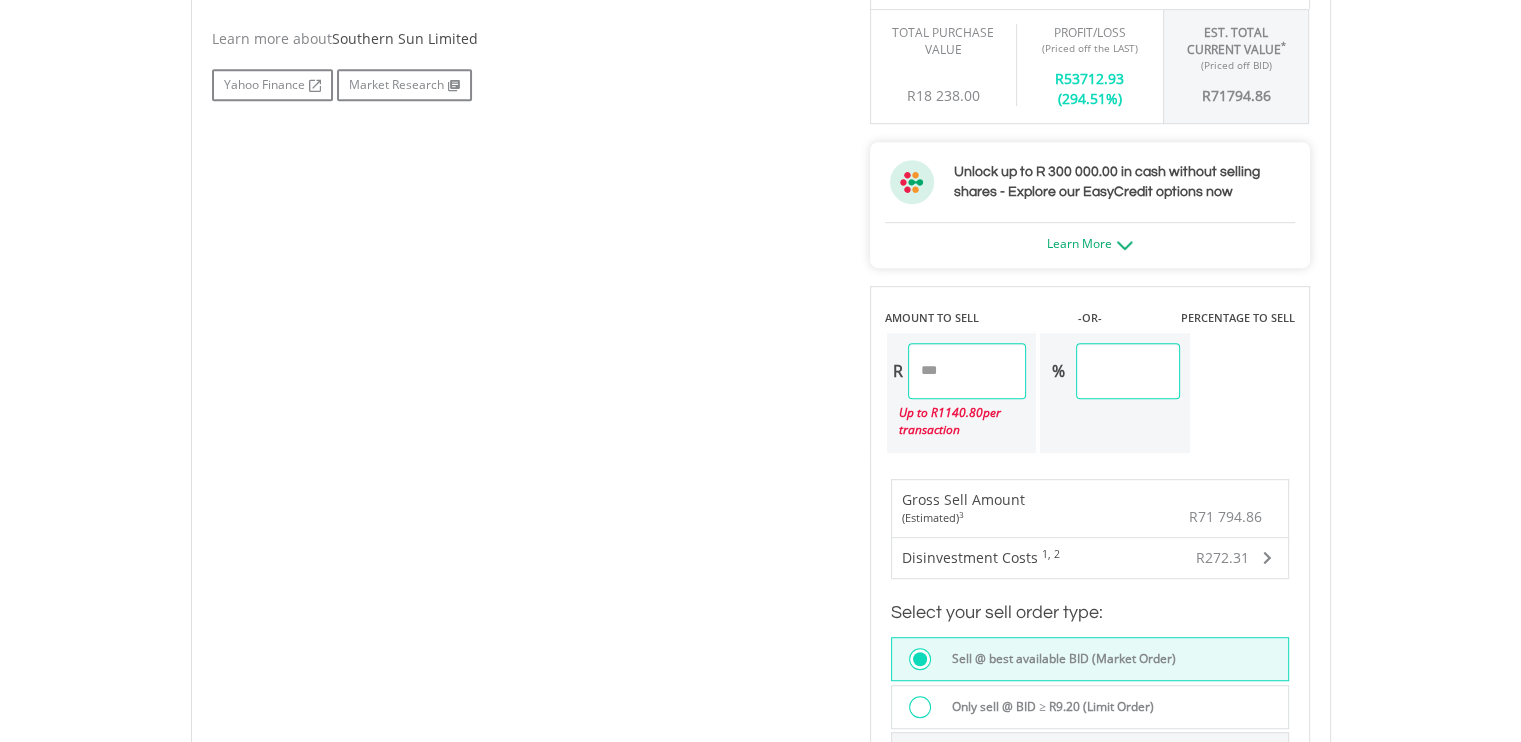 drag, startPoint x: 984, startPoint y: 362, endPoint x: 864, endPoint y: 362, distance: 120 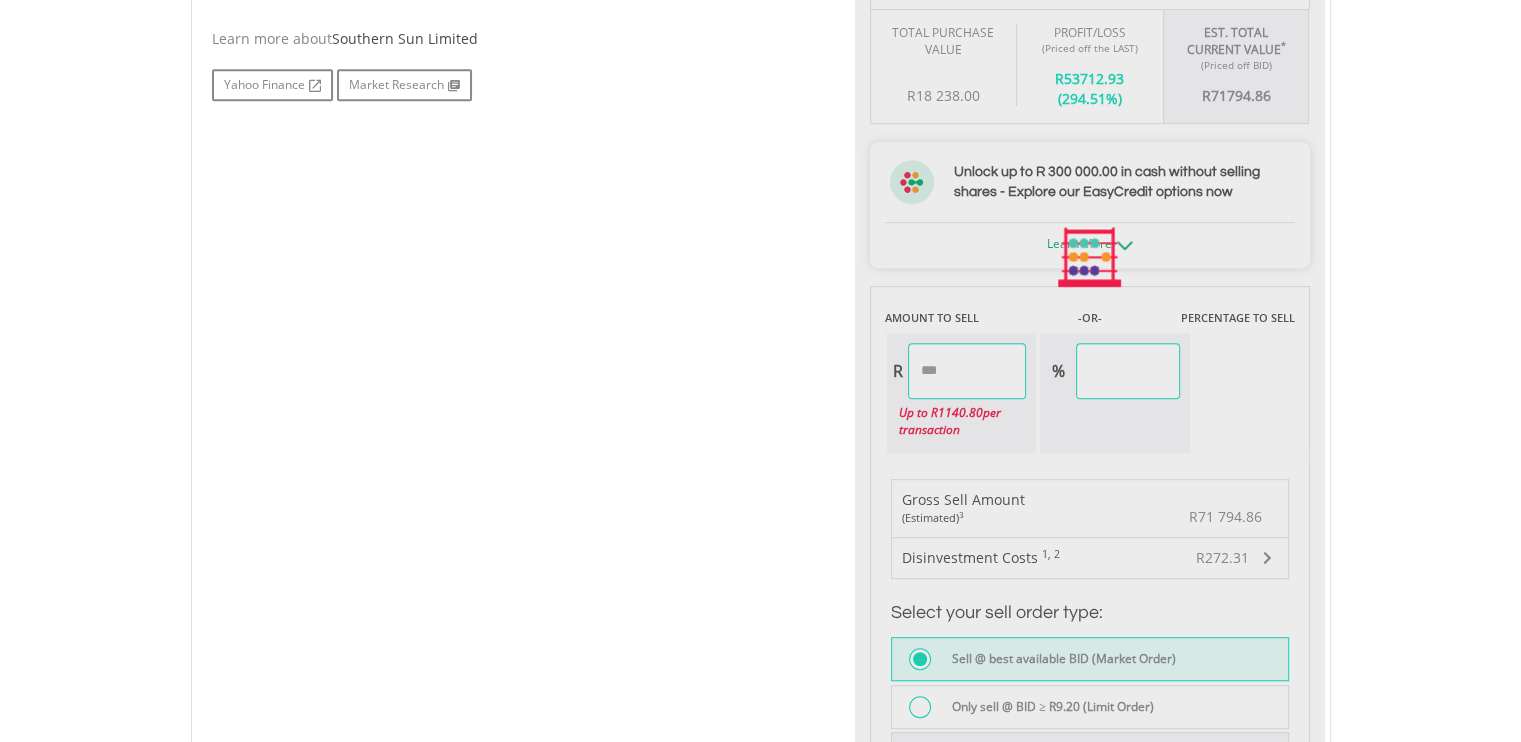 type on "****" 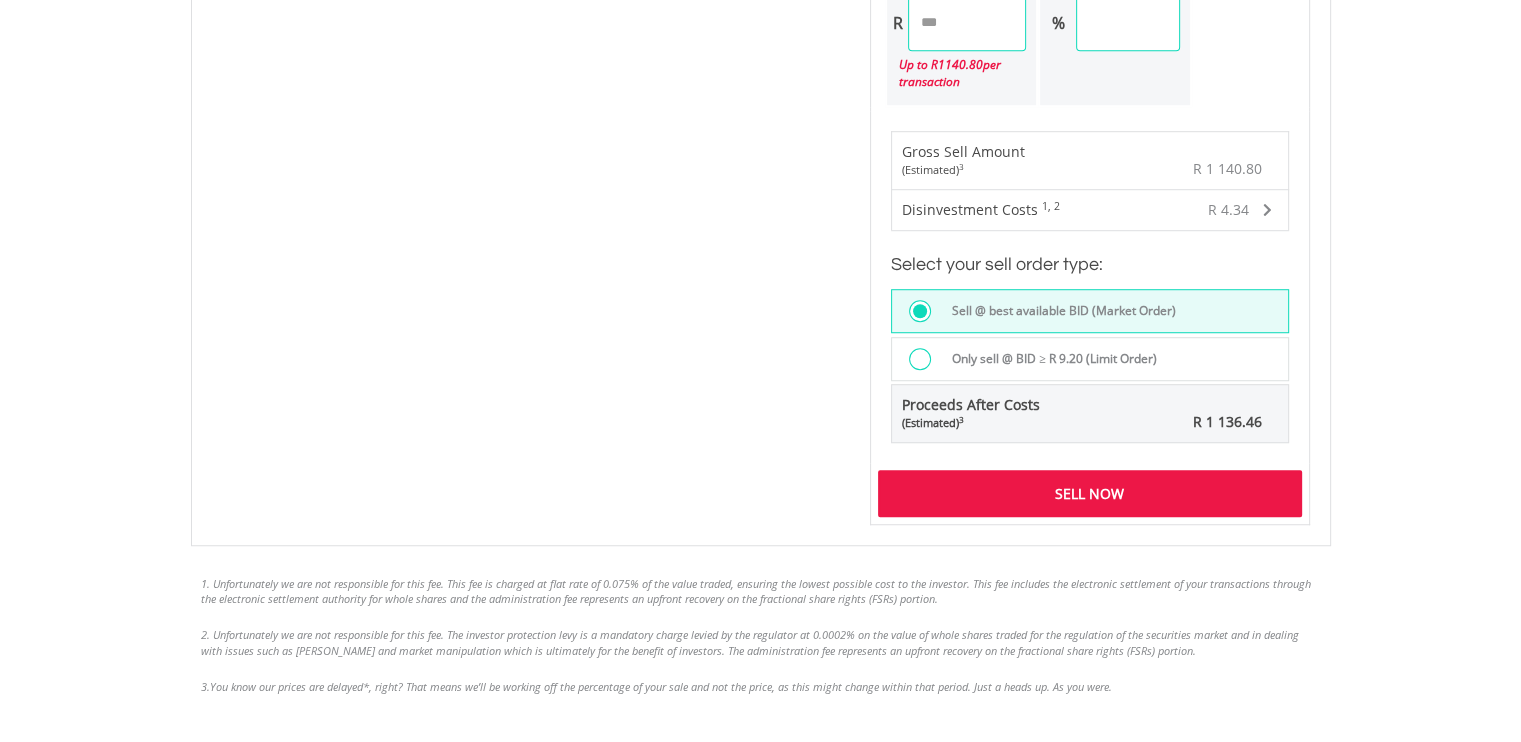 scroll, scrollTop: 1300, scrollLeft: 0, axis: vertical 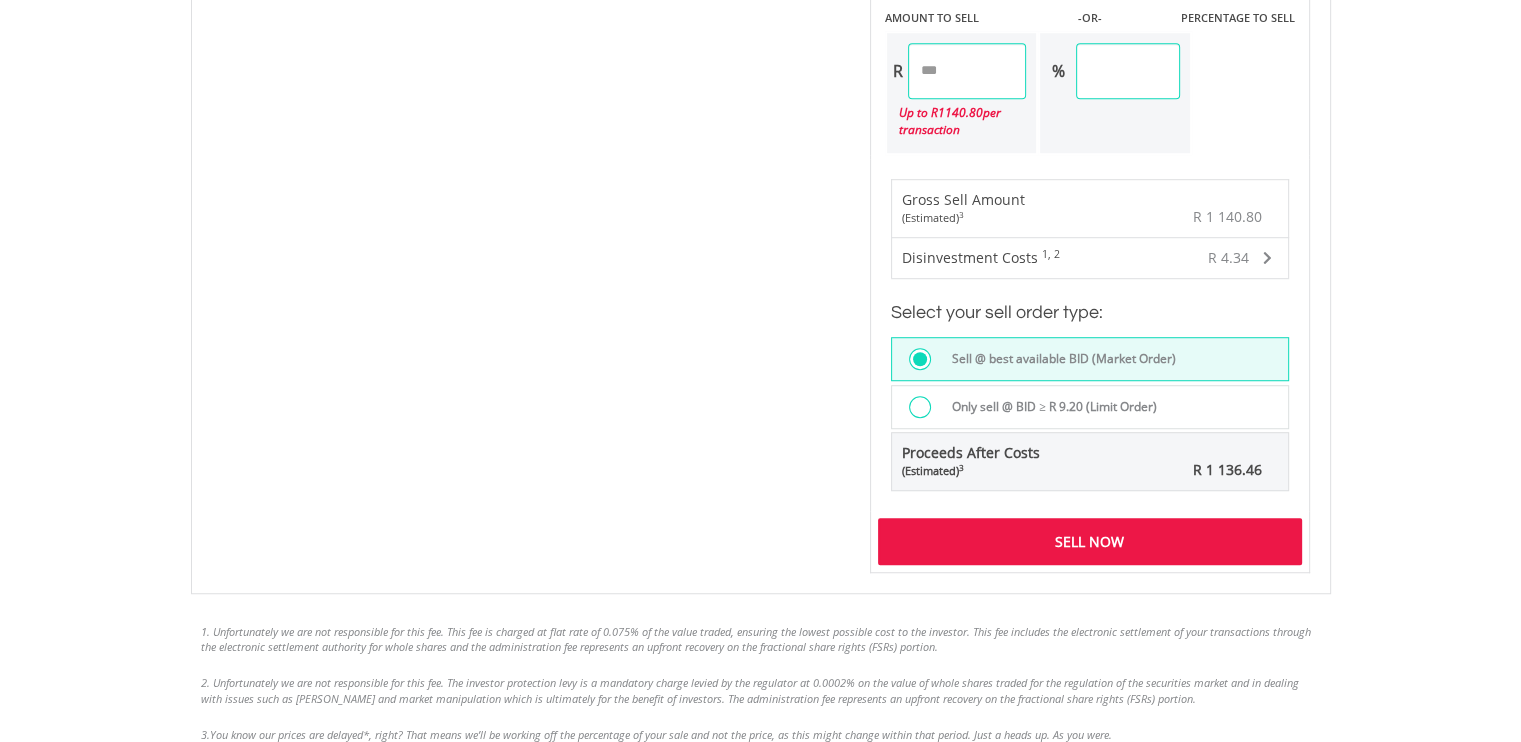 click on "Sell Now" at bounding box center [1090, 541] 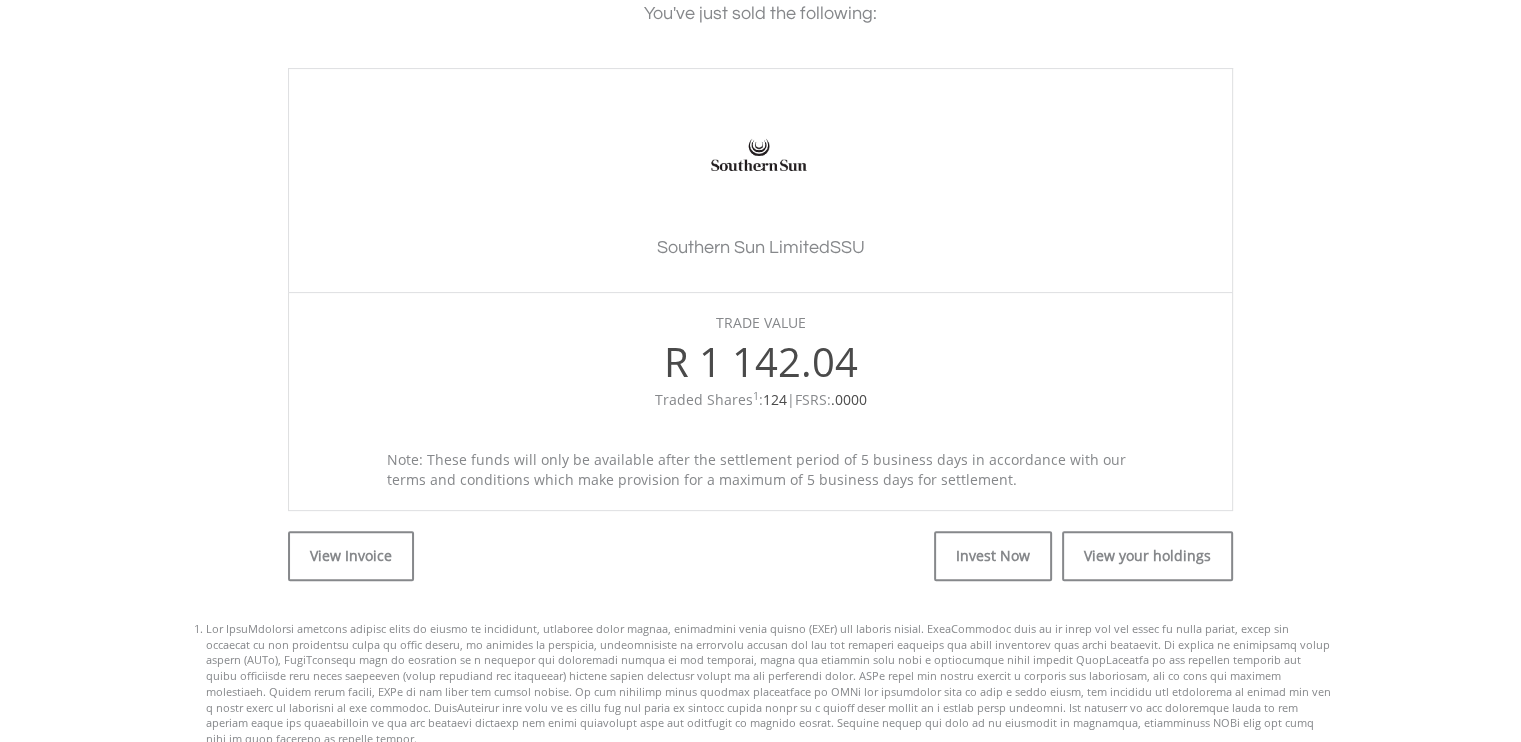 scroll, scrollTop: 600, scrollLeft: 0, axis: vertical 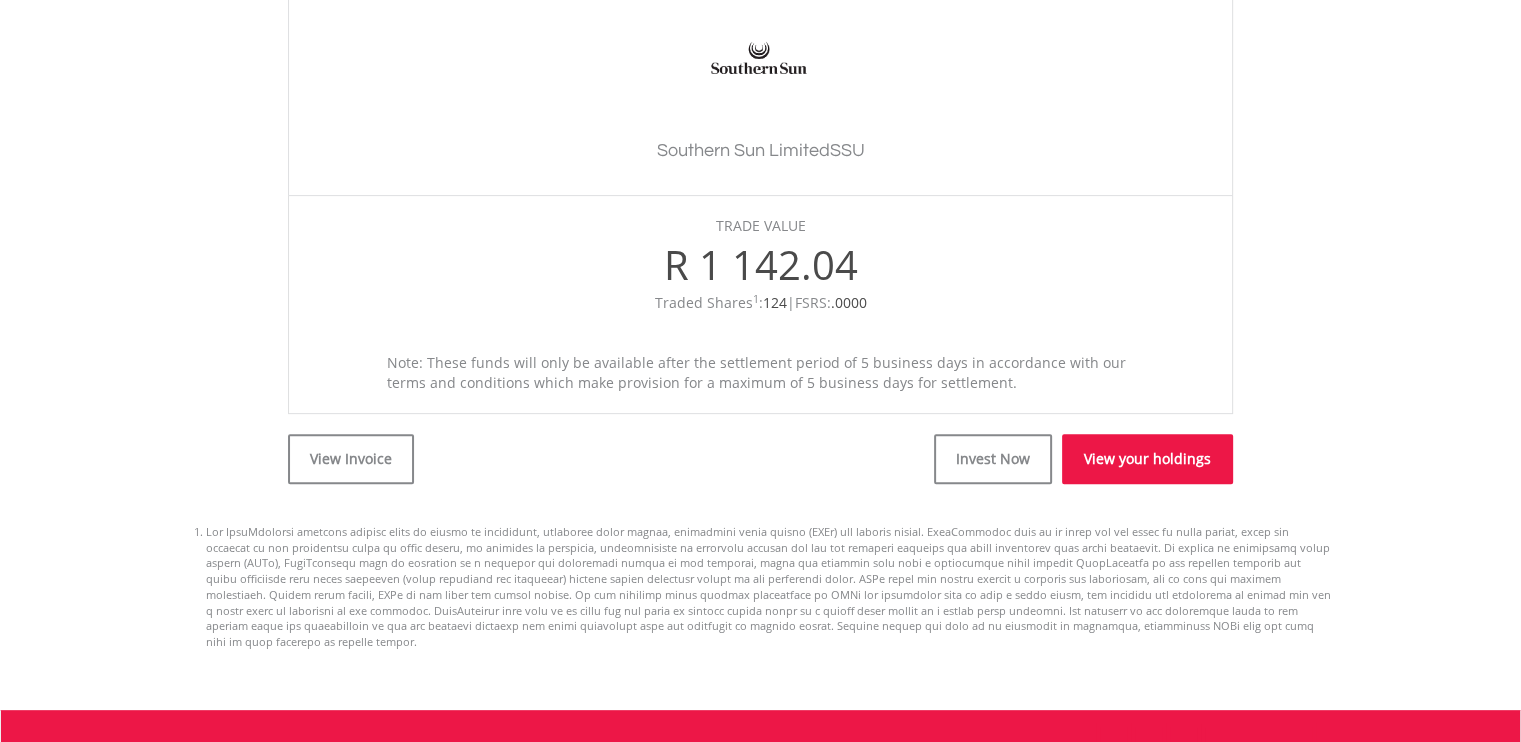 click on "View your holdings" at bounding box center (1147, 459) 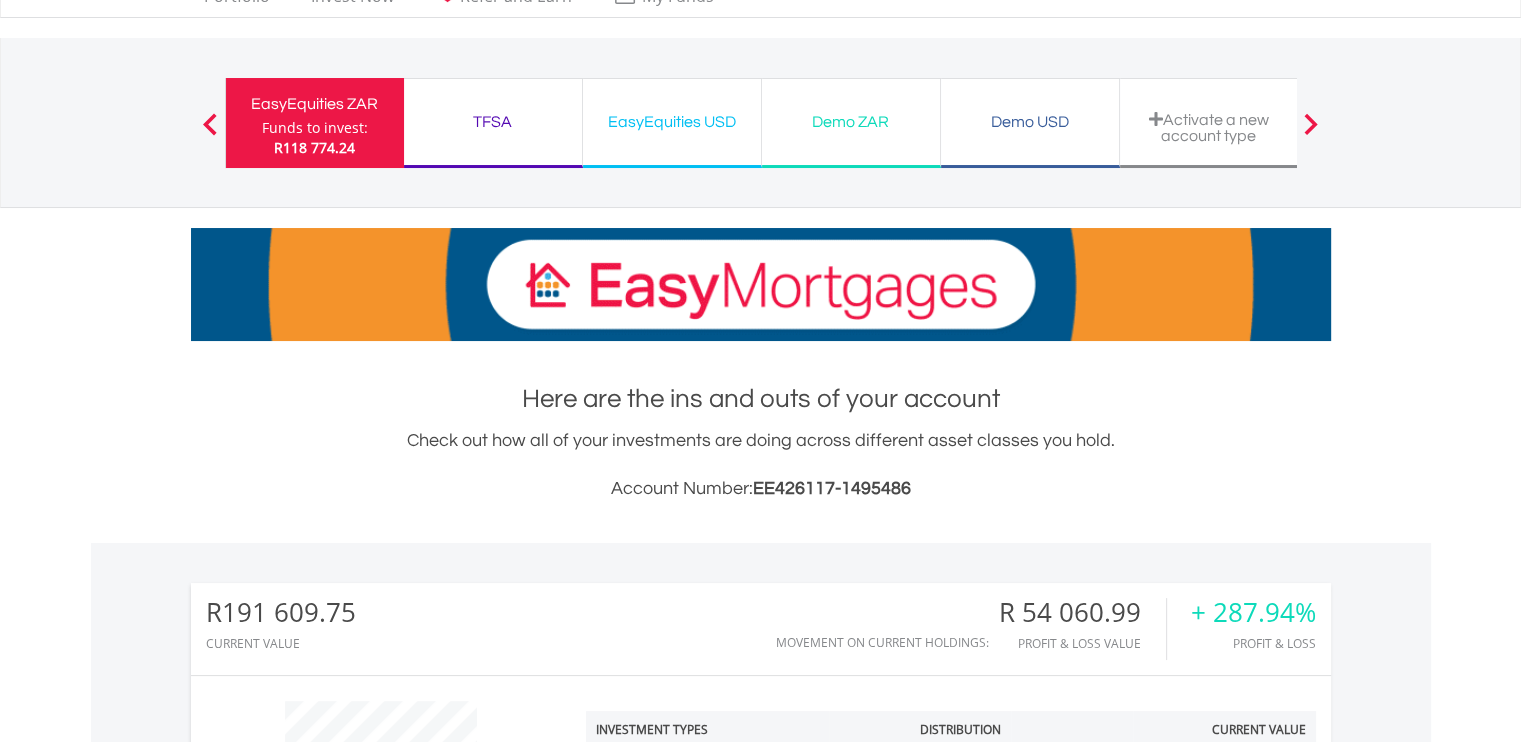 scroll, scrollTop: 196, scrollLeft: 0, axis: vertical 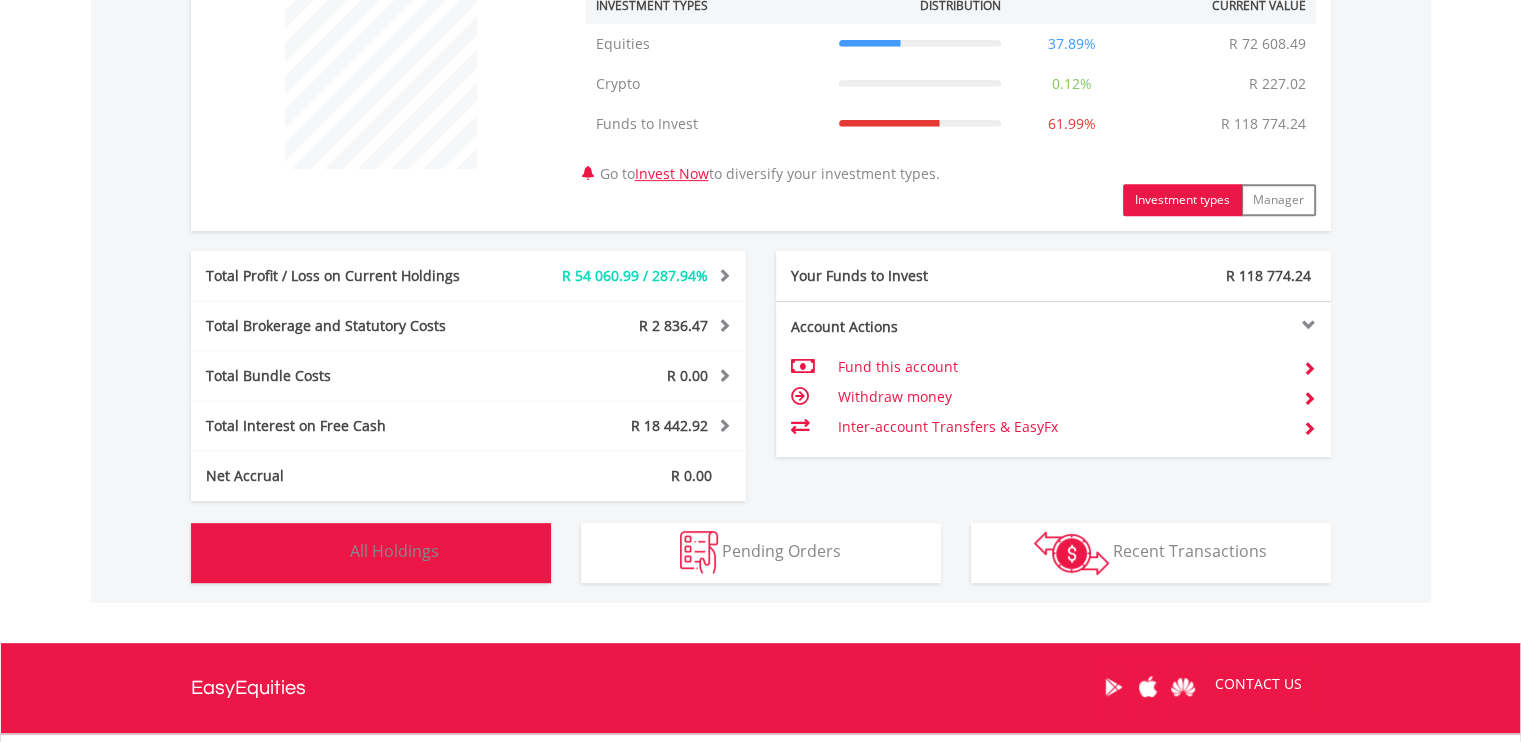 click on "All Holdings" at bounding box center [394, 551] 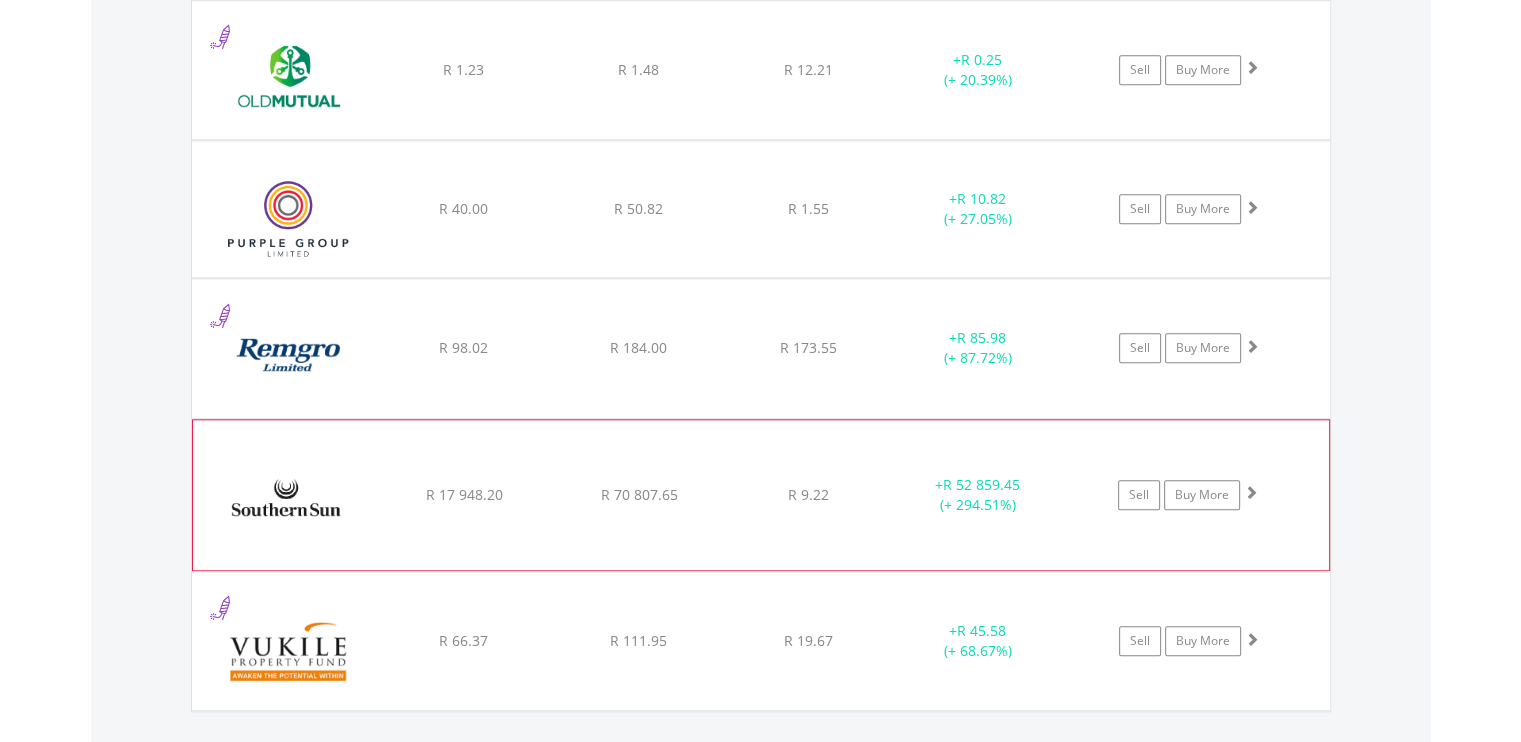scroll, scrollTop: 2041, scrollLeft: 0, axis: vertical 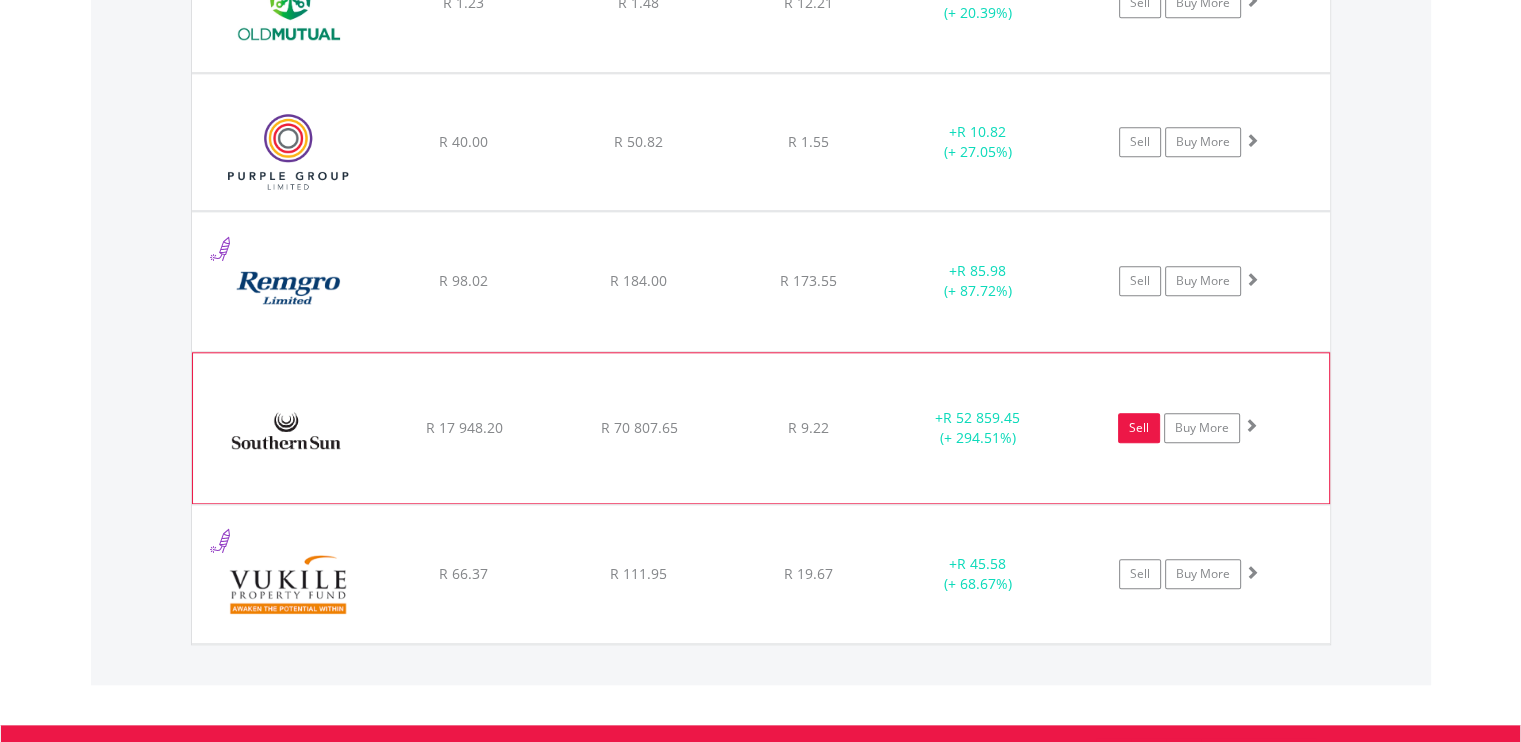 click on "Sell" at bounding box center [1139, 428] 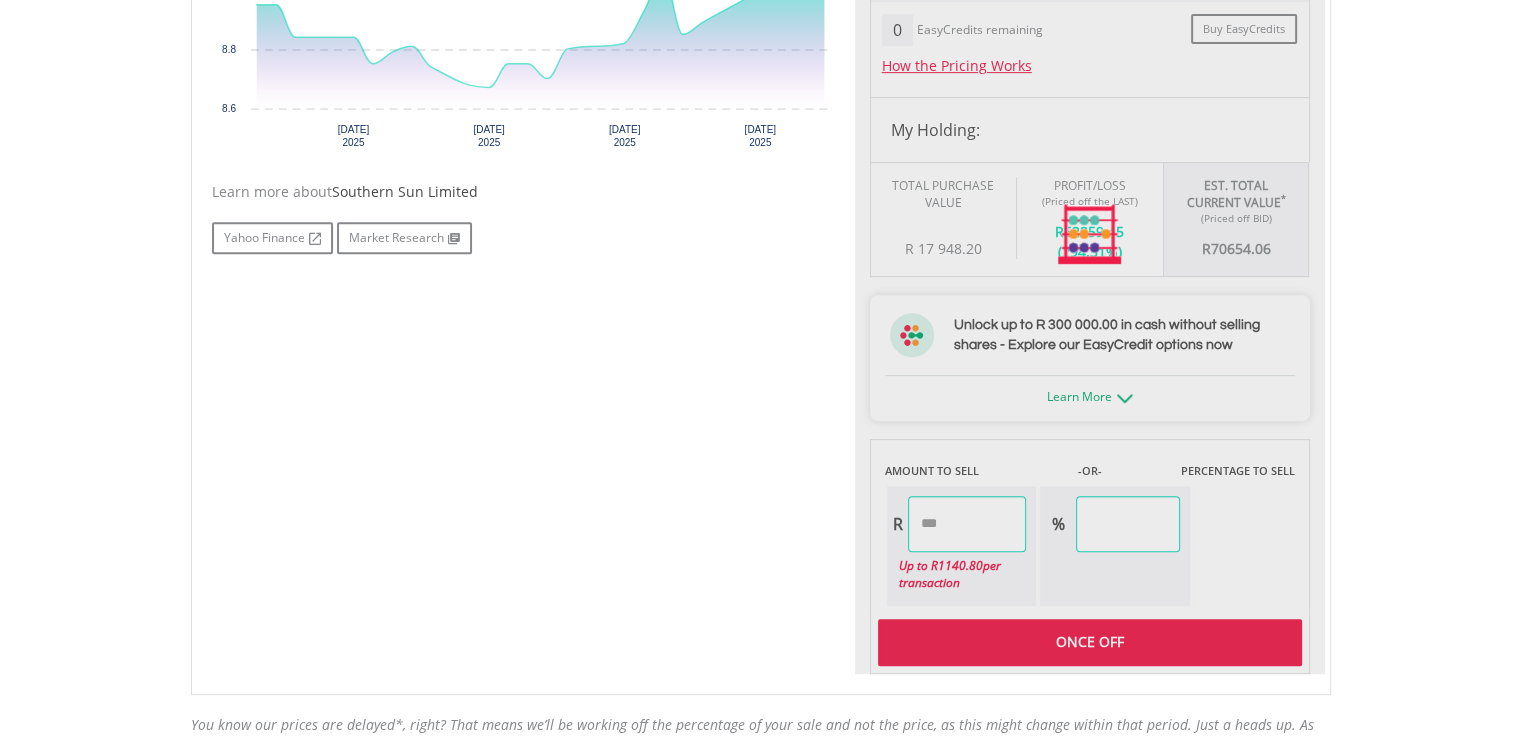 scroll, scrollTop: 900, scrollLeft: 0, axis: vertical 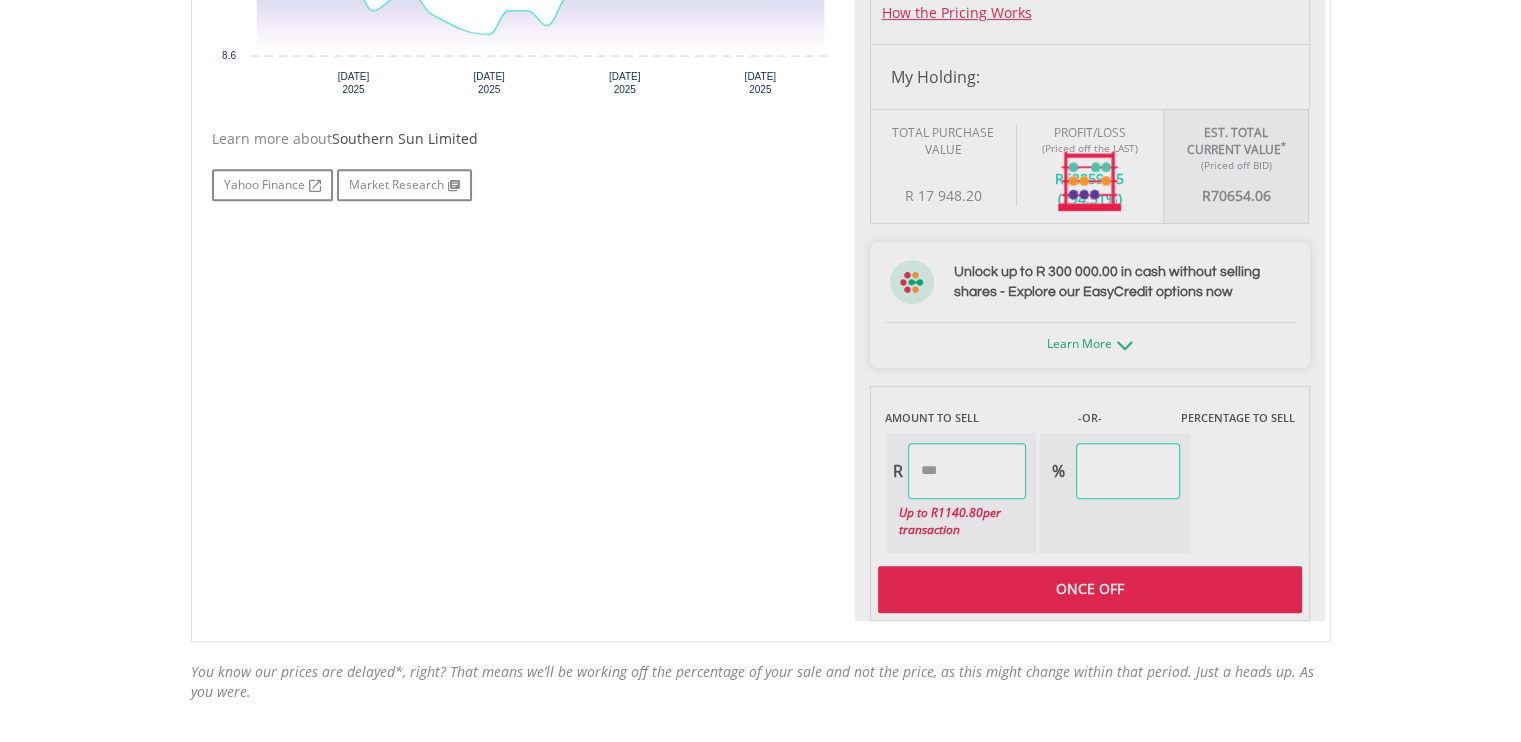 type on "********" 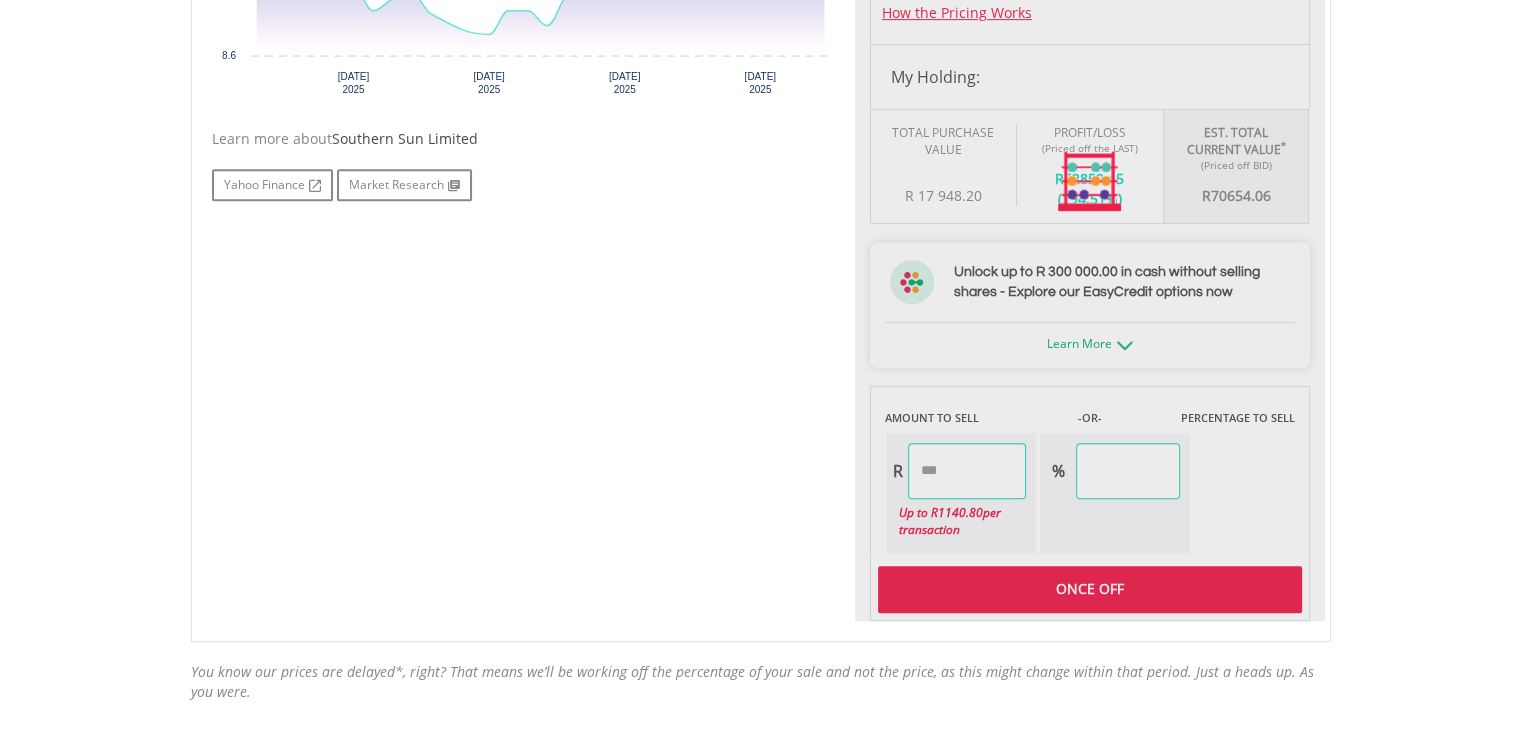 type on "******" 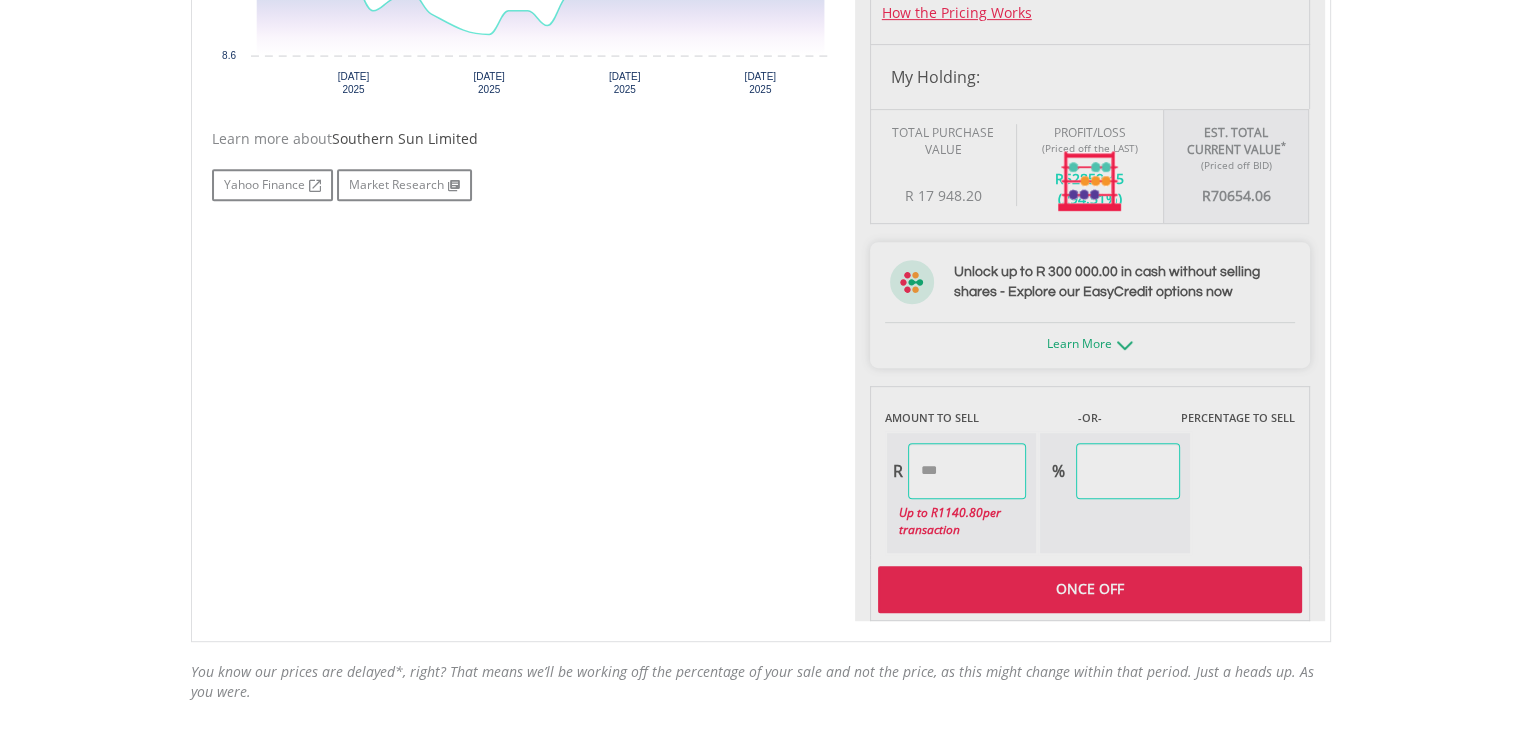 click at bounding box center (1090, 181) 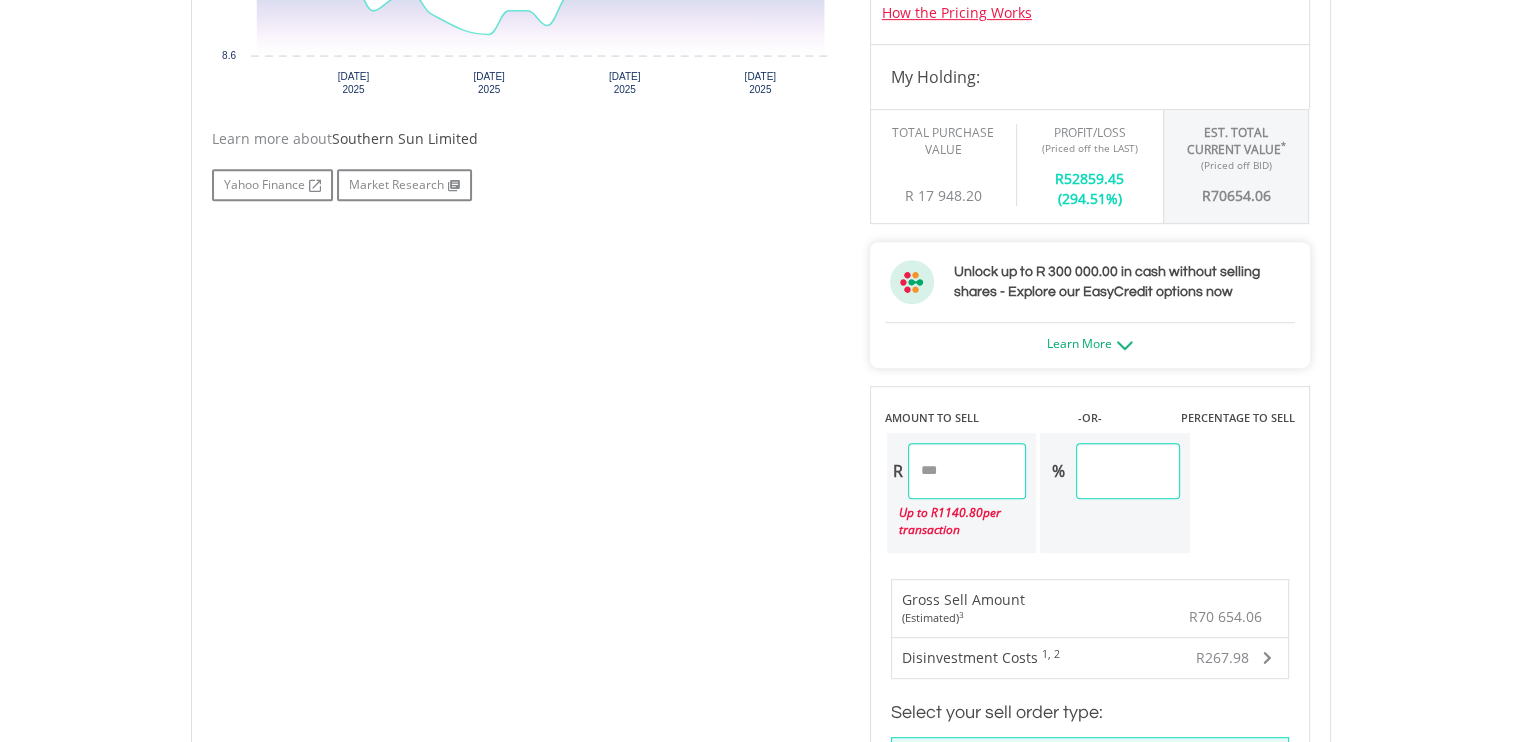 drag, startPoint x: 987, startPoint y: 470, endPoint x: 892, endPoint y: 457, distance: 95.885345 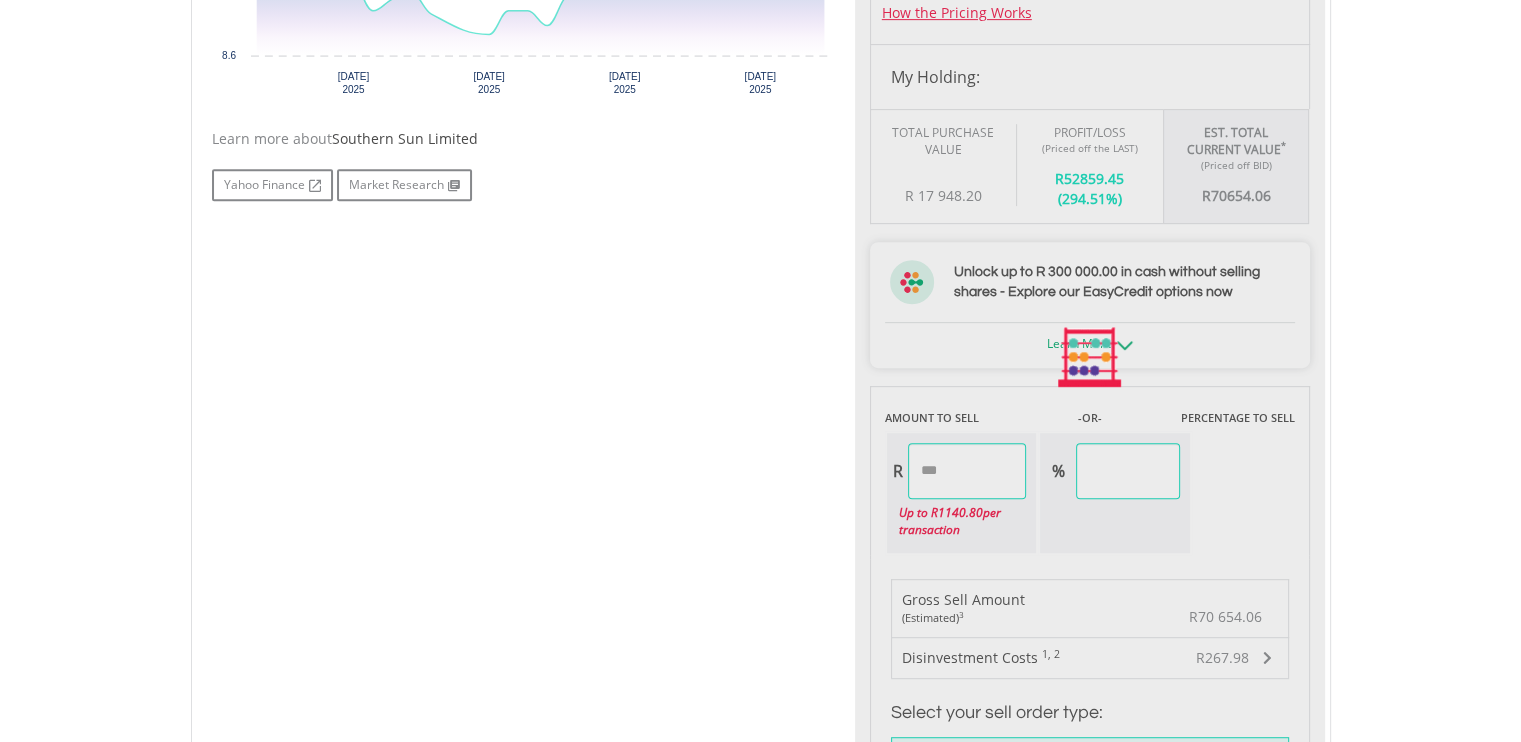 click on "Last Updated Price:
15-min. Delay*
Price Update Cost:
1
Credits
Request A Price Update
Request Update
SELLING AT (BID)
BUYING AT                     (ASK)
LAST PRICE
R 9.20
R 9.33
R 9.22
0" at bounding box center [1090, 357] 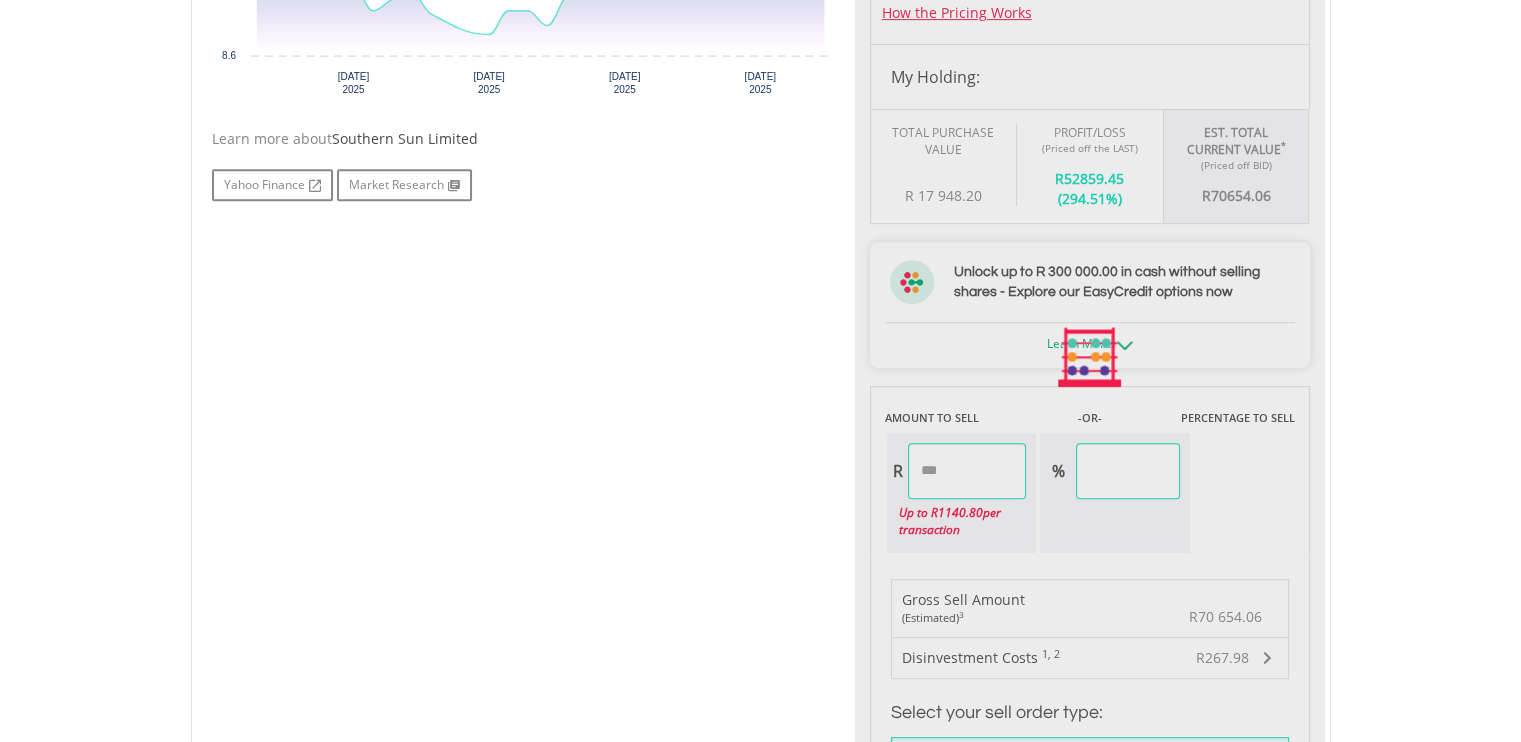 type on "****" 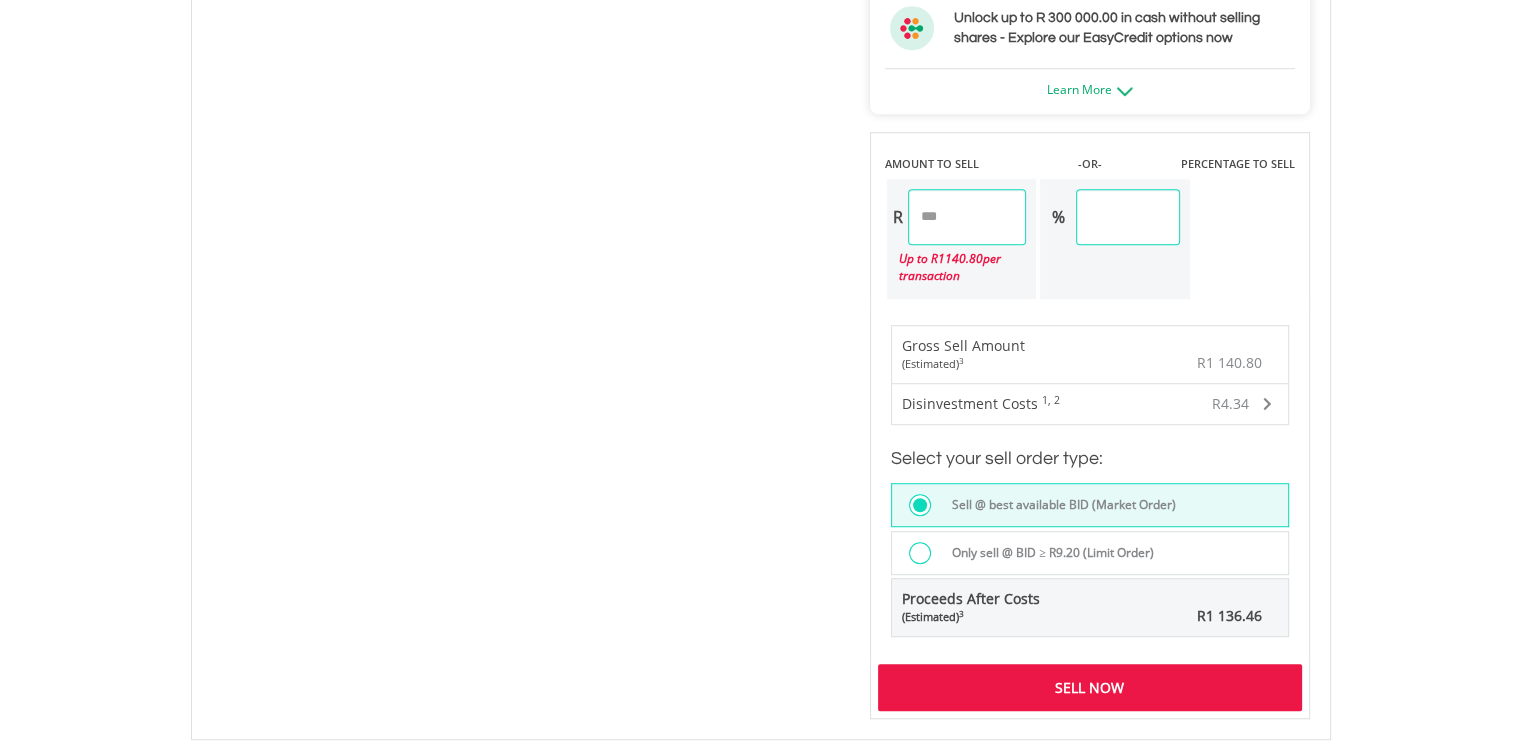 scroll, scrollTop: 1200, scrollLeft: 0, axis: vertical 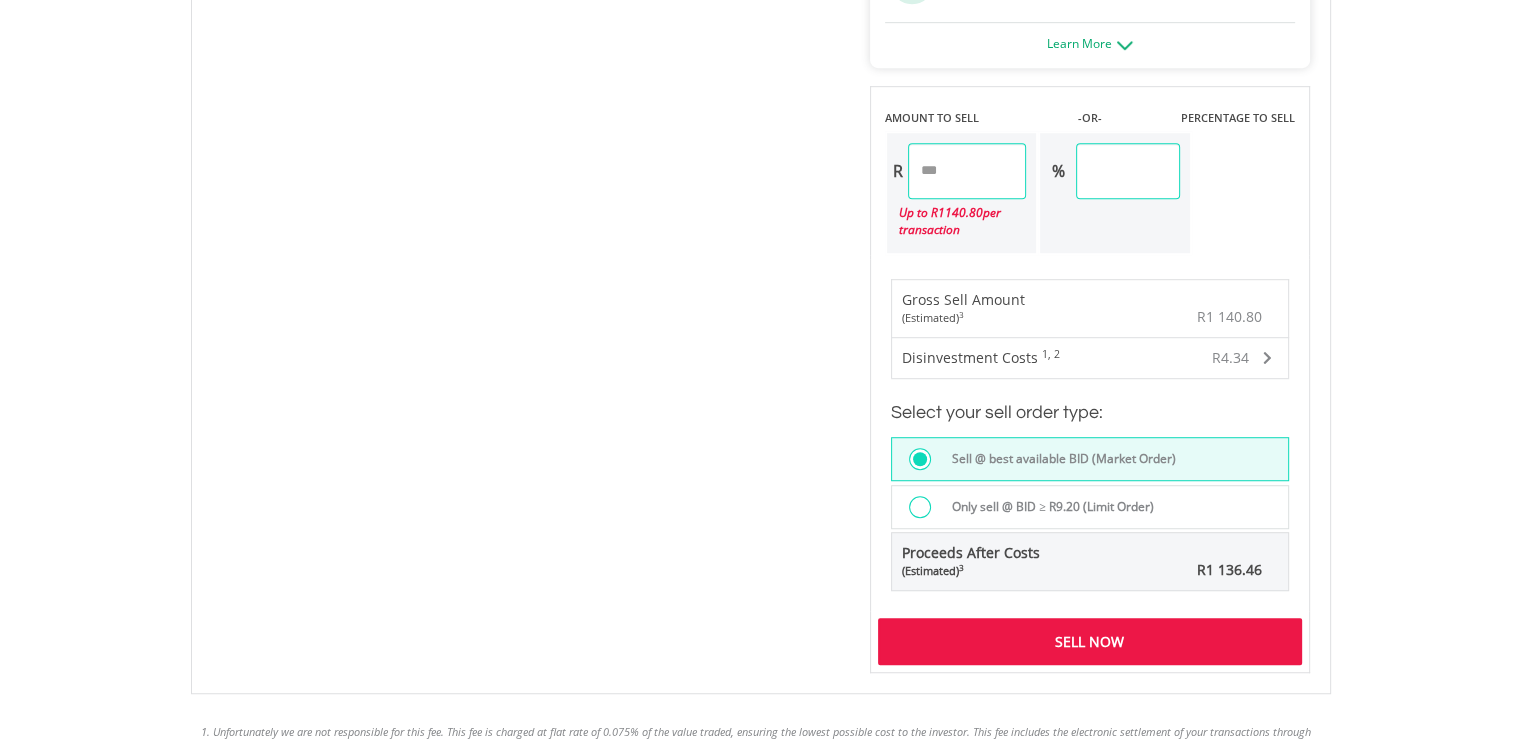 click on "Sell Now" at bounding box center [1090, 641] 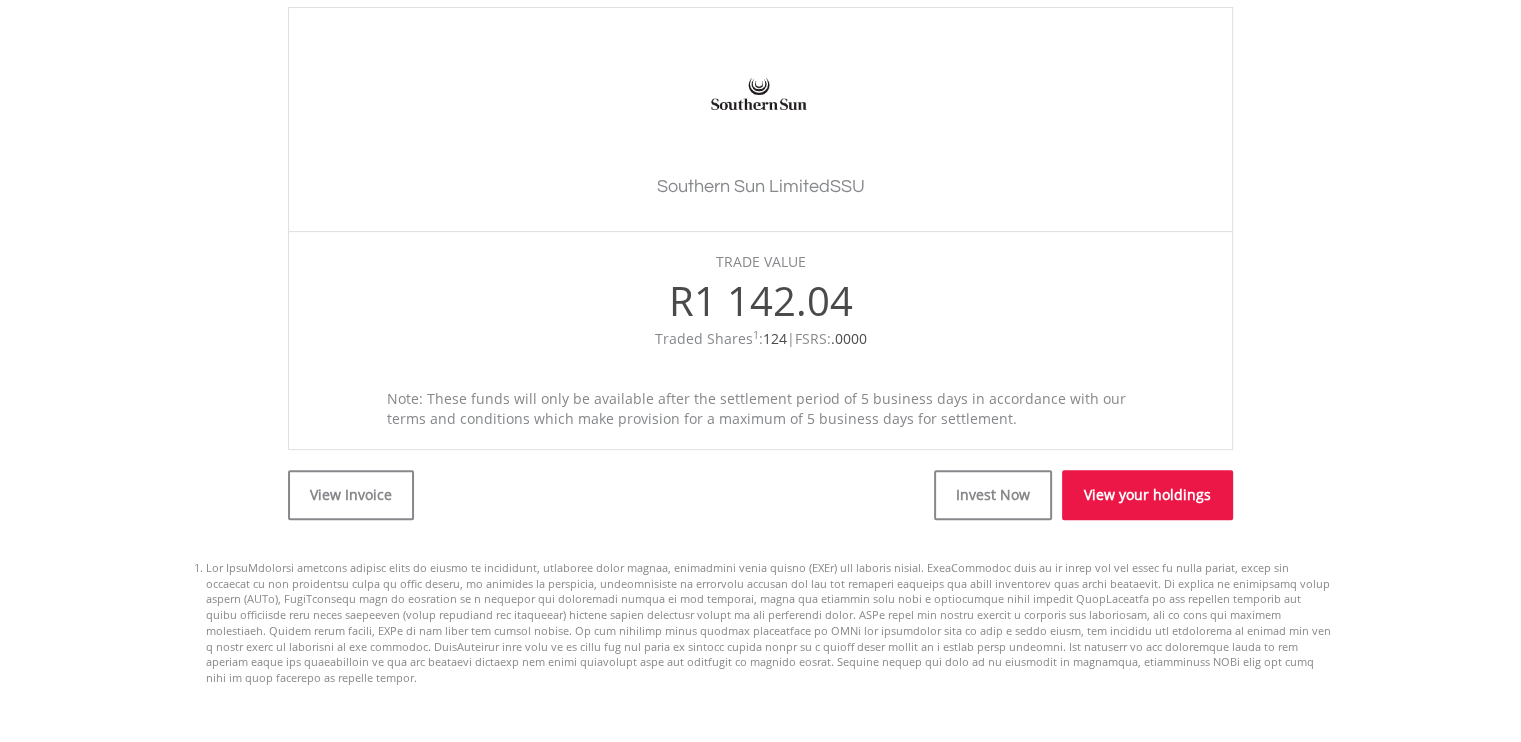 scroll, scrollTop: 600, scrollLeft: 0, axis: vertical 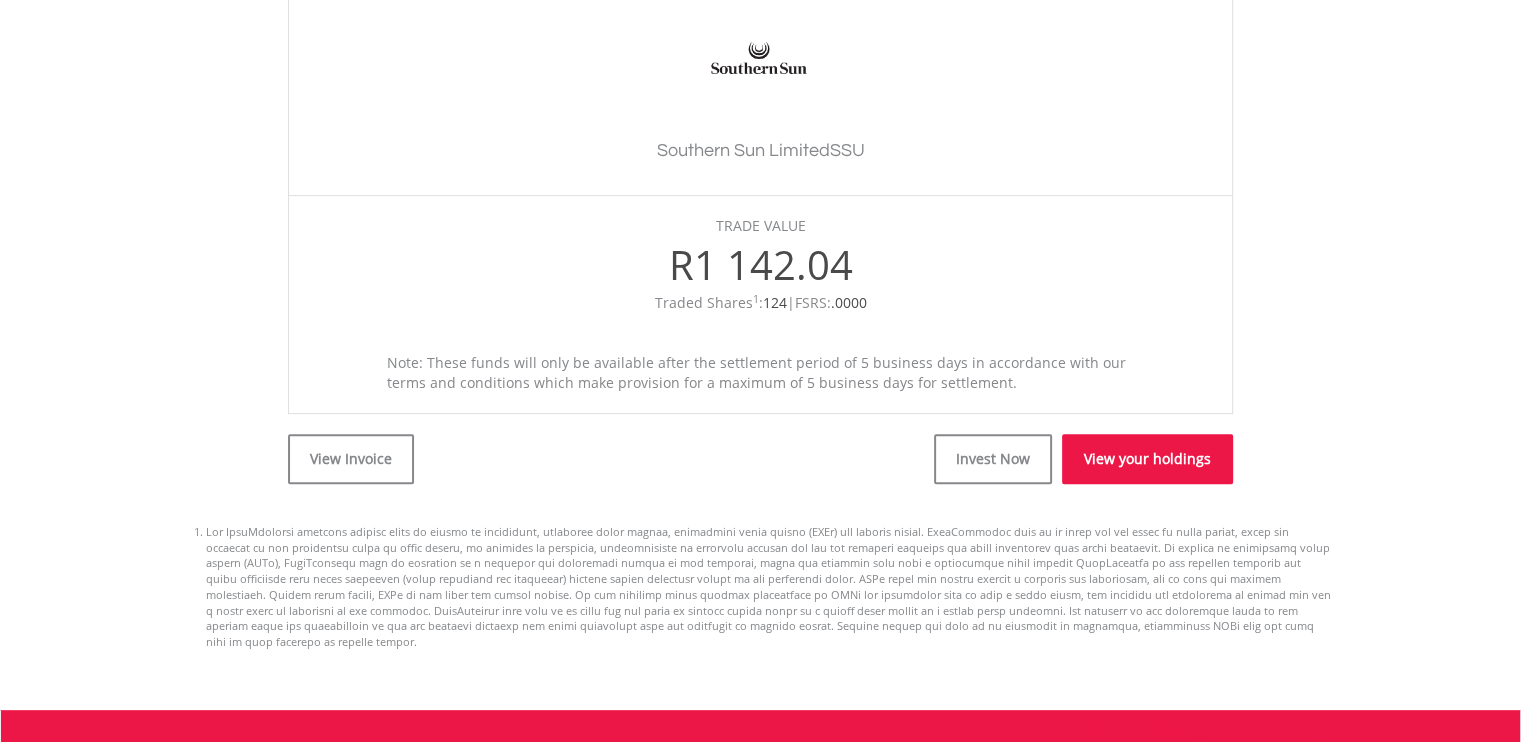 click on "View your holdings" at bounding box center (1147, 459) 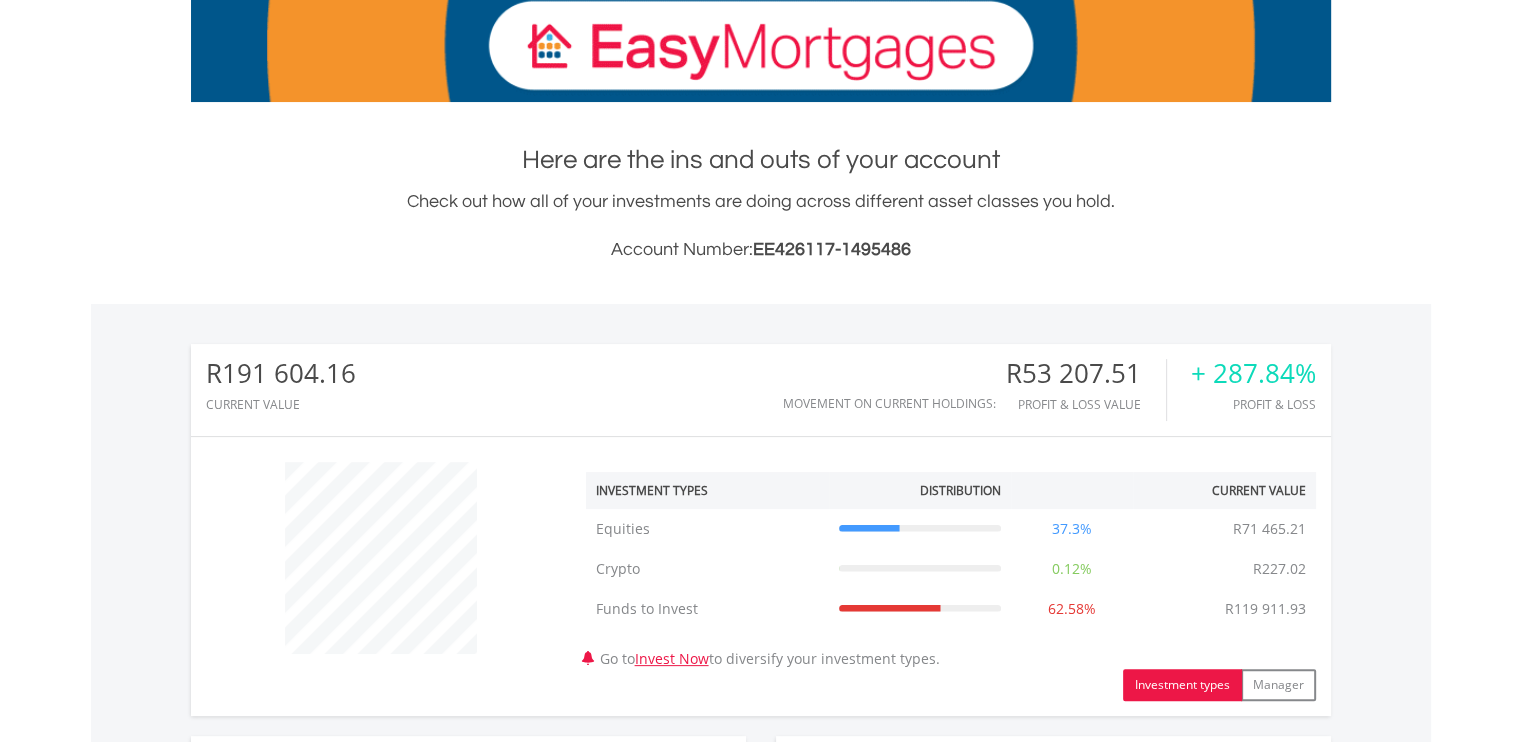 scroll, scrollTop: 500, scrollLeft: 0, axis: vertical 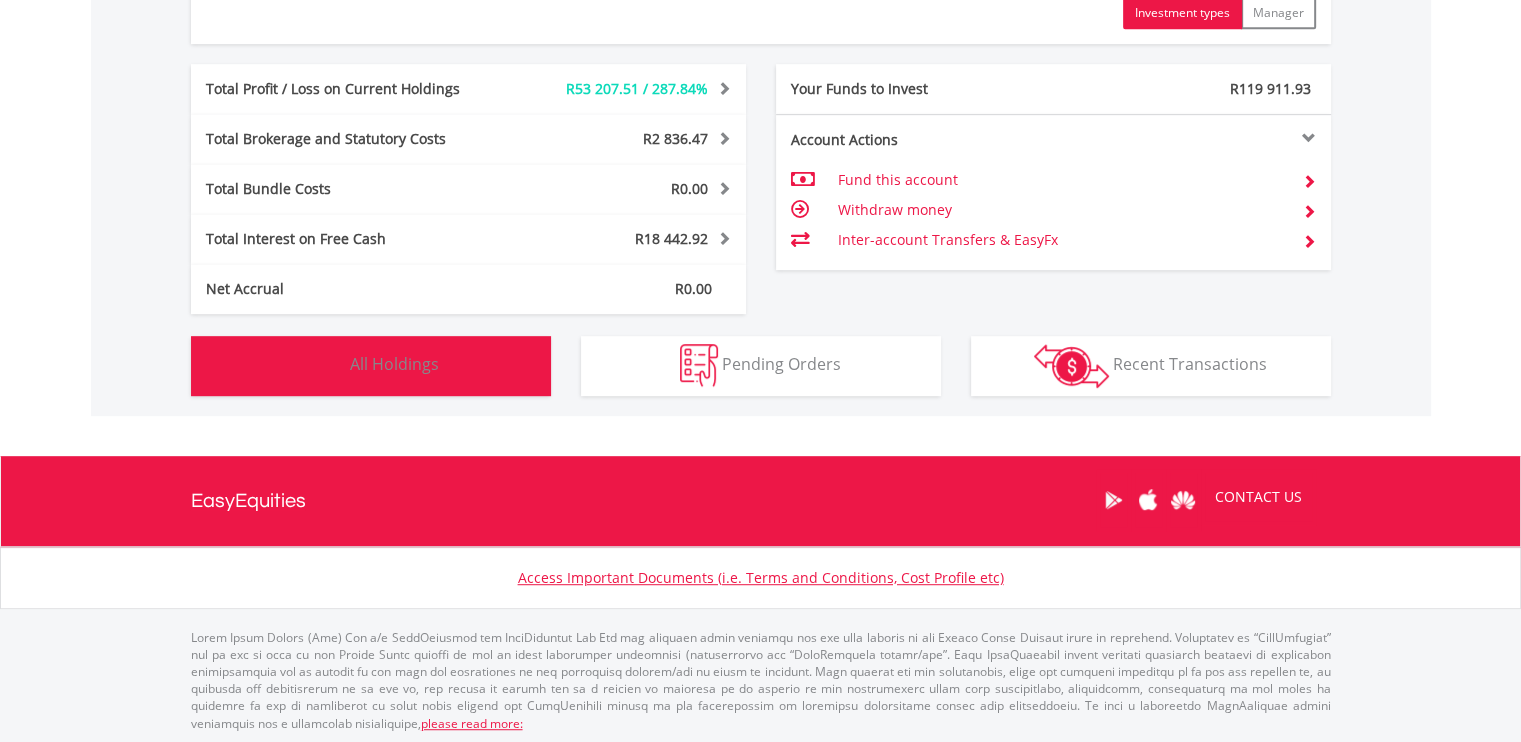 click on "All Holdings" at bounding box center (394, 364) 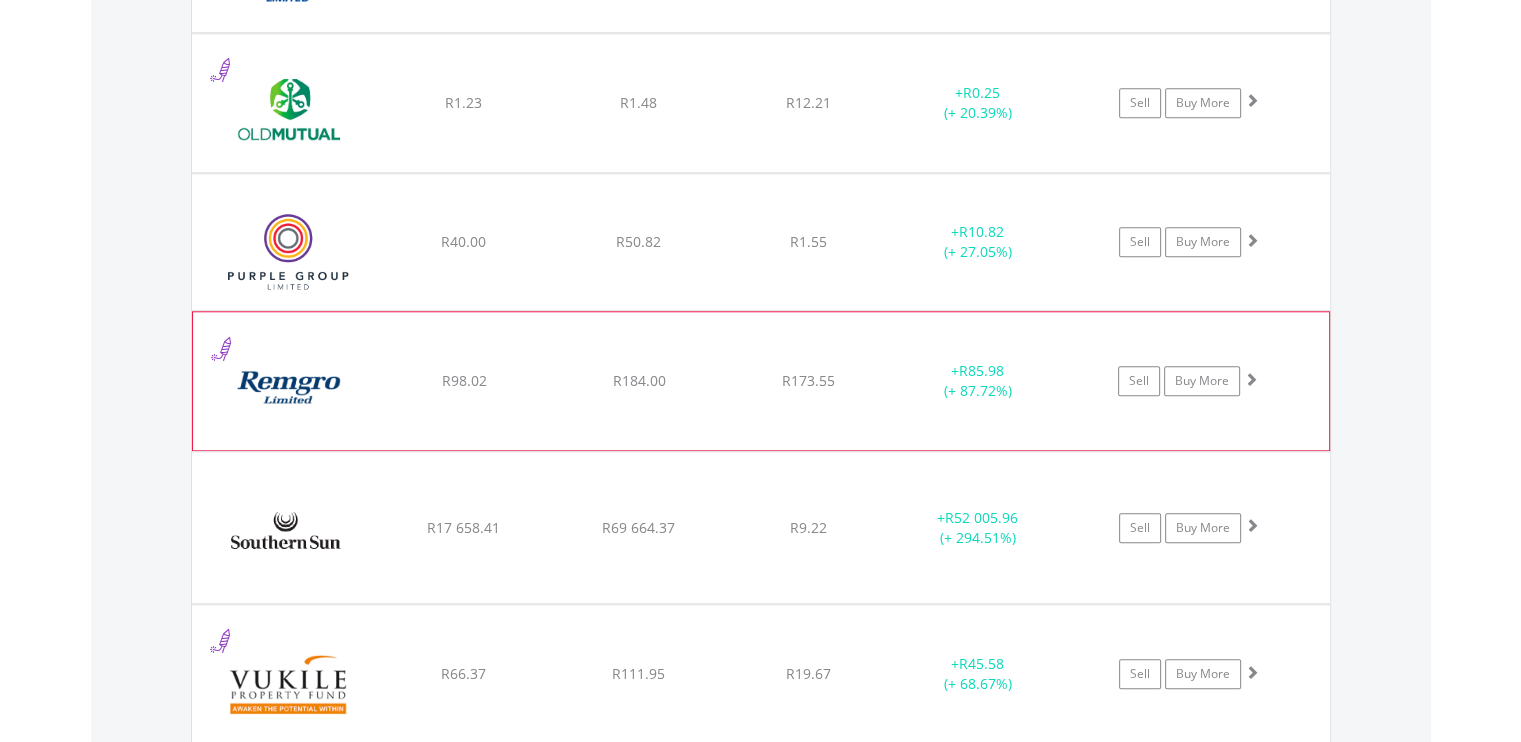 scroll, scrollTop: 2041, scrollLeft: 0, axis: vertical 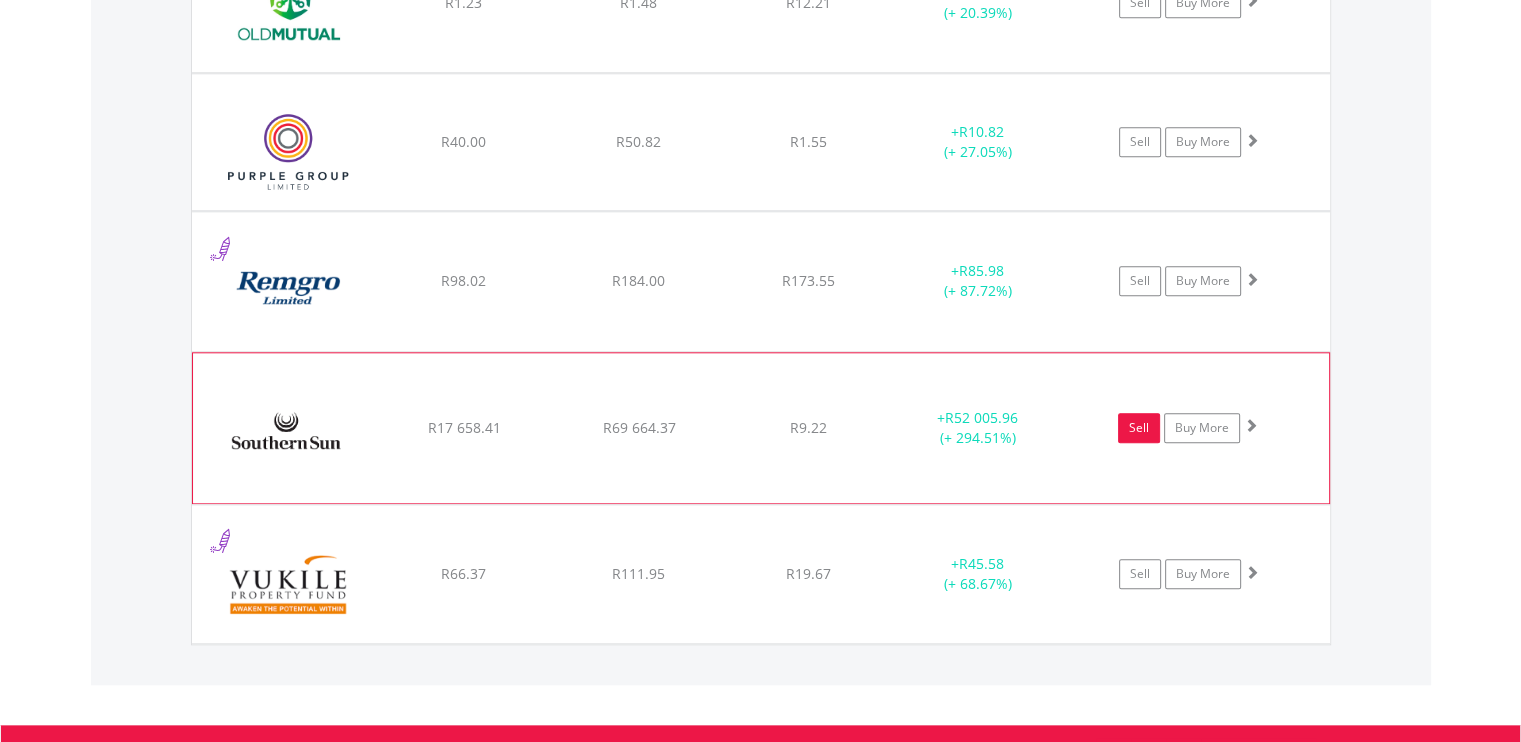 click on "Sell" at bounding box center (1139, 428) 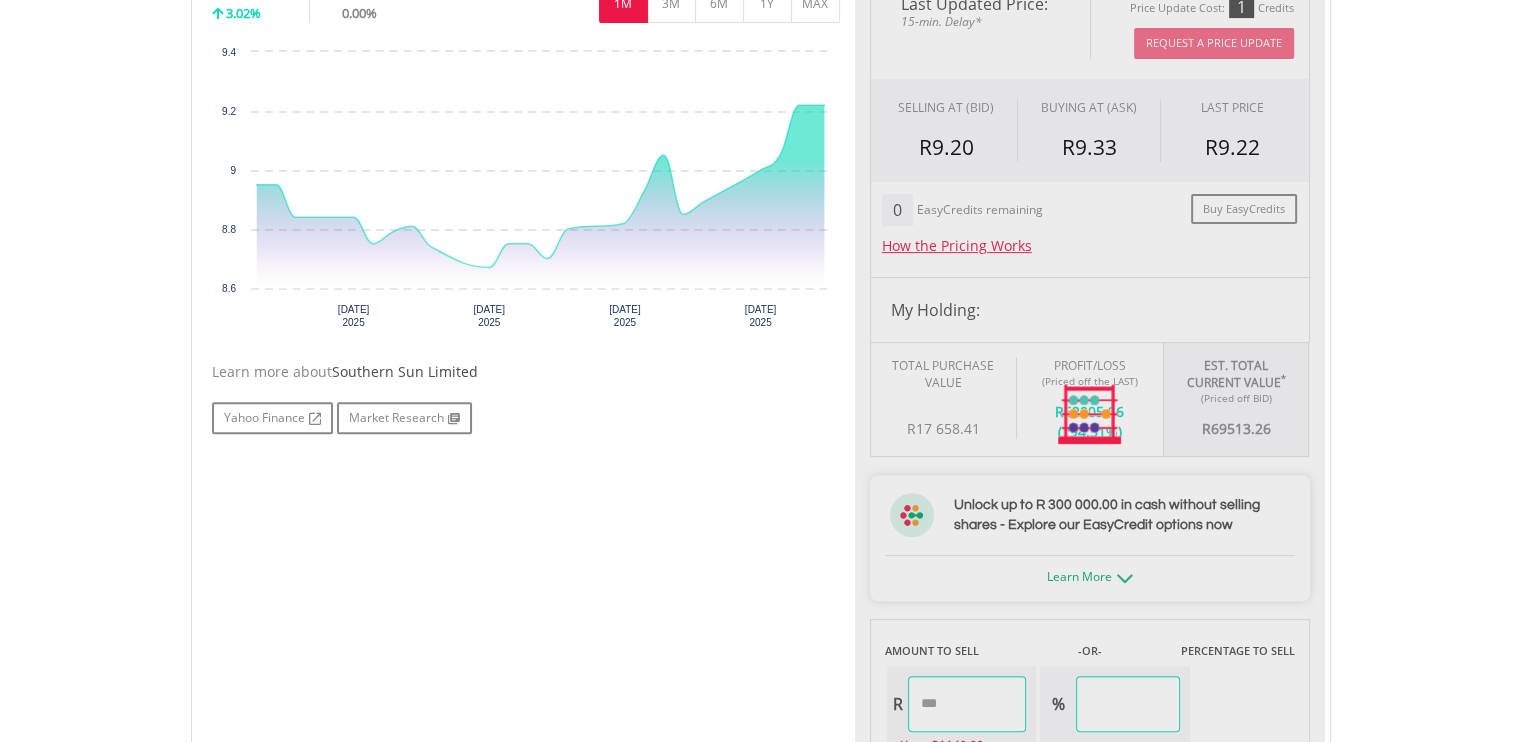 scroll, scrollTop: 800, scrollLeft: 0, axis: vertical 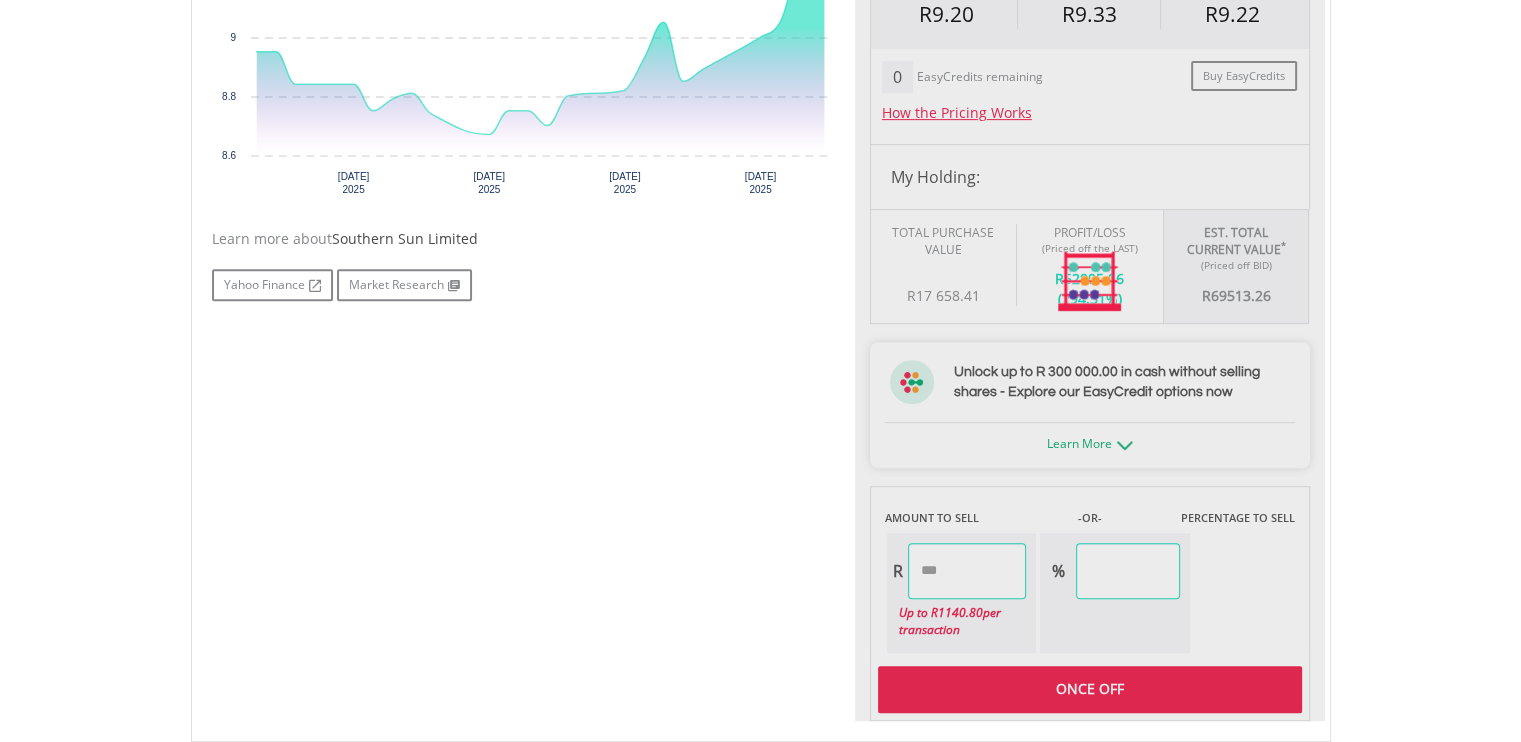 type on "********" 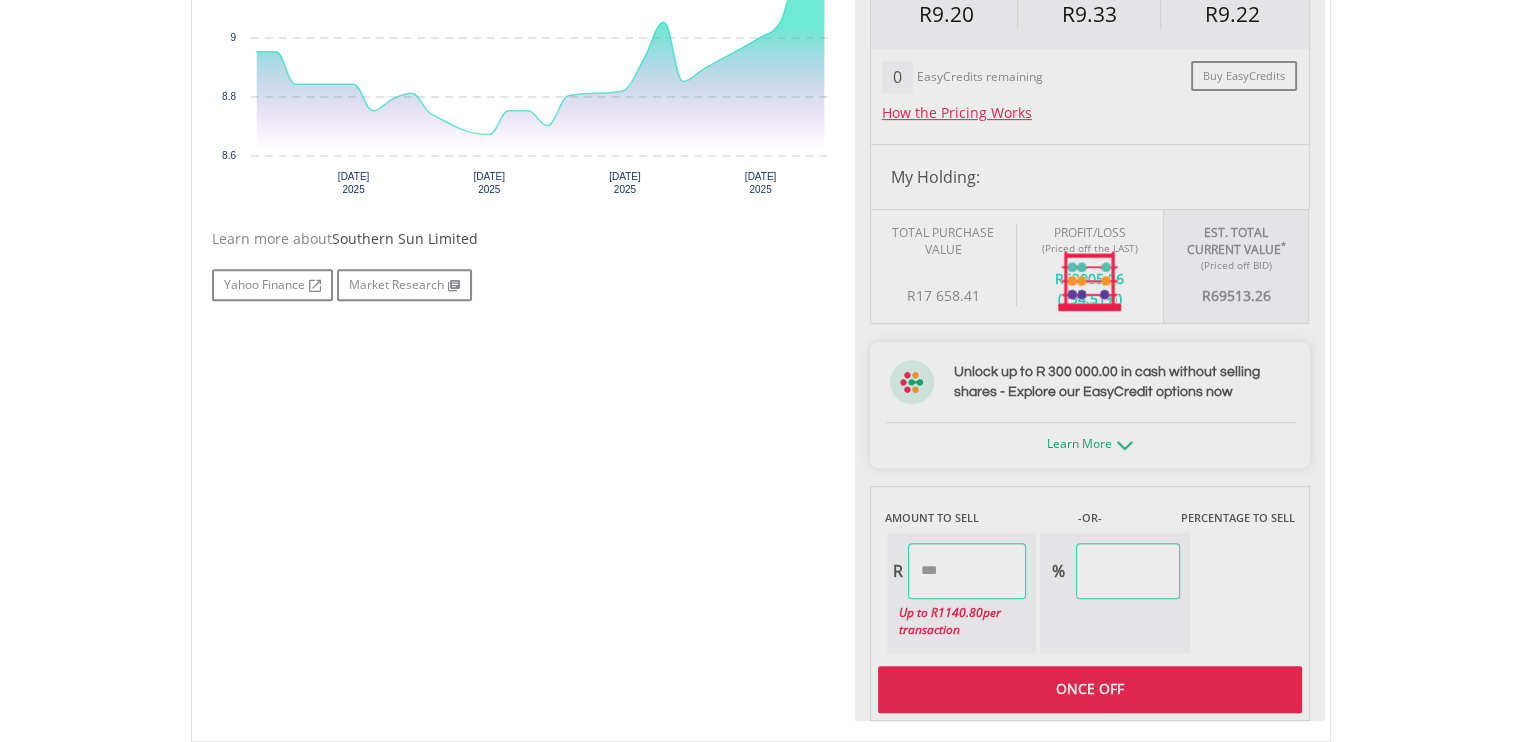 type on "******" 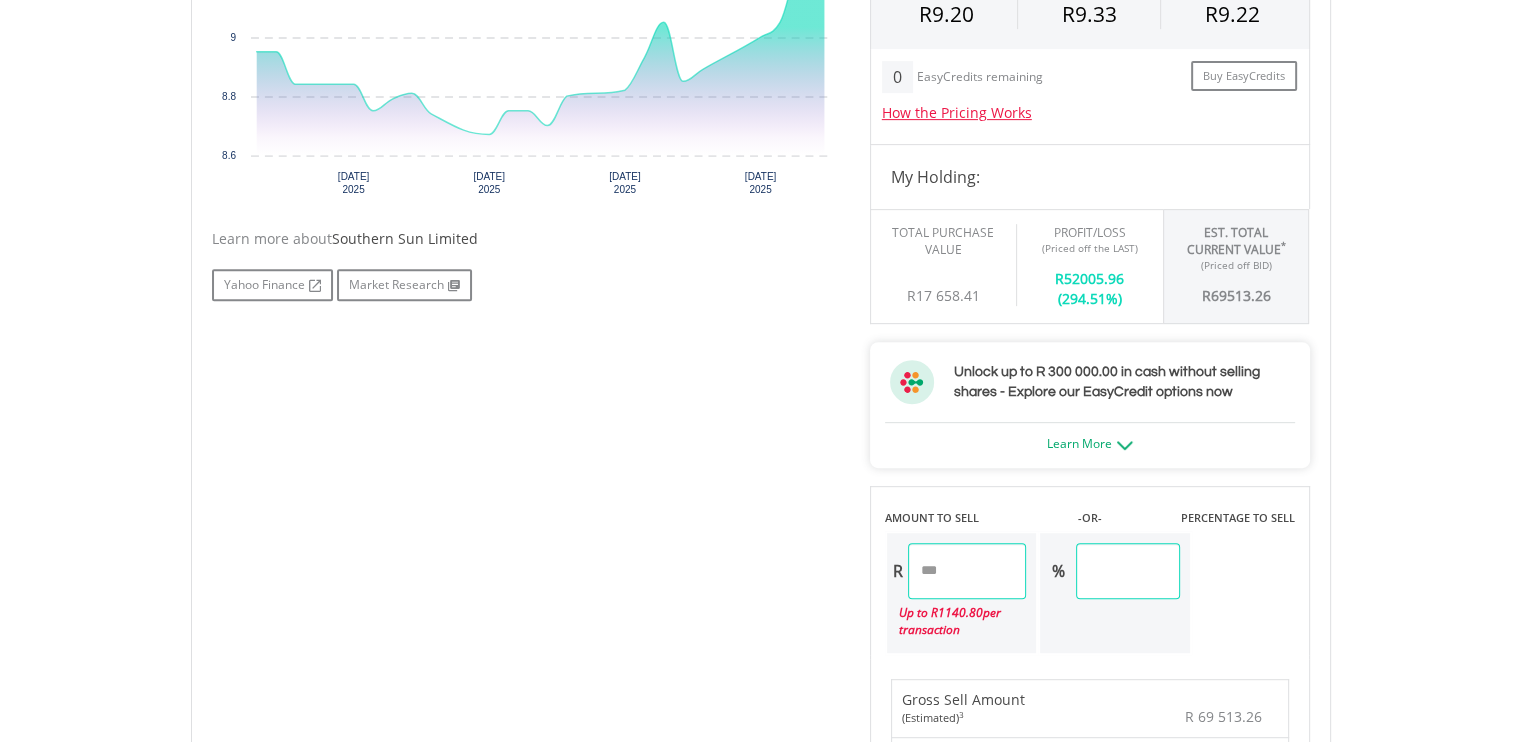 drag, startPoint x: 984, startPoint y: 561, endPoint x: 913, endPoint y: 558, distance: 71.063354 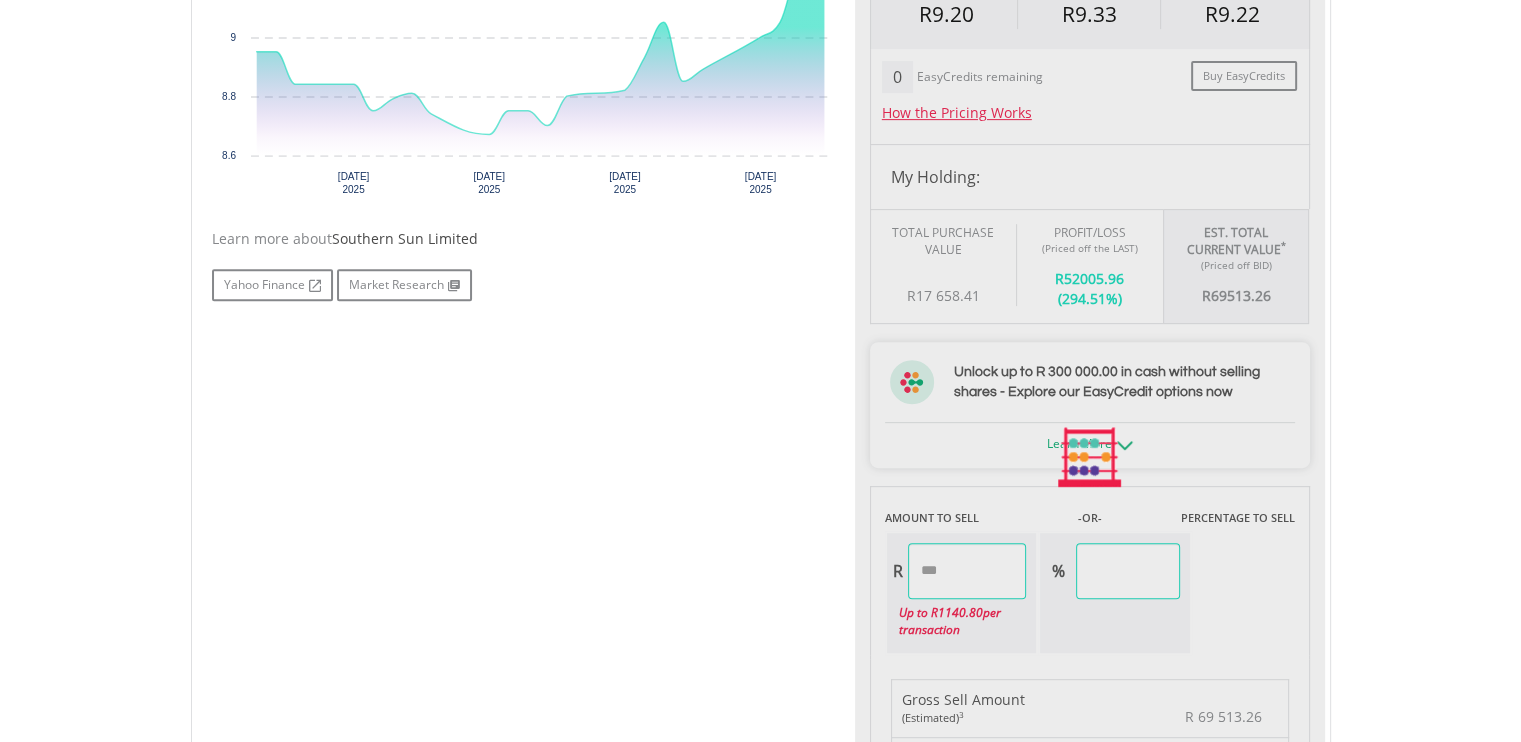 type on "****" 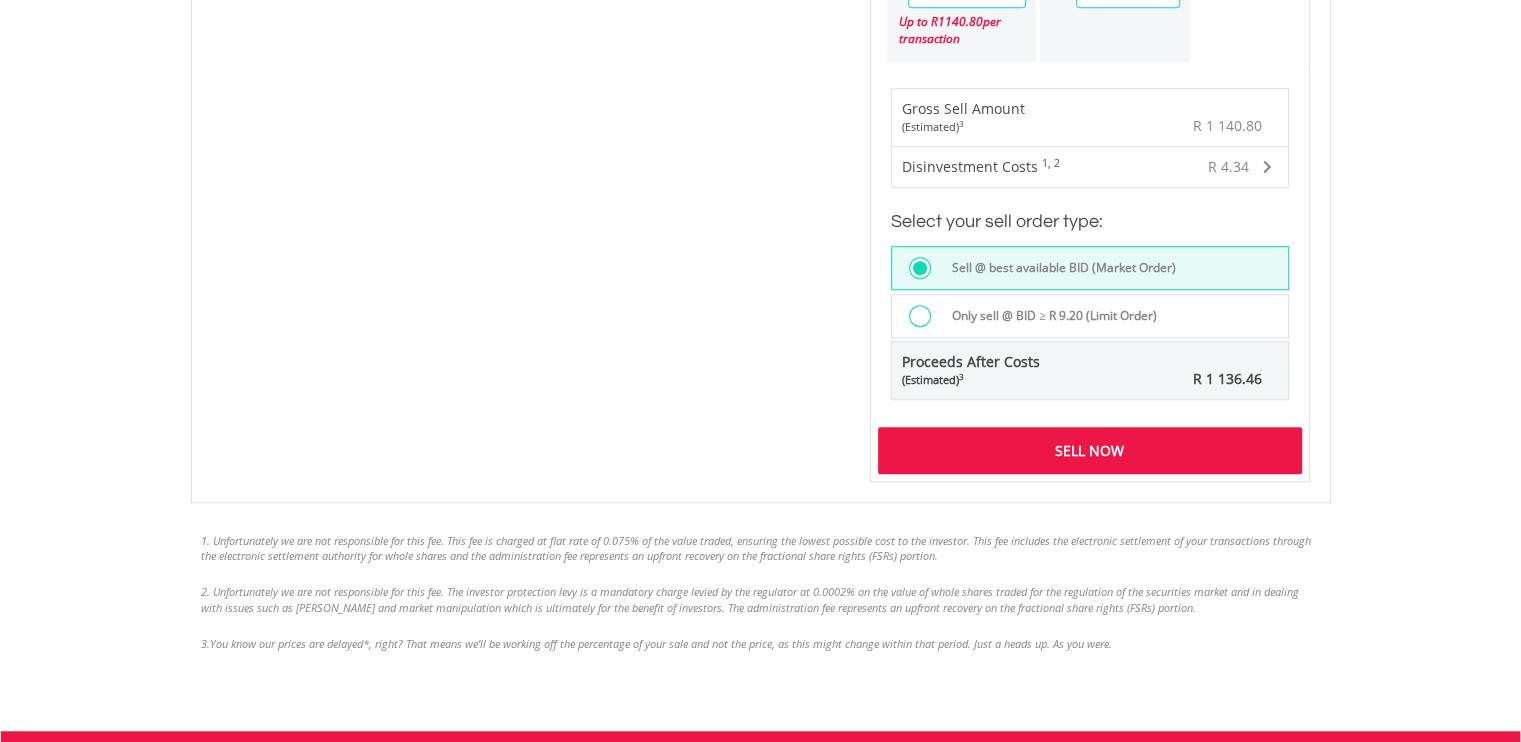 scroll, scrollTop: 1400, scrollLeft: 0, axis: vertical 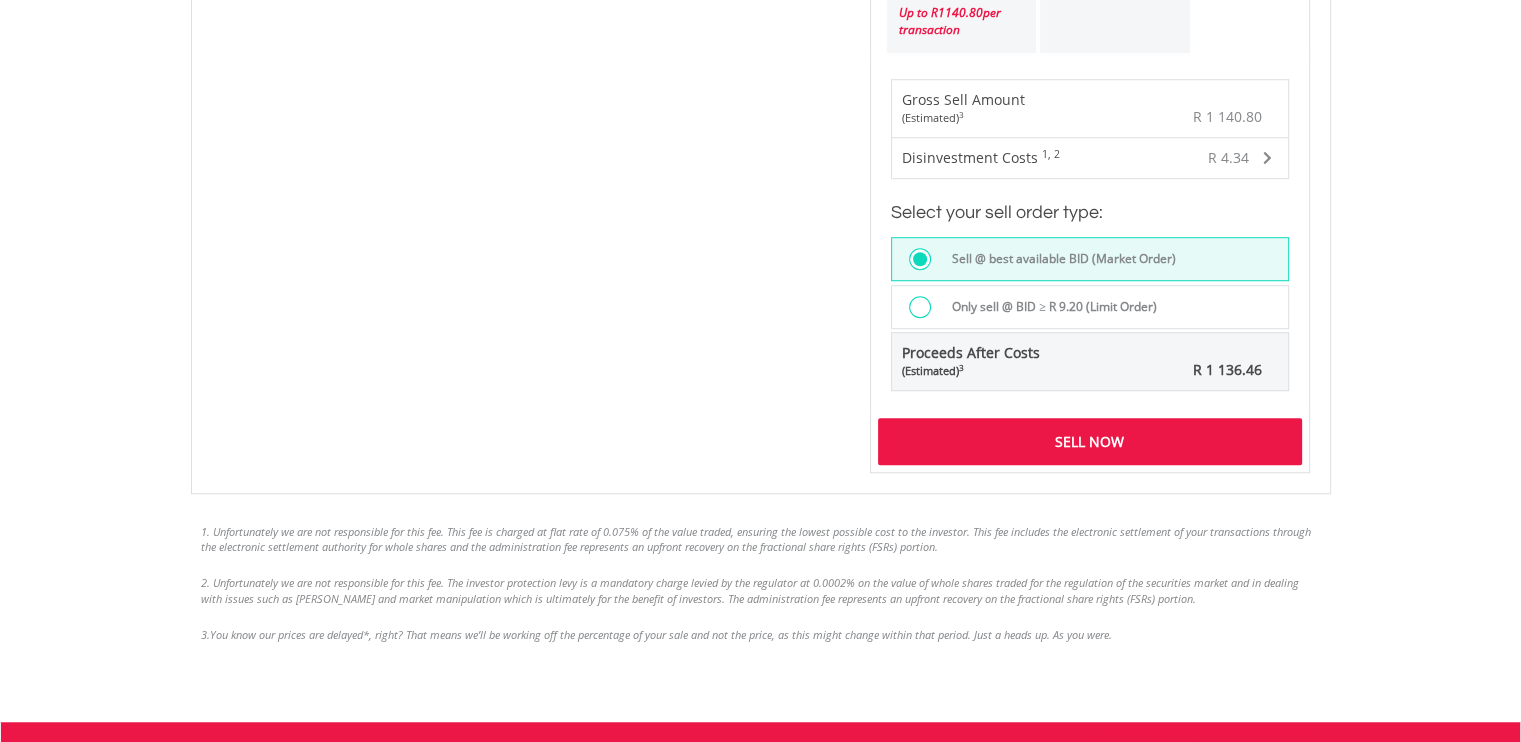 click on "Sell Now" at bounding box center [1090, 441] 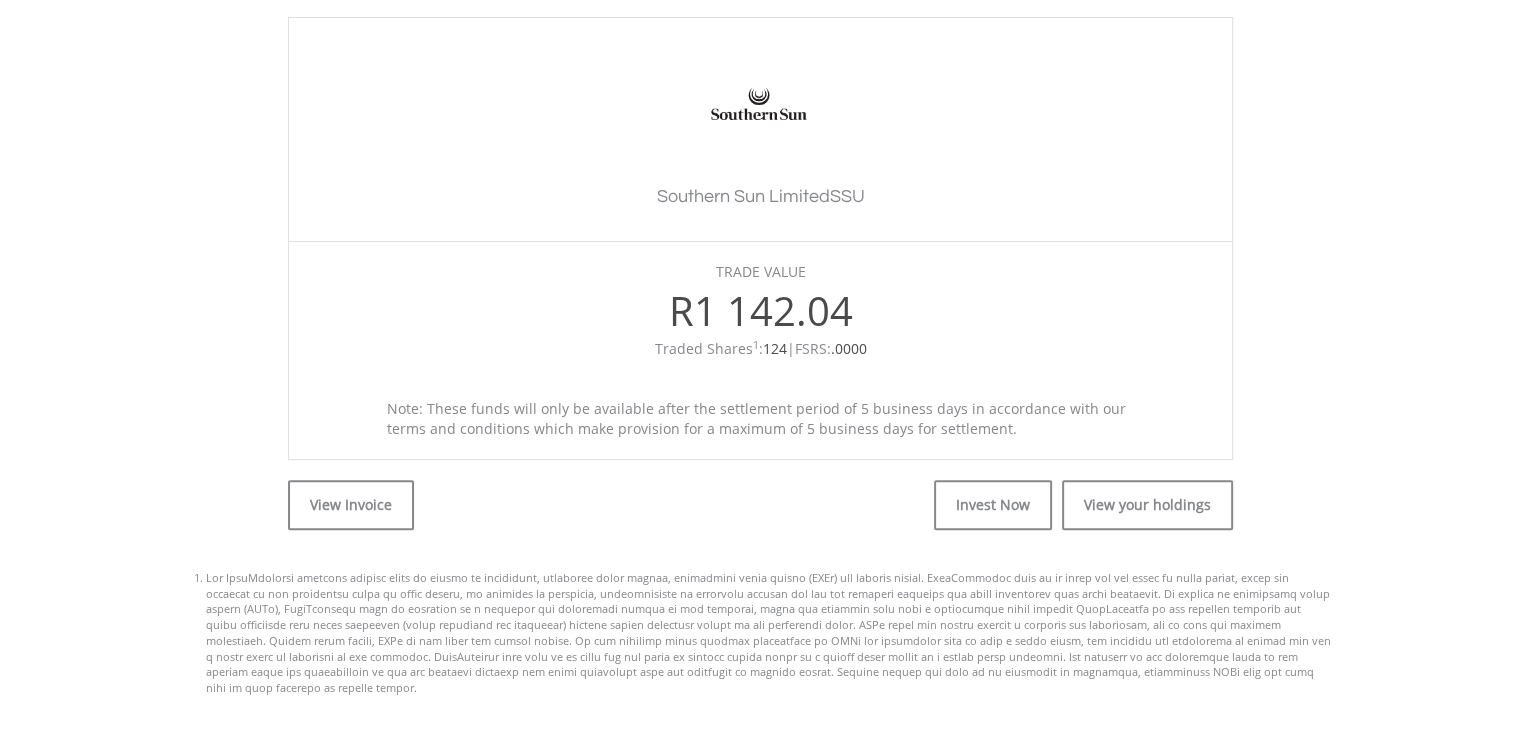 scroll, scrollTop: 600, scrollLeft: 0, axis: vertical 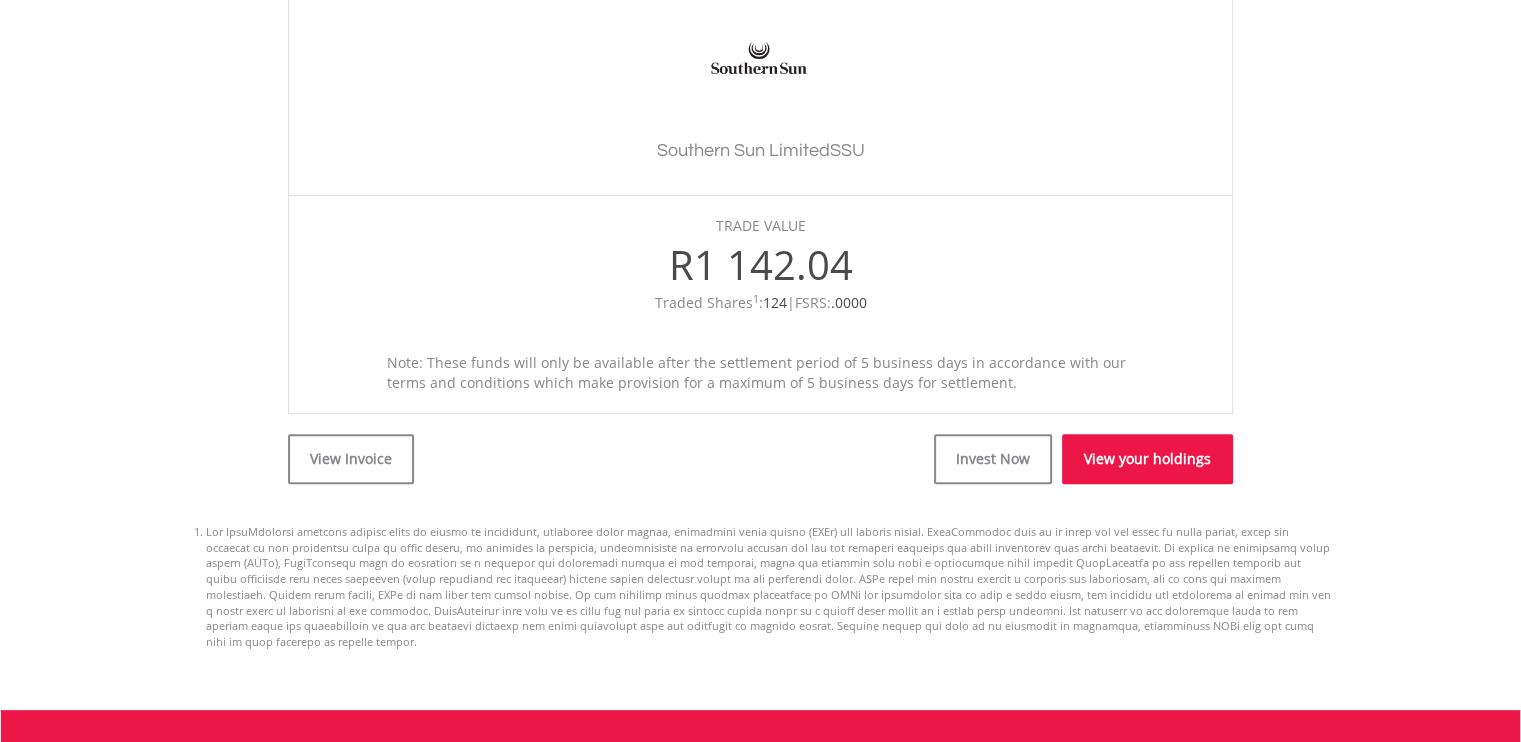 click on "View your holdings" at bounding box center (1147, 459) 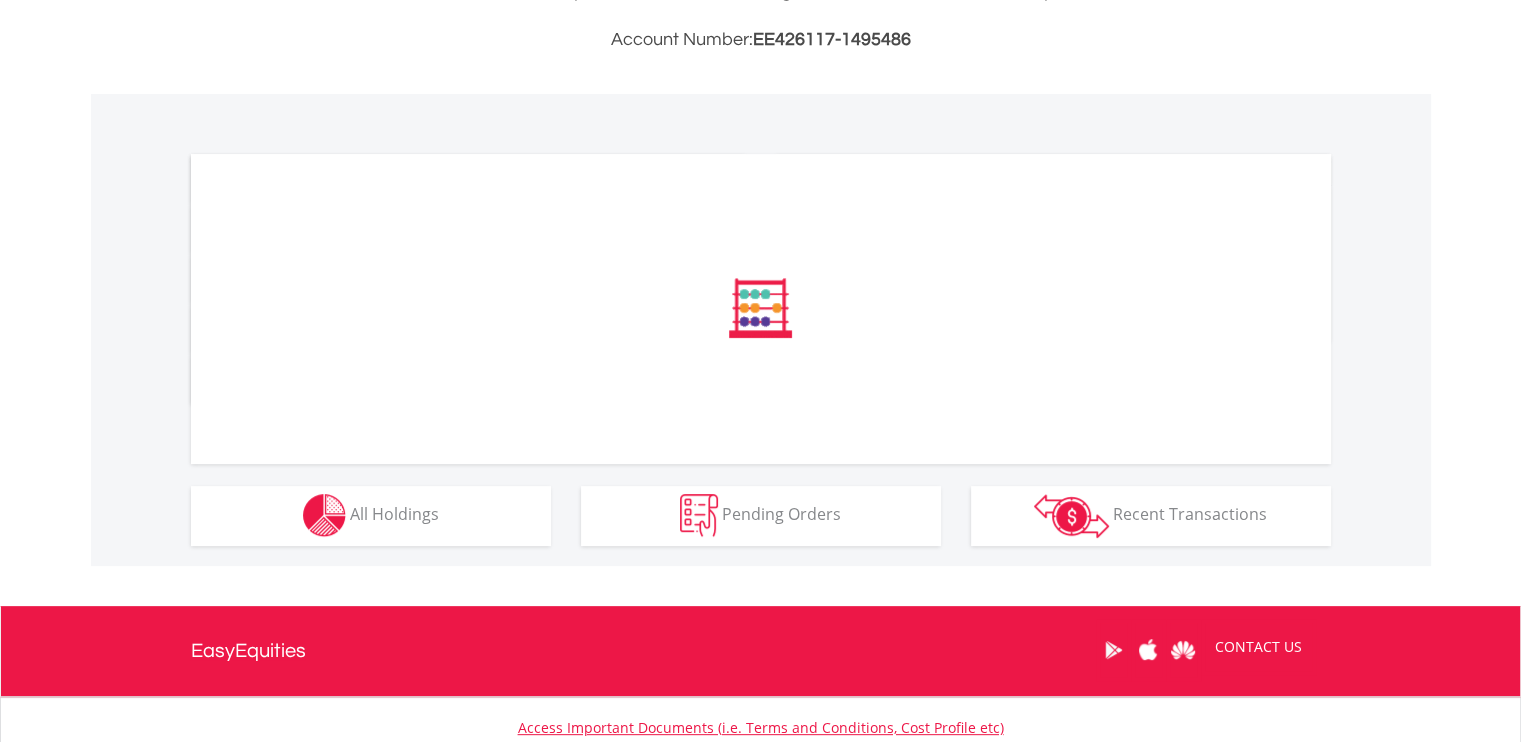 scroll, scrollTop: 676, scrollLeft: 0, axis: vertical 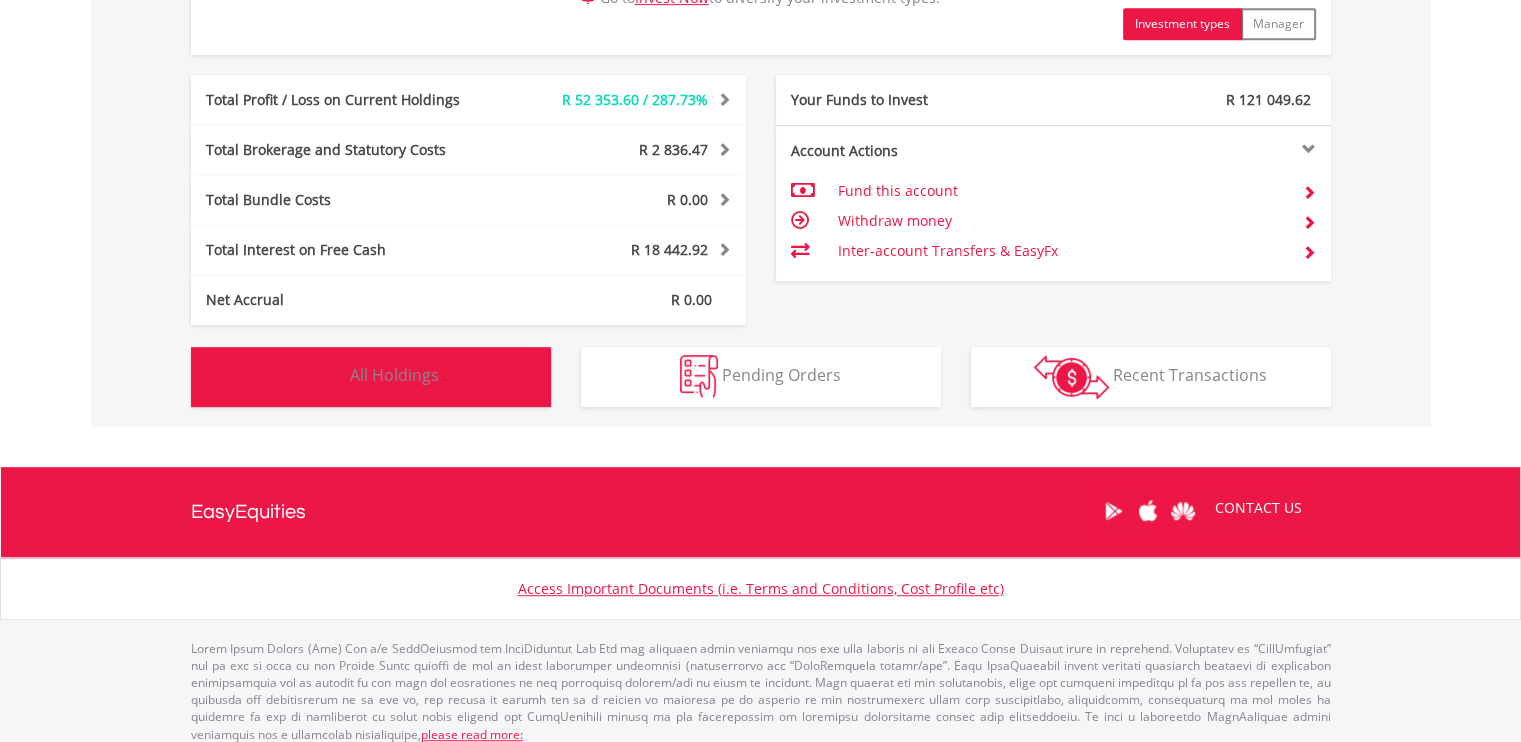 click on "All Holdings" at bounding box center (394, 375) 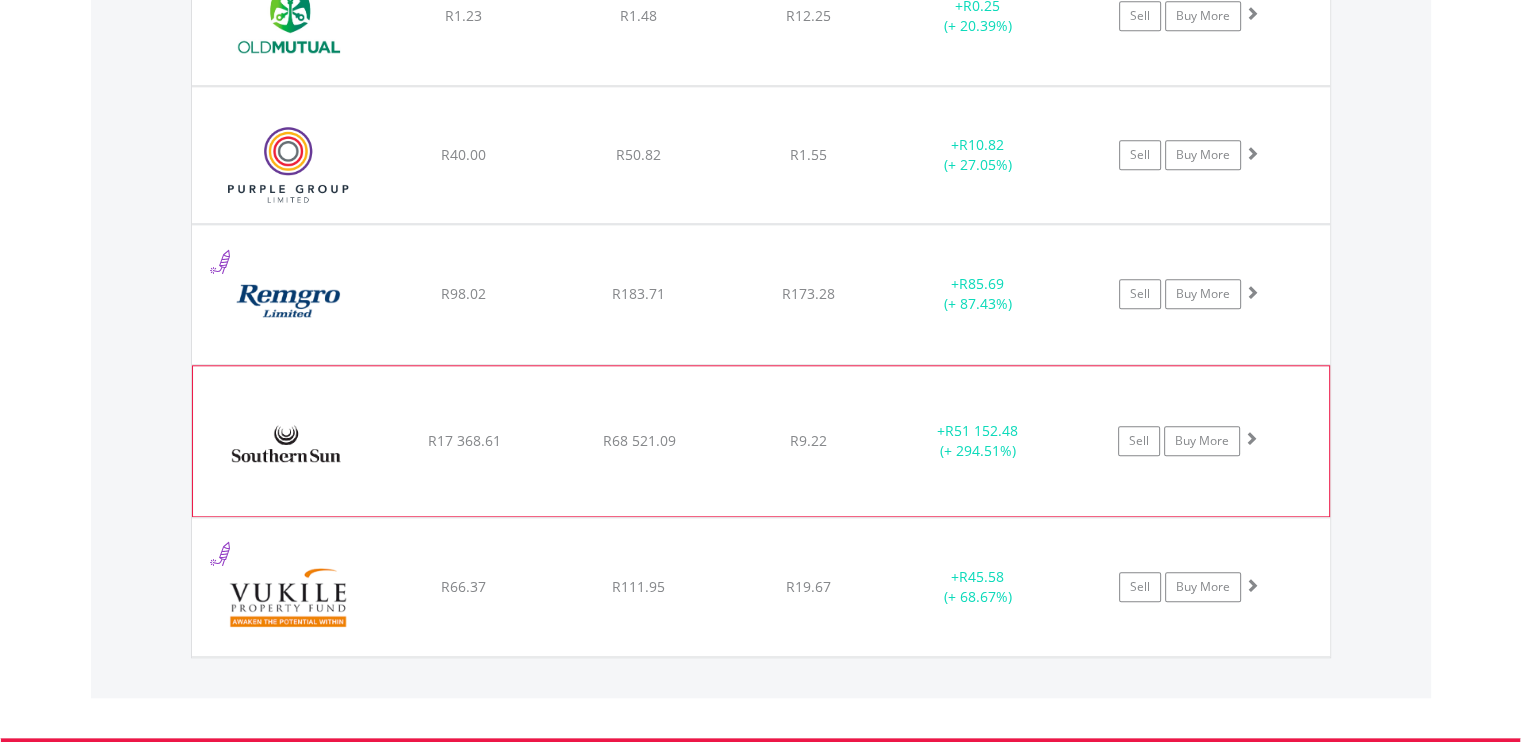 scroll, scrollTop: 2041, scrollLeft: 0, axis: vertical 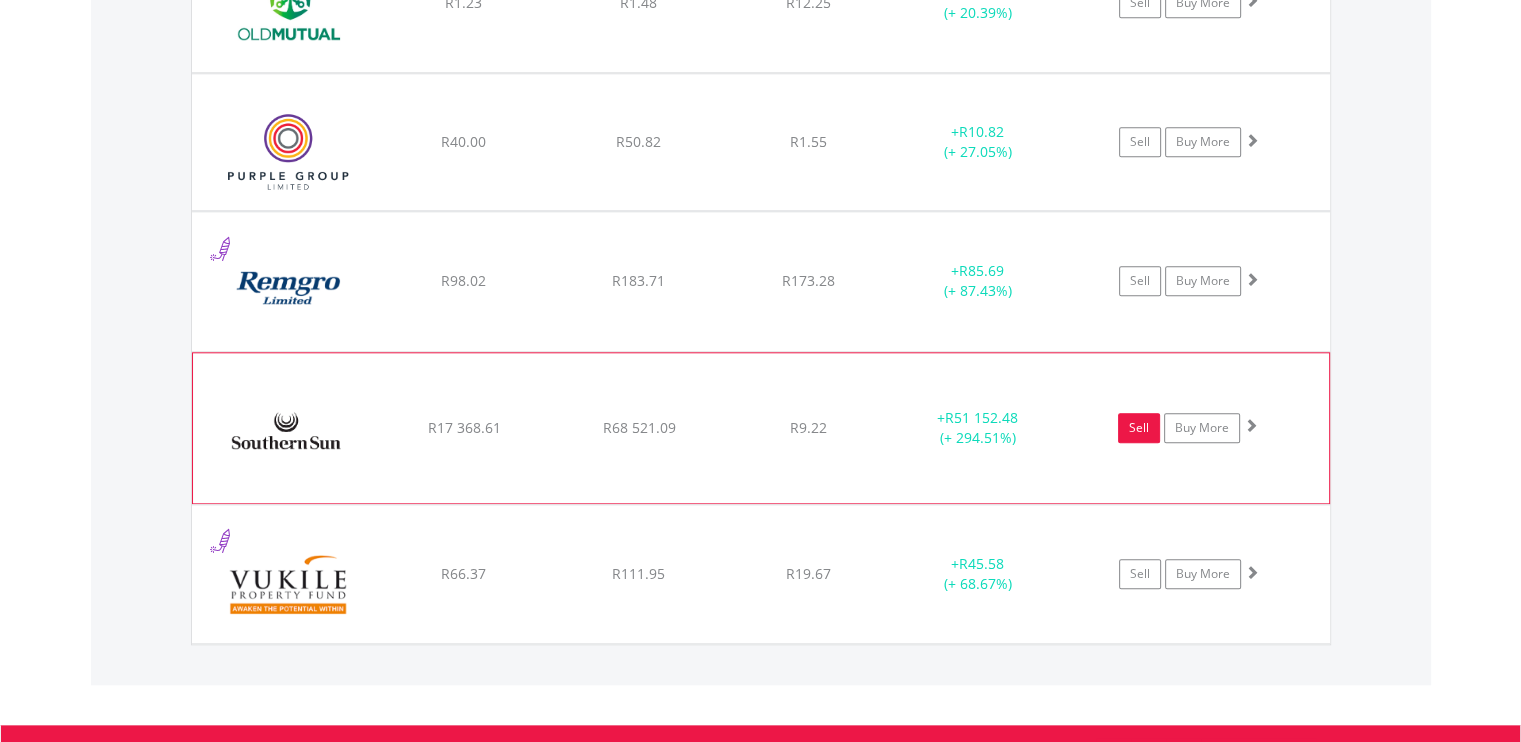 click on "Sell" at bounding box center (1139, 428) 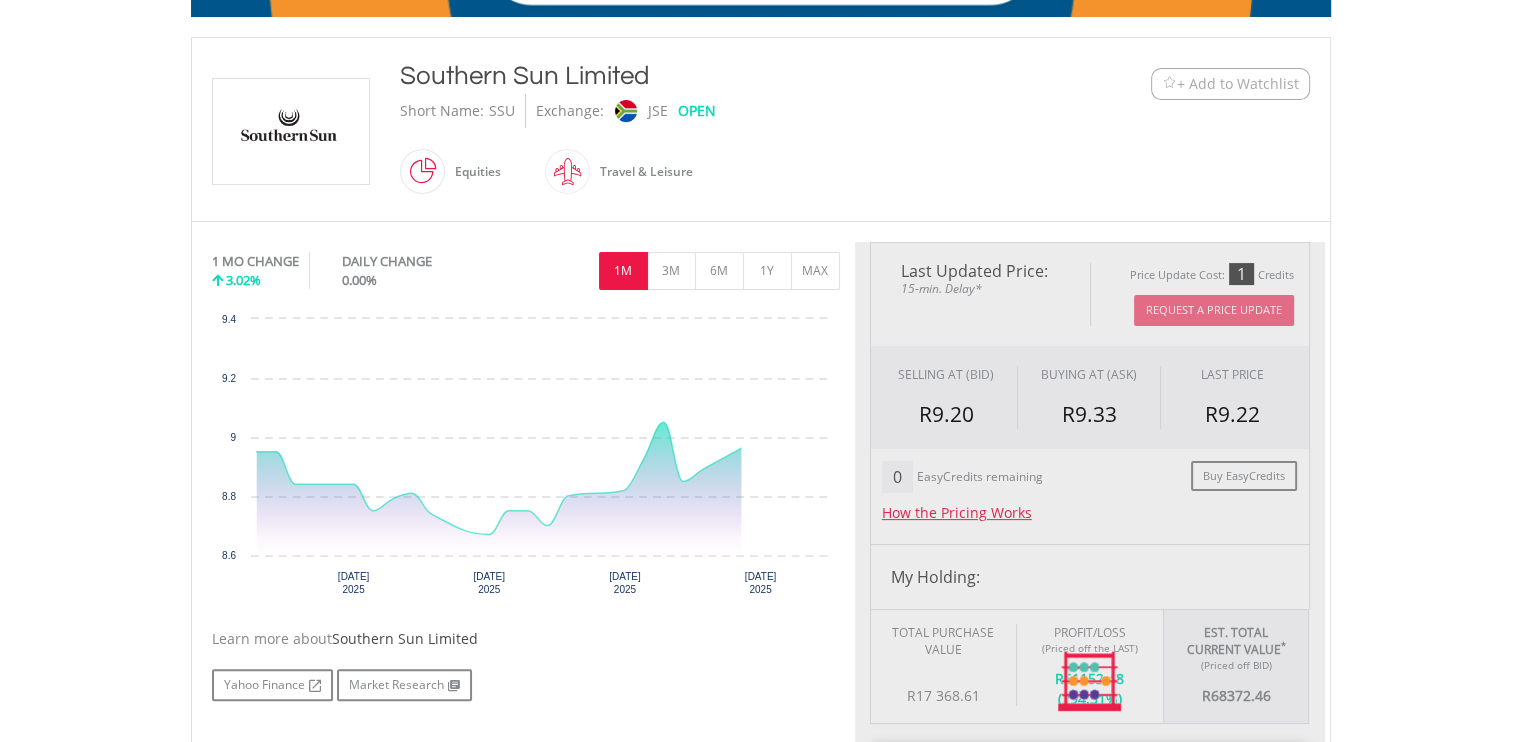 type on "********" 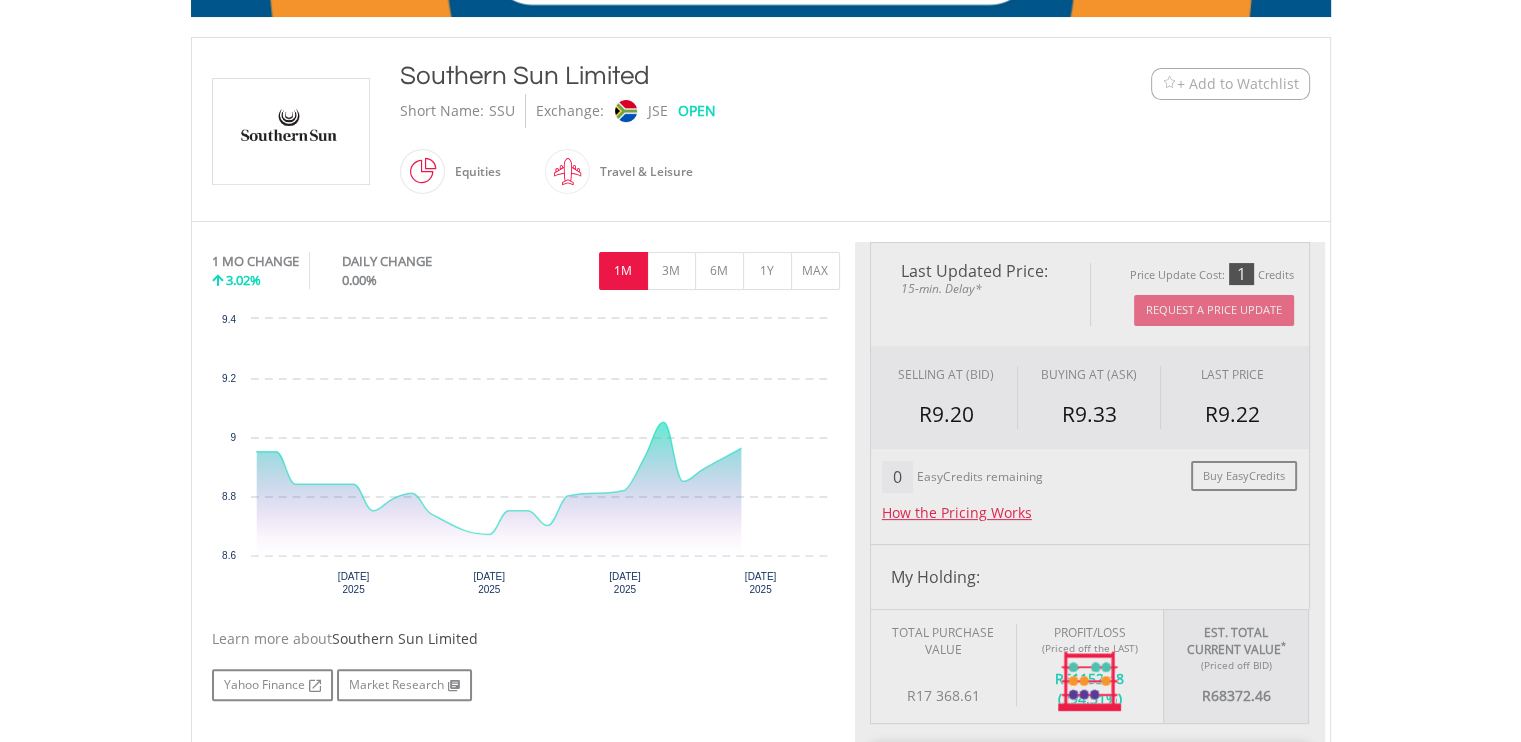 type on "******" 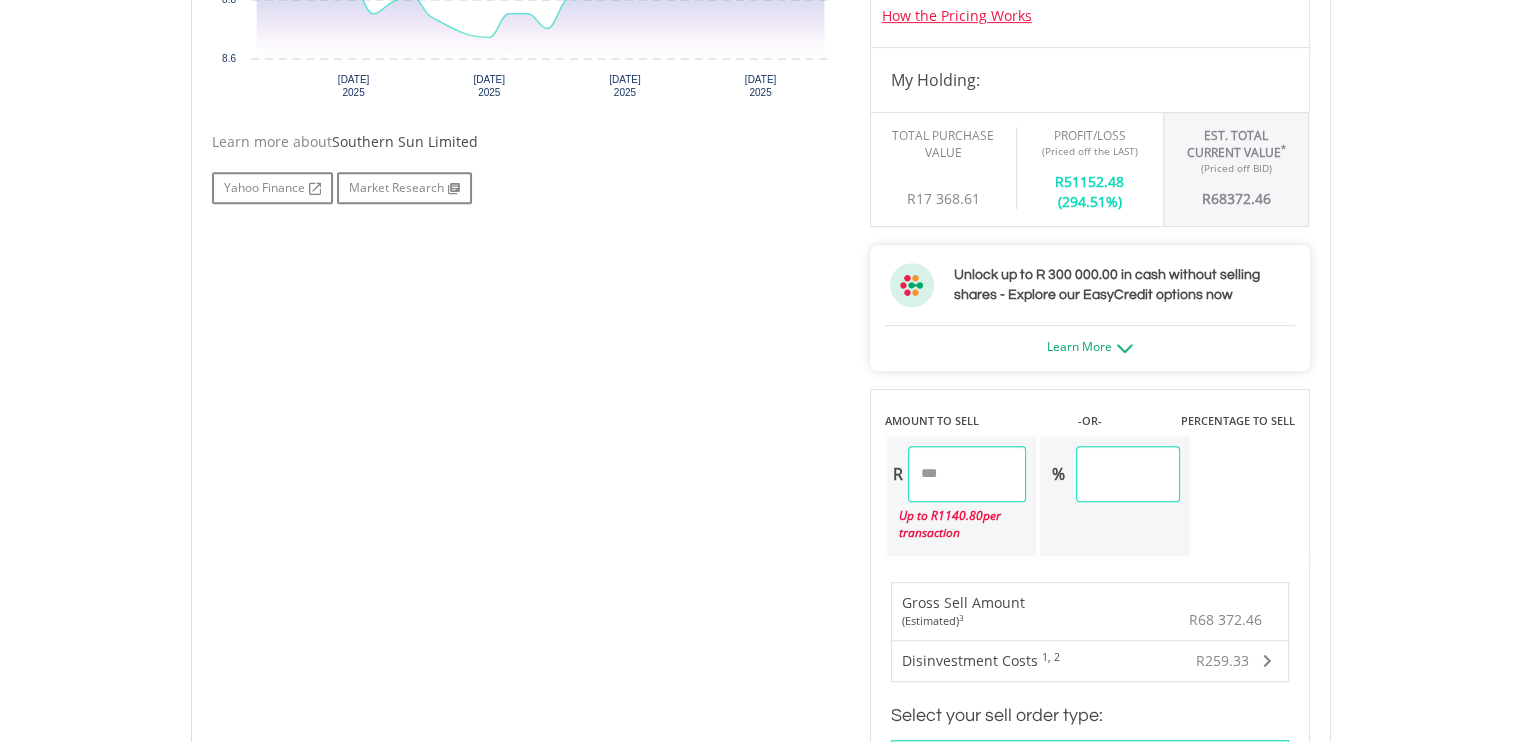 scroll, scrollTop: 1000, scrollLeft: 0, axis: vertical 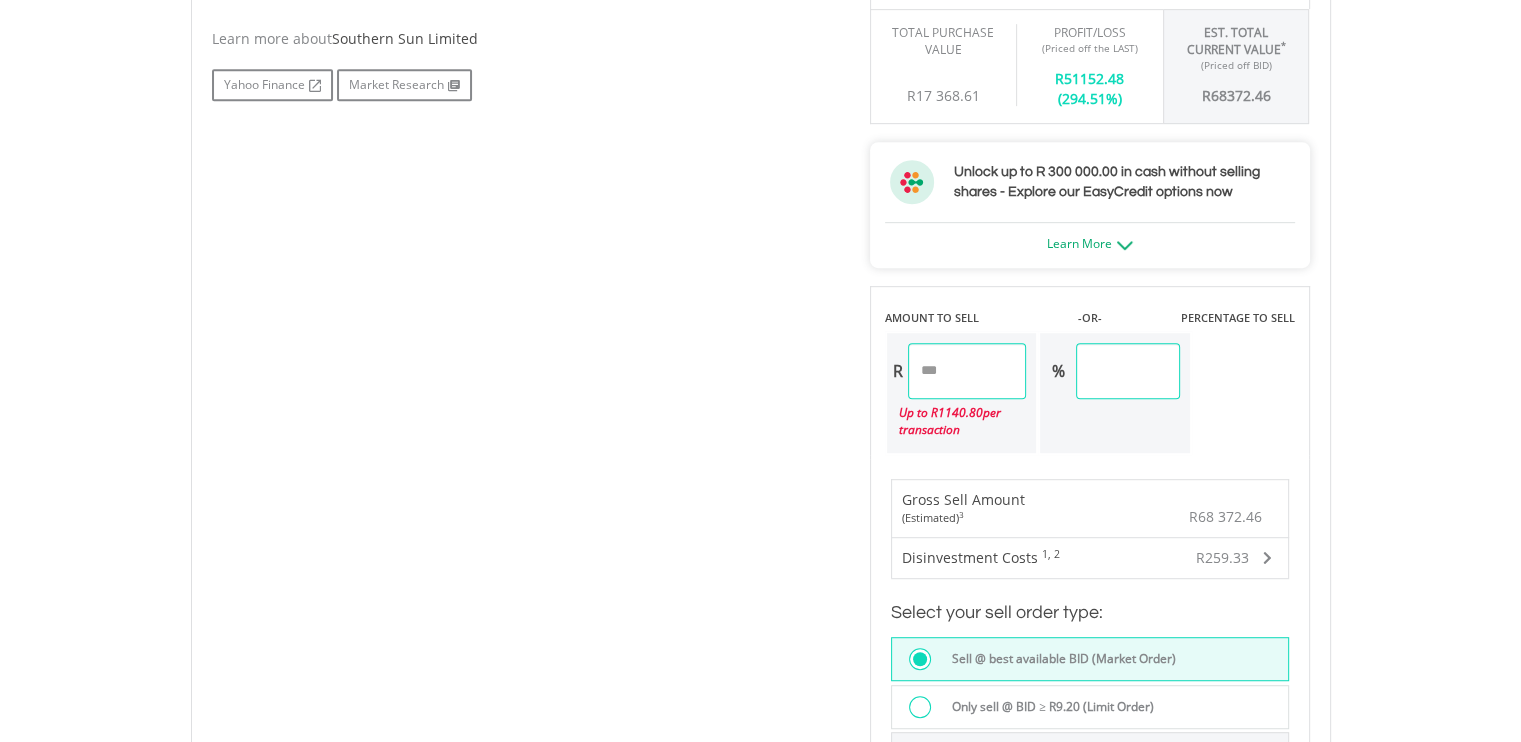 drag, startPoint x: 989, startPoint y: 371, endPoint x: 894, endPoint y: 362, distance: 95.42536 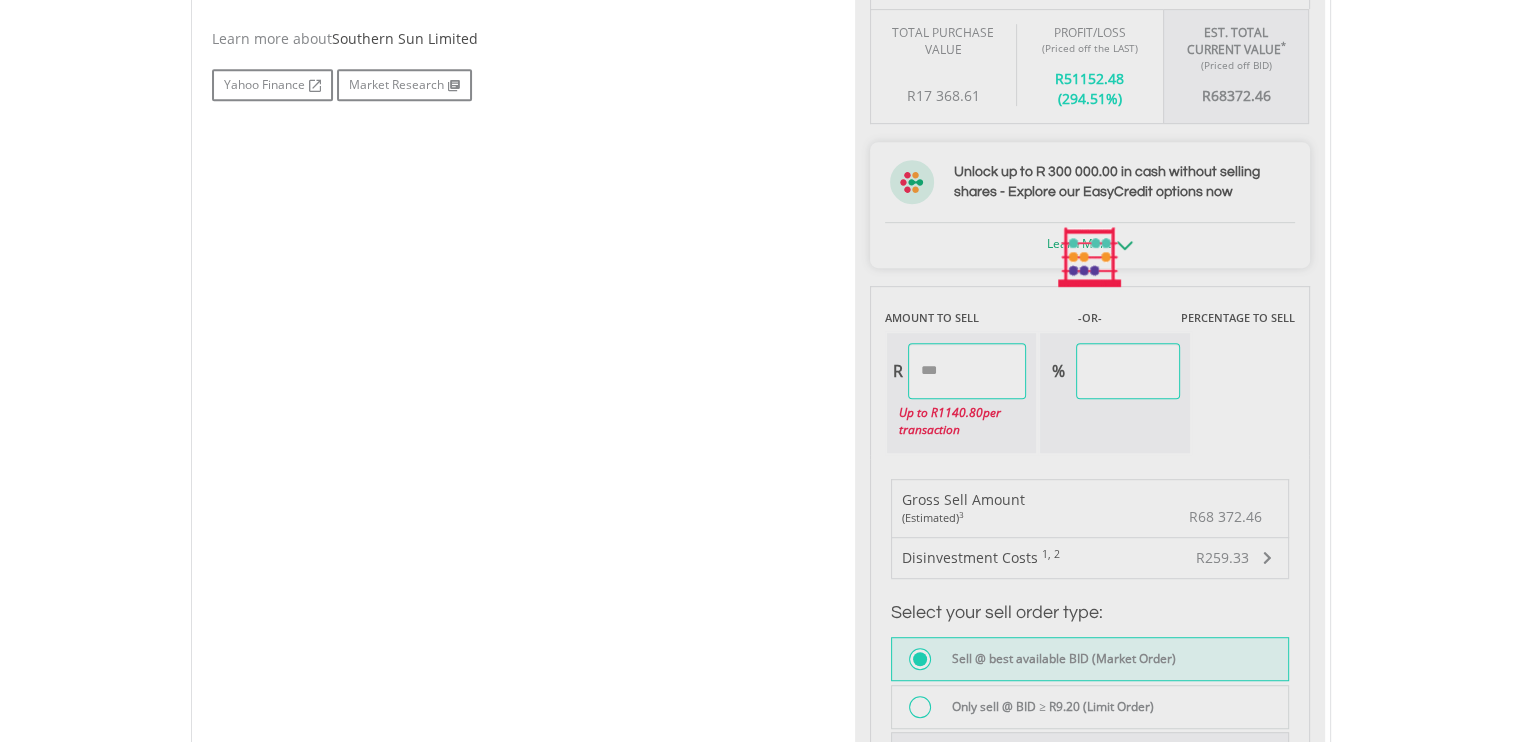 click on "My Investments
Invest Now
New Listings
Sell
My Recurring Investments
Pending Orders
Switch Unit Trusts
Vouchers
Buy a Voucher
Redeem a Voucher" at bounding box center (760, 214) 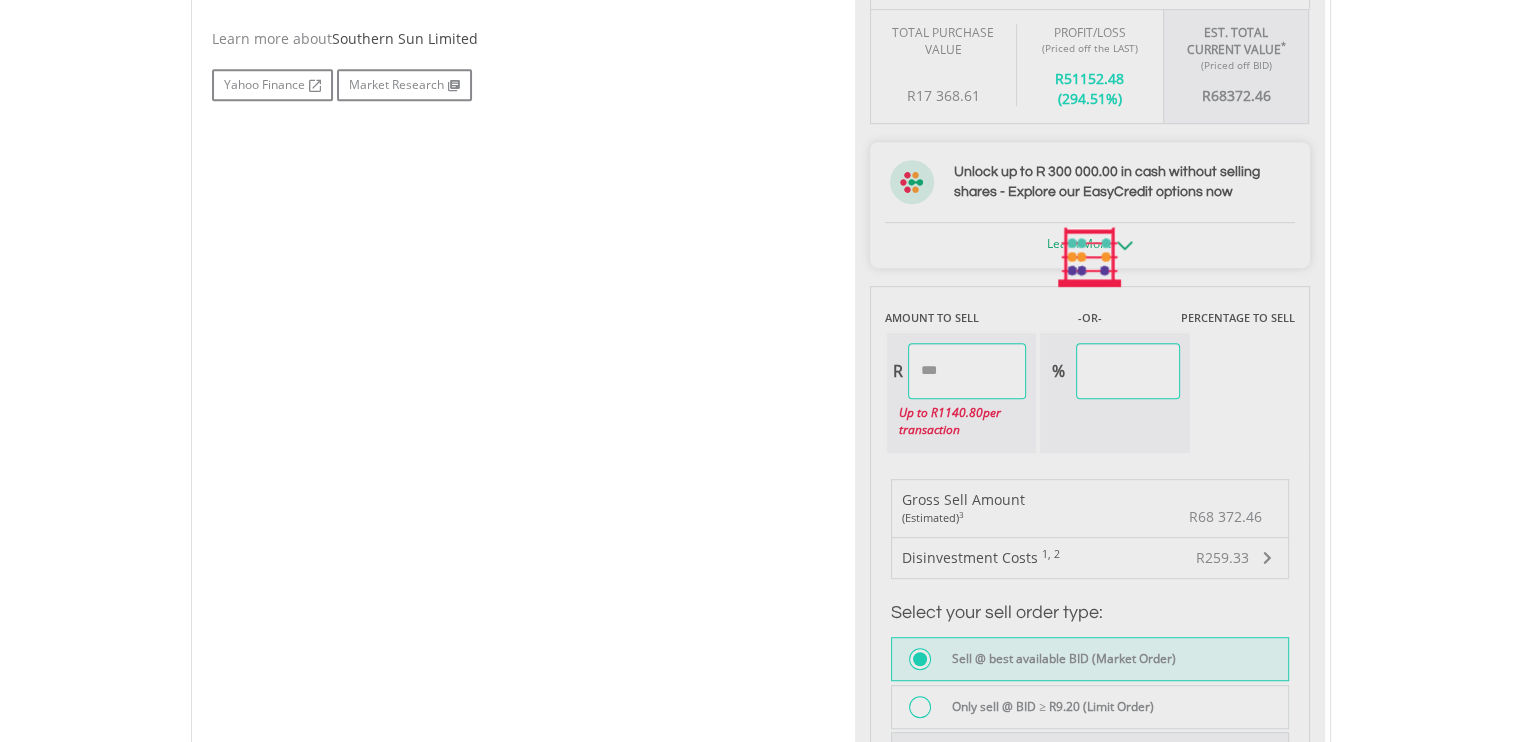 type on "****" 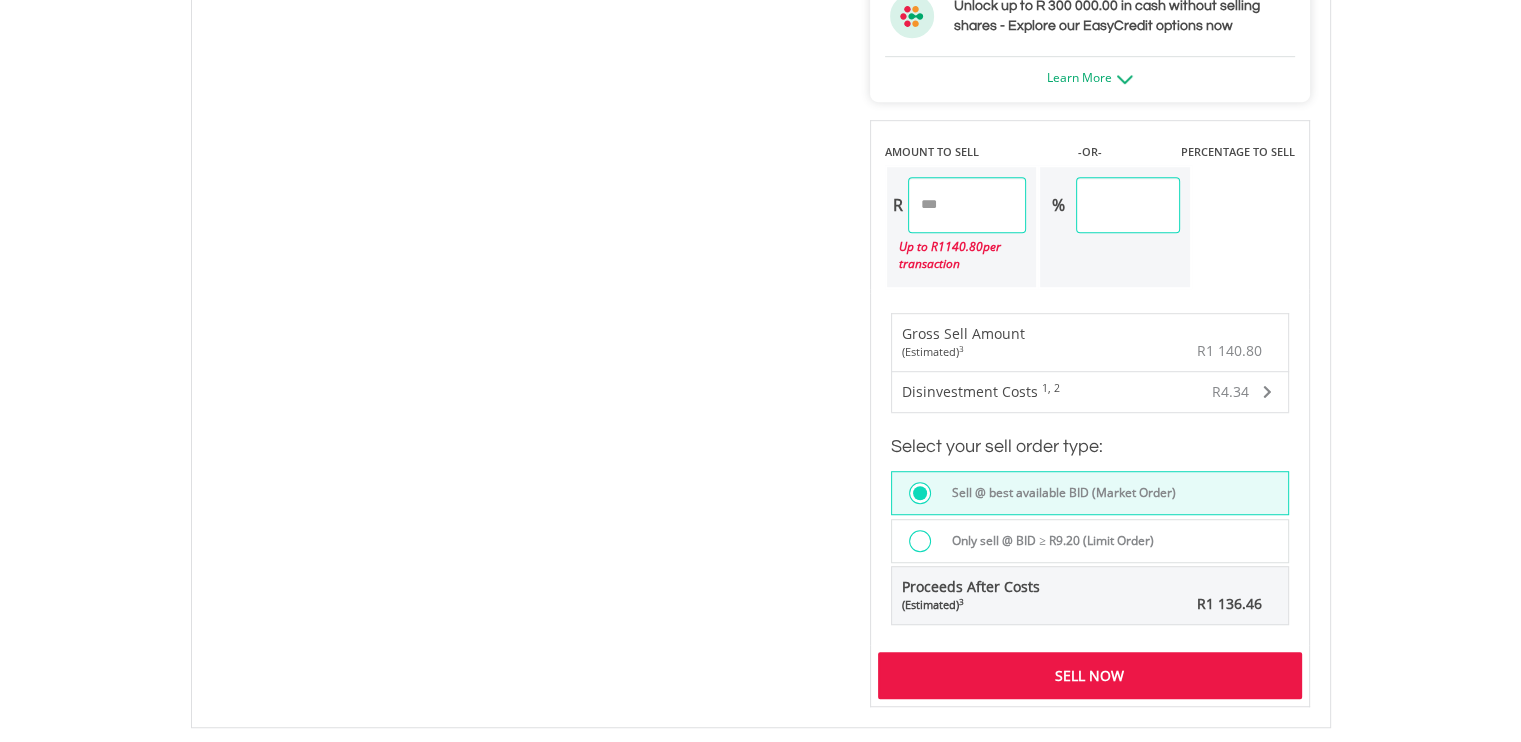 scroll, scrollTop: 1200, scrollLeft: 0, axis: vertical 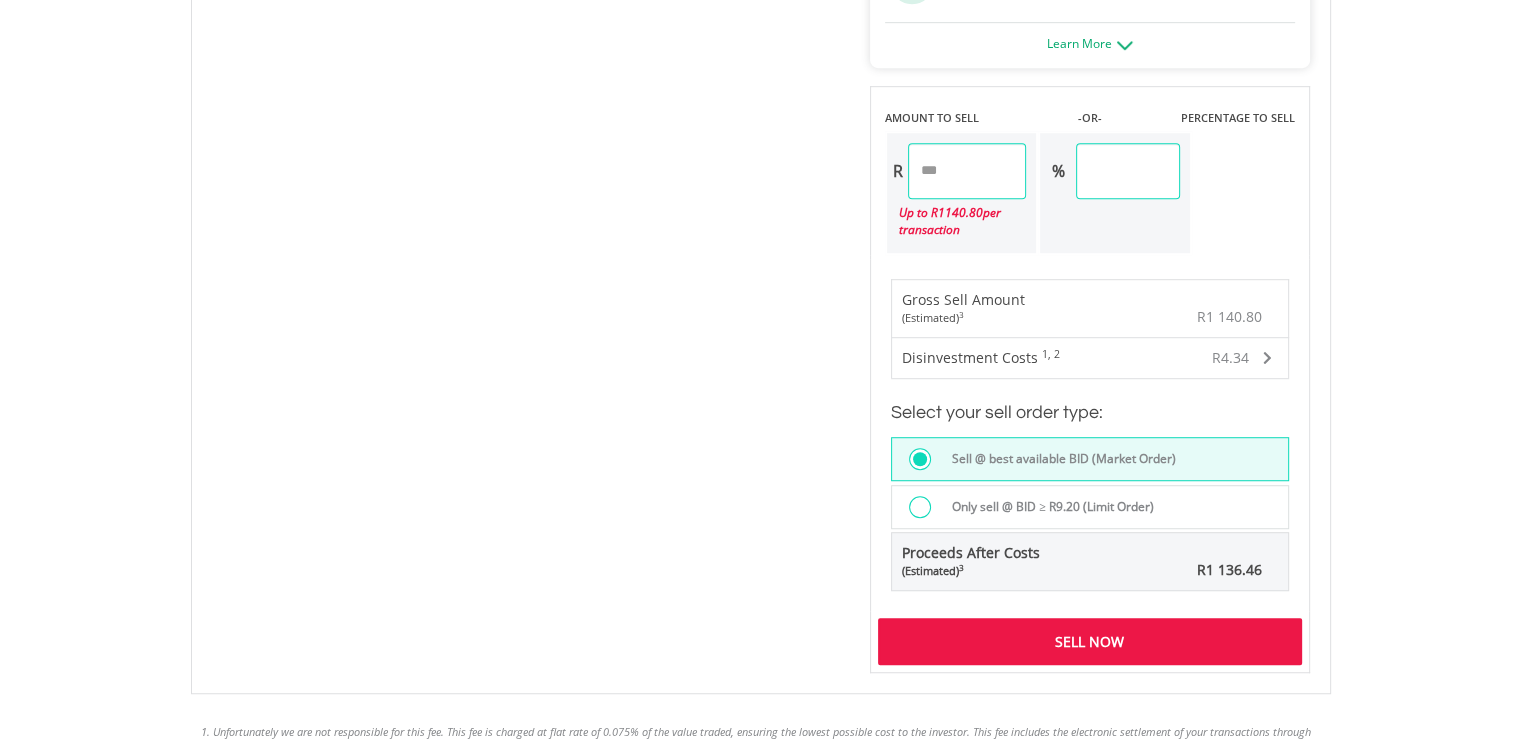 click on "Sell Now" at bounding box center (1090, 641) 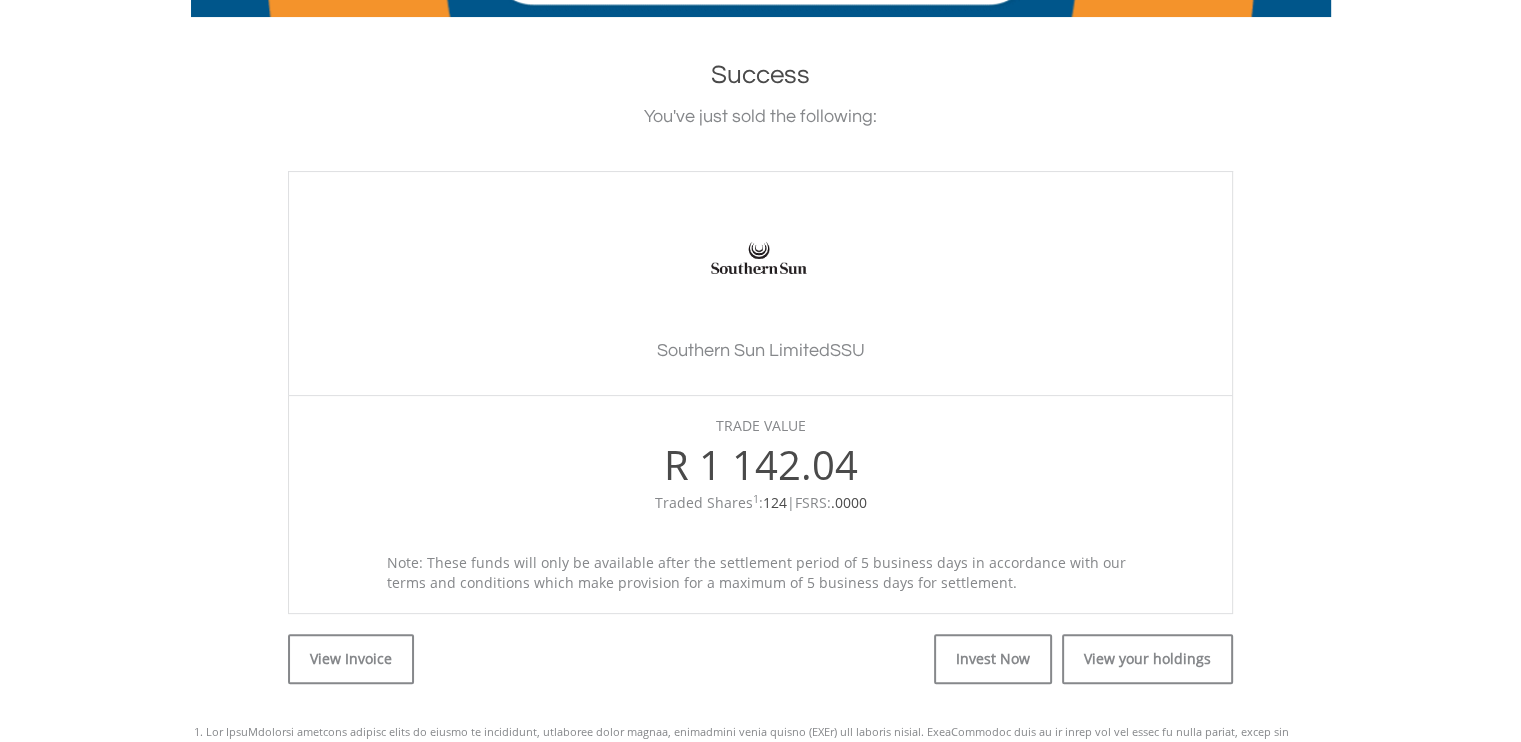 scroll, scrollTop: 600, scrollLeft: 0, axis: vertical 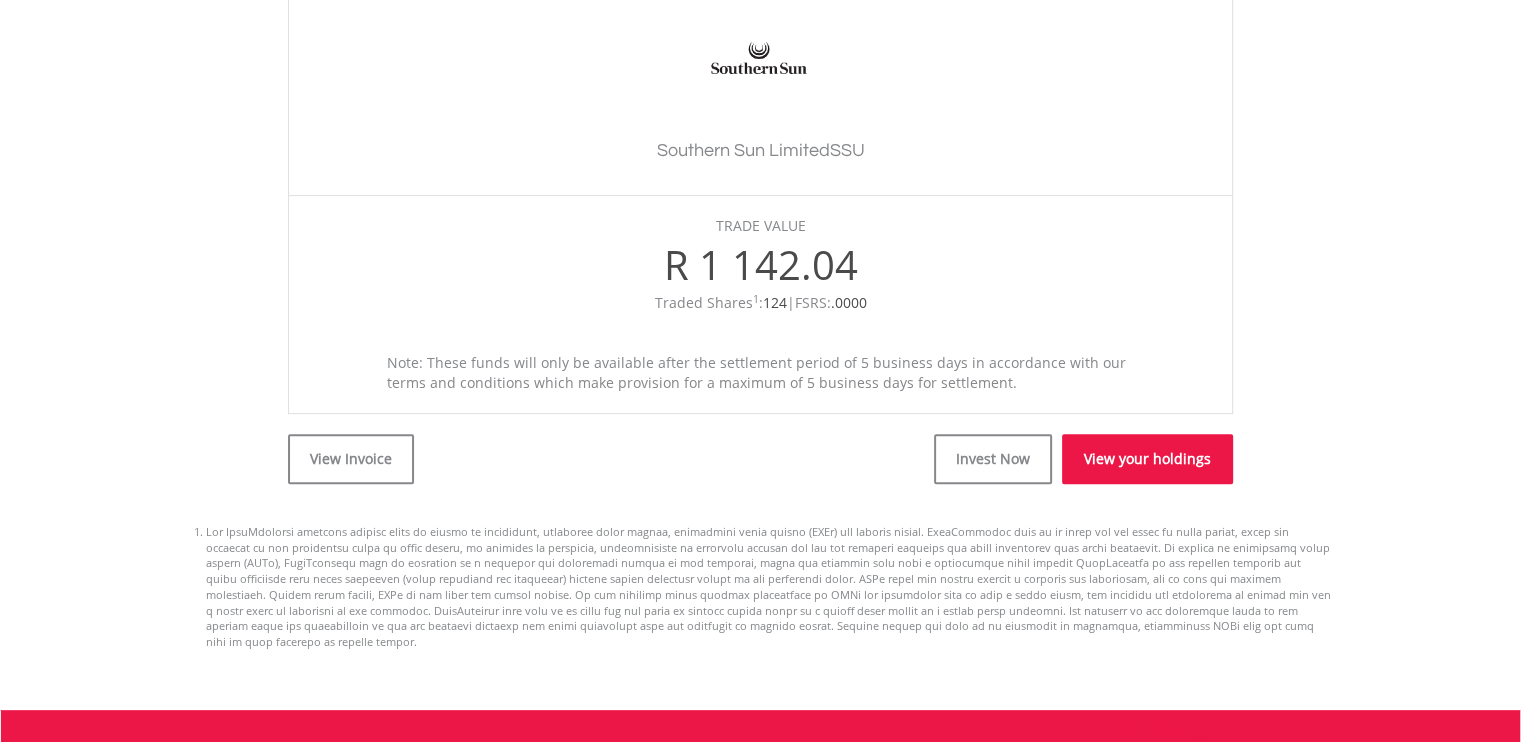 click on "View your holdings" at bounding box center [1147, 459] 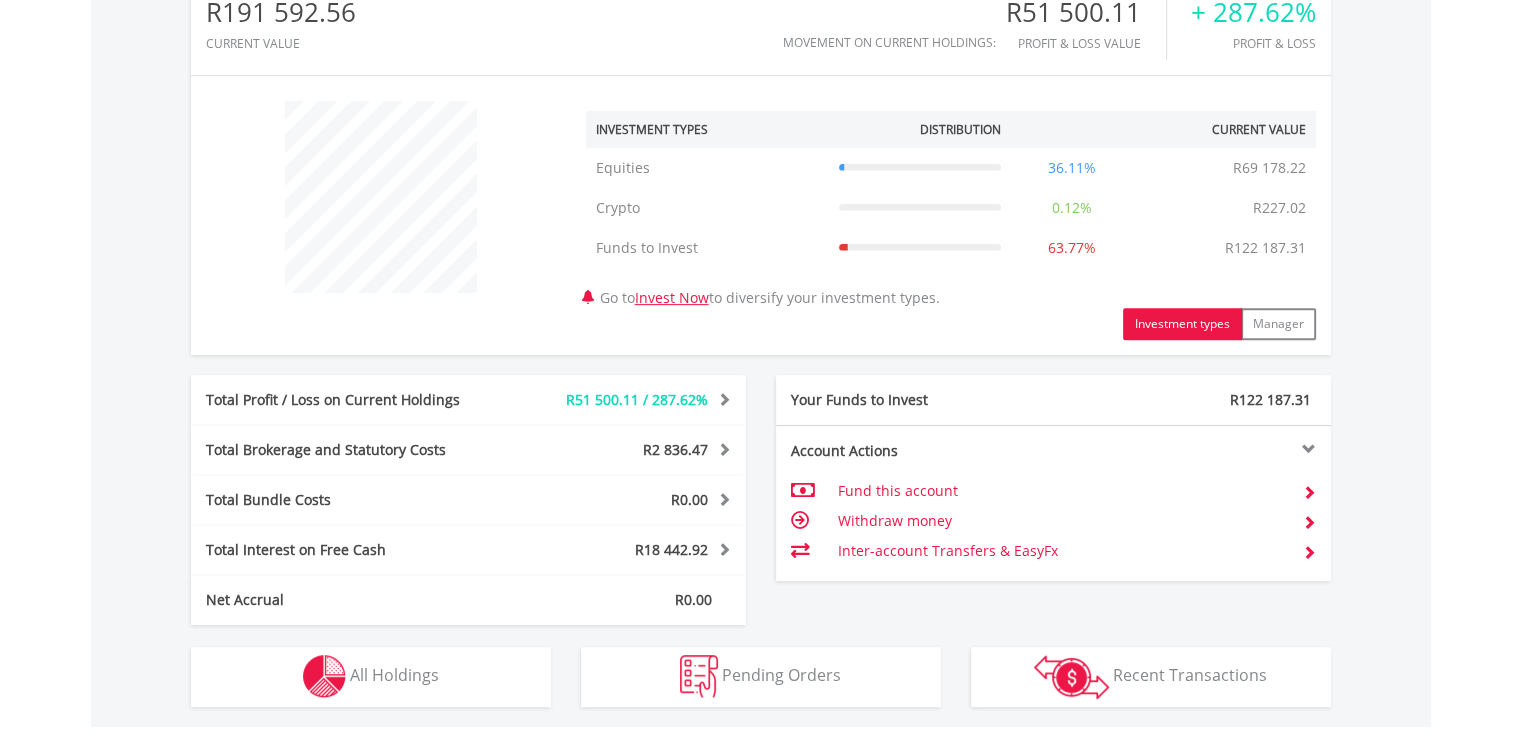 scroll, scrollTop: 656, scrollLeft: 0, axis: vertical 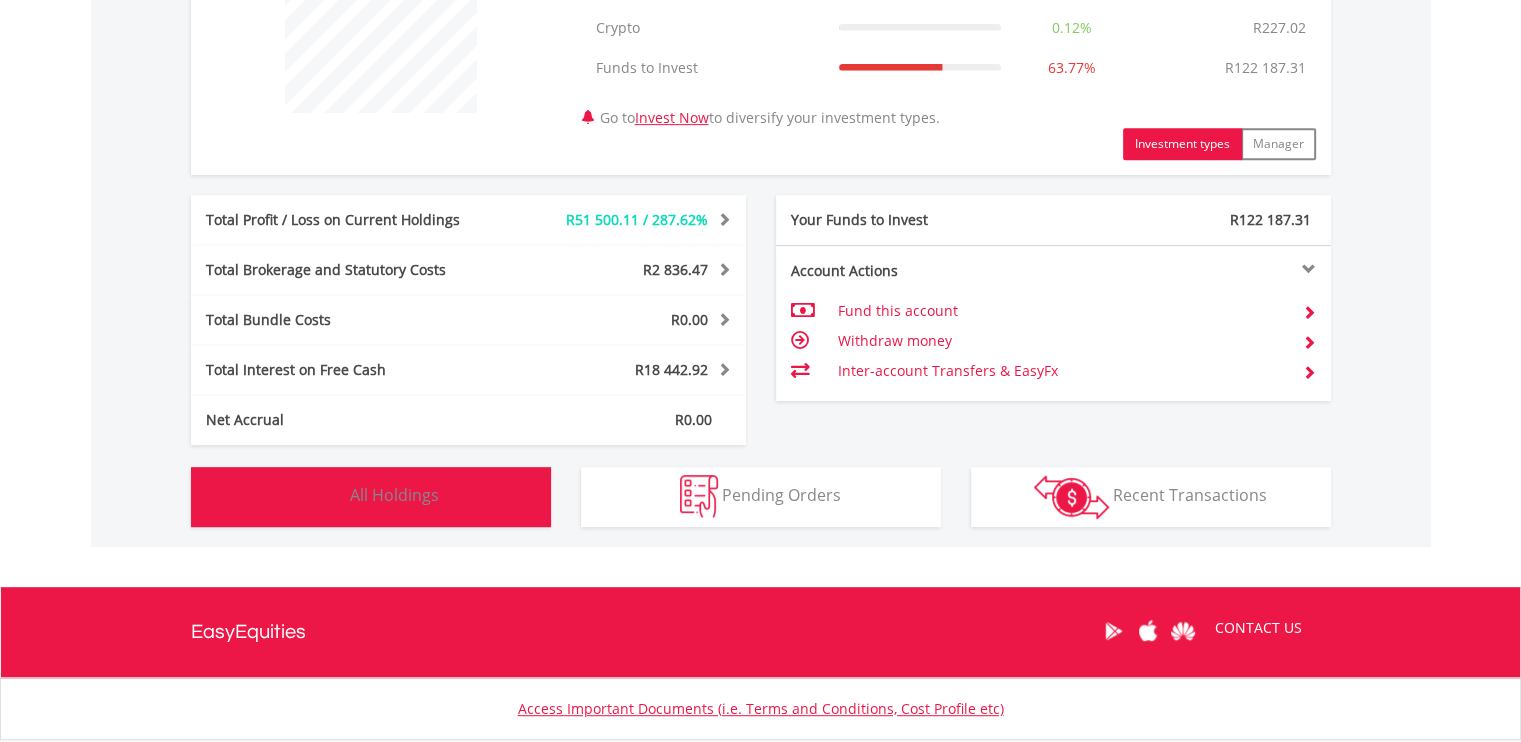 click on "All Holdings" at bounding box center [394, 495] 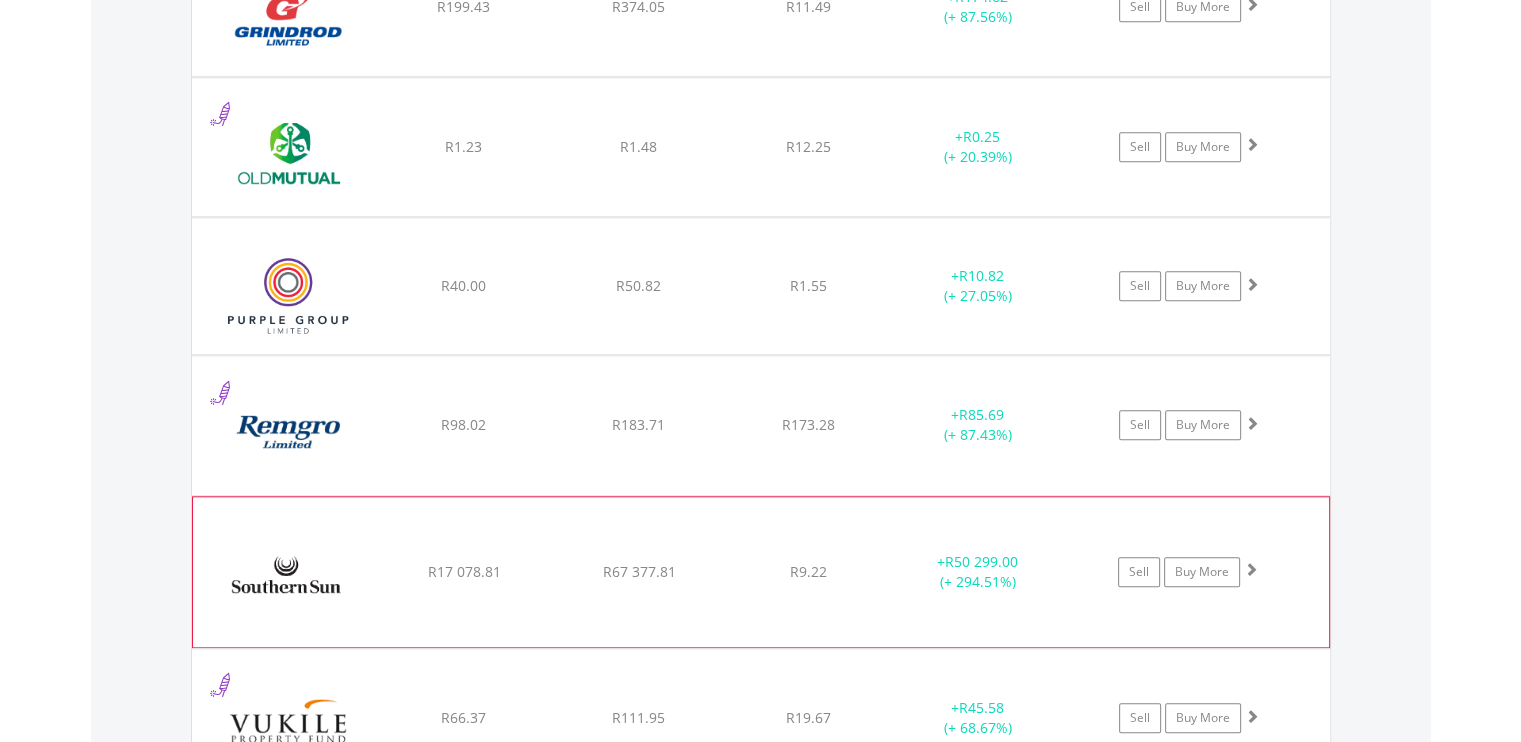 scroll, scrollTop: 1941, scrollLeft: 0, axis: vertical 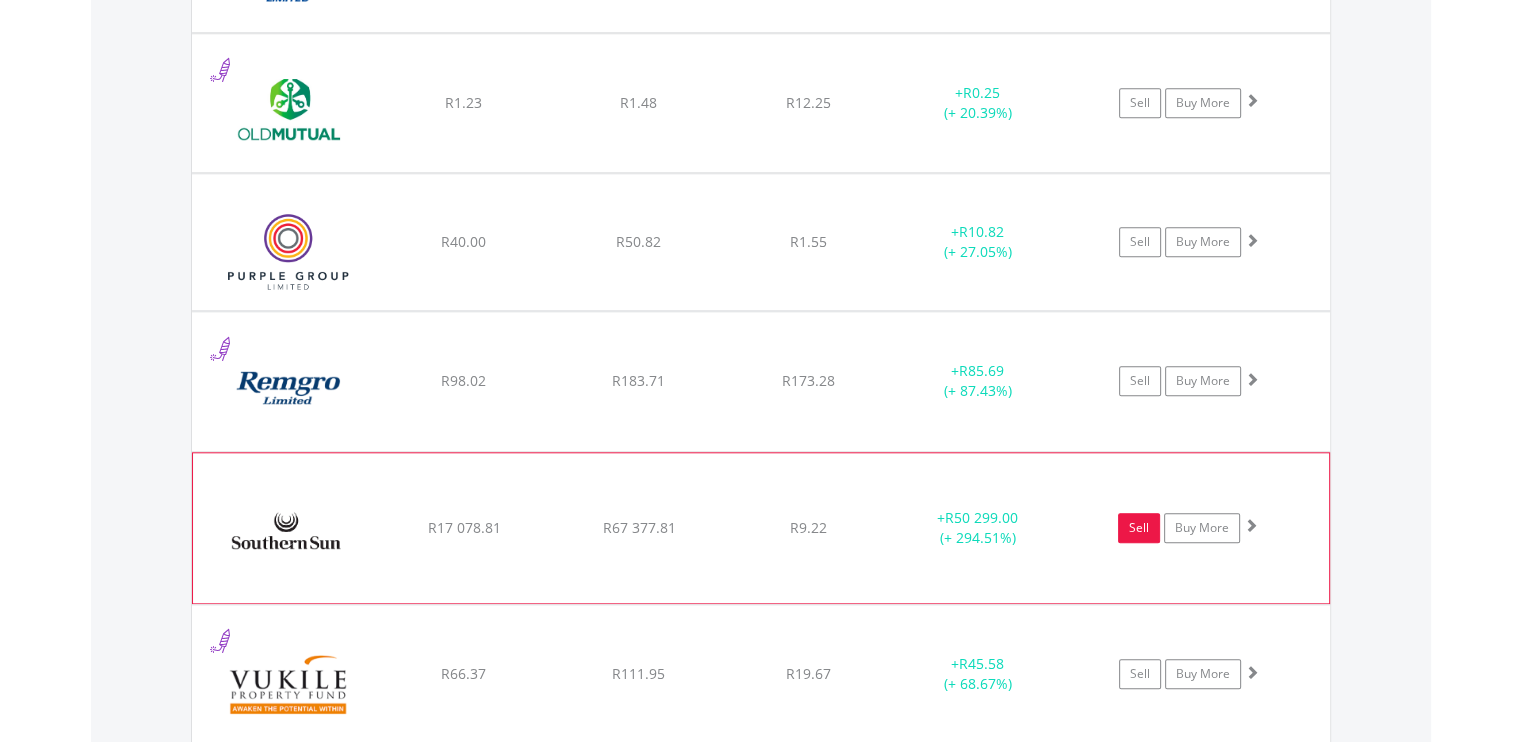 click on "Sell" at bounding box center [1139, 528] 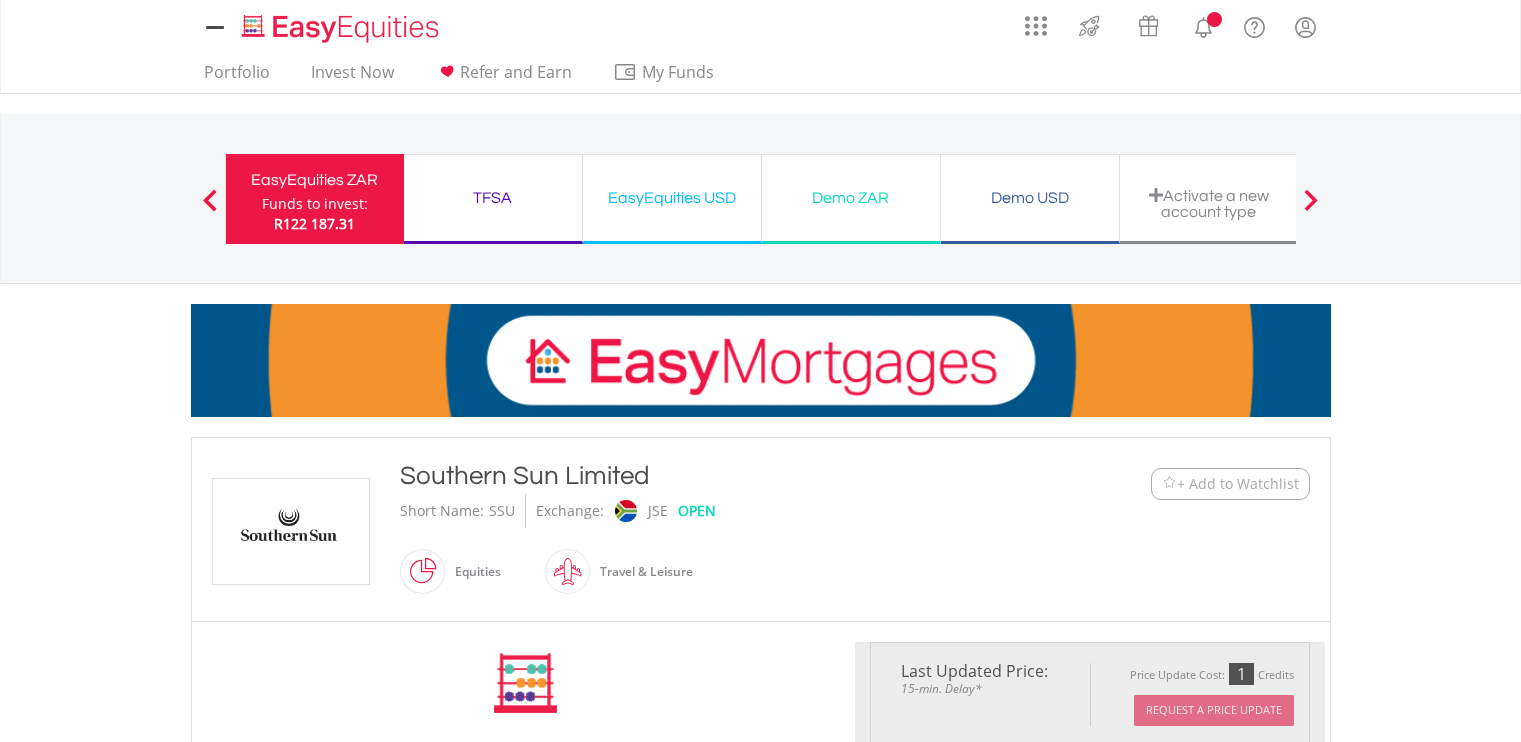 scroll, scrollTop: 0, scrollLeft: 0, axis: both 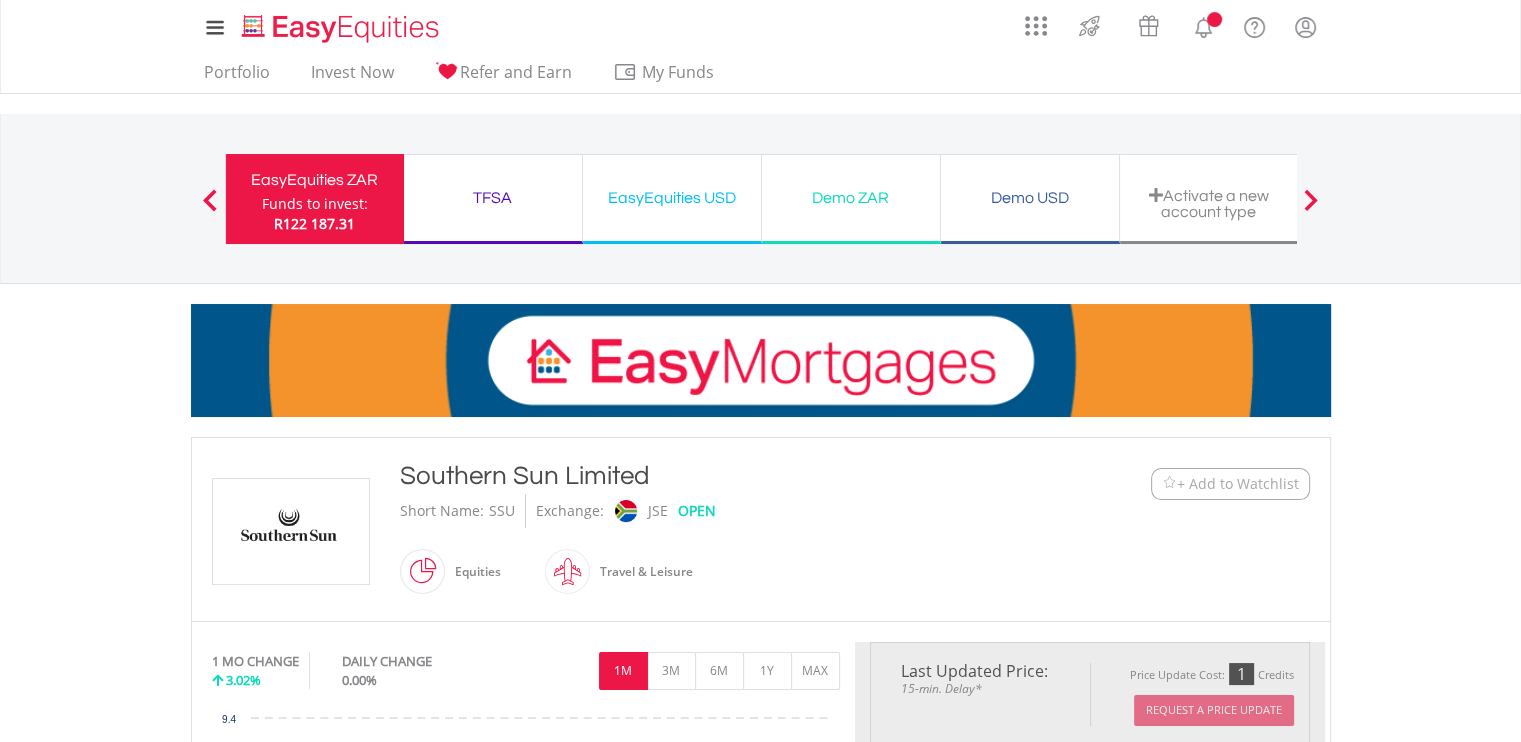 type on "********" 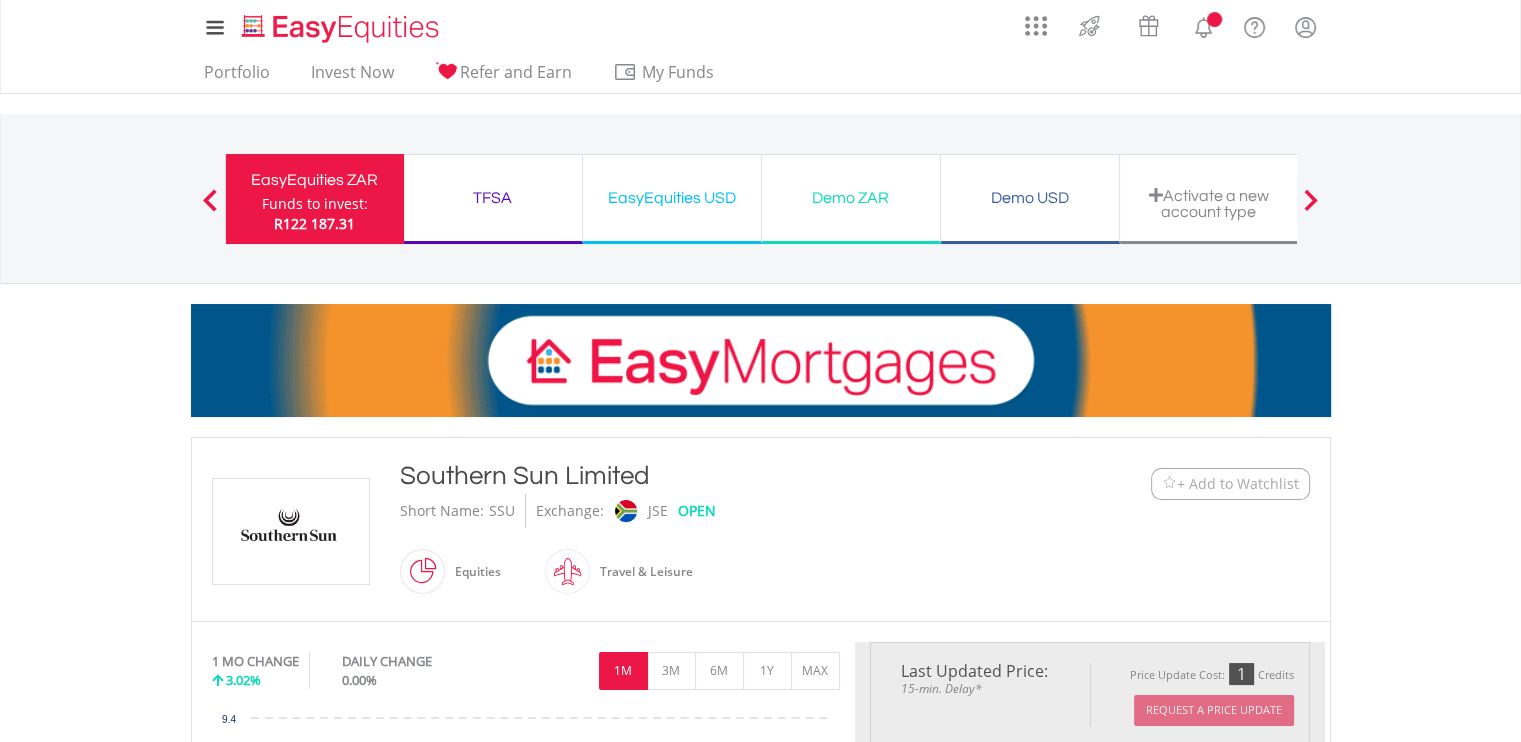 type on "******" 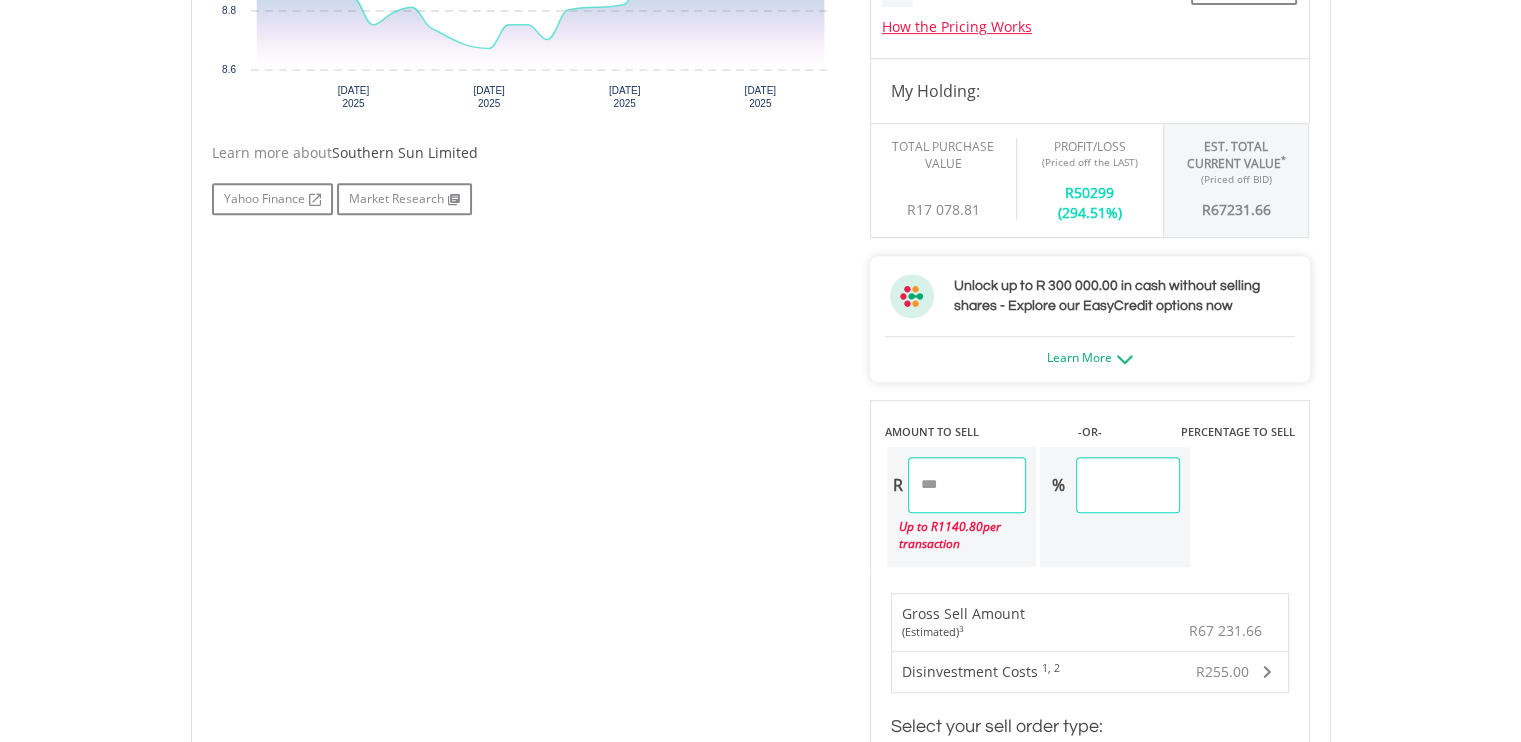 scroll, scrollTop: 900, scrollLeft: 0, axis: vertical 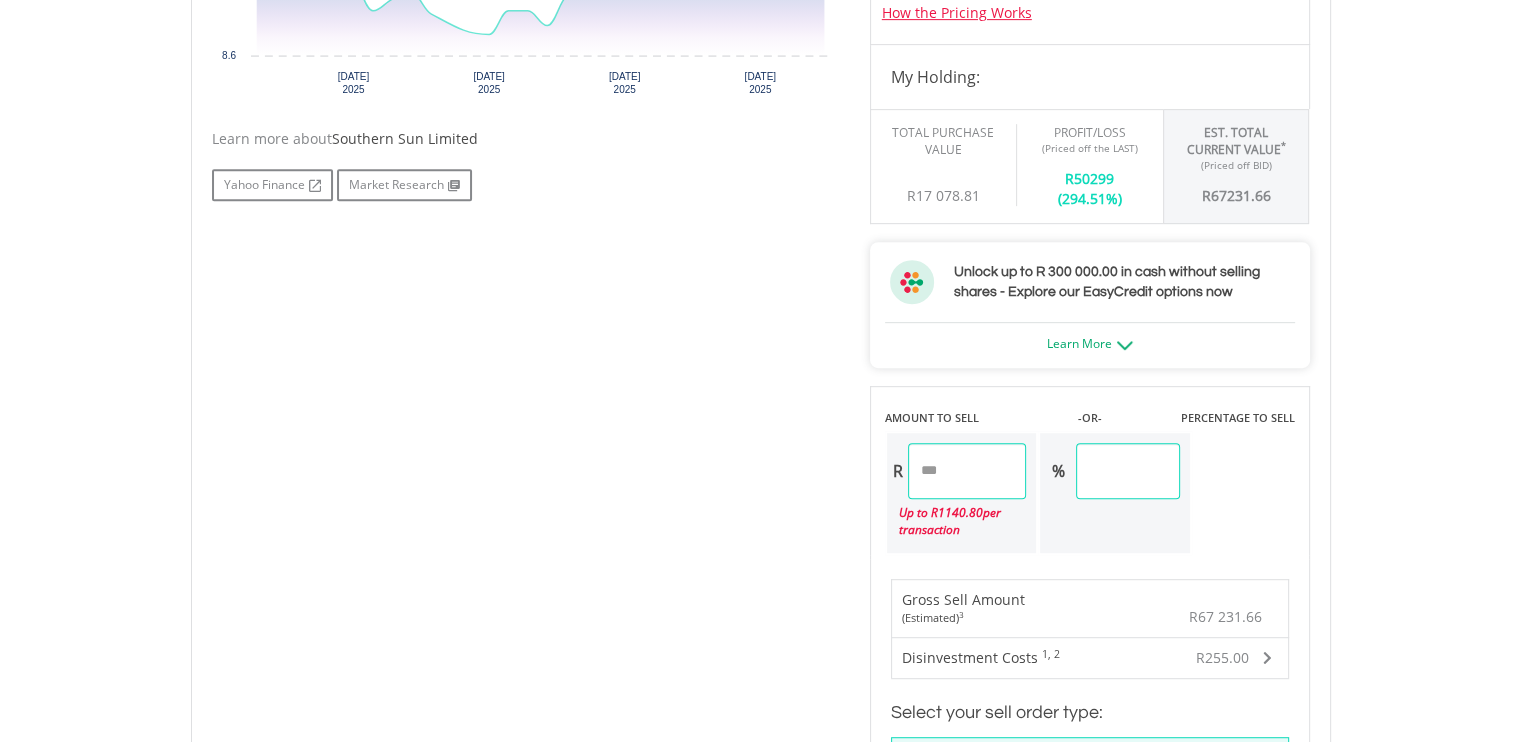 drag, startPoint x: 988, startPoint y: 467, endPoint x: 887, endPoint y: 459, distance: 101.31634 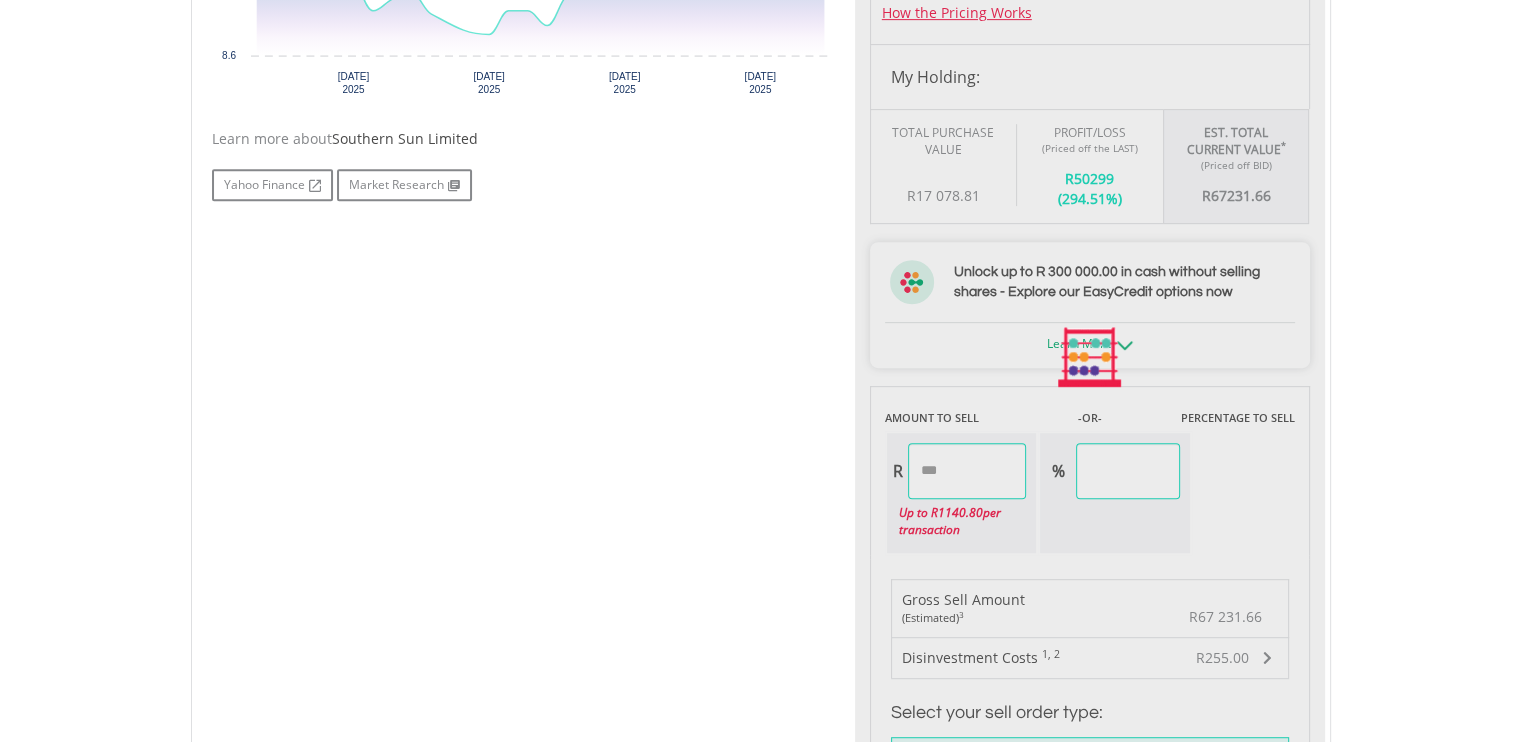 click on "My Investments
Invest Now
New Listings
Sell
My Recurring Investments
Pending Orders
Switch Unit Trusts
Vouchers
Buy a Voucher
Redeem a Voucher" at bounding box center [760, 314] 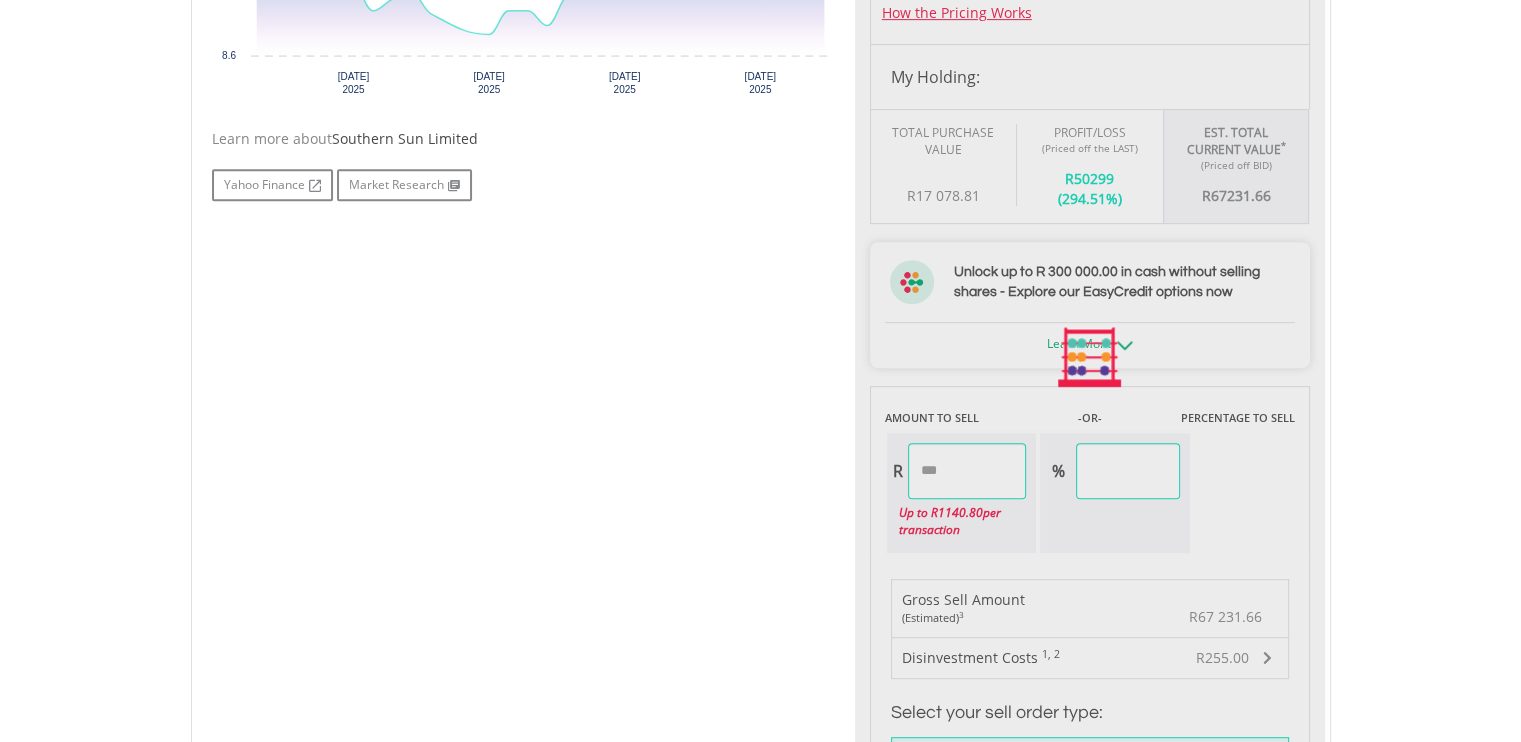type on "****" 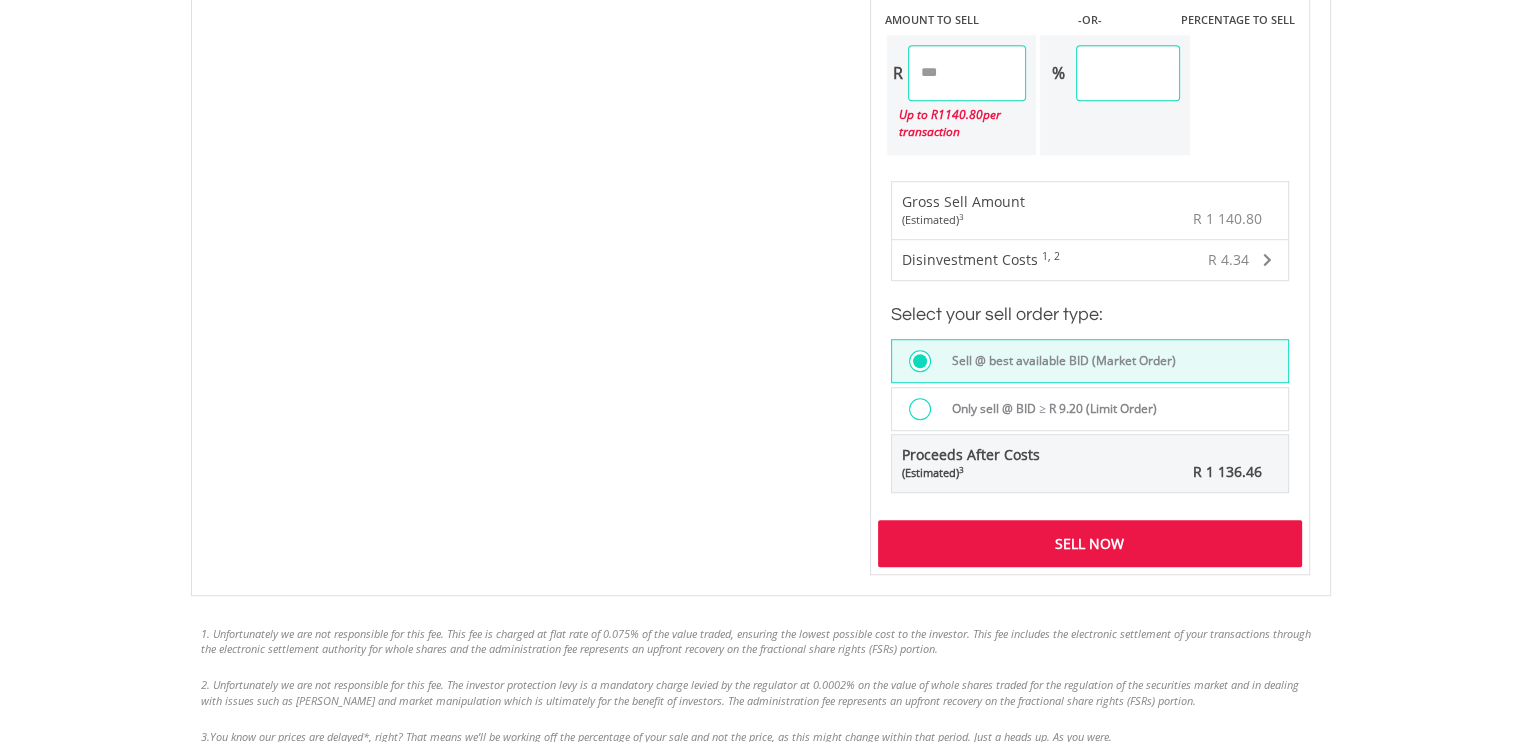 scroll, scrollTop: 1300, scrollLeft: 0, axis: vertical 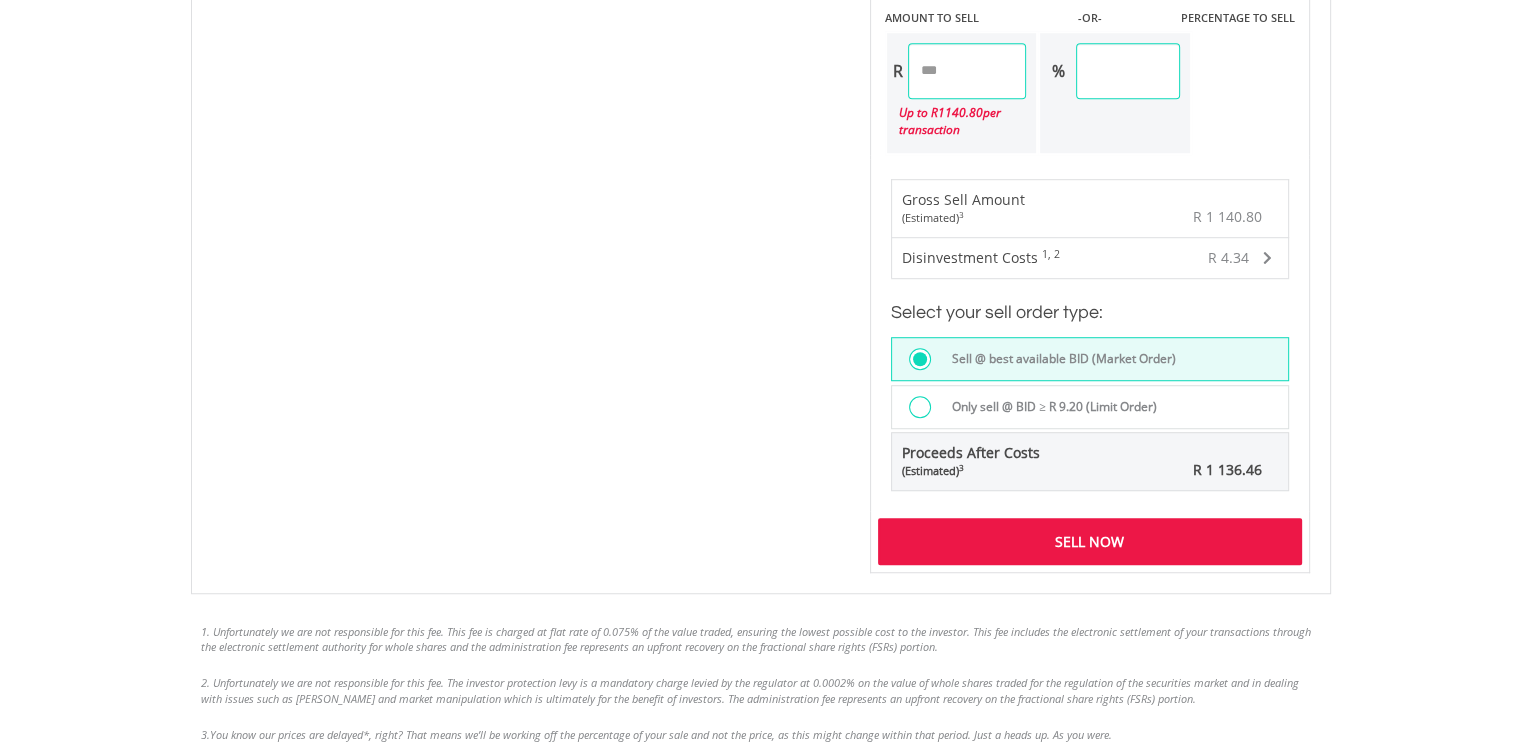 click on "Sell Now" at bounding box center (1090, 541) 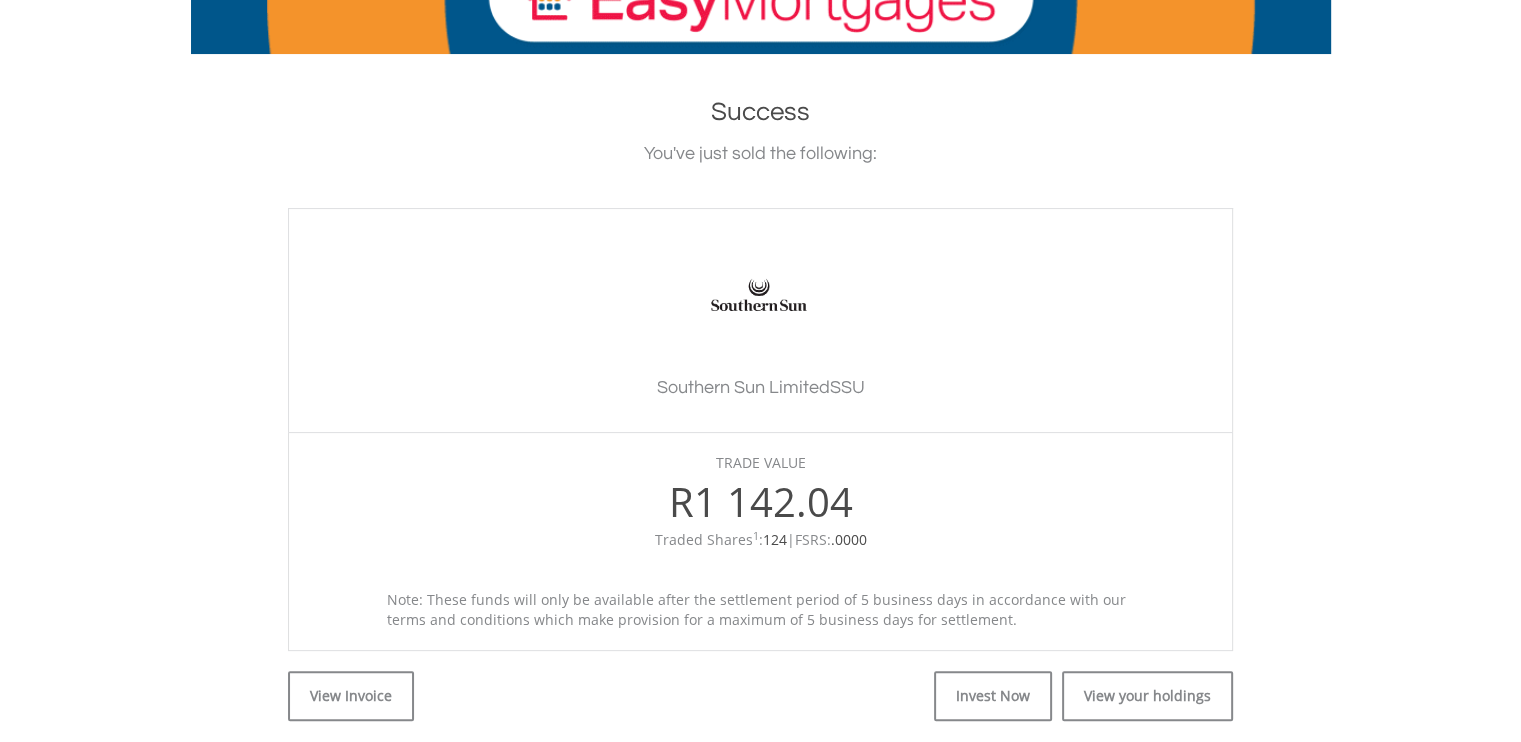 scroll, scrollTop: 500, scrollLeft: 0, axis: vertical 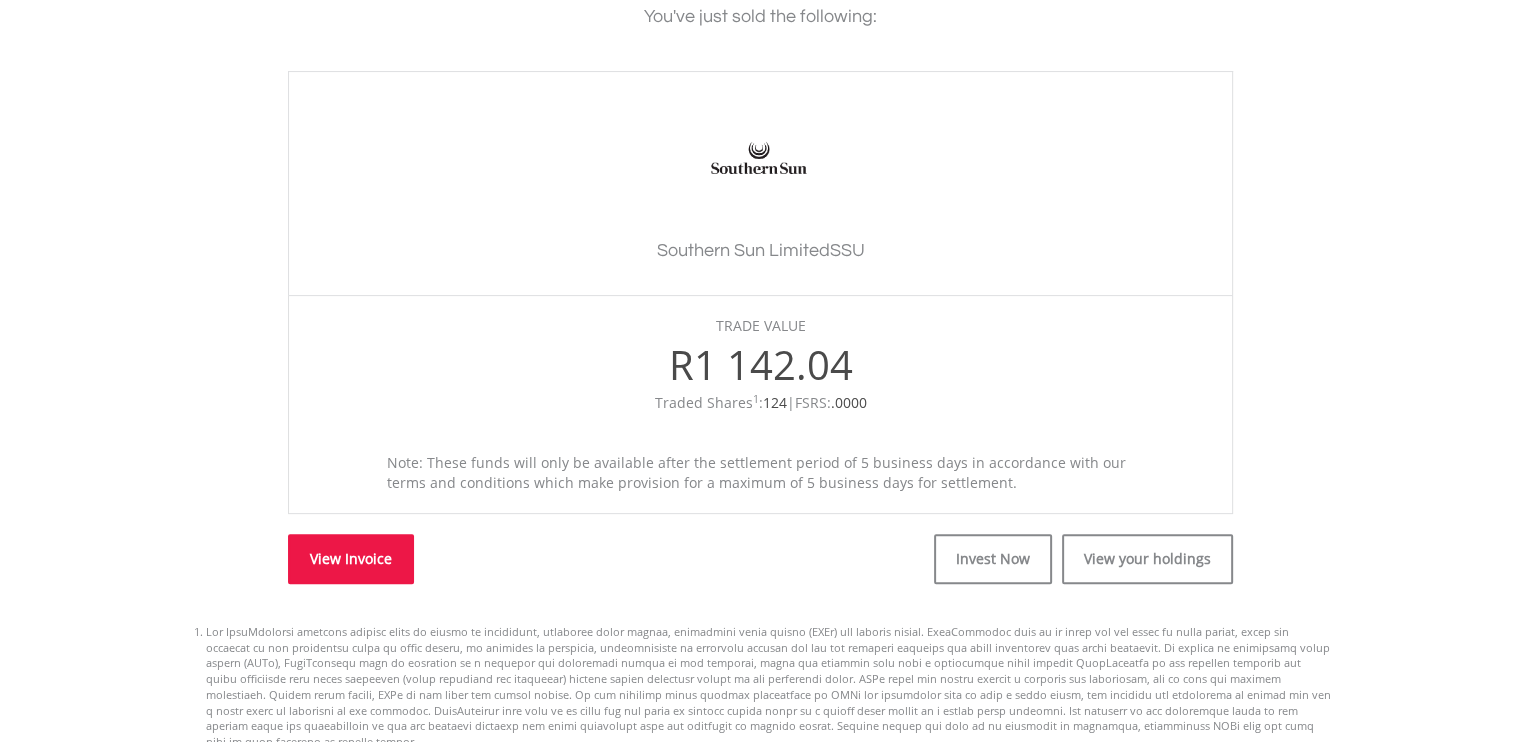 click on "View Invoice" at bounding box center (351, 559) 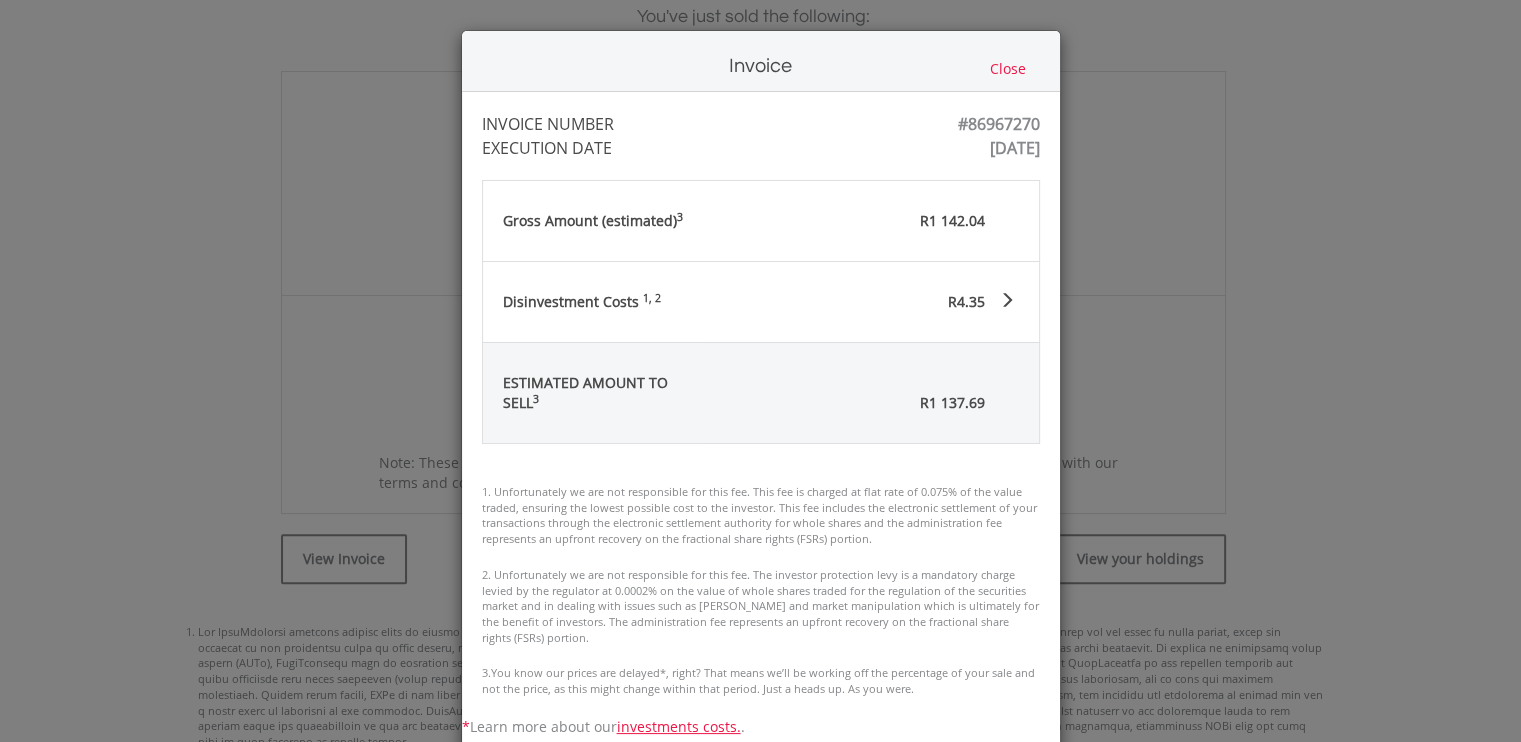 click on "Close" at bounding box center (1008, 69) 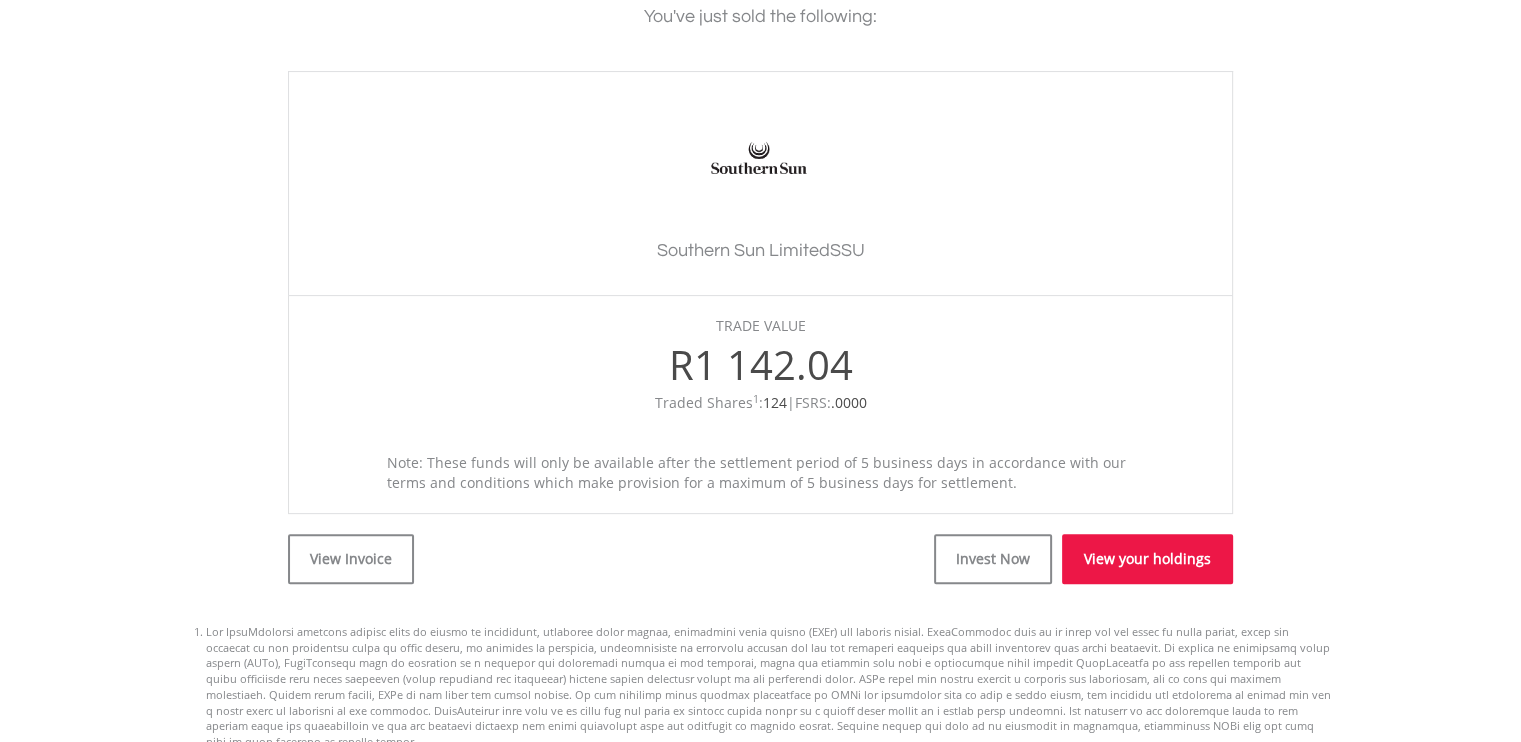 click on "View your holdings" at bounding box center [1147, 559] 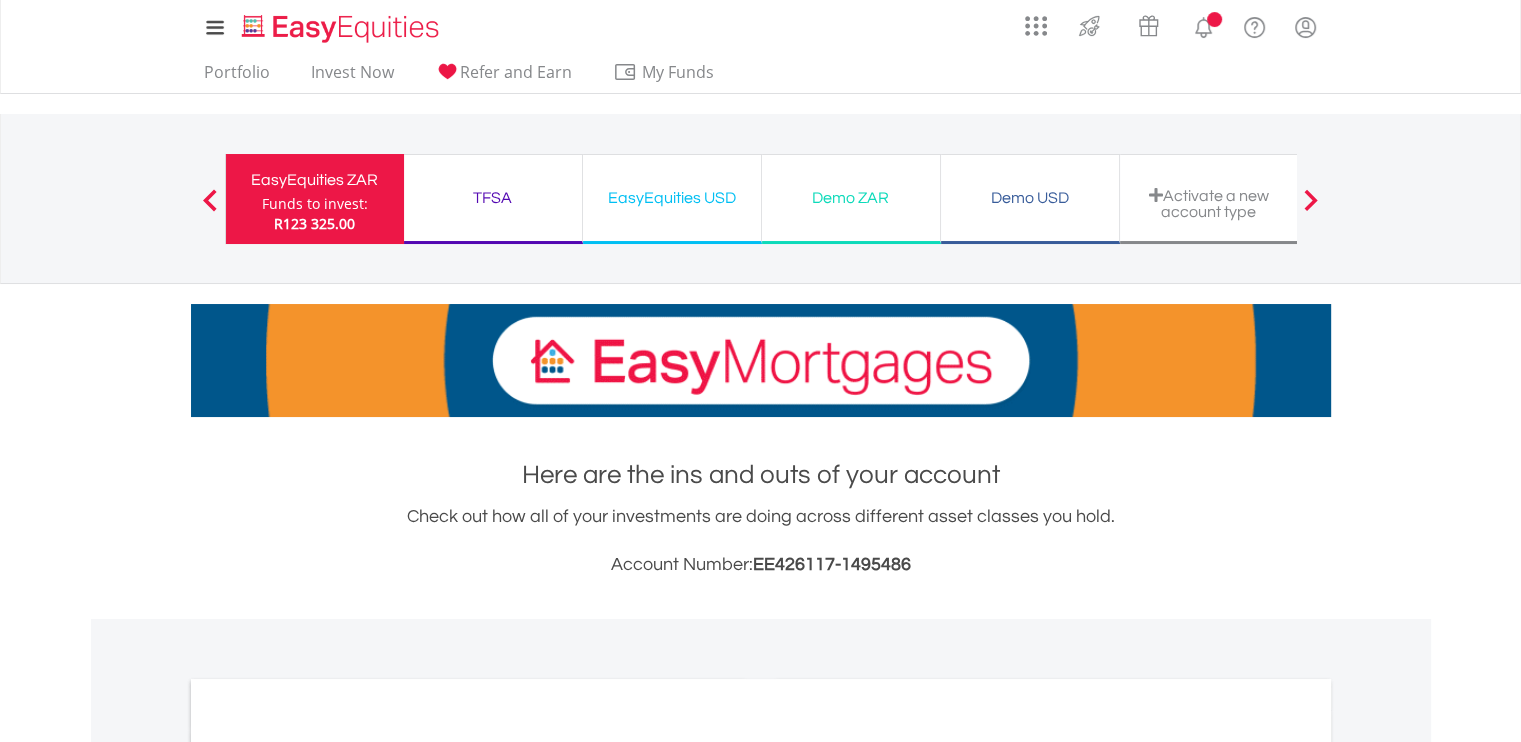 scroll, scrollTop: 500, scrollLeft: 0, axis: vertical 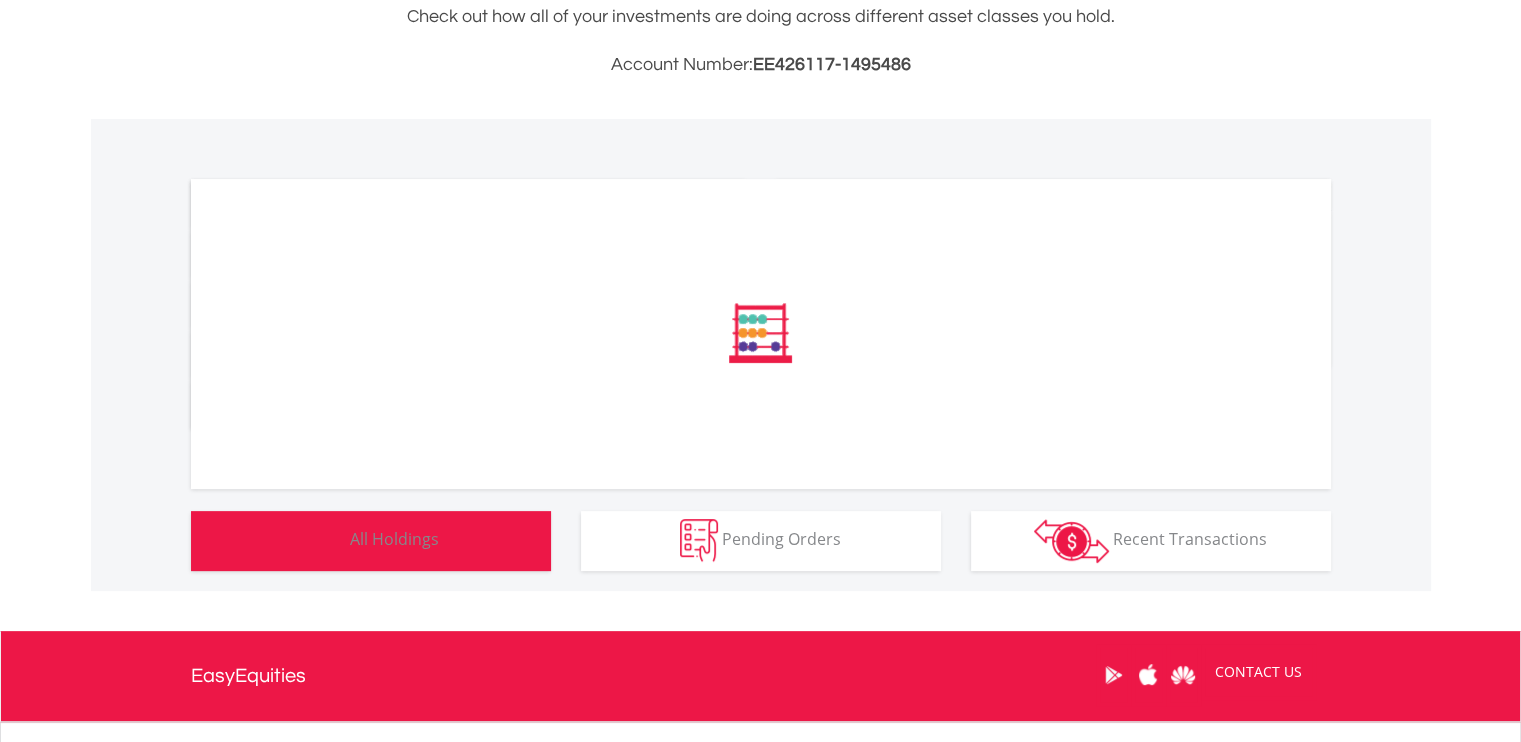click on "All Holdings" at bounding box center (394, 539) 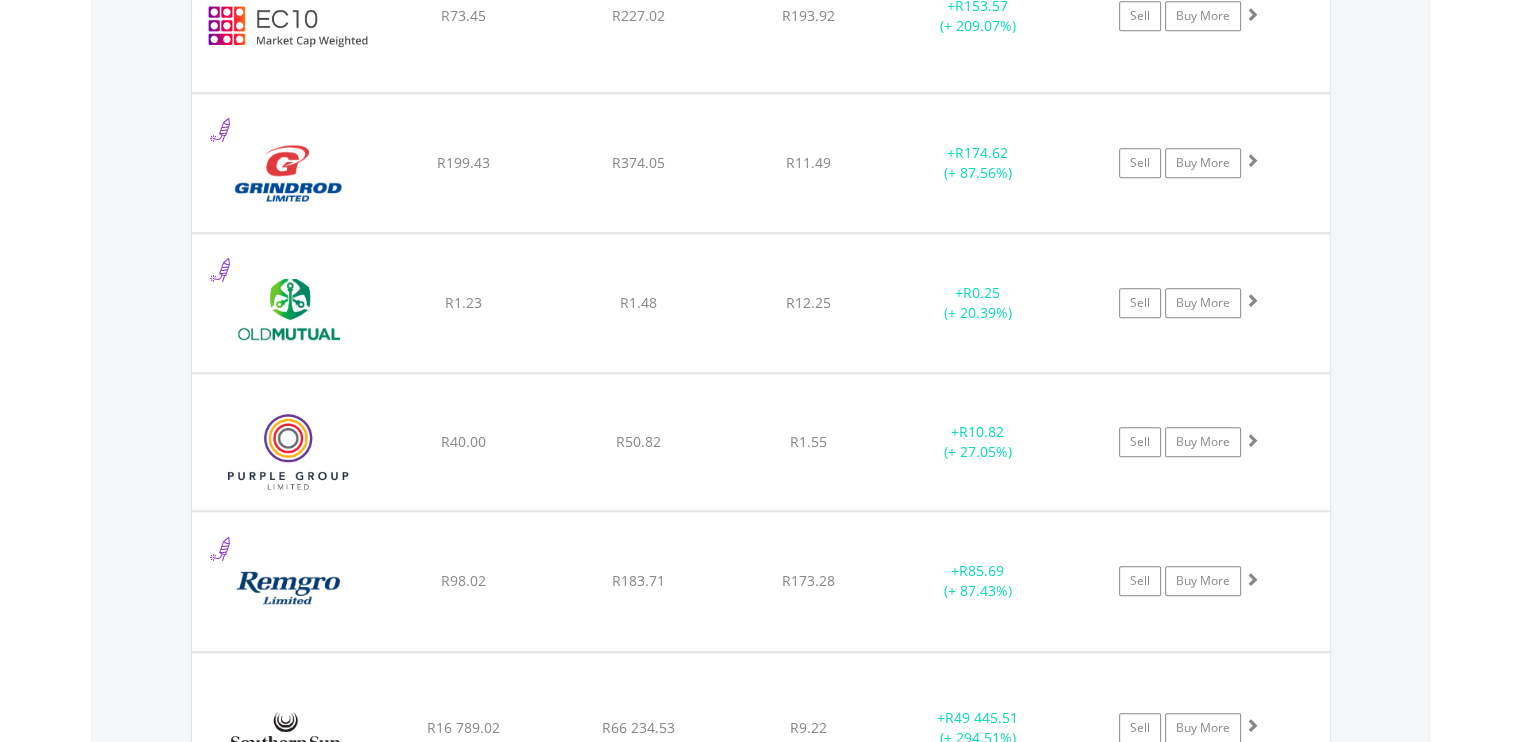 scroll, scrollTop: 1855, scrollLeft: 0, axis: vertical 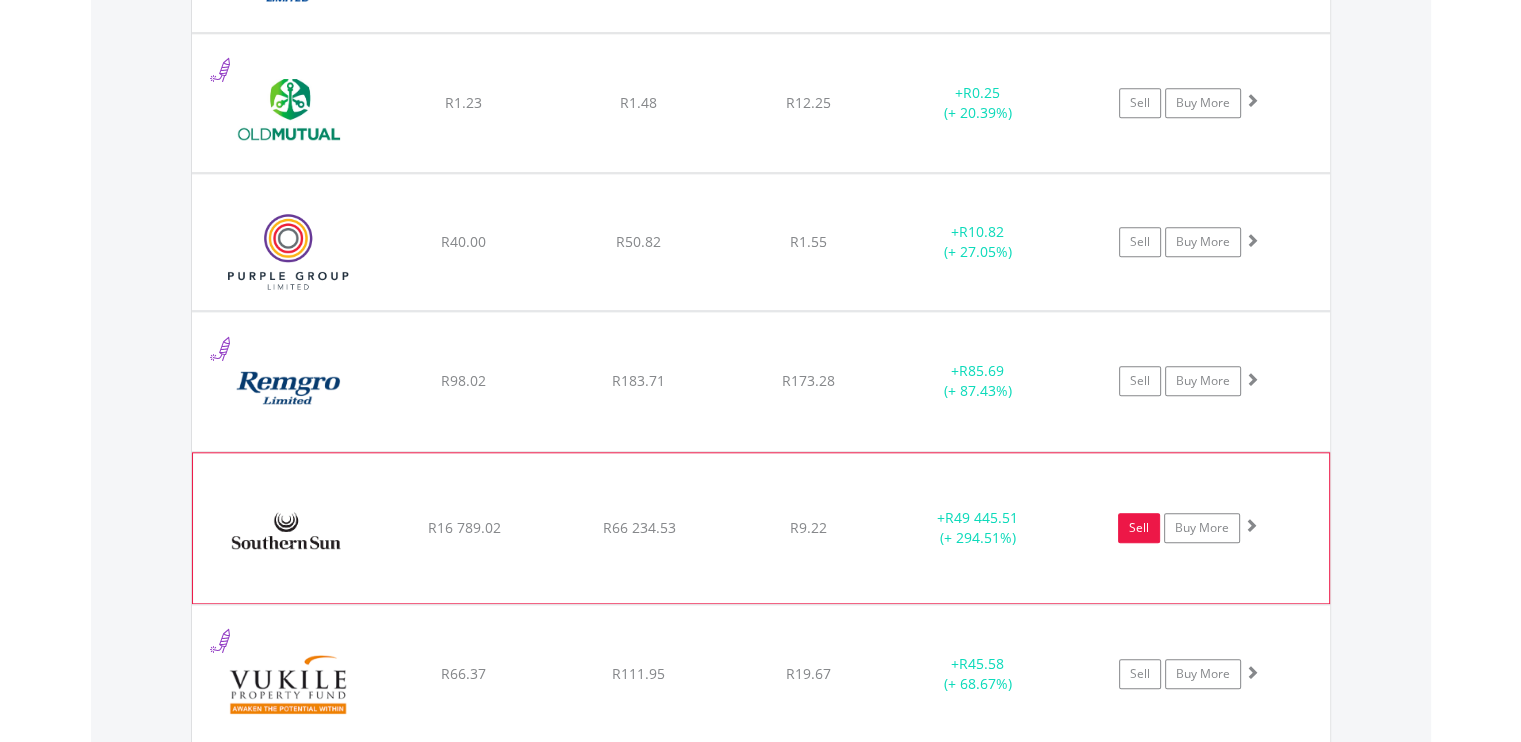 click on "Sell" at bounding box center (1139, 528) 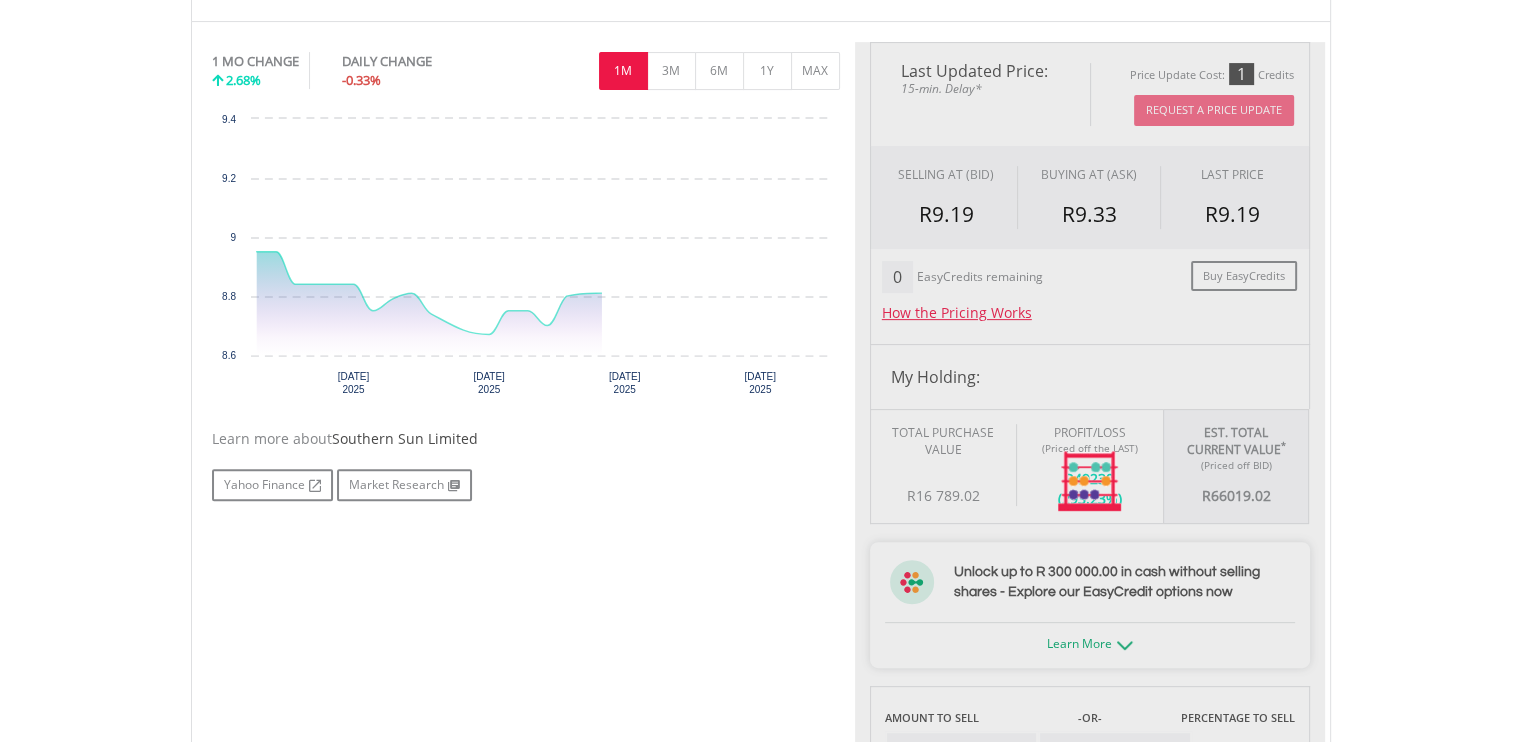 scroll, scrollTop: 800, scrollLeft: 0, axis: vertical 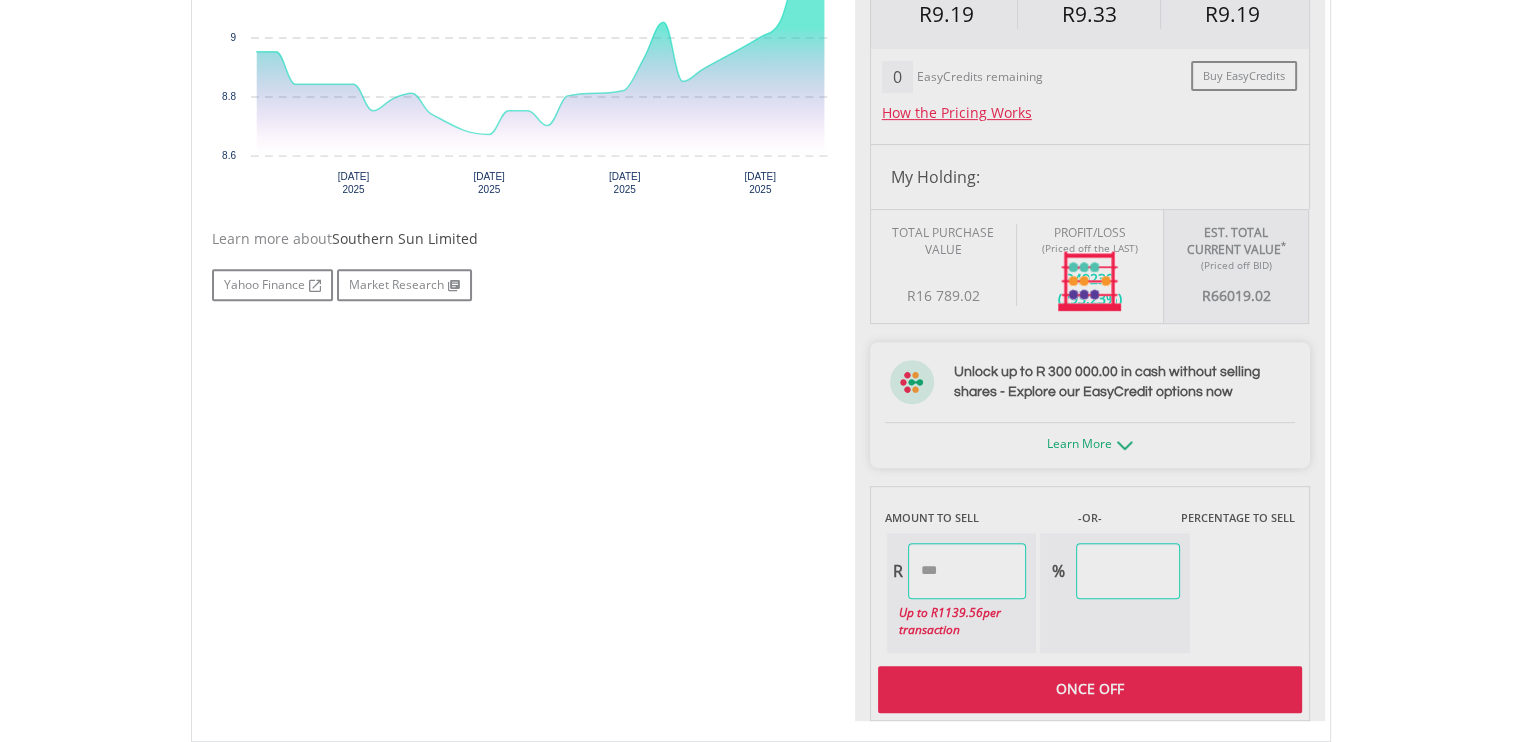 click at bounding box center (1090, 281) 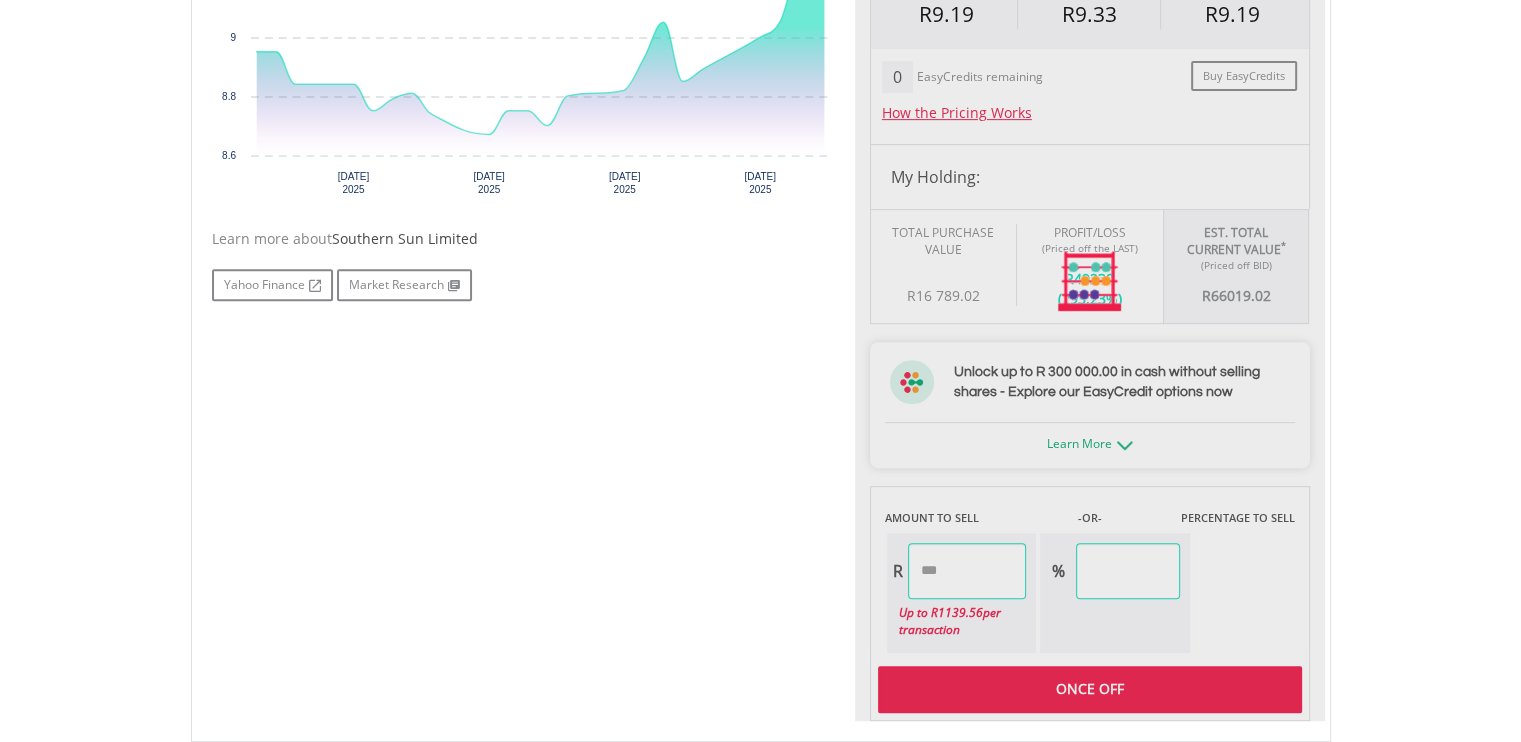 type on "********" 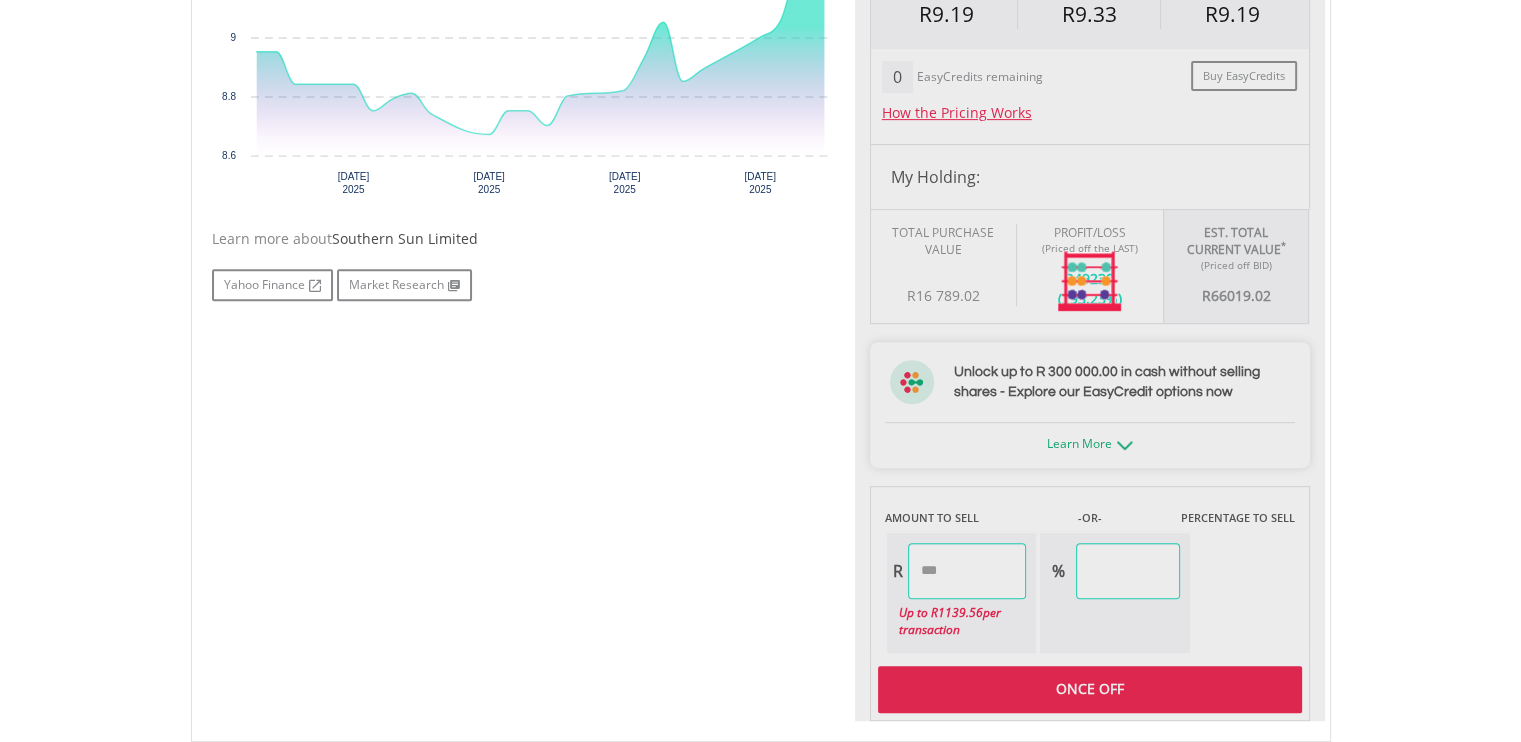 type on "******" 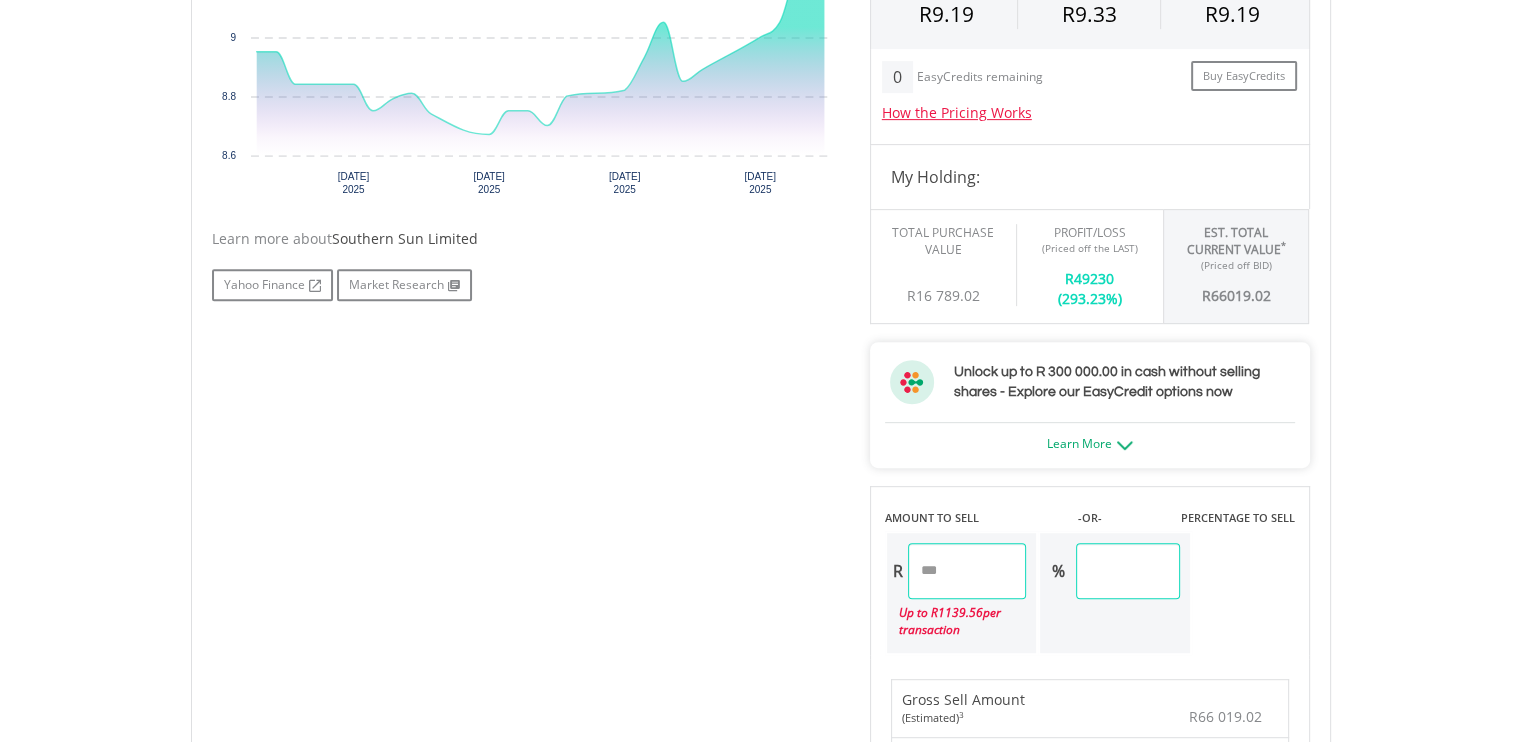 drag, startPoint x: 937, startPoint y: 602, endPoint x: 983, endPoint y: 604, distance: 46.043457 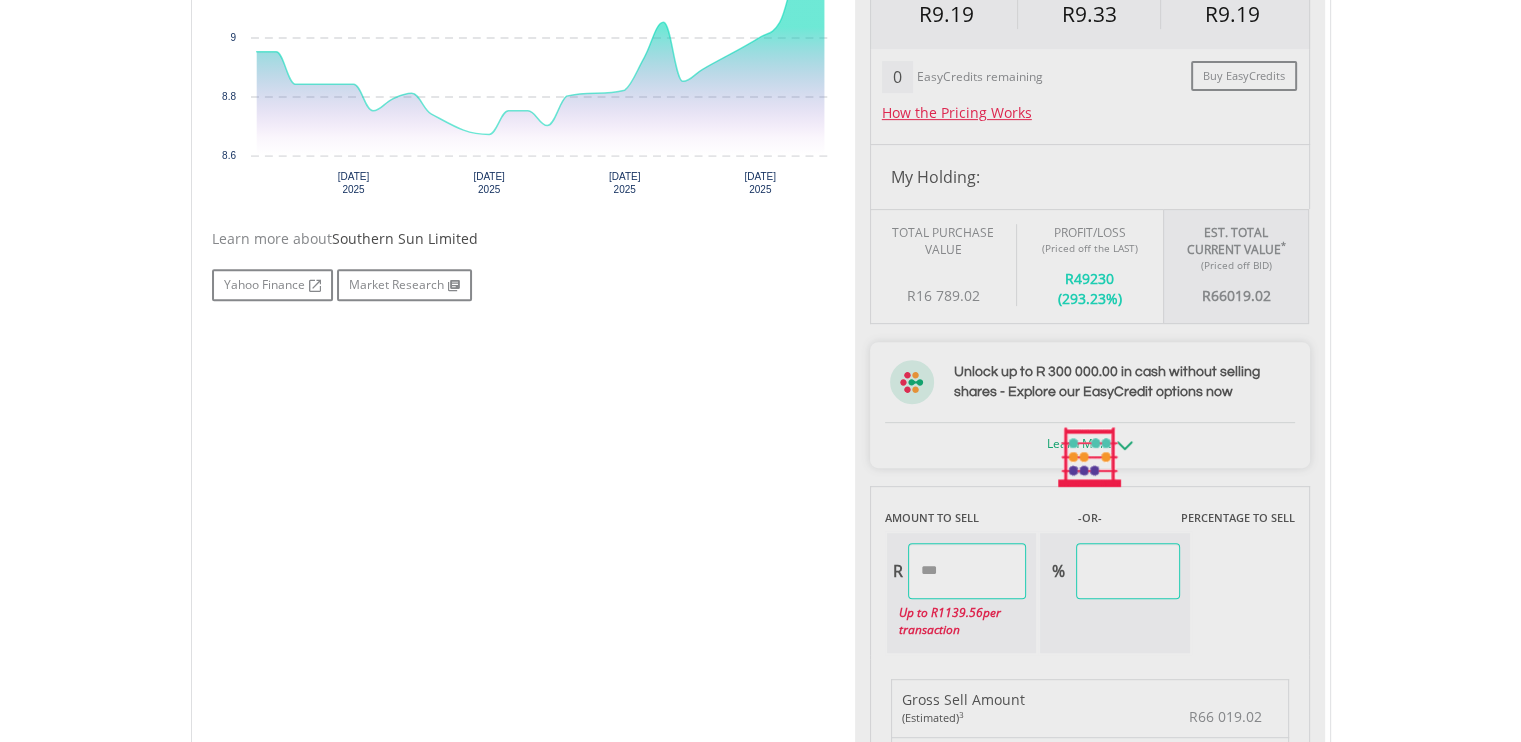 click on "My Investments
Invest Now
New Listings
Sell
My Recurring Investments
Pending Orders
Switch Unit Trusts
Vouchers
Buy a Voucher
Redeem a Voucher" at bounding box center (760, 414) 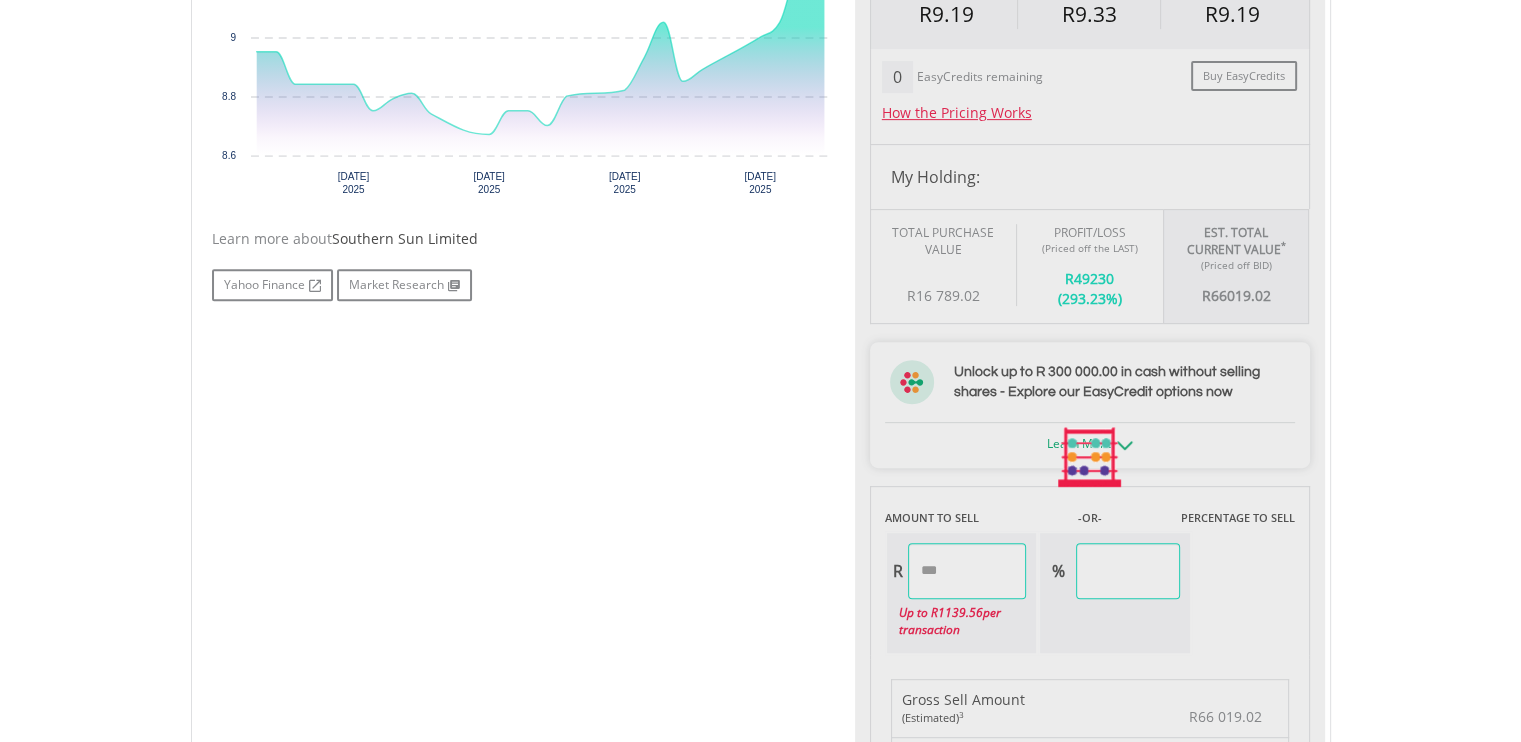 type on "****" 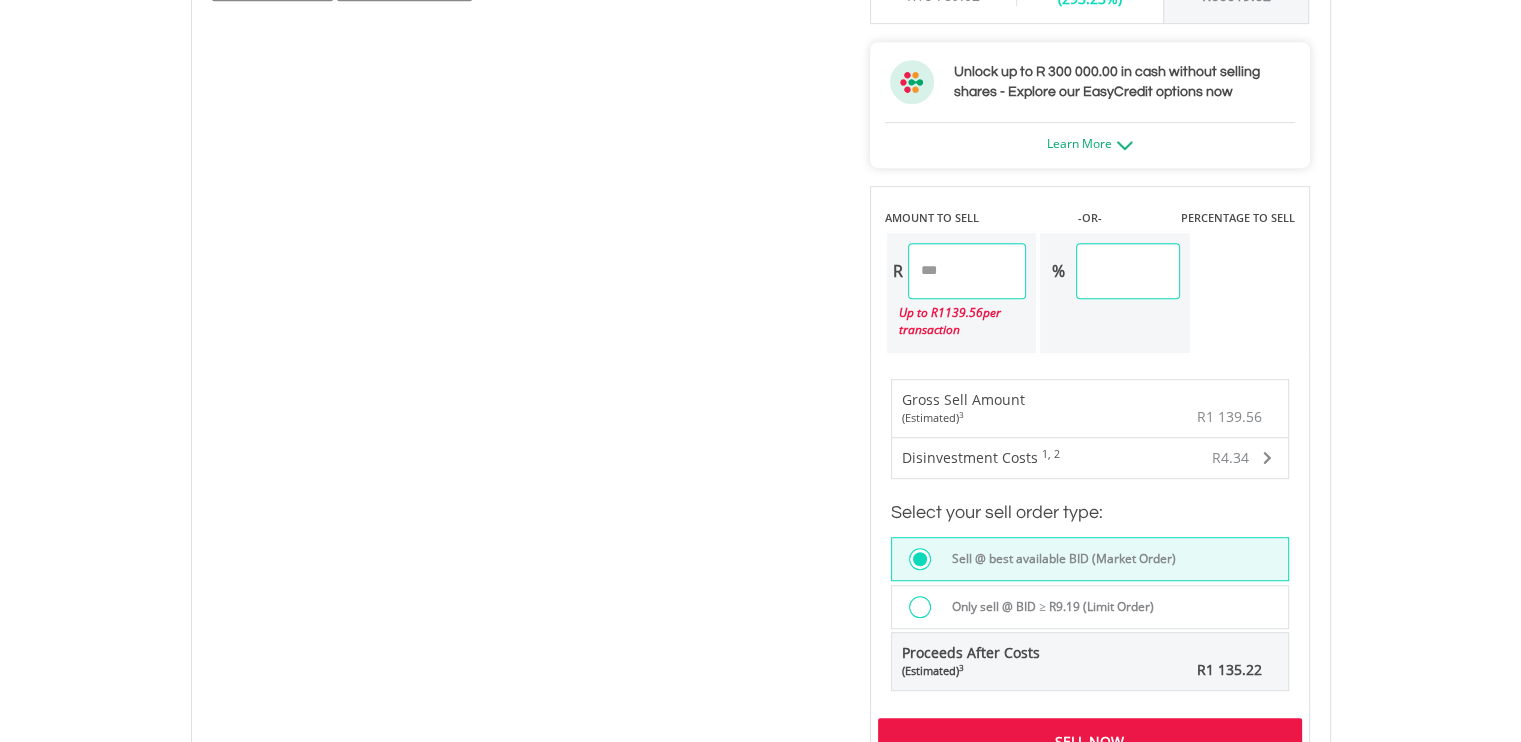 scroll, scrollTop: 1200, scrollLeft: 0, axis: vertical 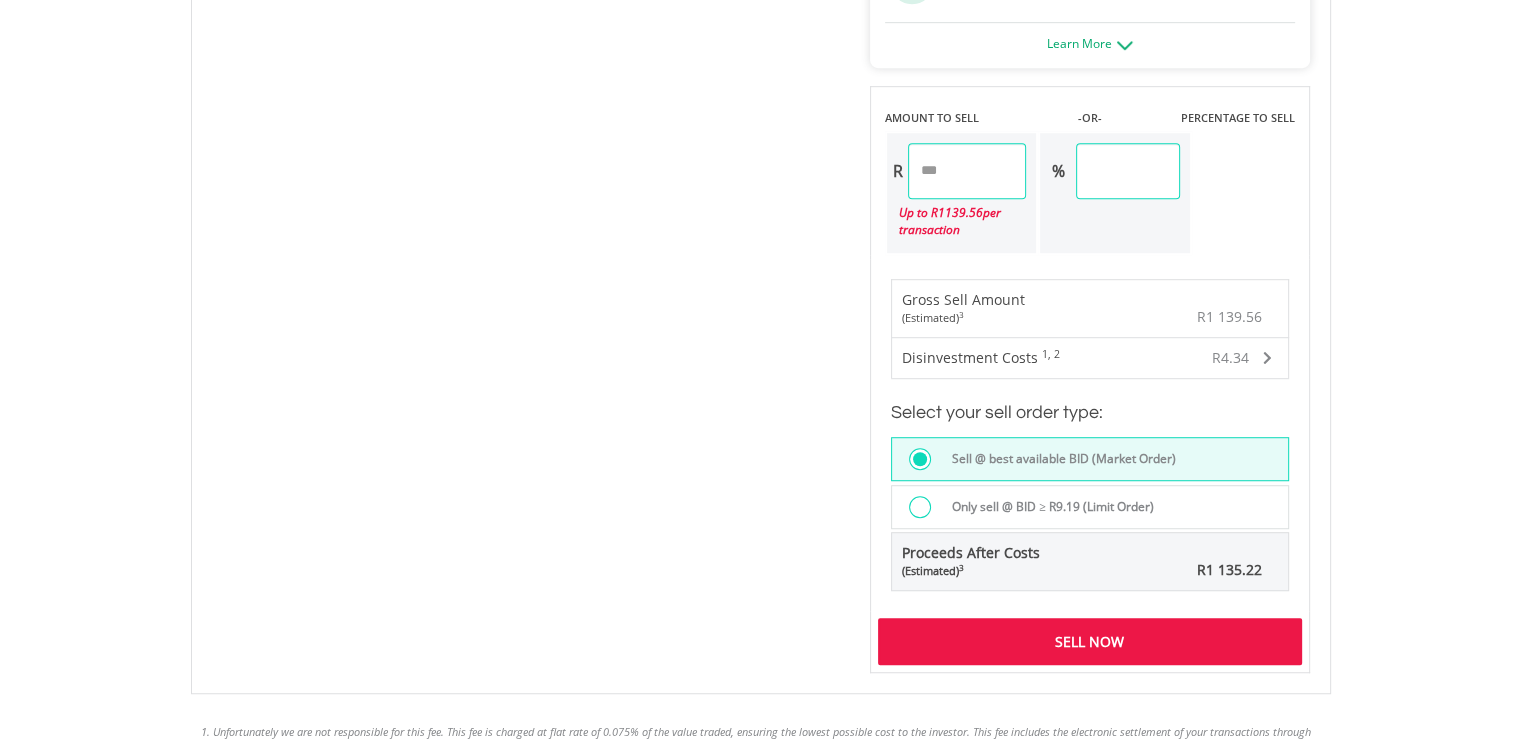 click on "Sell Now" at bounding box center [1090, 641] 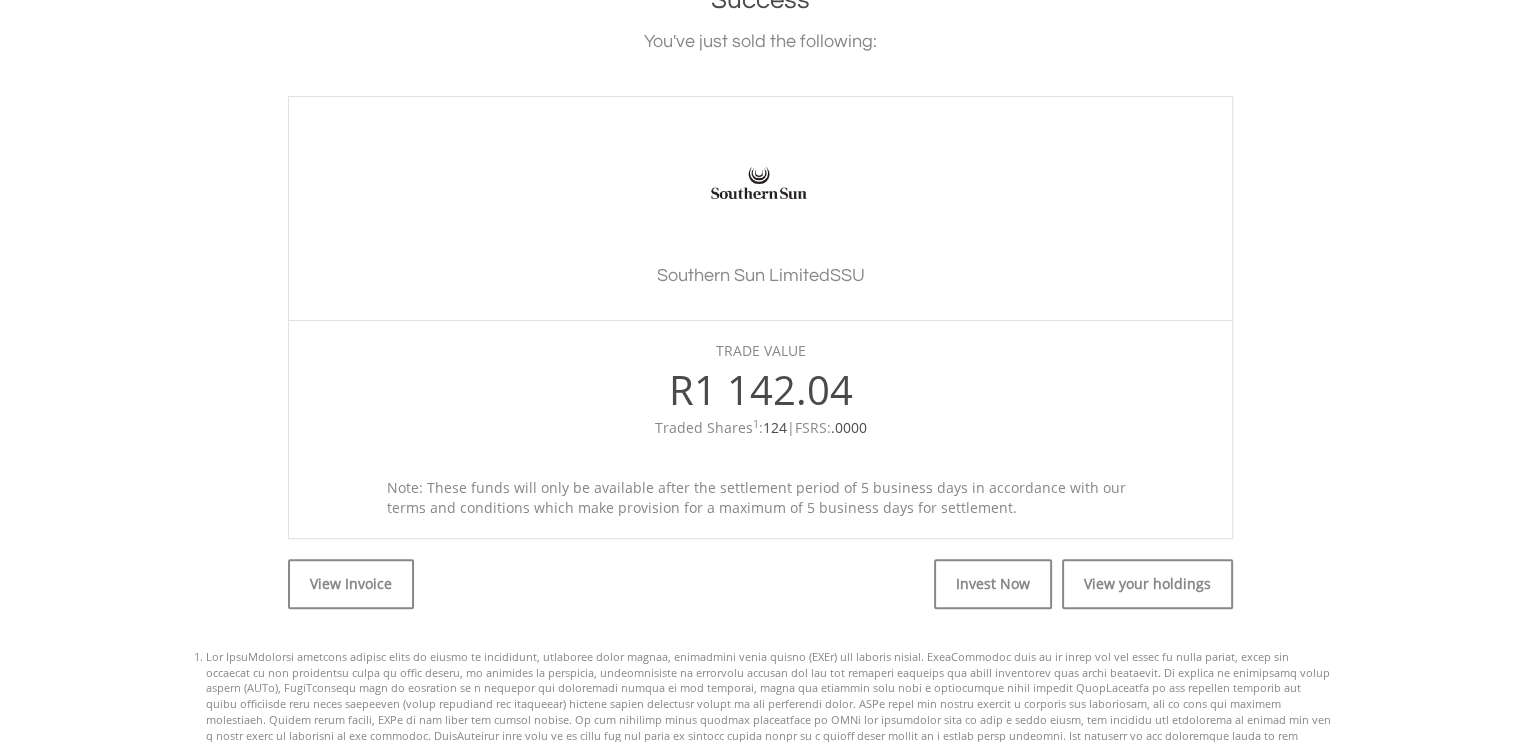 scroll, scrollTop: 600, scrollLeft: 0, axis: vertical 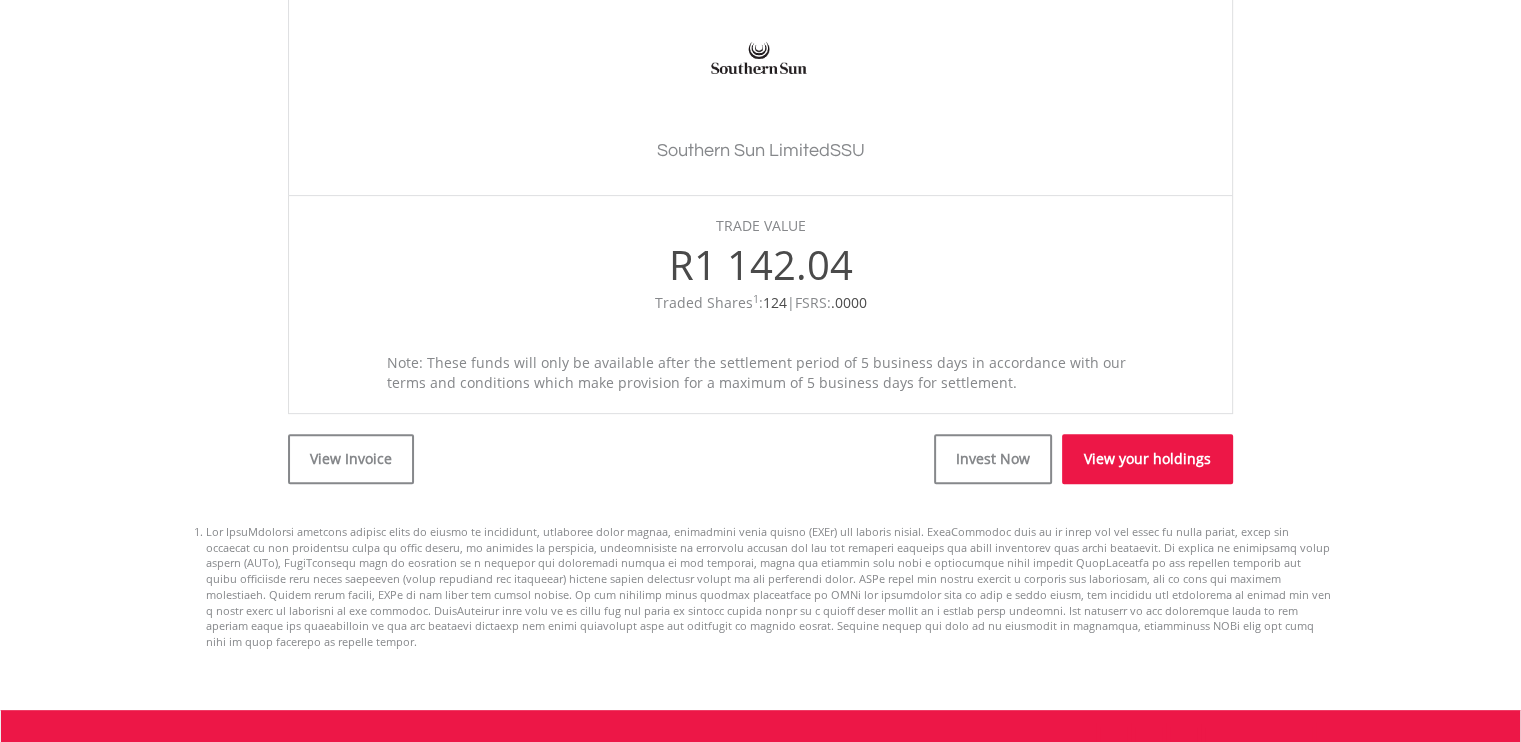click on "View your holdings" at bounding box center (1147, 459) 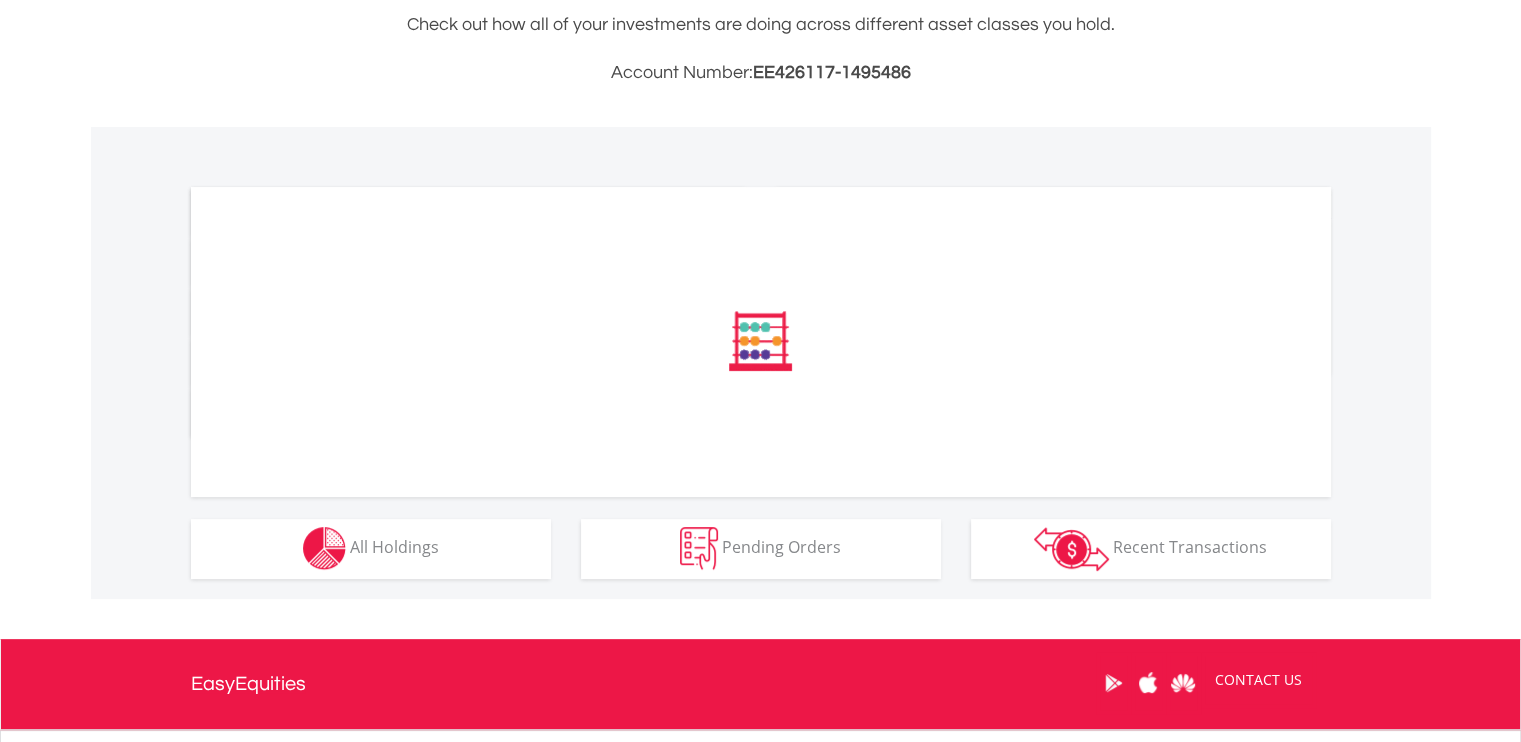 scroll, scrollTop: 500, scrollLeft: 0, axis: vertical 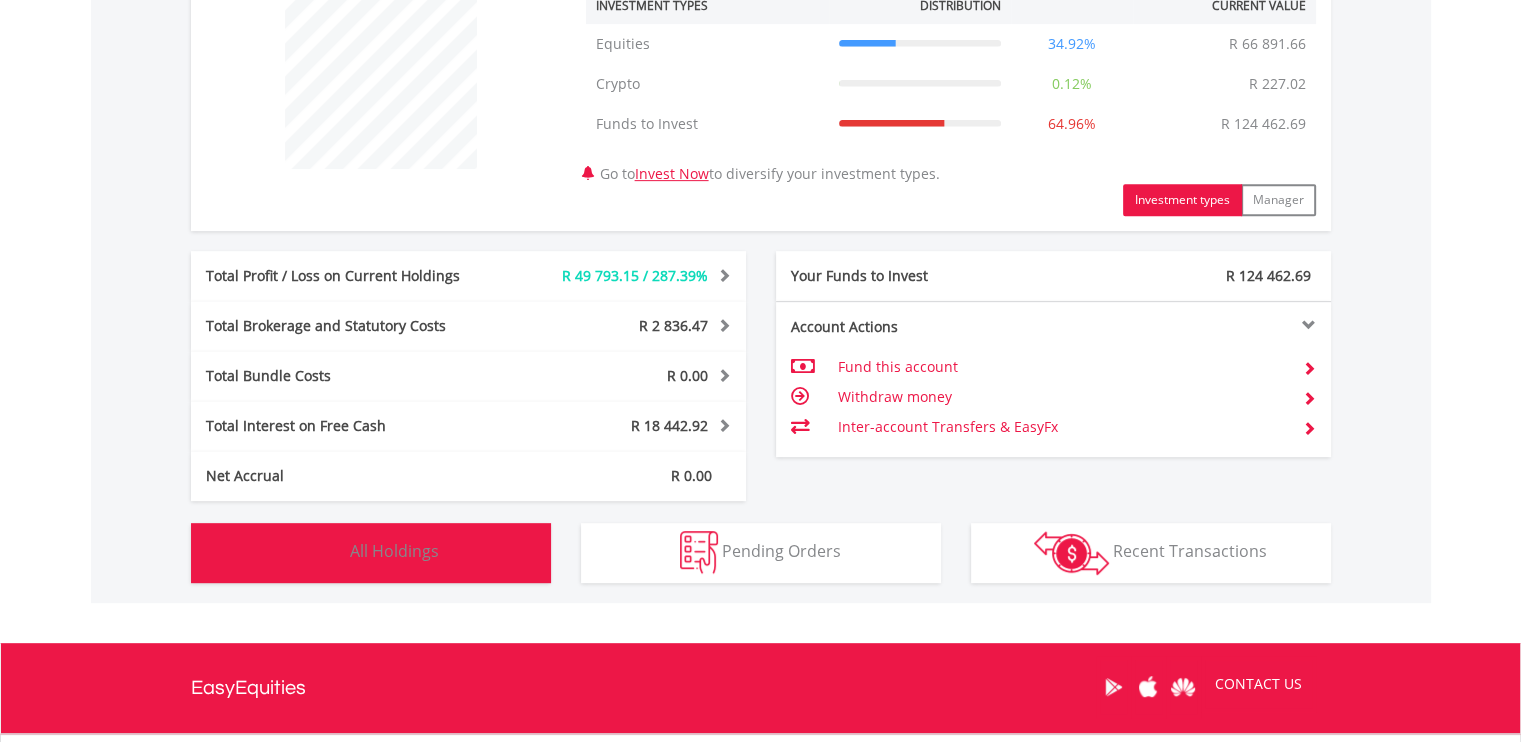 click on "All Holdings" at bounding box center [394, 551] 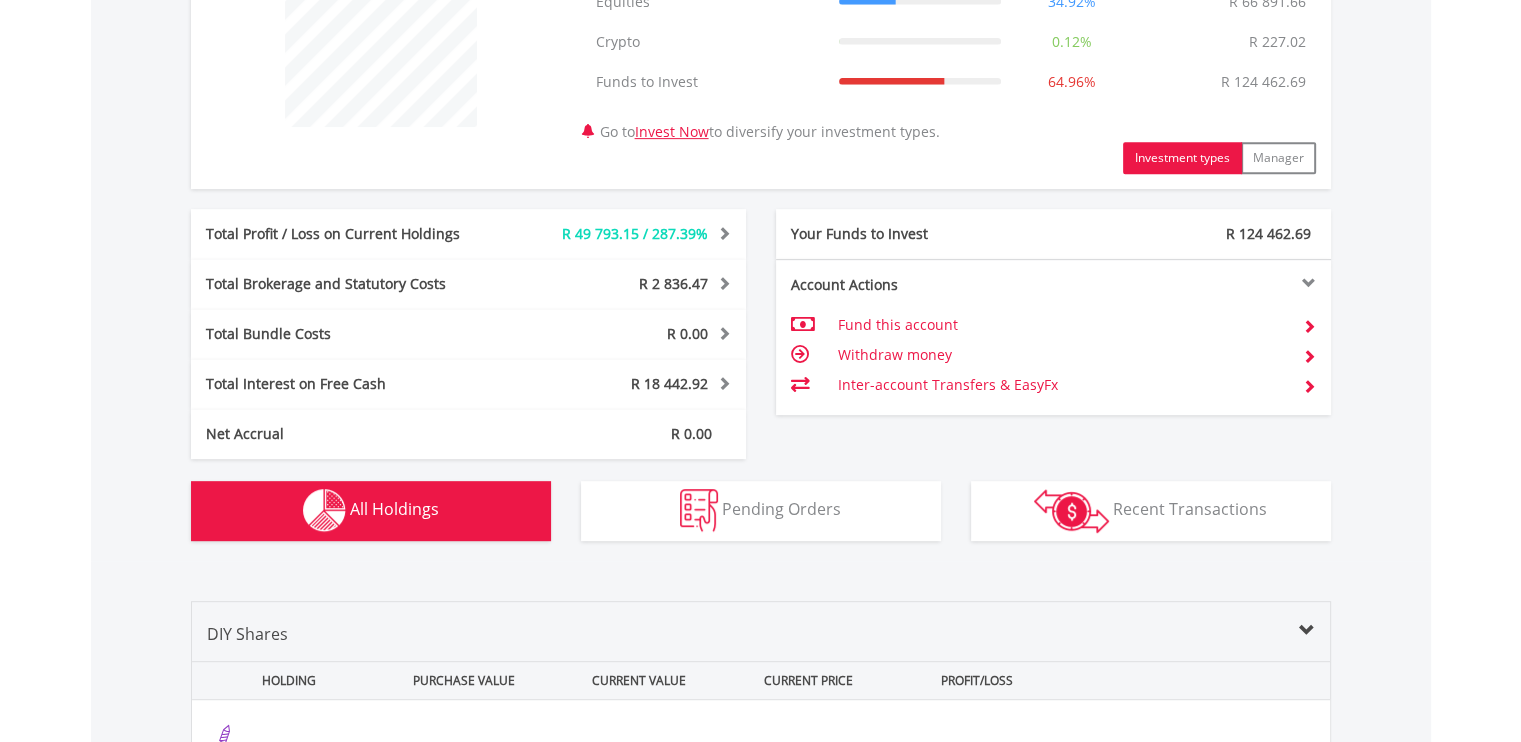 scroll, scrollTop: 807, scrollLeft: 0, axis: vertical 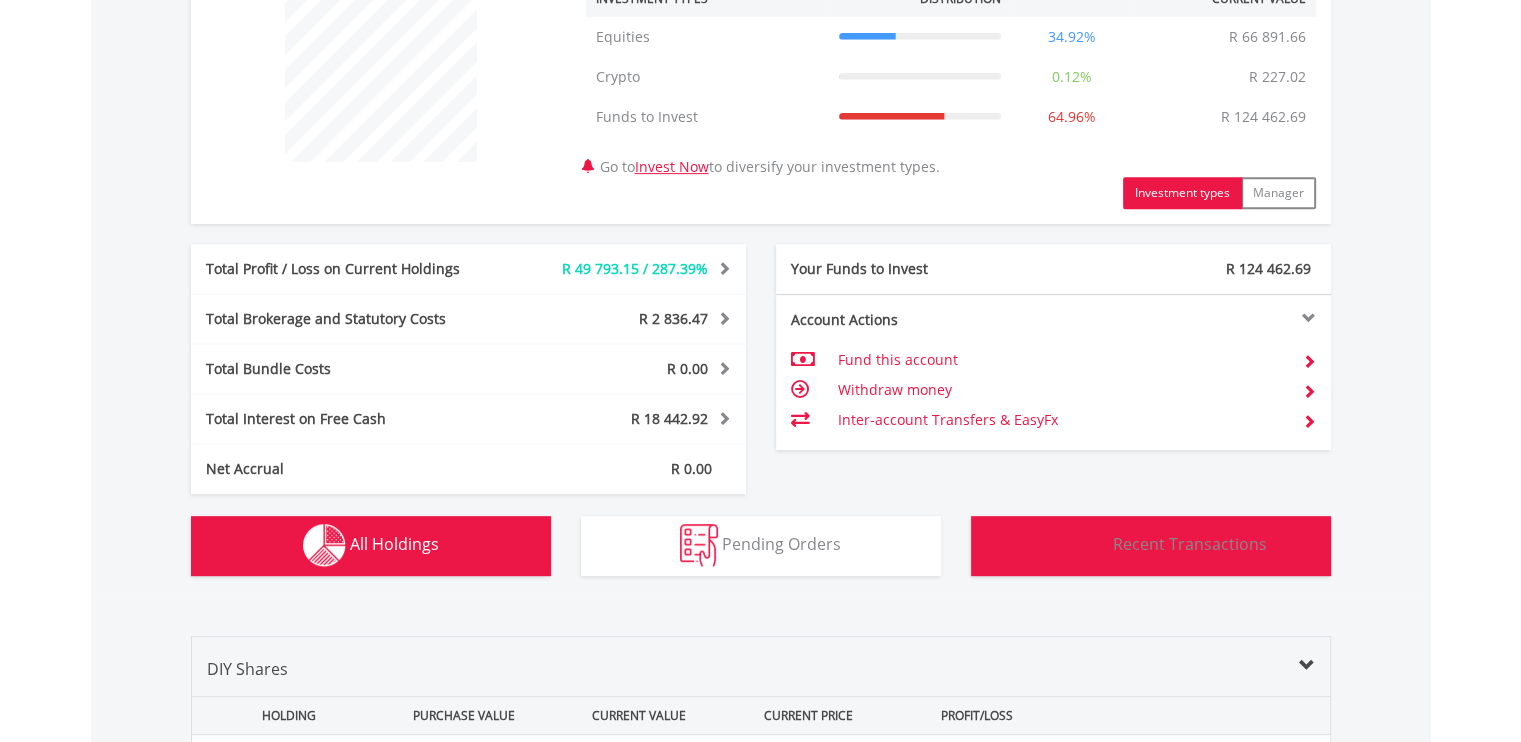 click on "Recent Transactions" at bounding box center [1190, 544] 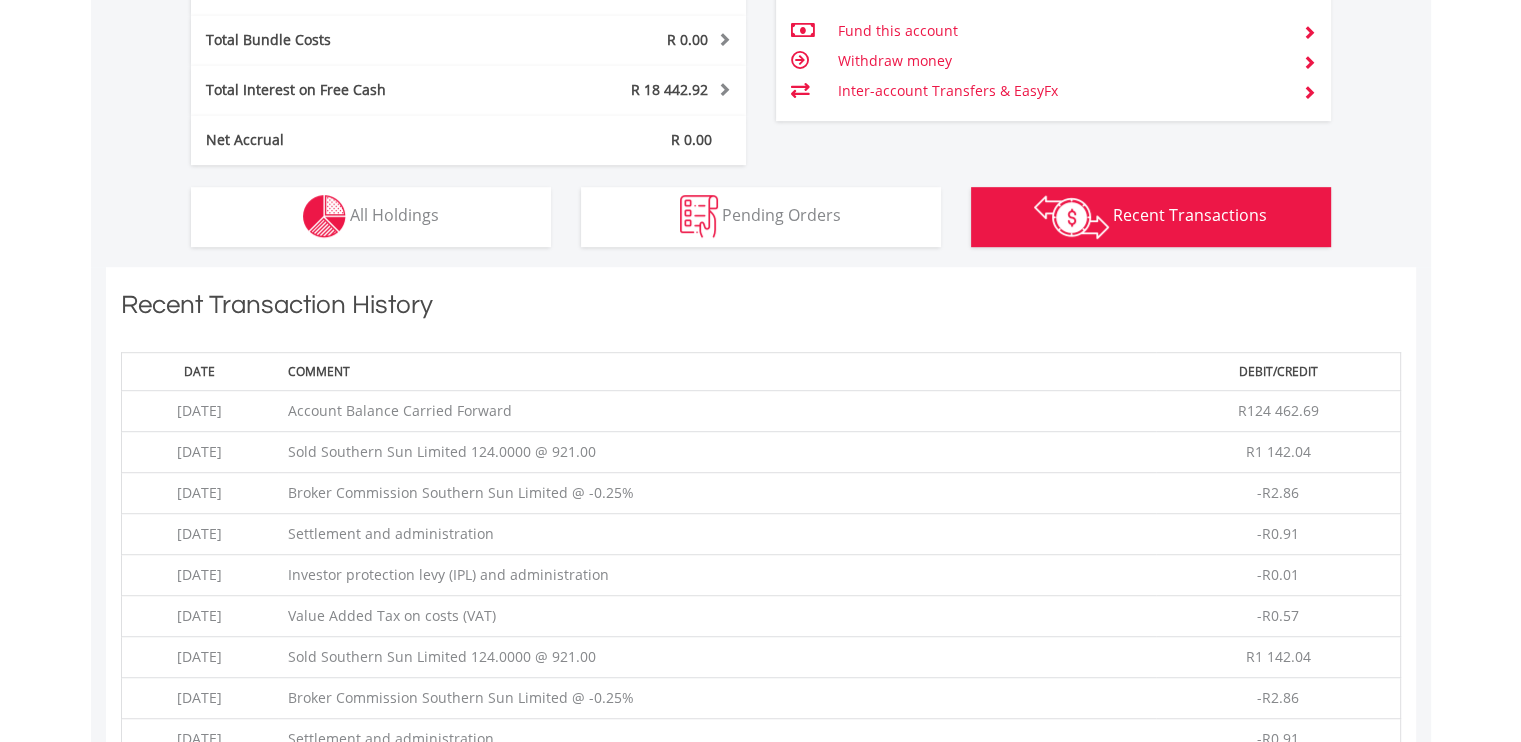 scroll, scrollTop: 1101, scrollLeft: 0, axis: vertical 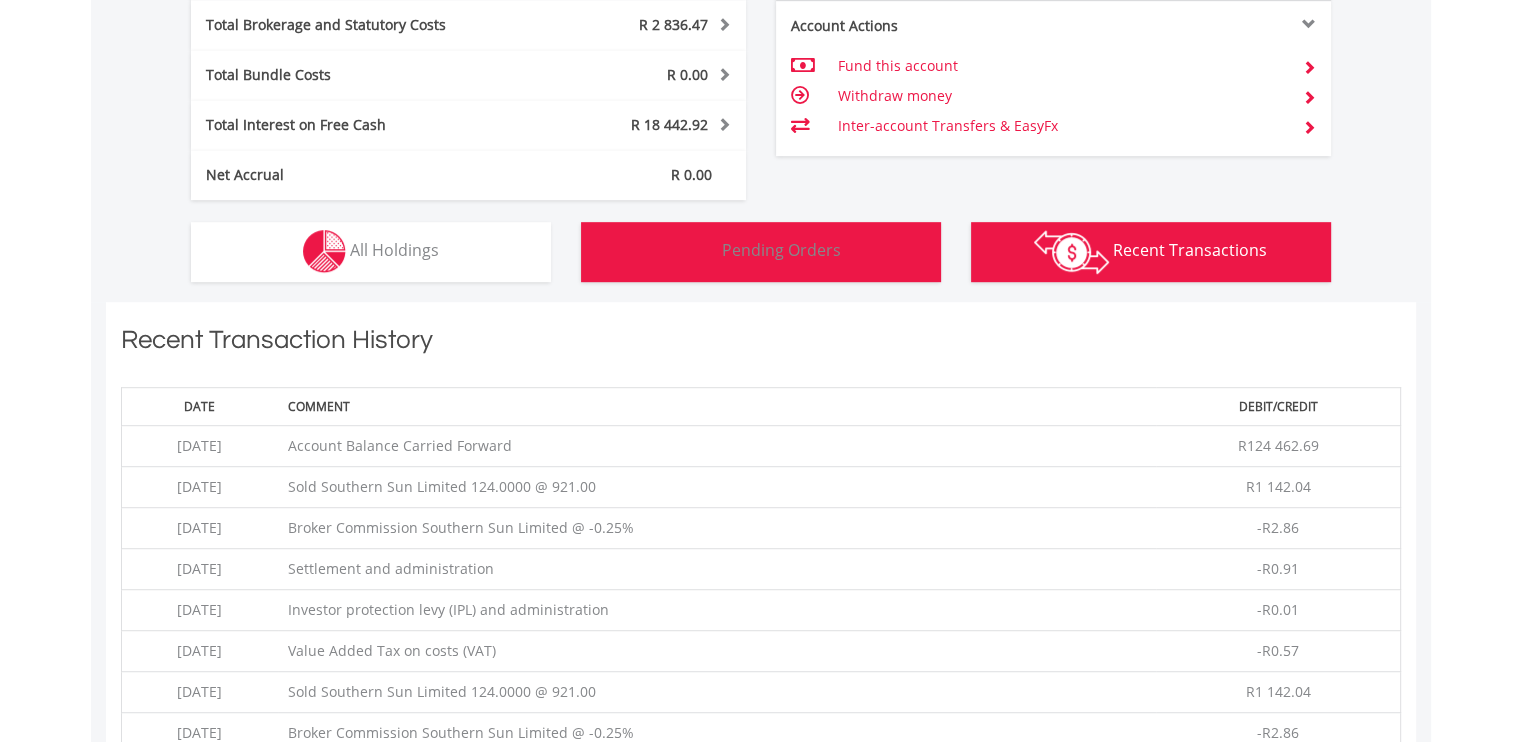 click on "Pending Orders" at bounding box center [781, 250] 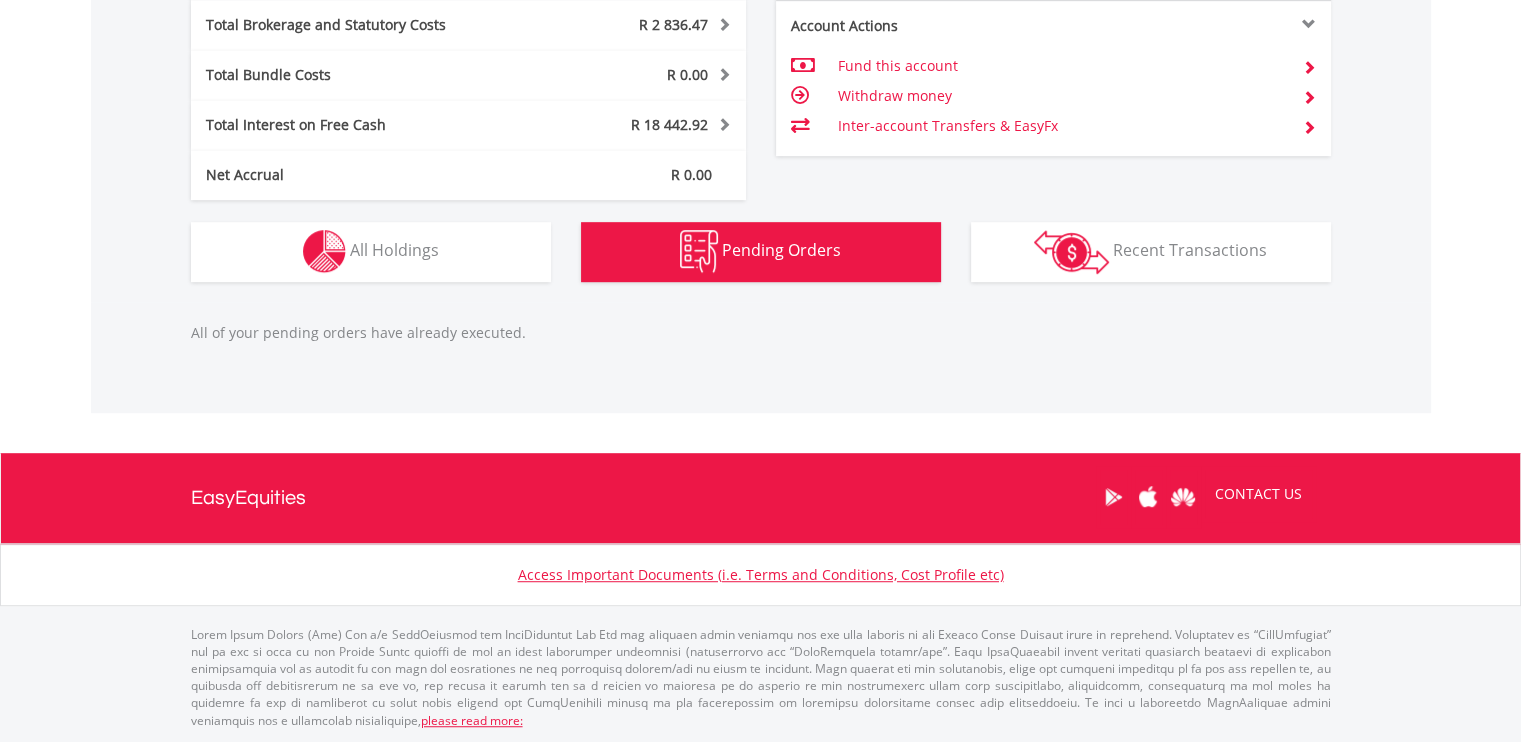 scroll, scrollTop: 1098, scrollLeft: 0, axis: vertical 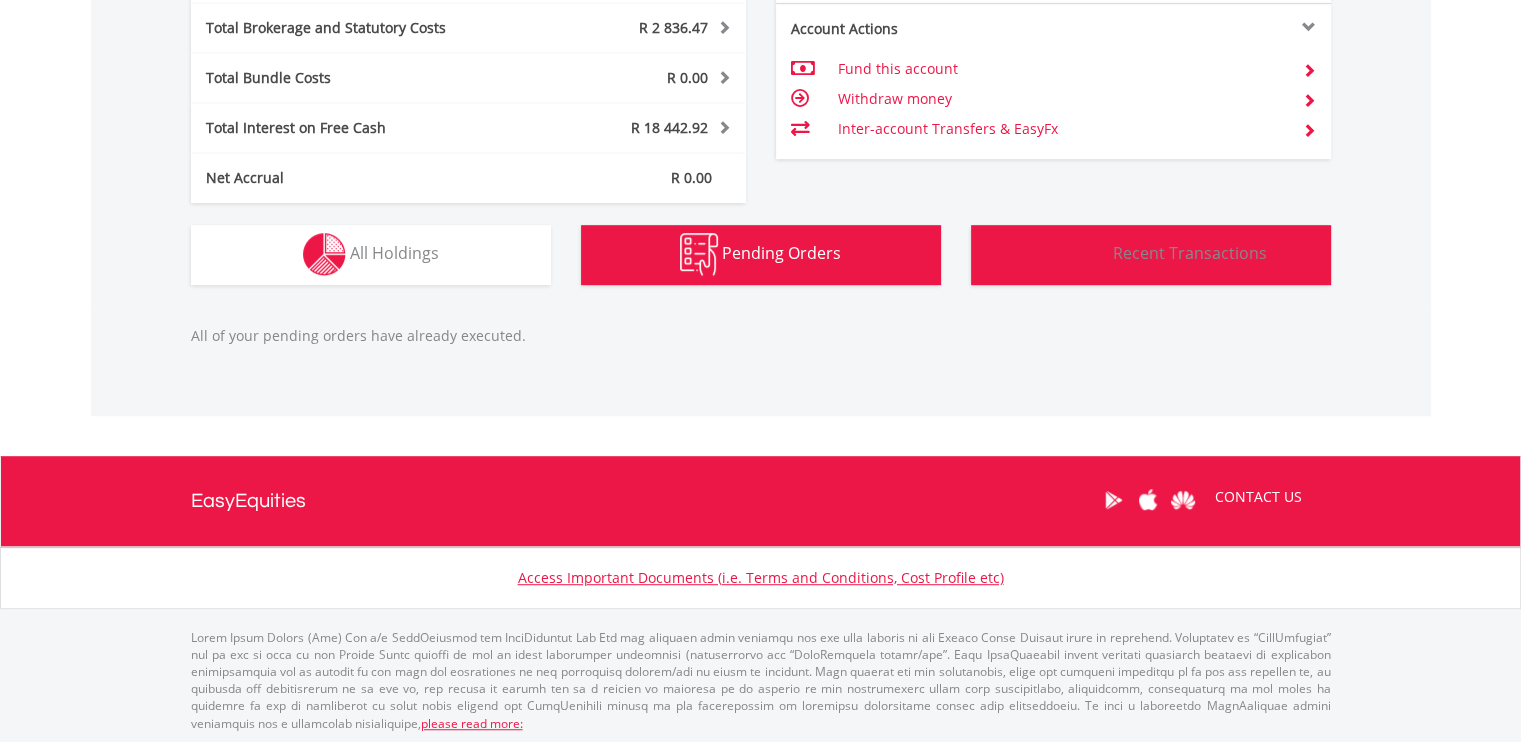 click on "Recent Transactions" at bounding box center (1190, 253) 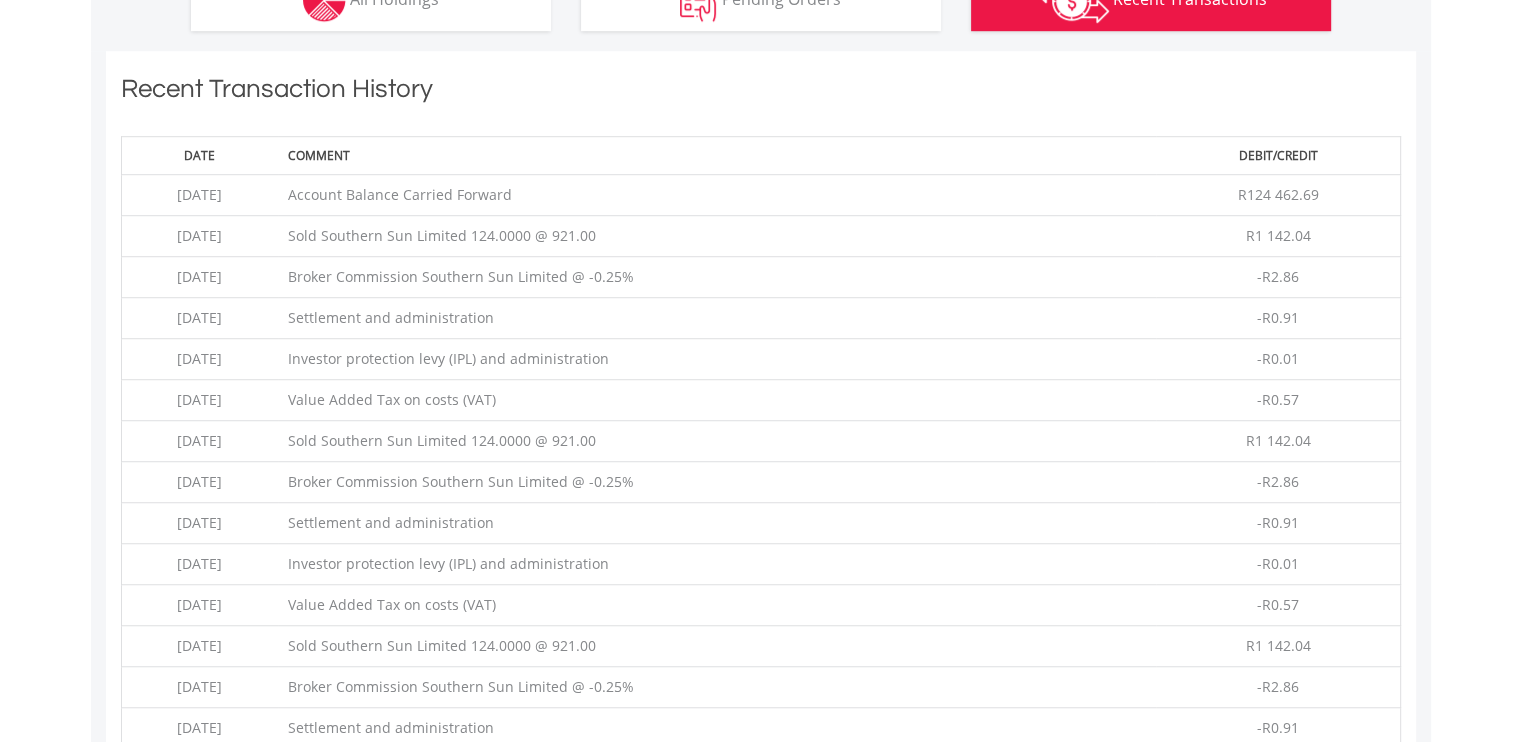 scroll, scrollTop: 1307, scrollLeft: 0, axis: vertical 